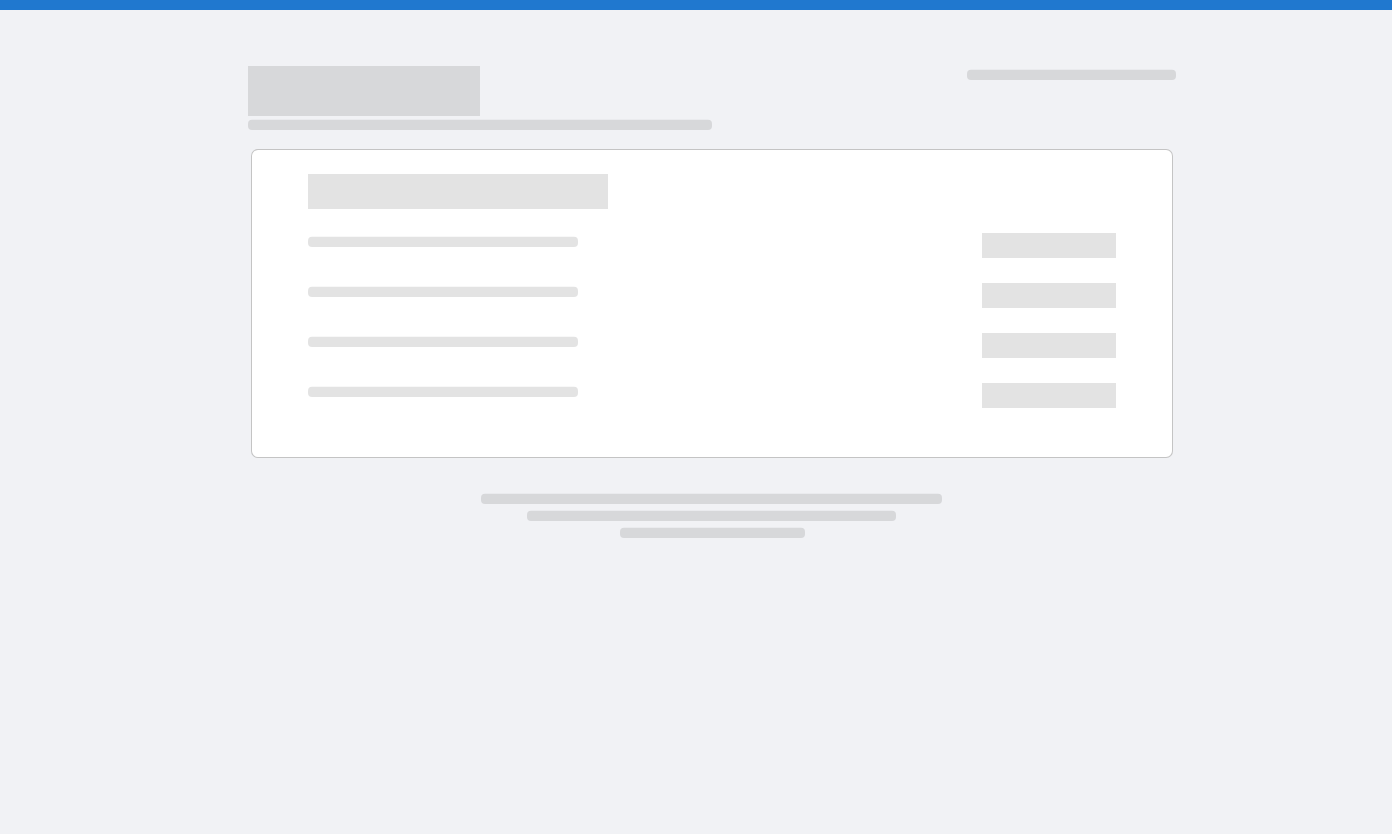 scroll, scrollTop: 0, scrollLeft: 0, axis: both 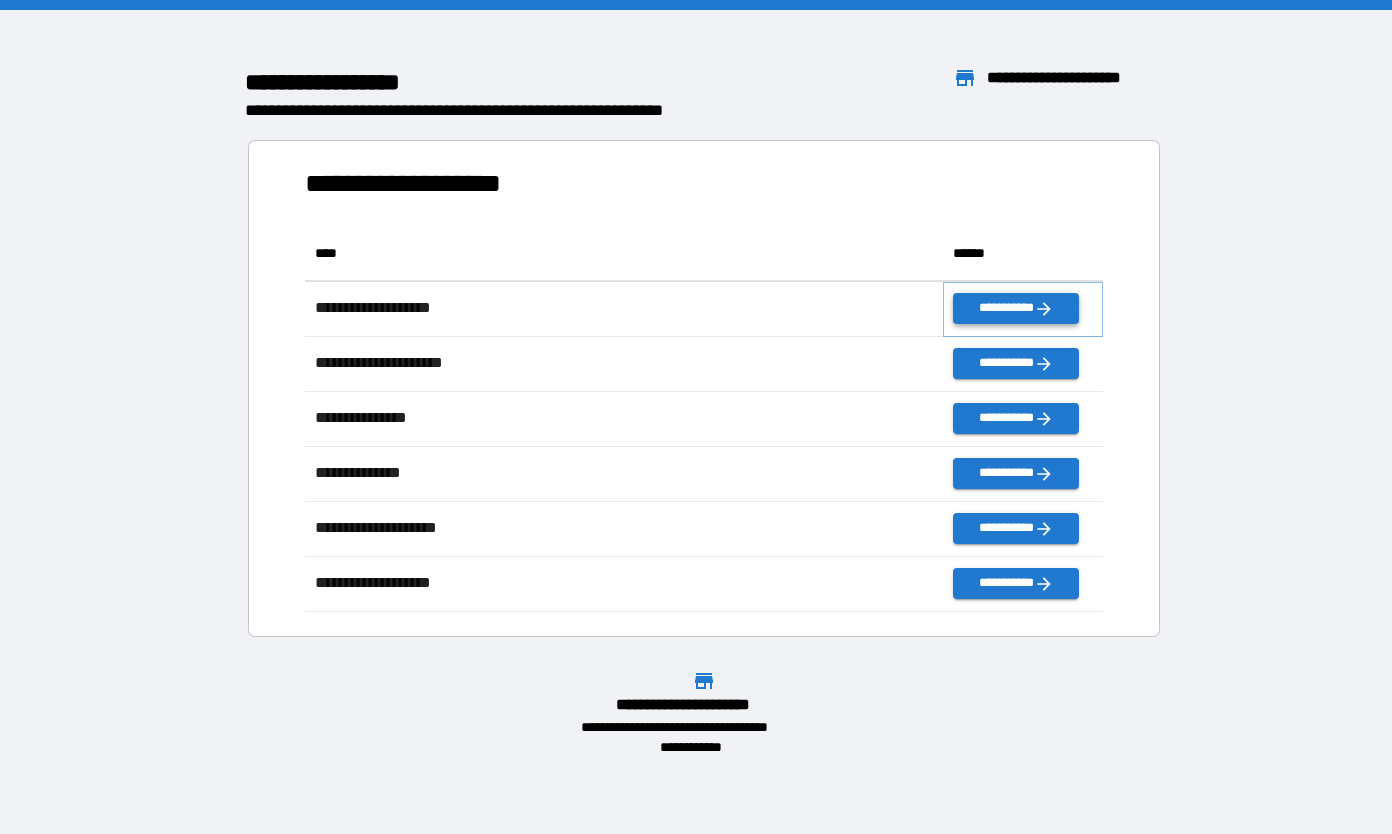 click on "**********" at bounding box center [1015, 308] 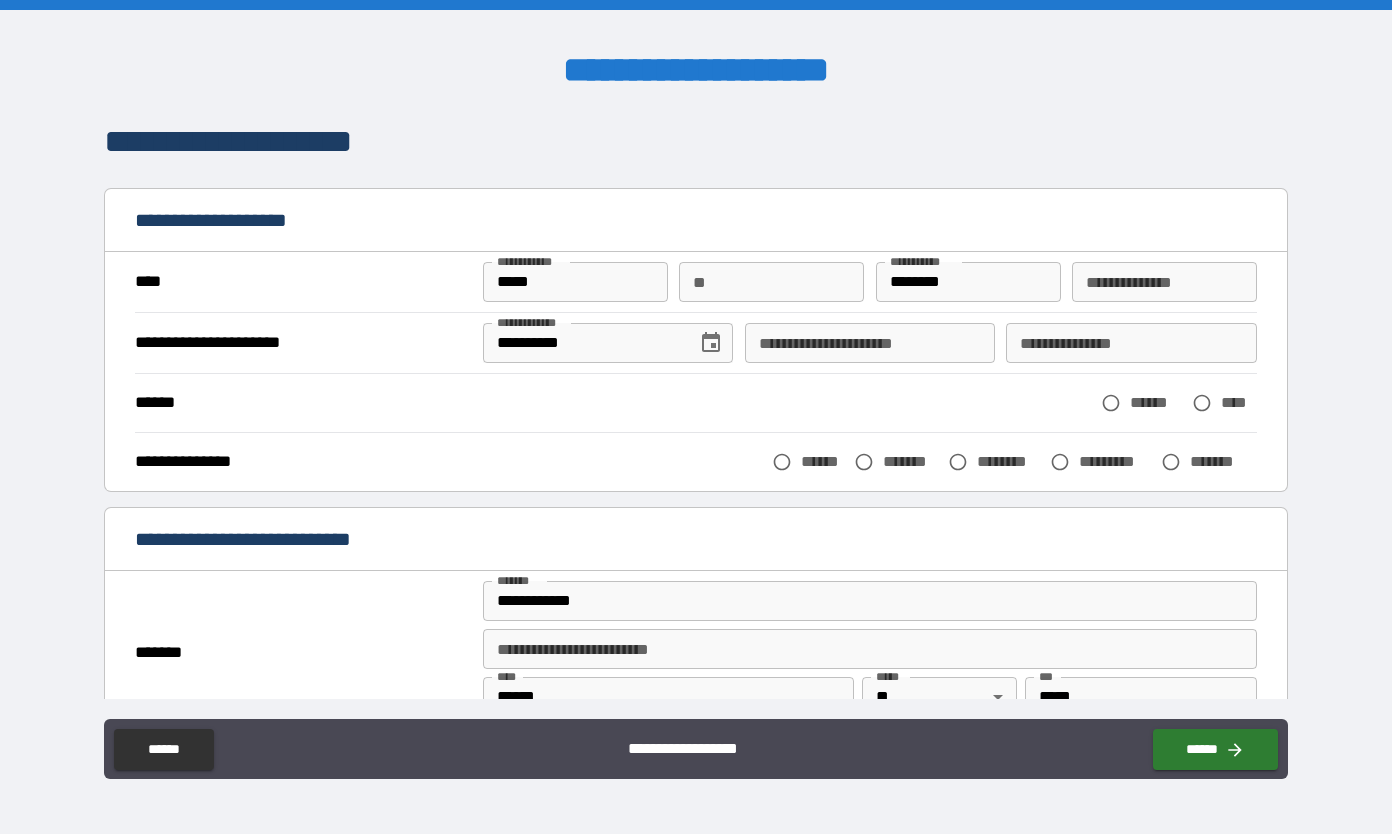 click on "**" at bounding box center (771, 282) 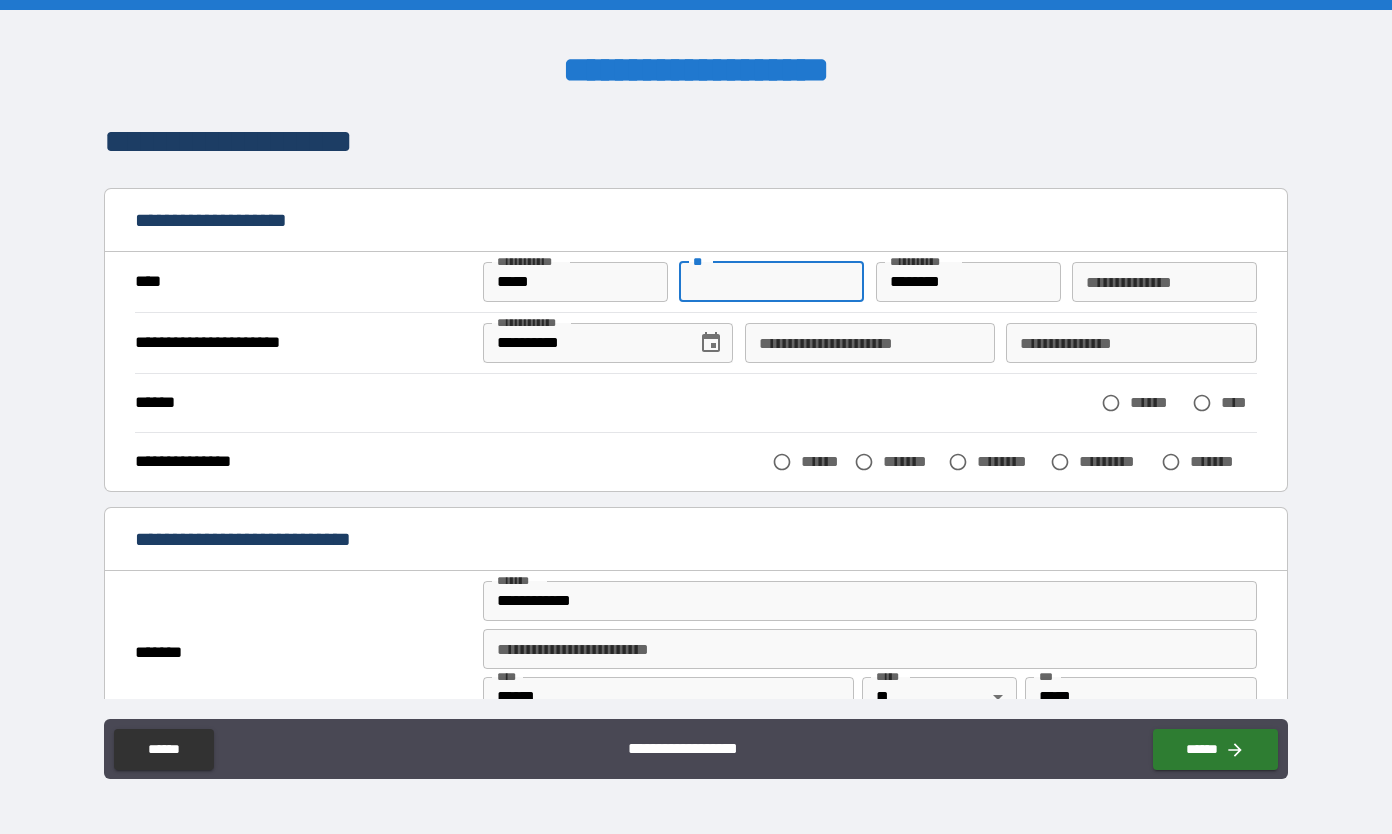 type on "*" 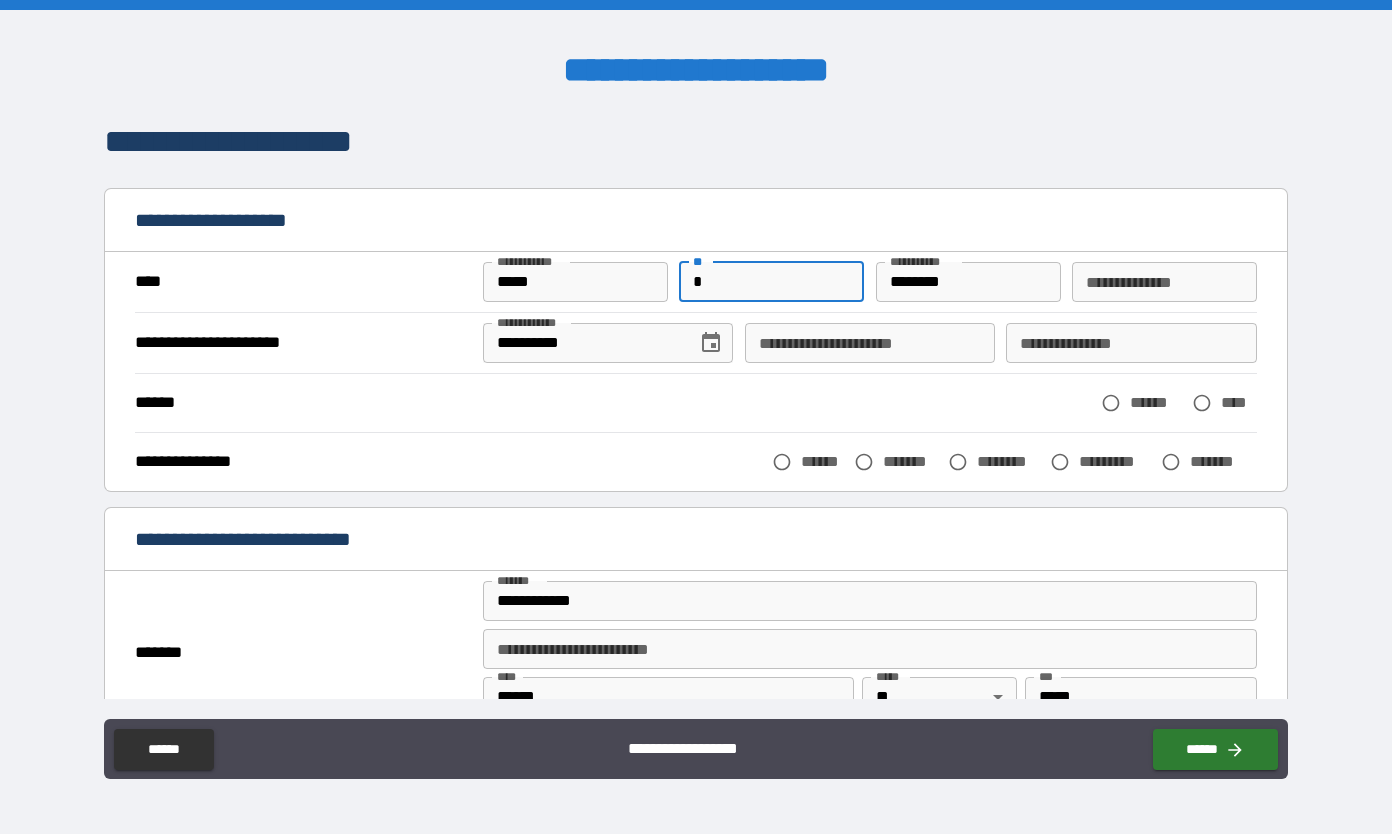 type on "*" 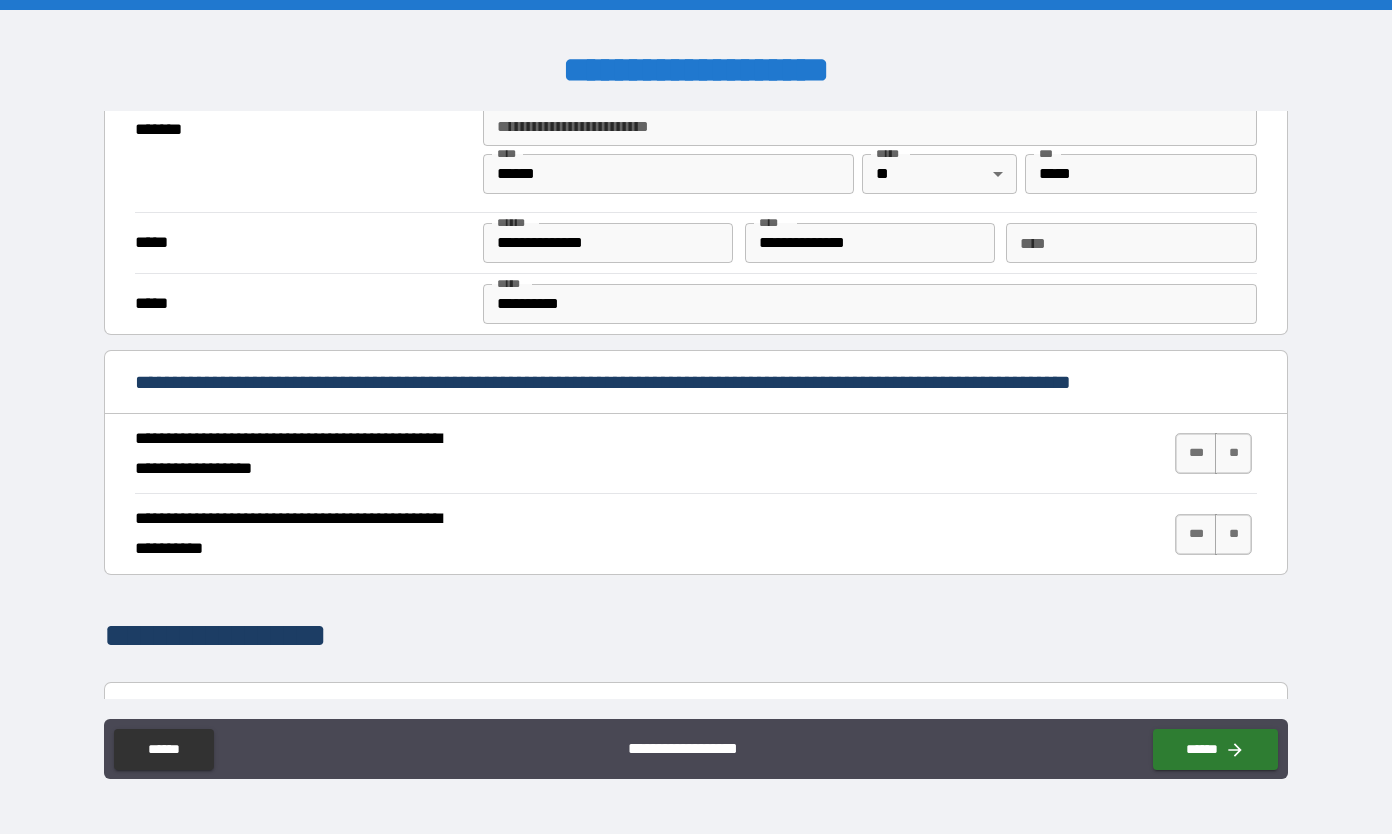 scroll, scrollTop: 526, scrollLeft: 0, axis: vertical 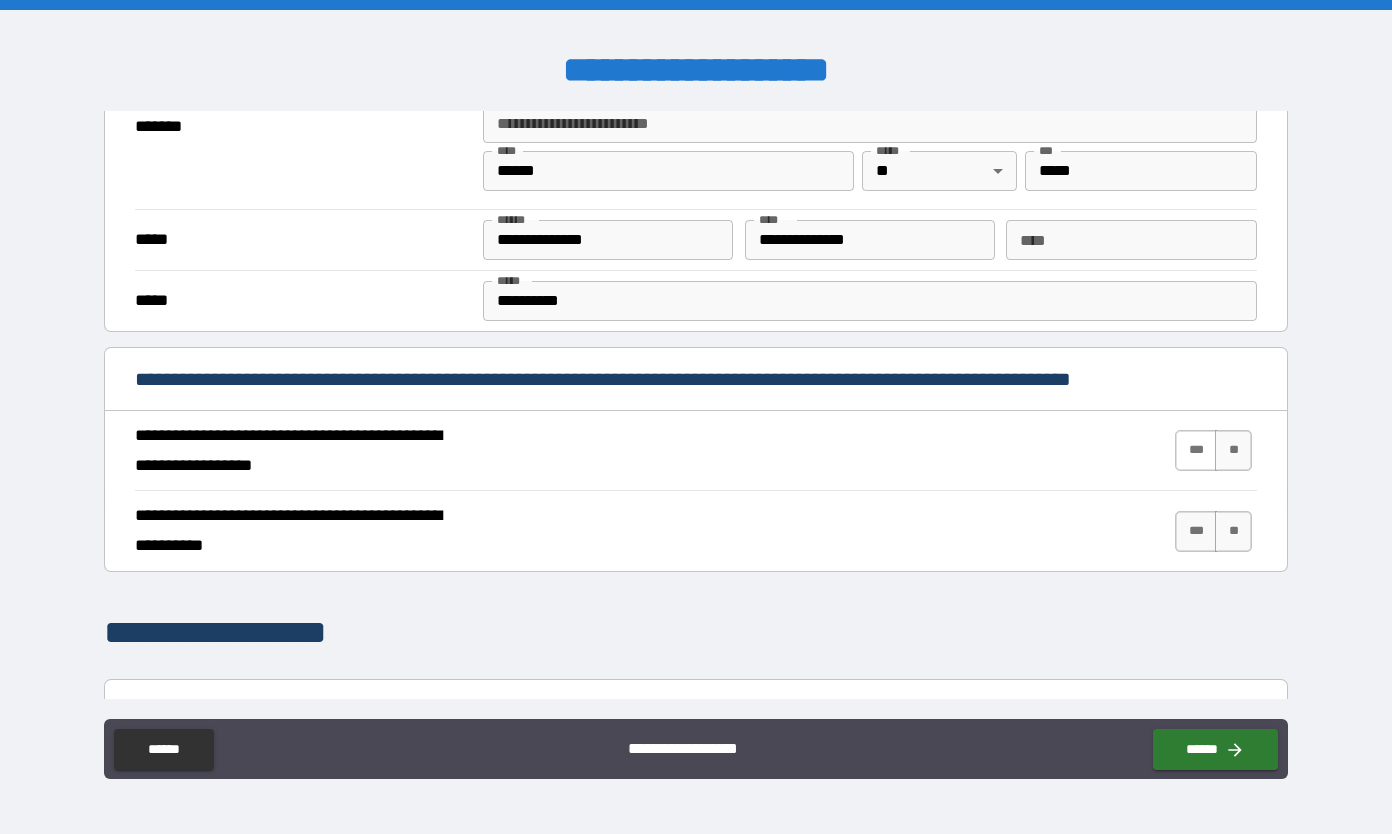 click on "***" at bounding box center [1196, 450] 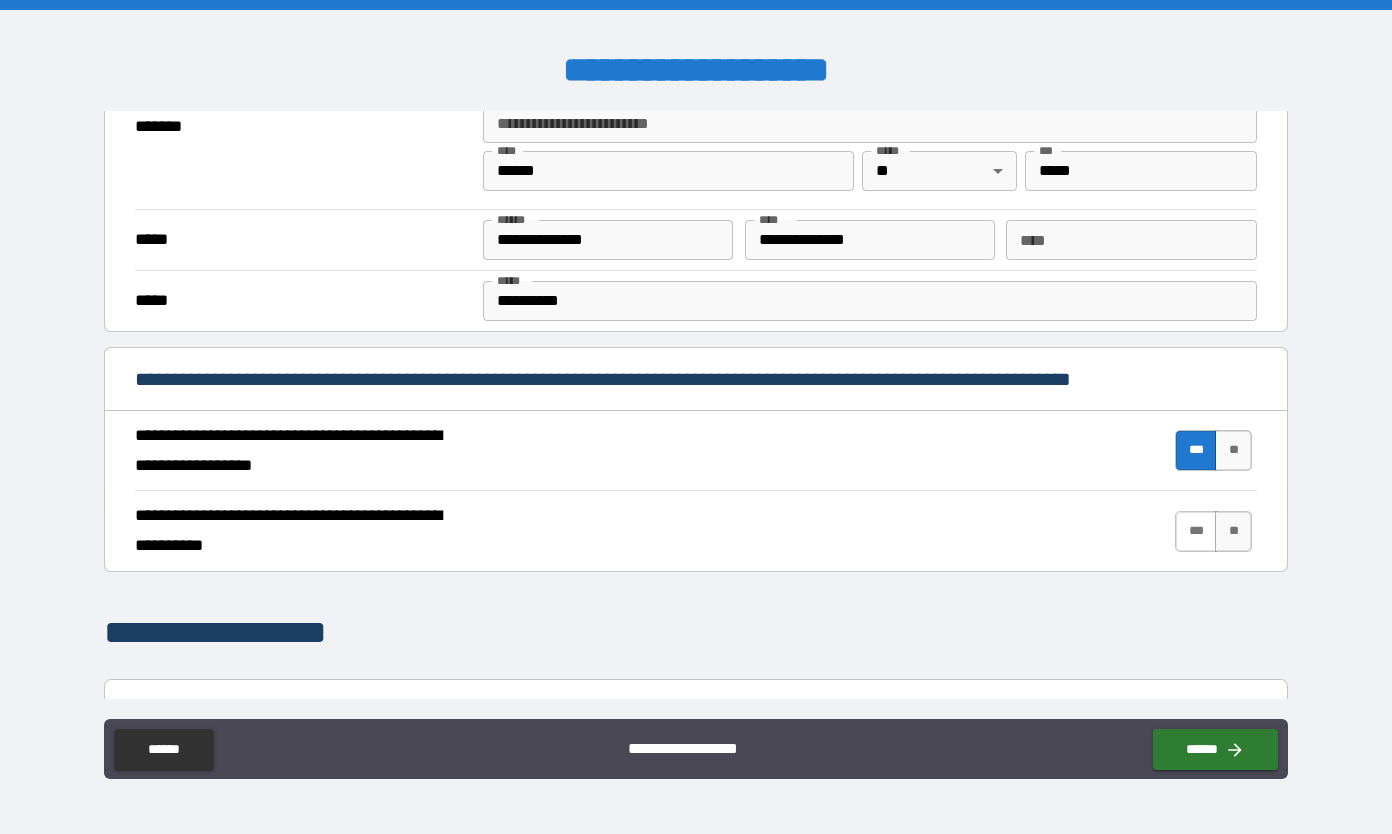 click on "***" at bounding box center (1196, 531) 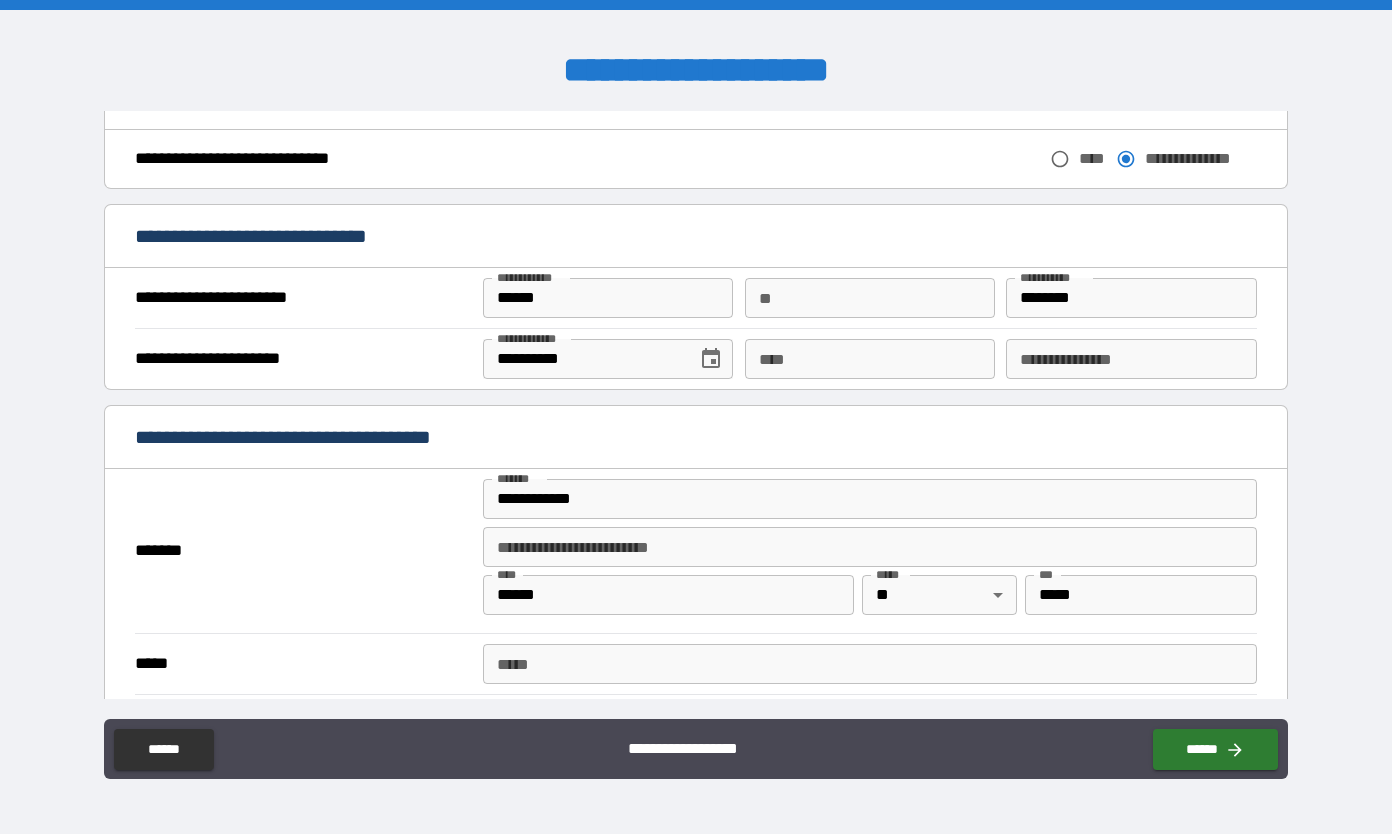 scroll, scrollTop: 1150, scrollLeft: 0, axis: vertical 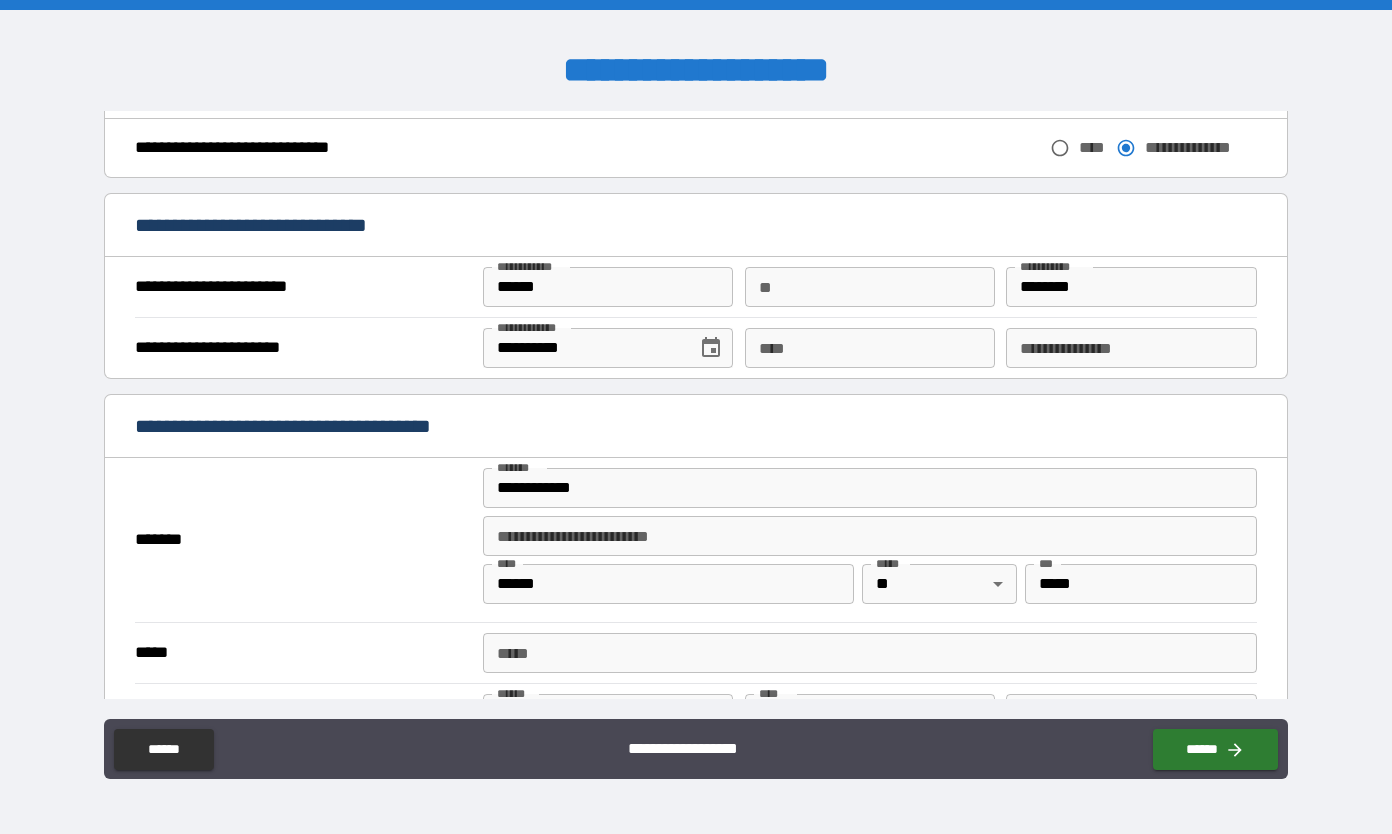 click on "**" at bounding box center [870, 287] 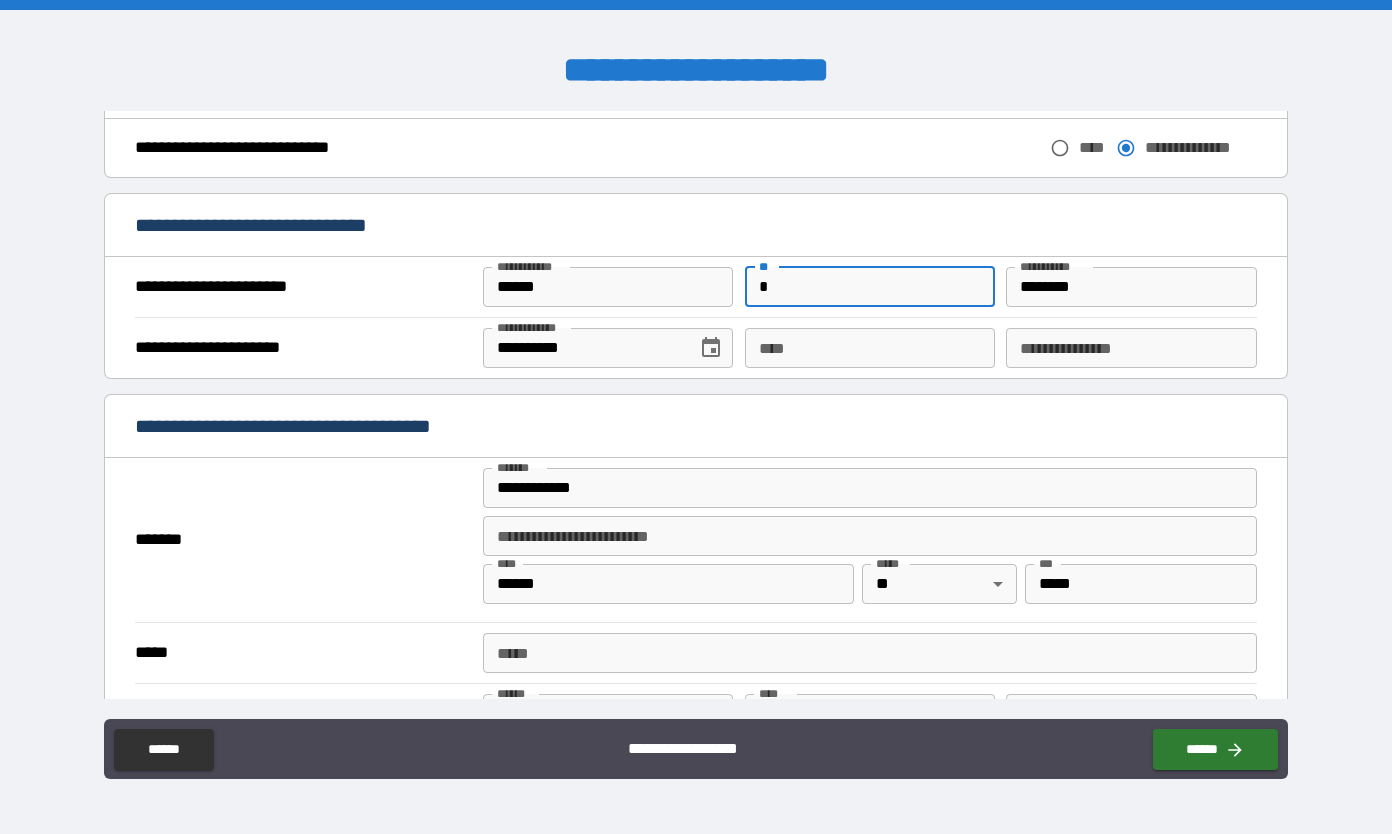 type on "*" 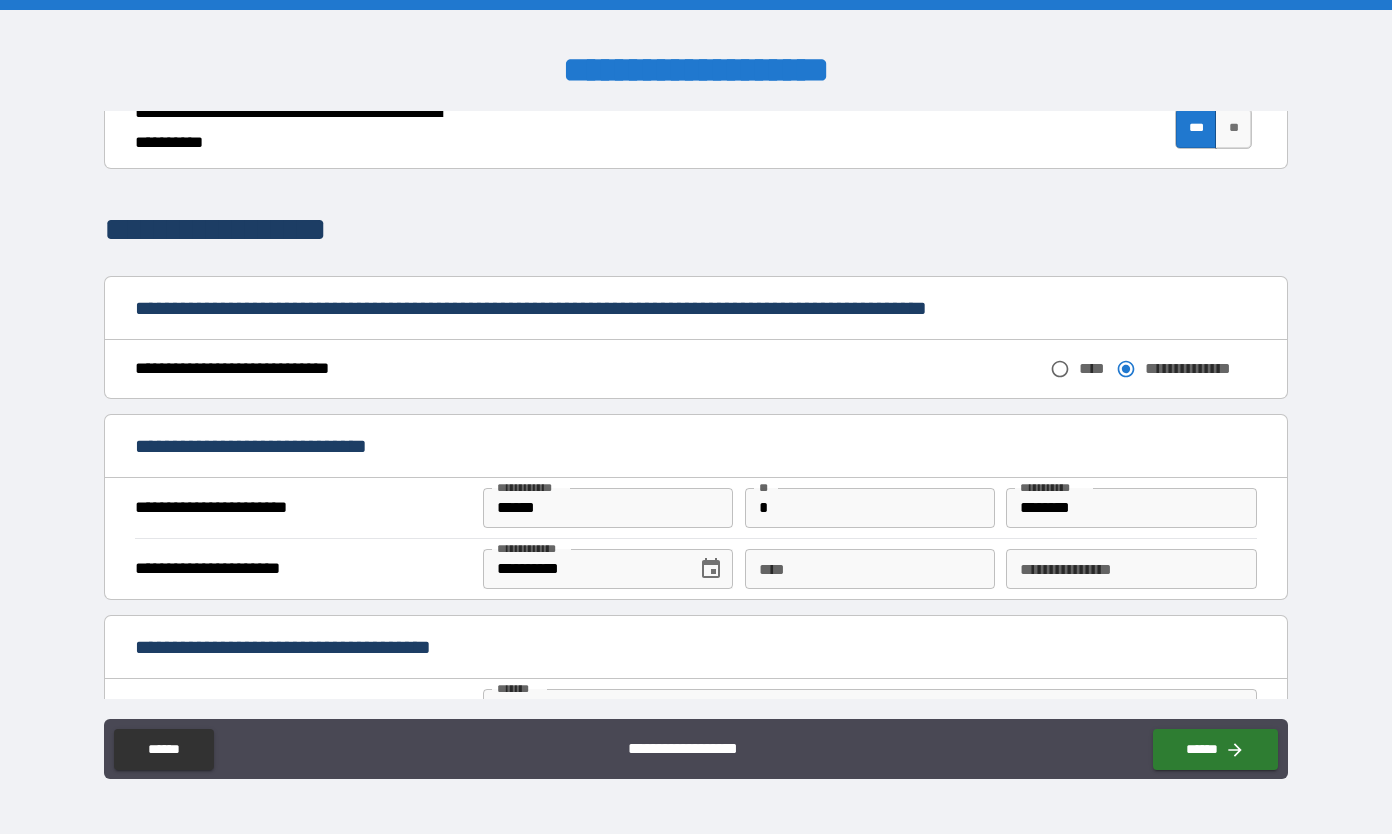 scroll, scrollTop: 925, scrollLeft: 0, axis: vertical 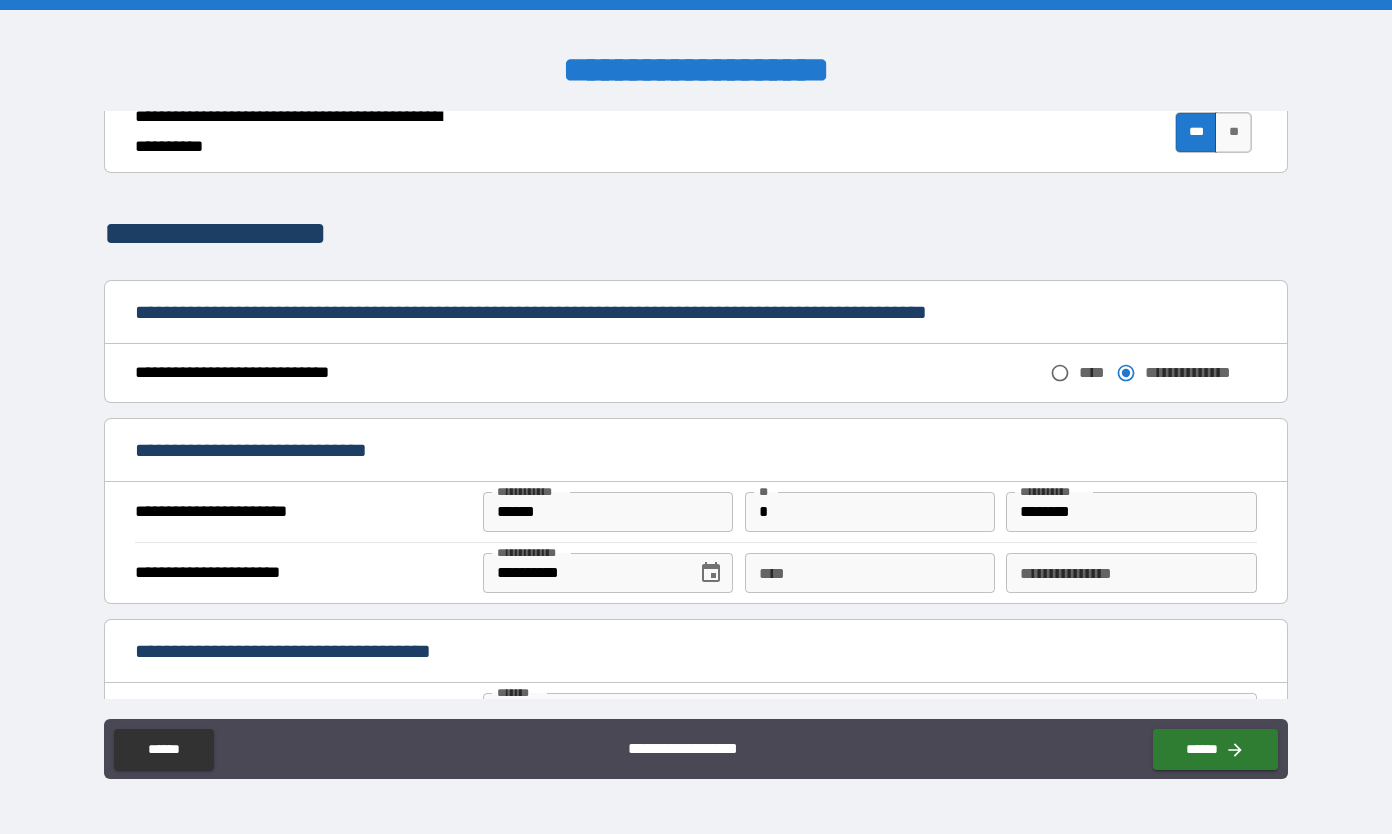 click on "****" at bounding box center [870, 573] 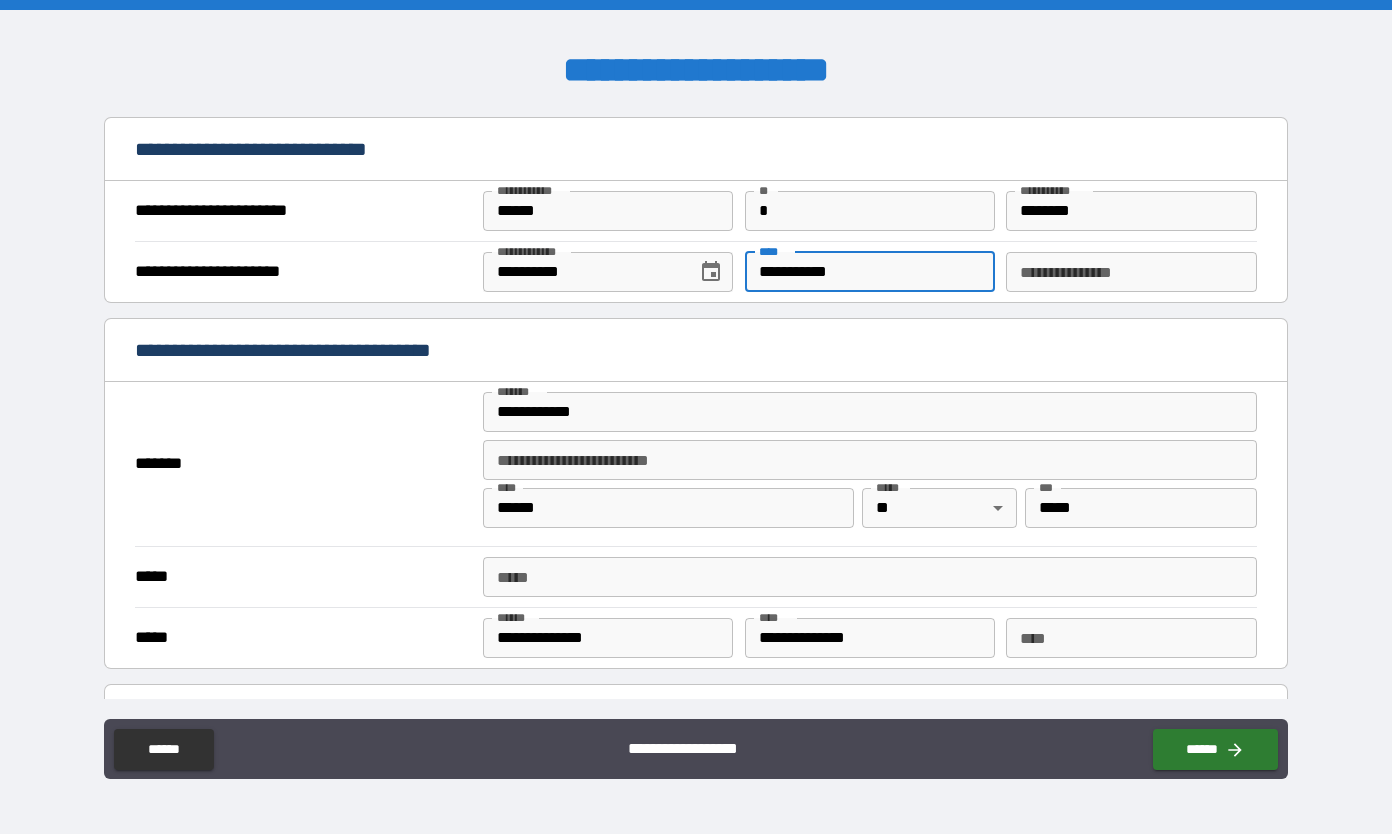 scroll, scrollTop: 1225, scrollLeft: 0, axis: vertical 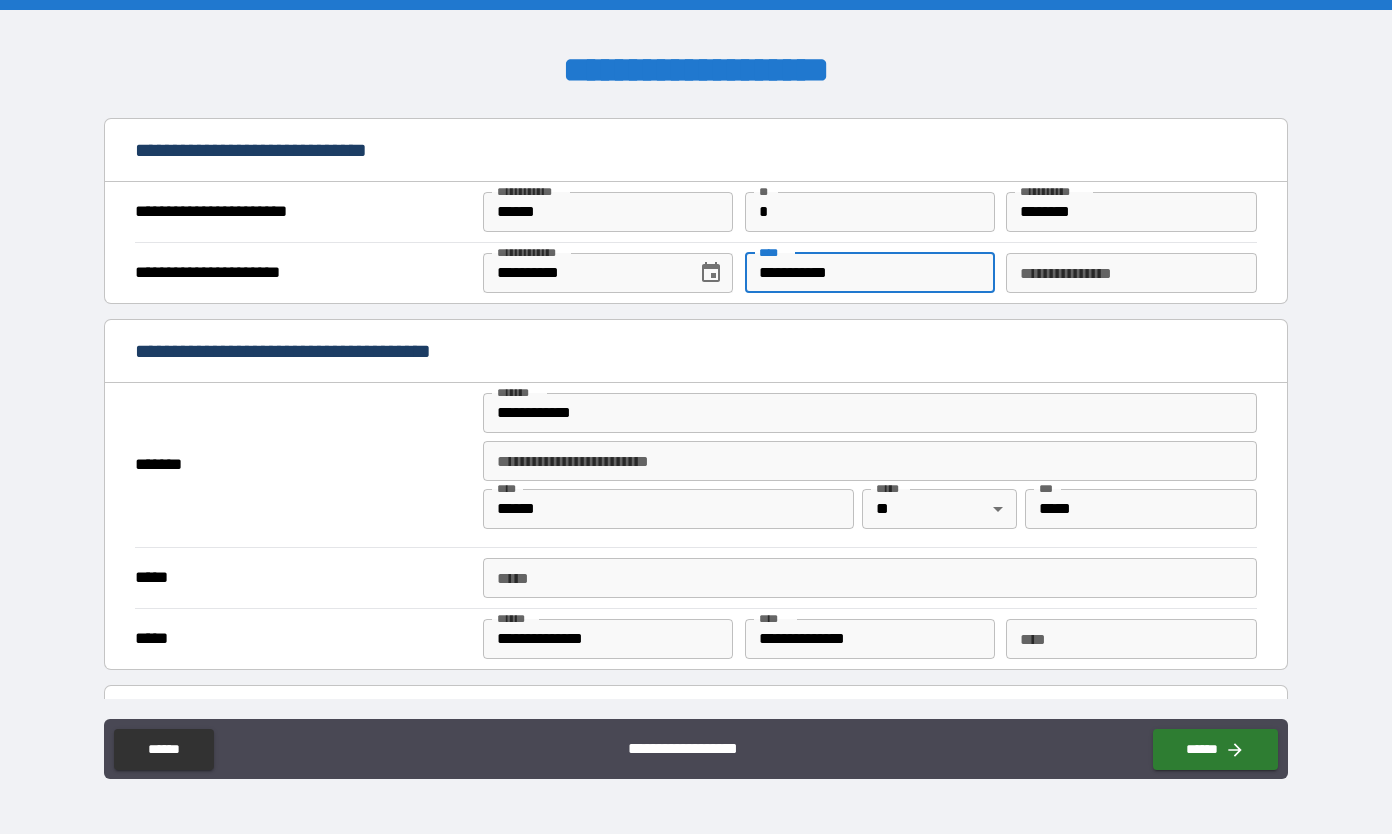 type on "**********" 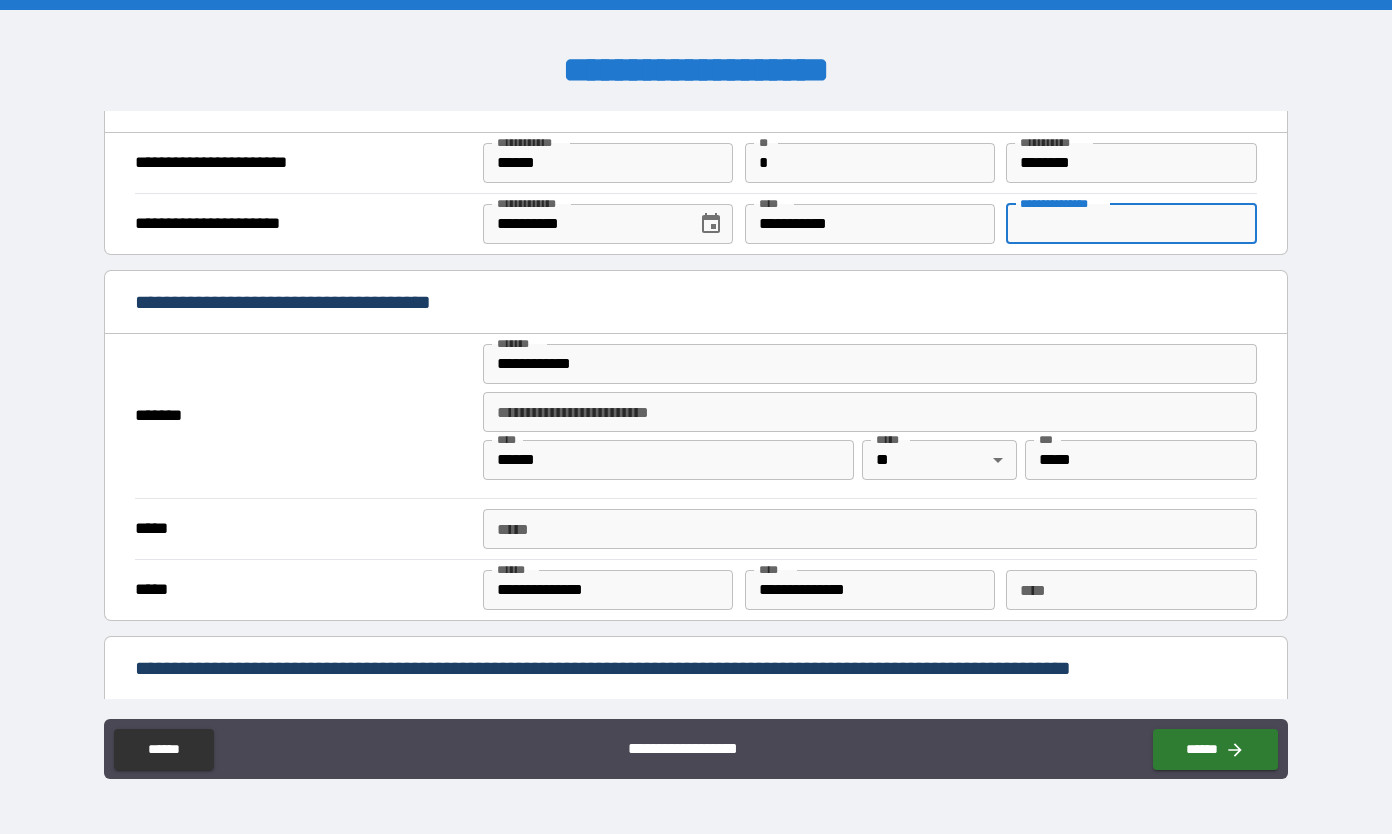 scroll, scrollTop: 1278, scrollLeft: 0, axis: vertical 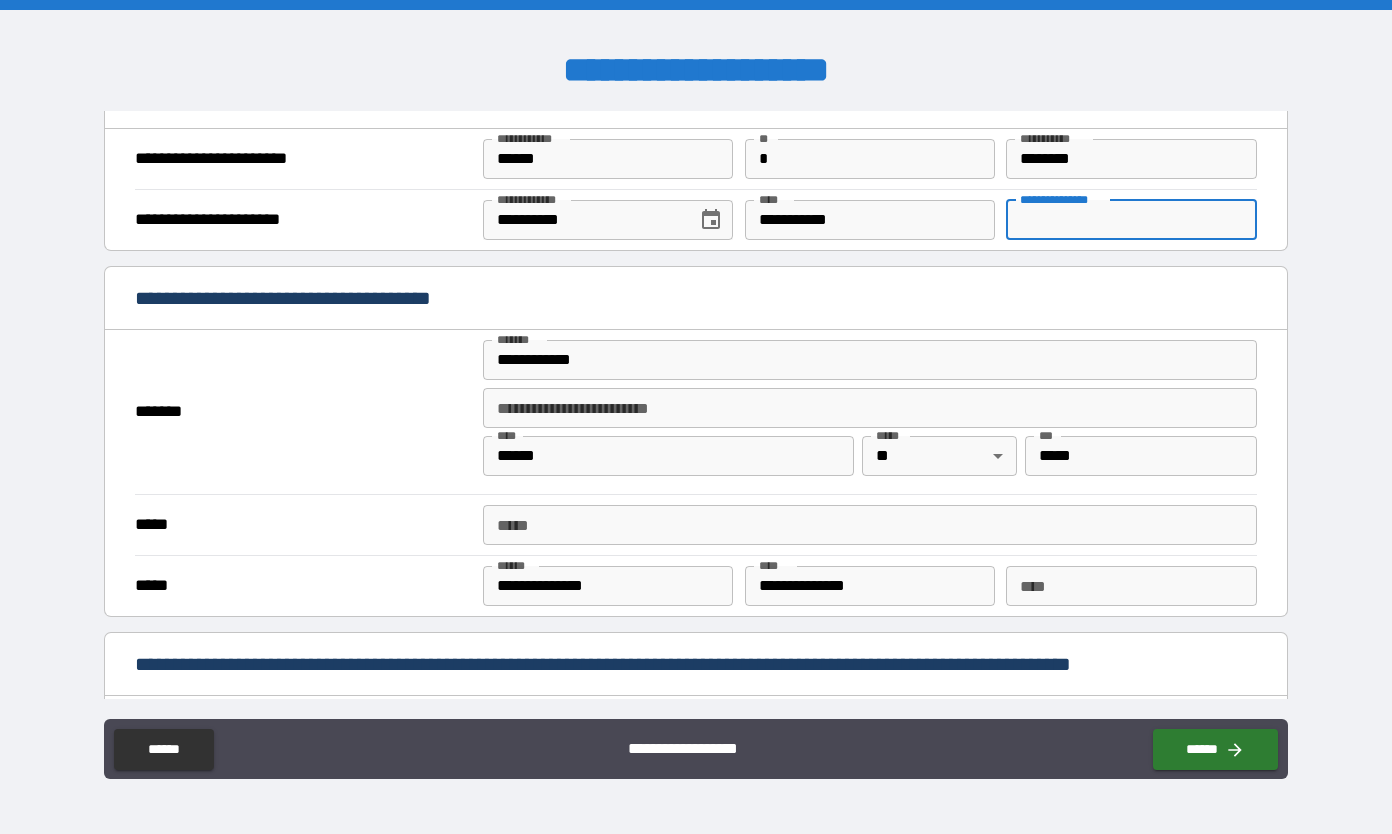 click on "*****" at bounding box center [870, 525] 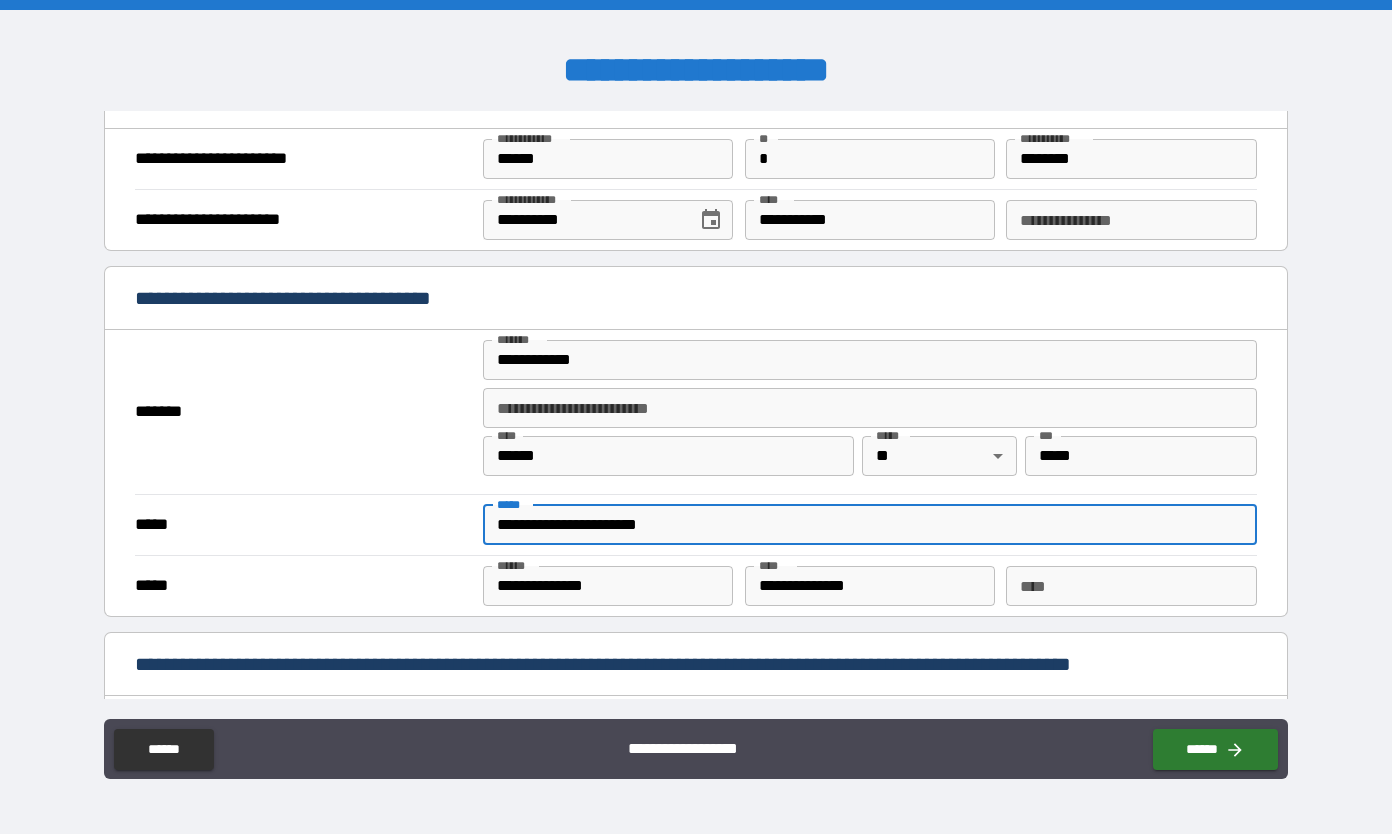 type on "**********" 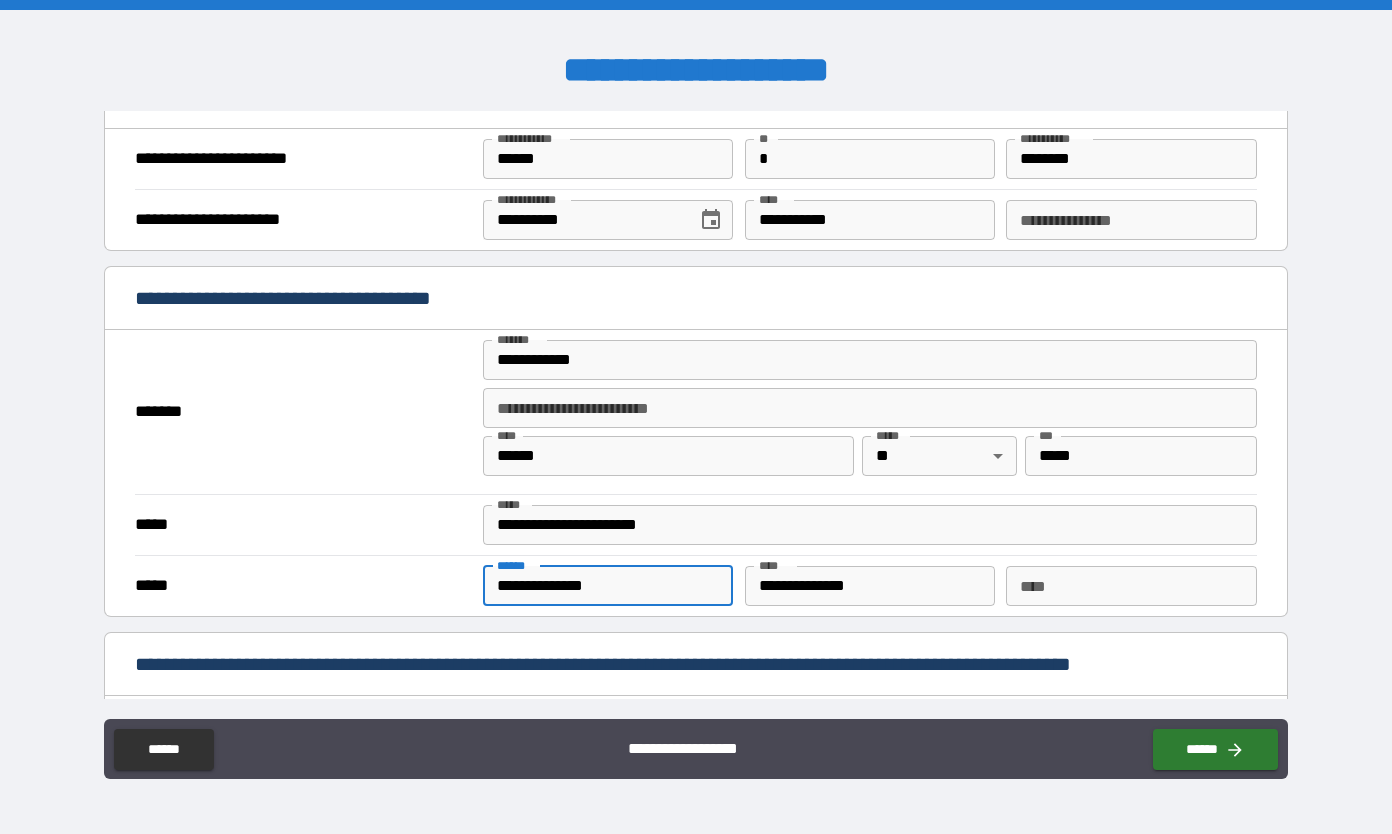type on "**********" 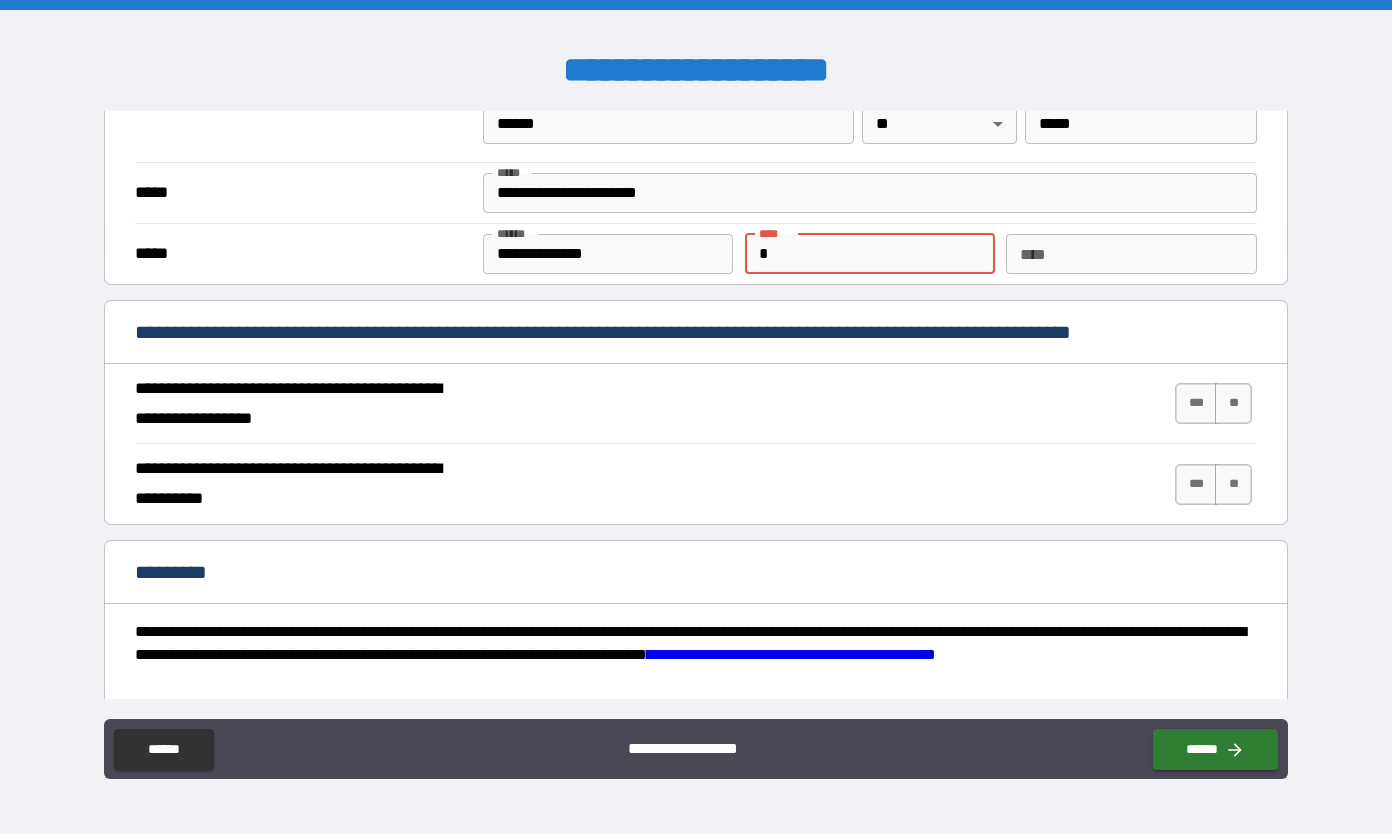scroll, scrollTop: 1609, scrollLeft: 0, axis: vertical 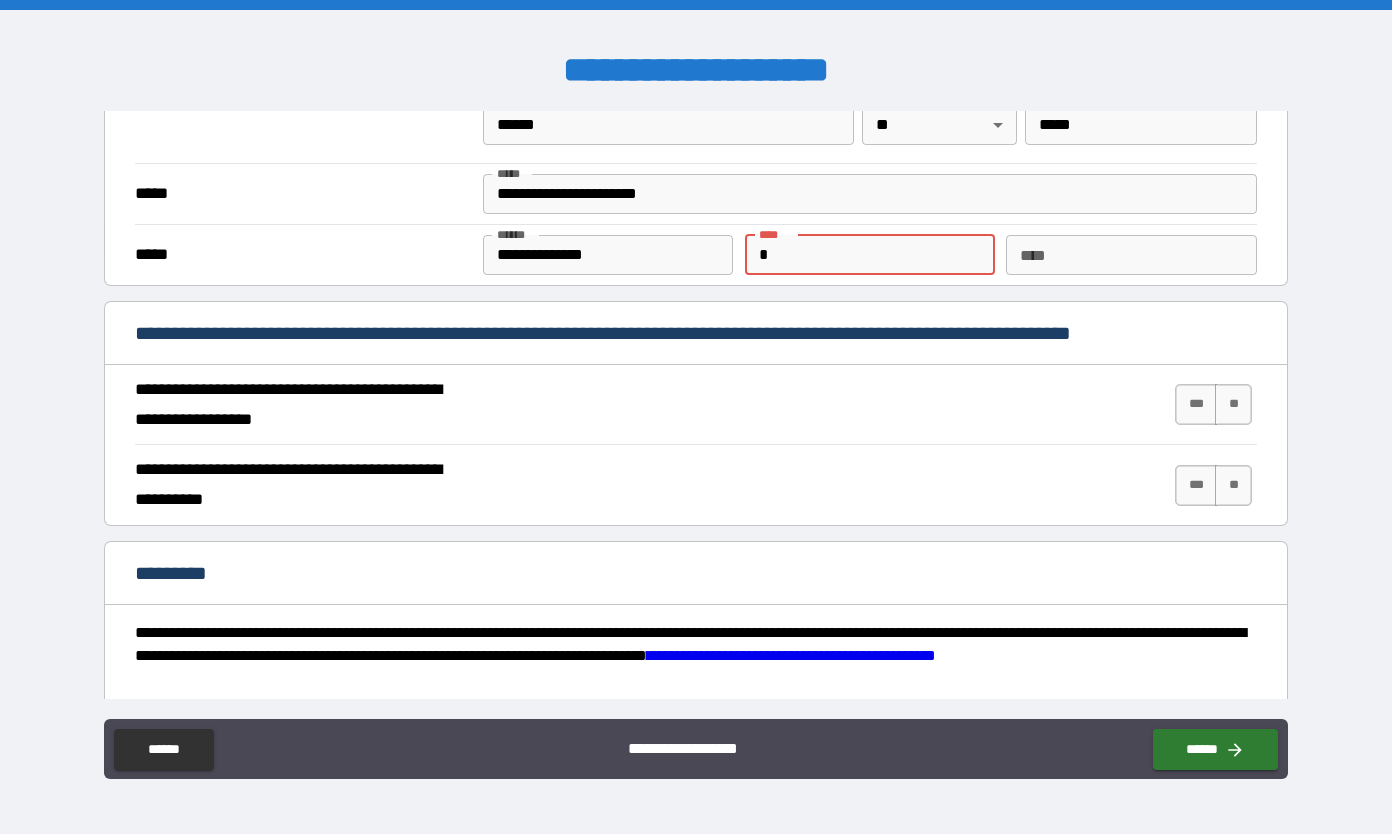type on "*" 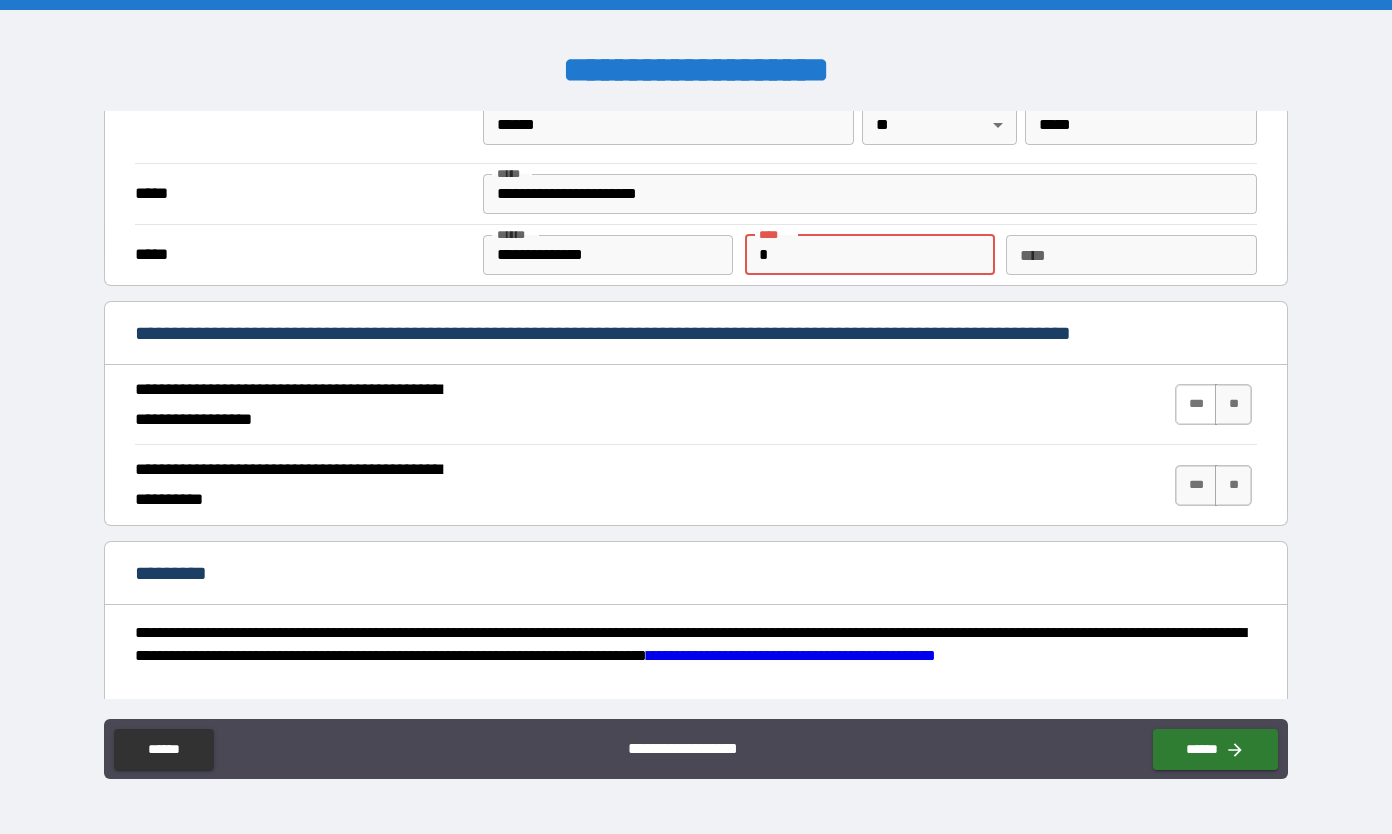 click on "***" at bounding box center (1196, 404) 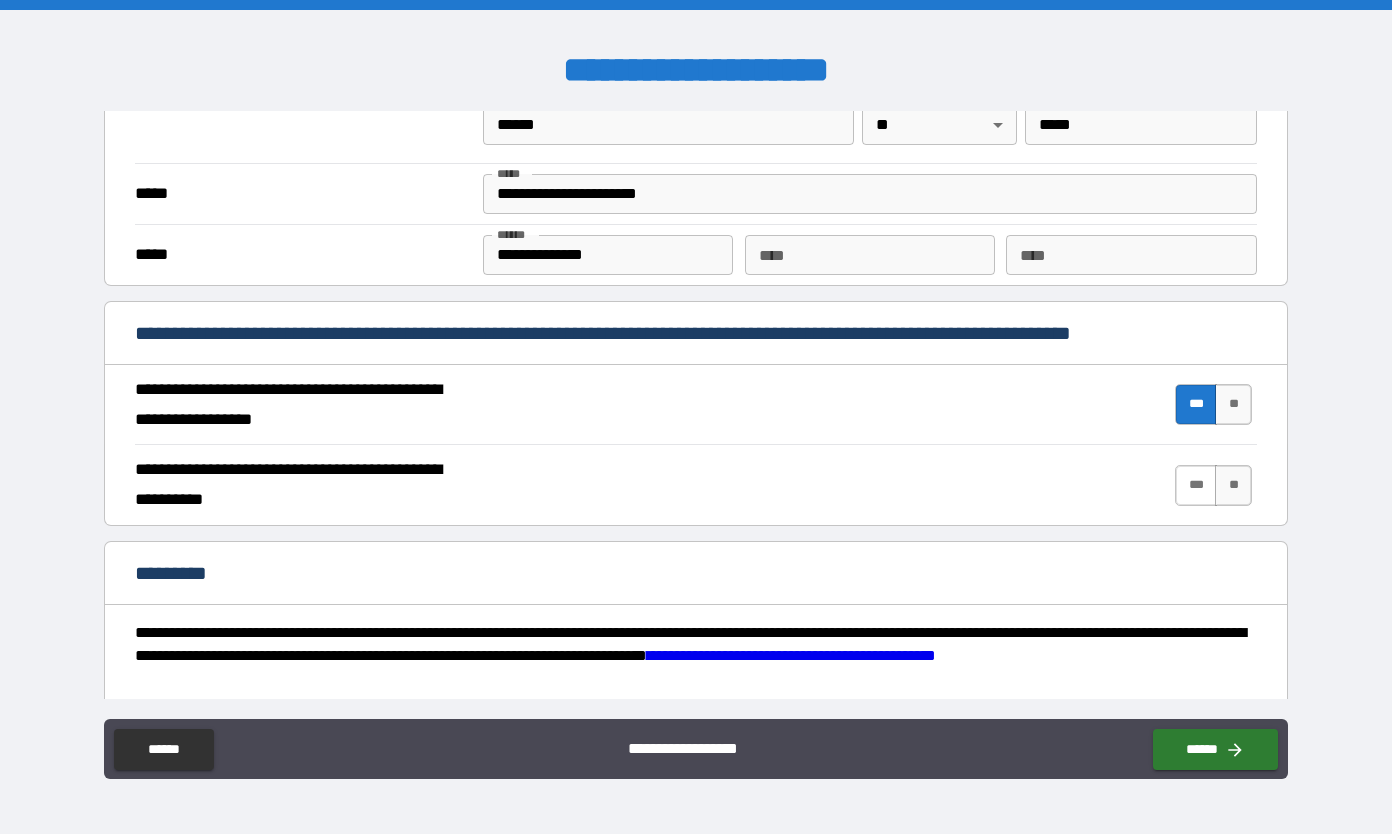 click on "***" at bounding box center [1196, 485] 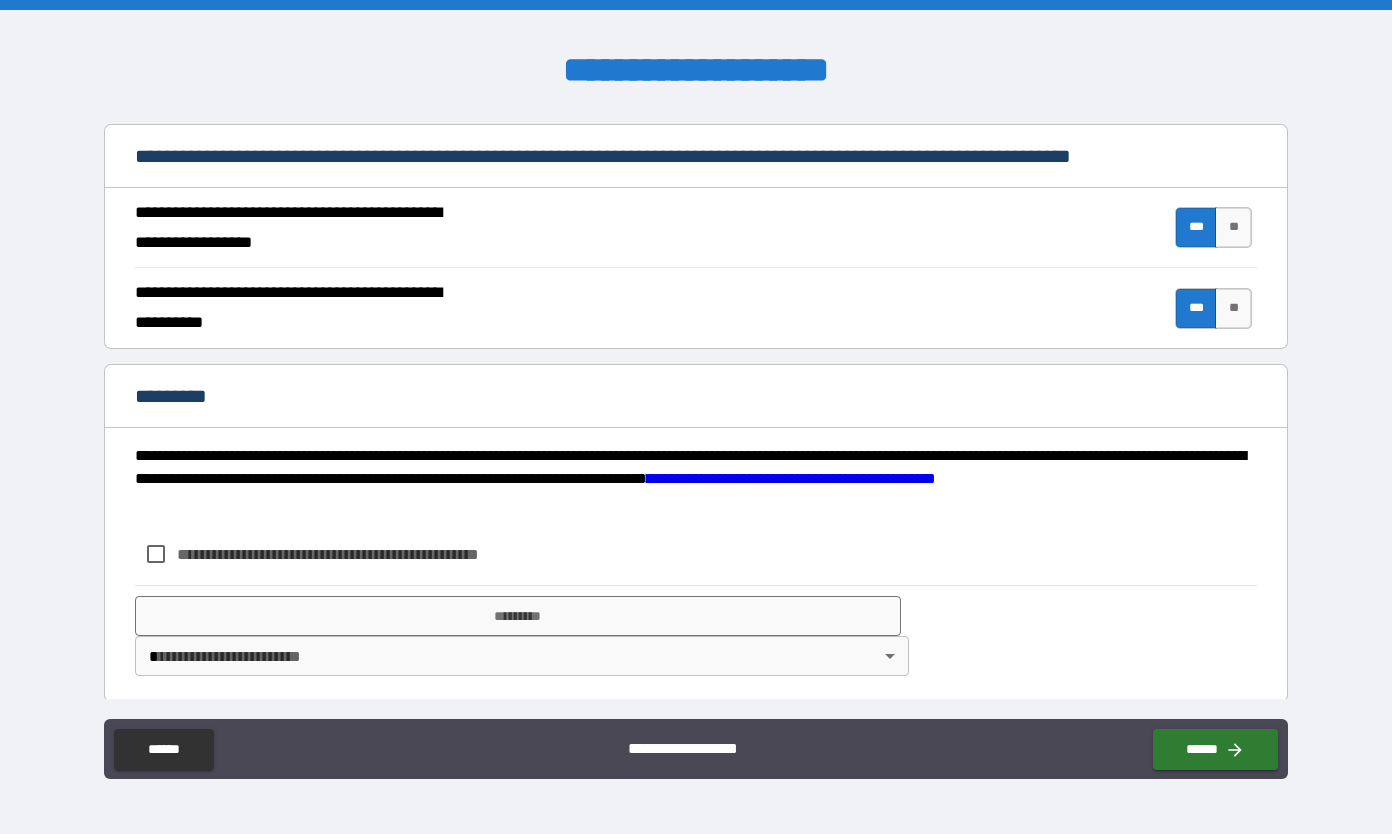 scroll, scrollTop: 1793, scrollLeft: 0, axis: vertical 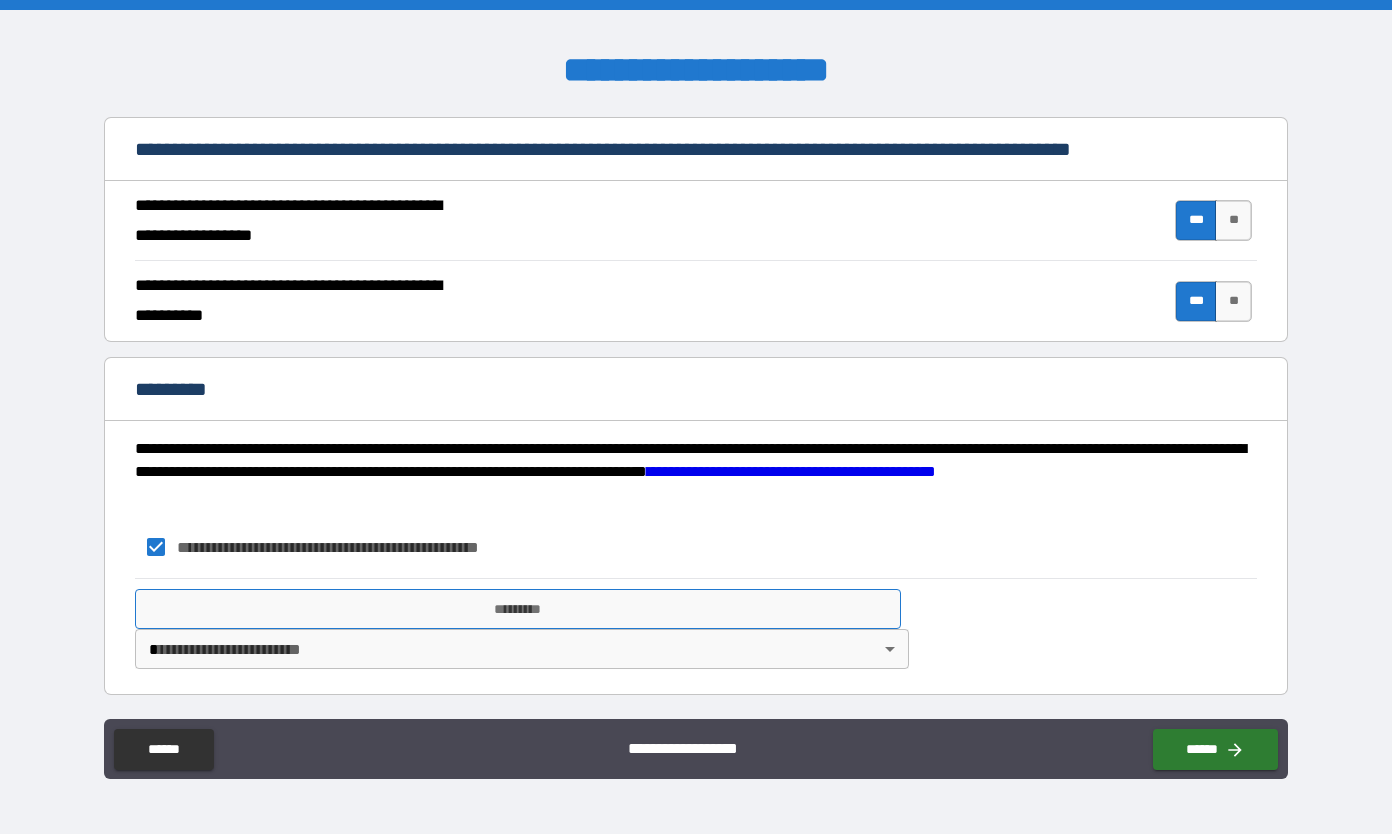 click on "*********" at bounding box center (518, 609) 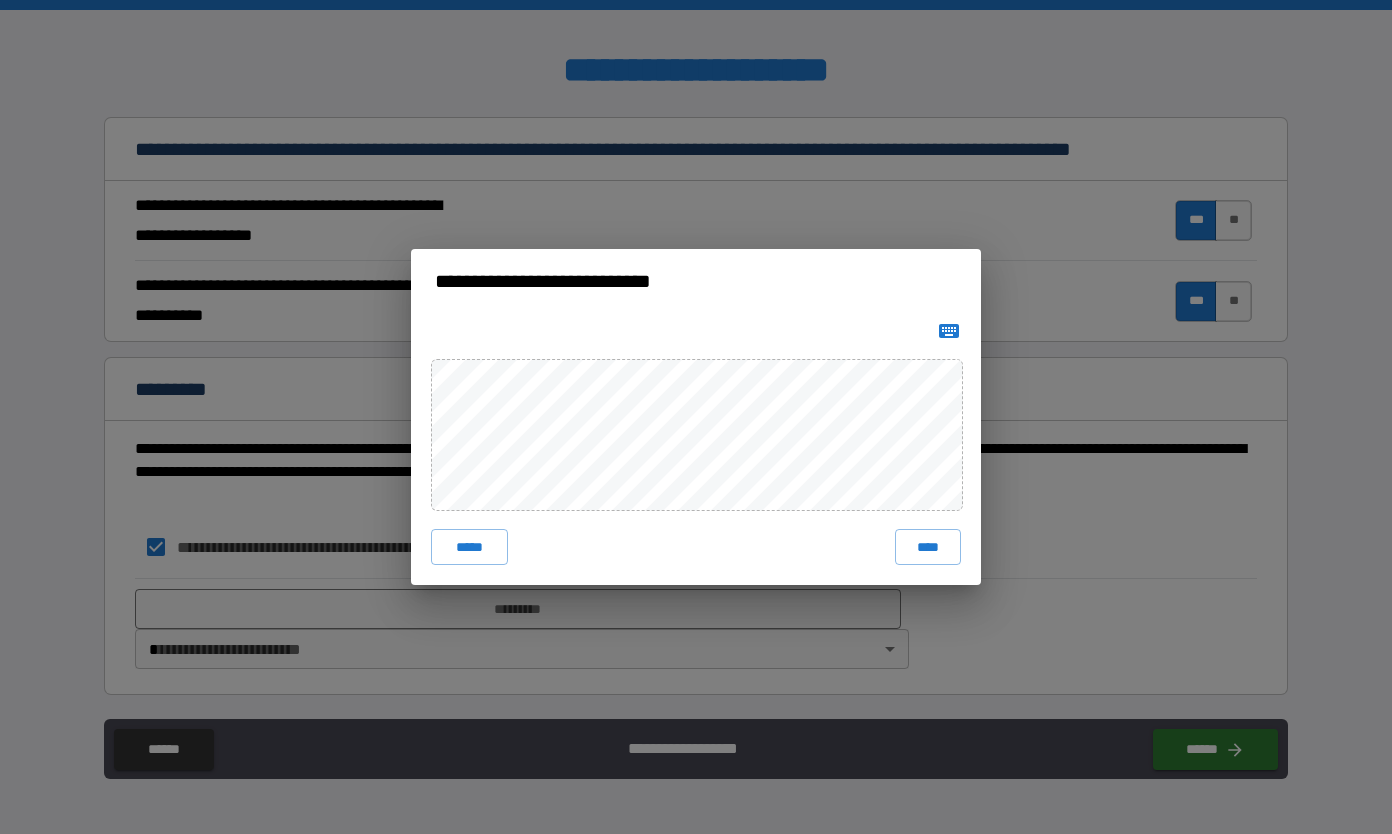 click on "****" at bounding box center (928, 547) 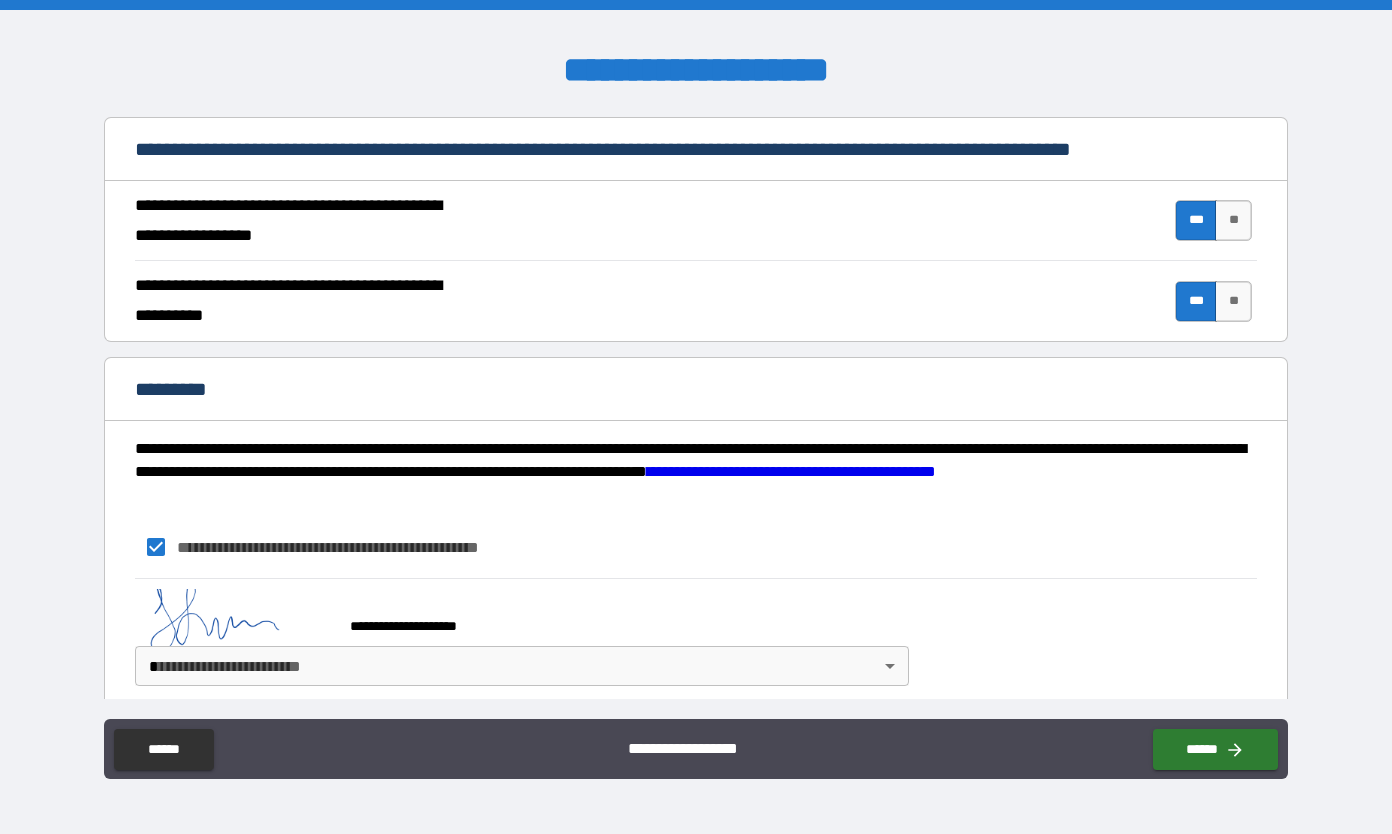 click on "**********" at bounding box center (696, 417) 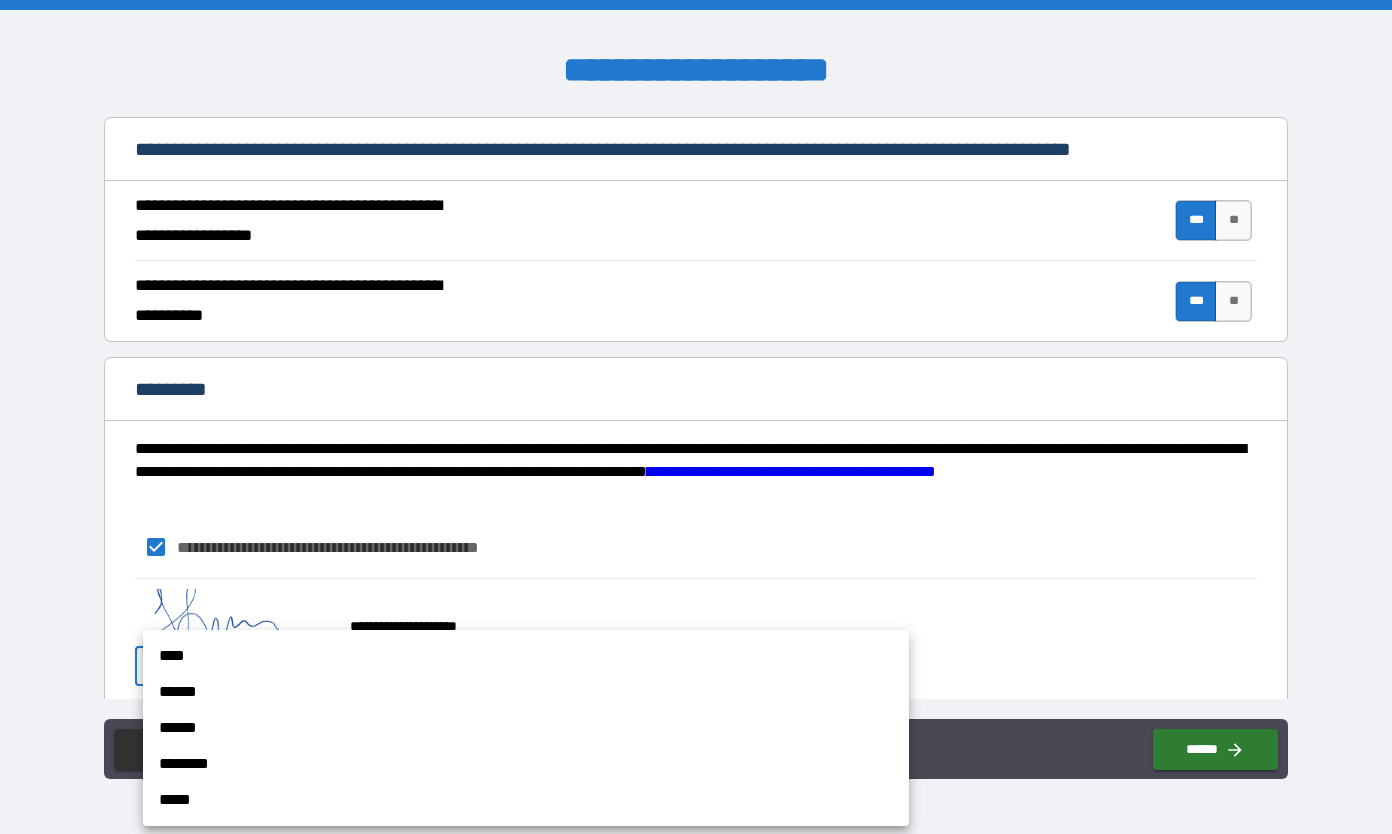 click on "******" at bounding box center (526, 692) 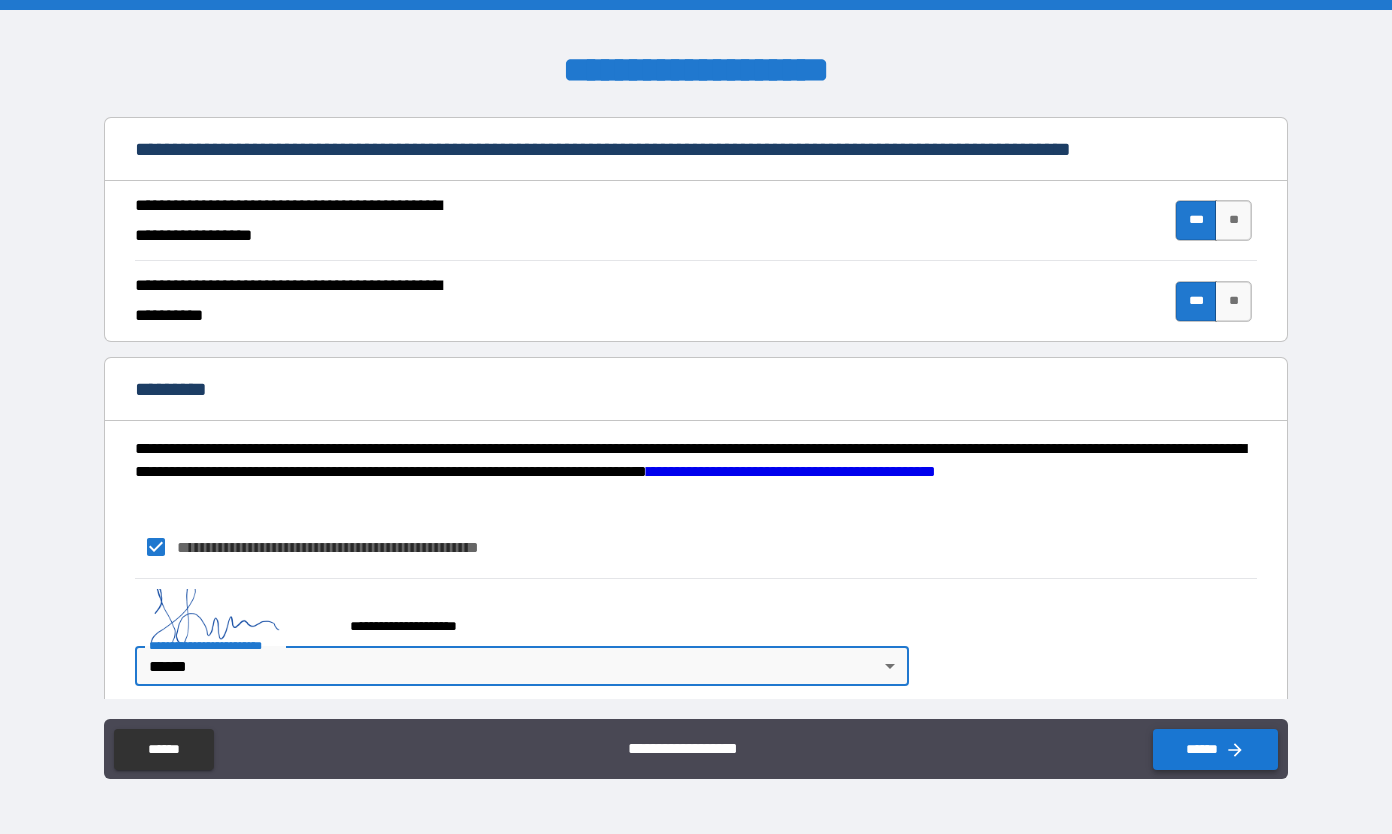click 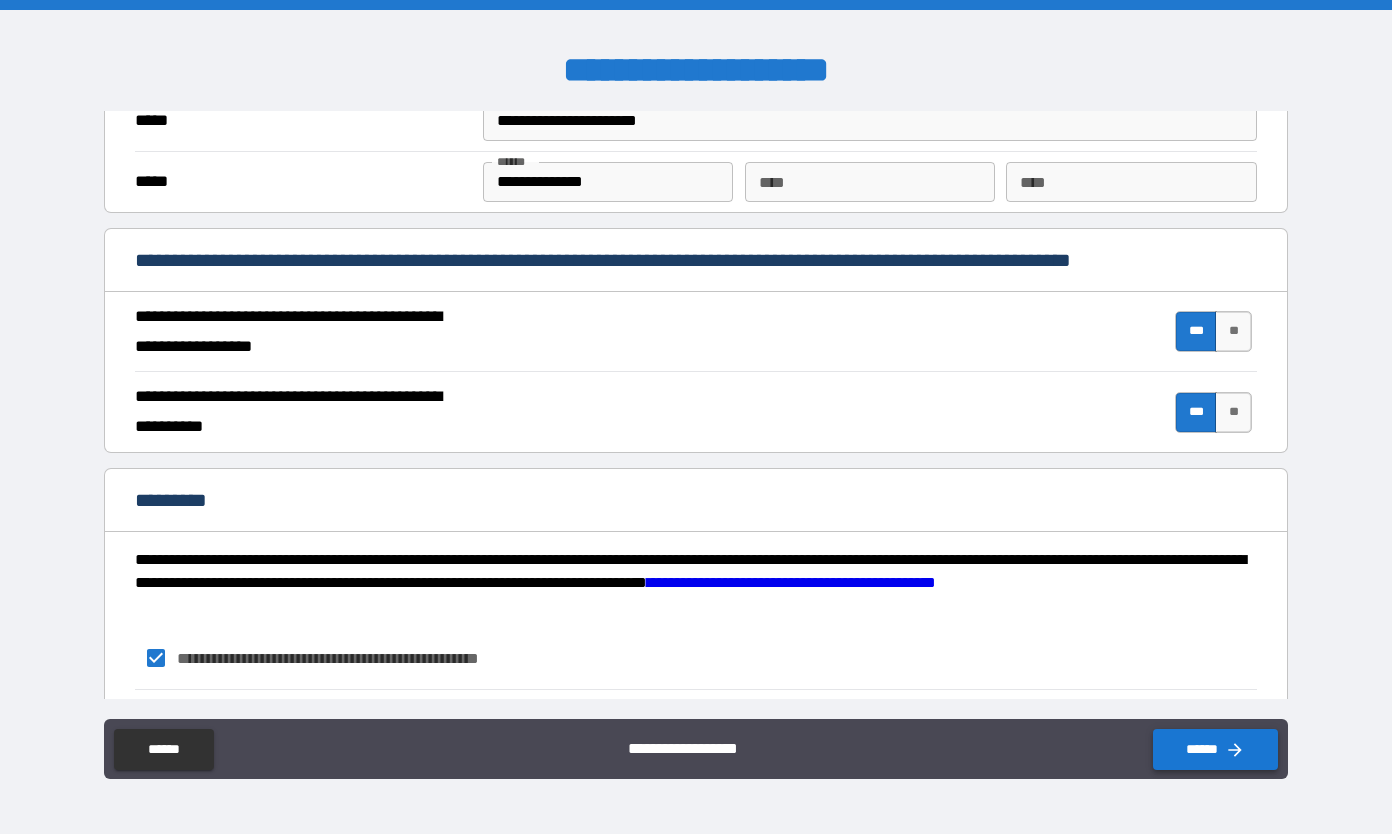 scroll, scrollTop: 1811, scrollLeft: 0, axis: vertical 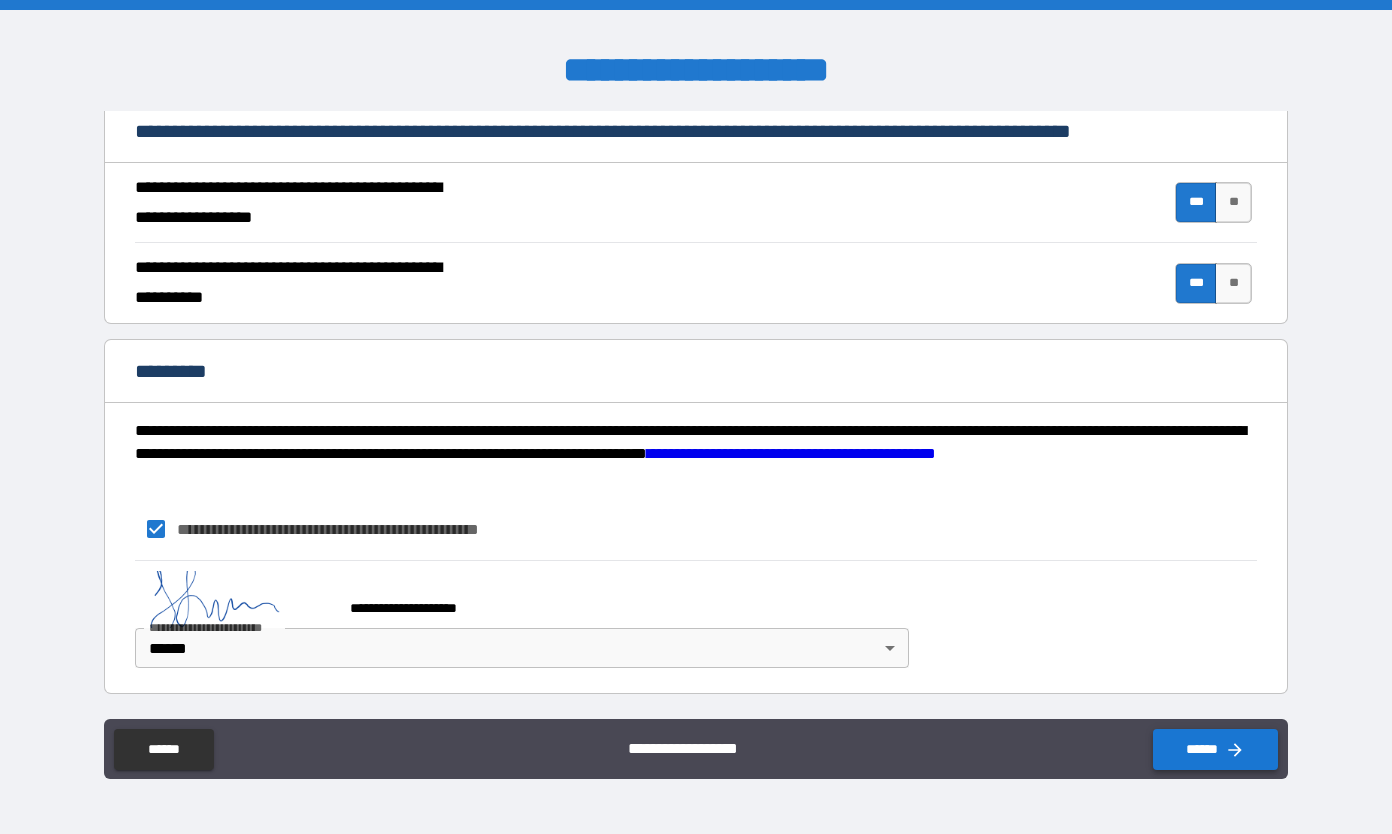 click on "******" at bounding box center [1215, 749] 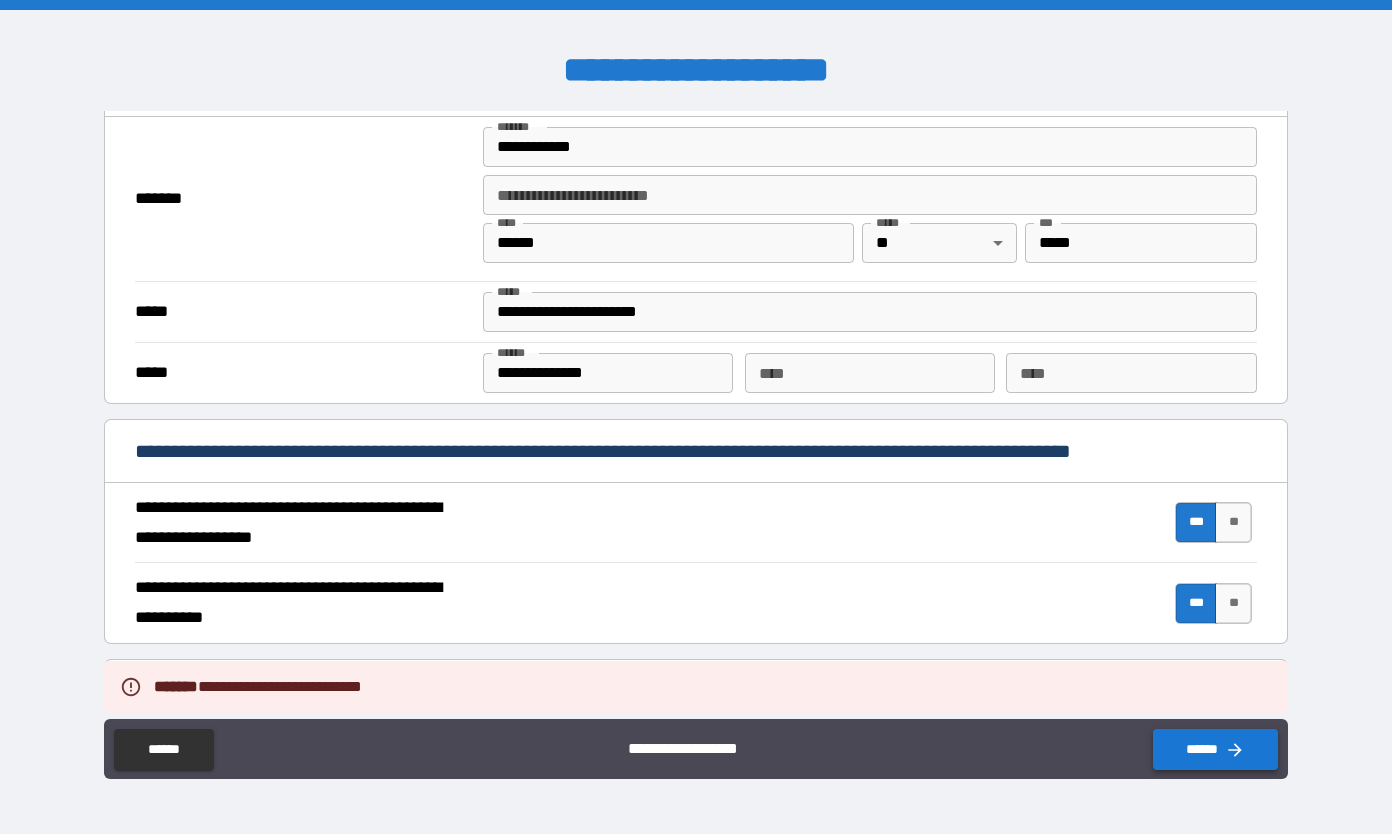 scroll, scrollTop: 1491, scrollLeft: 0, axis: vertical 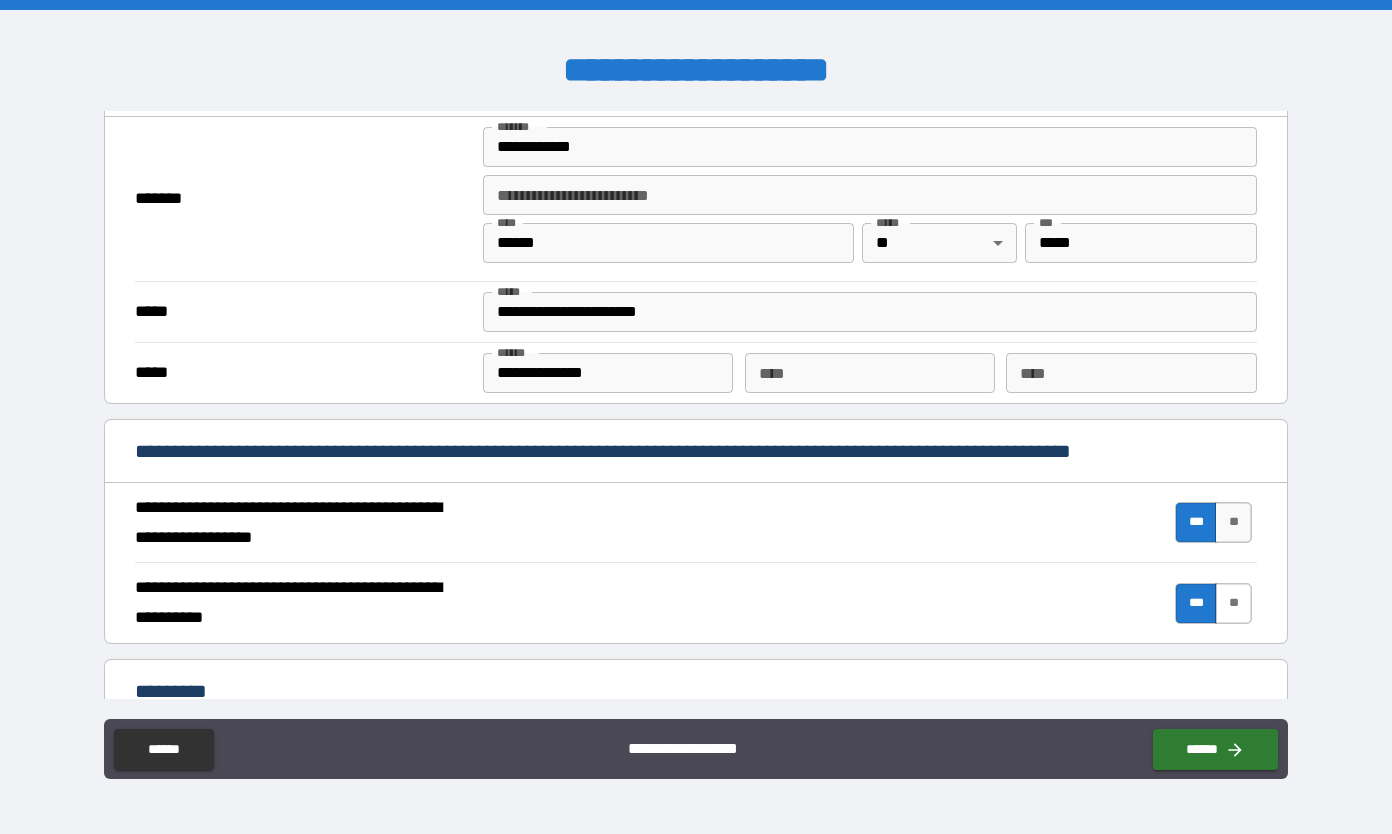 click on "**" at bounding box center (1233, 603) 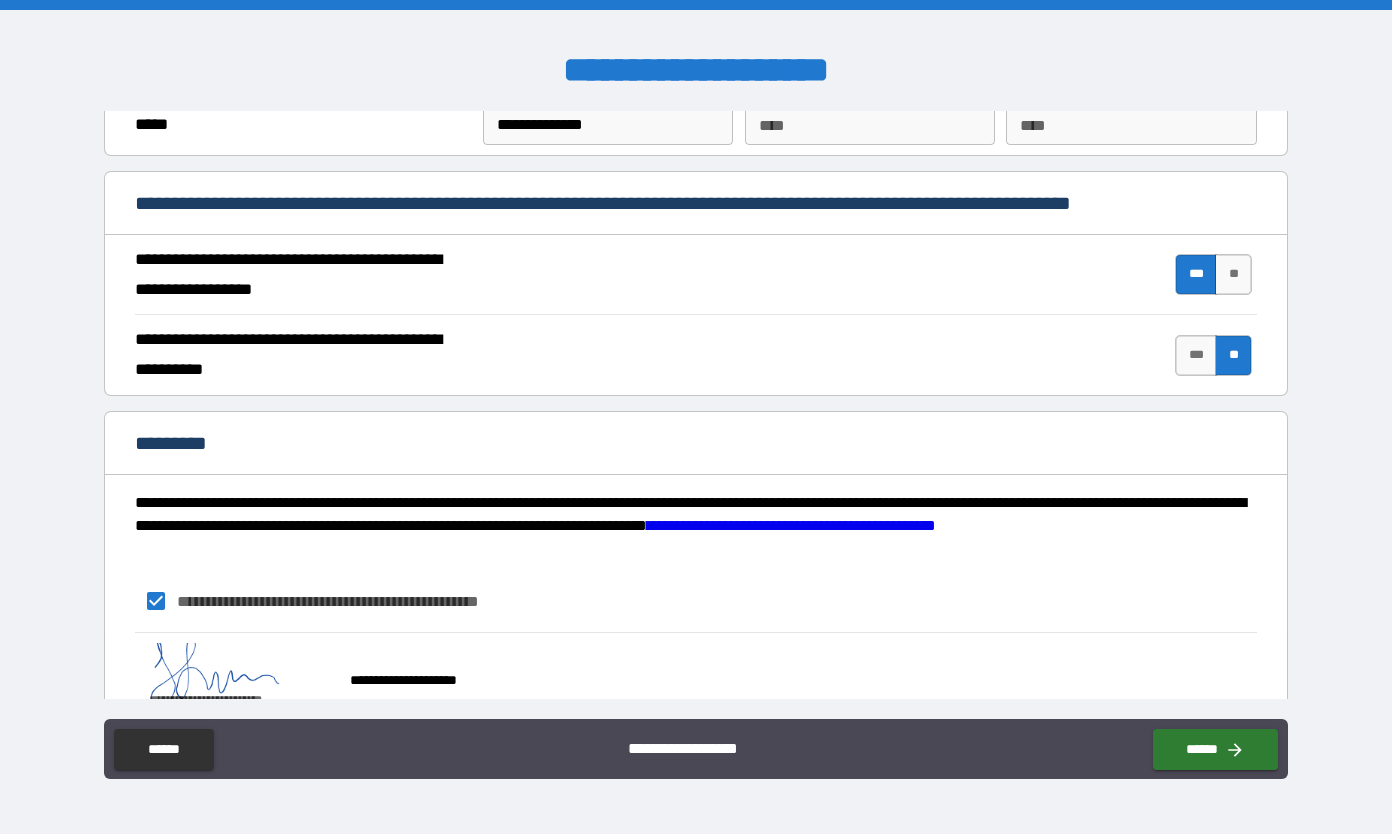 scroll, scrollTop: 1748, scrollLeft: 0, axis: vertical 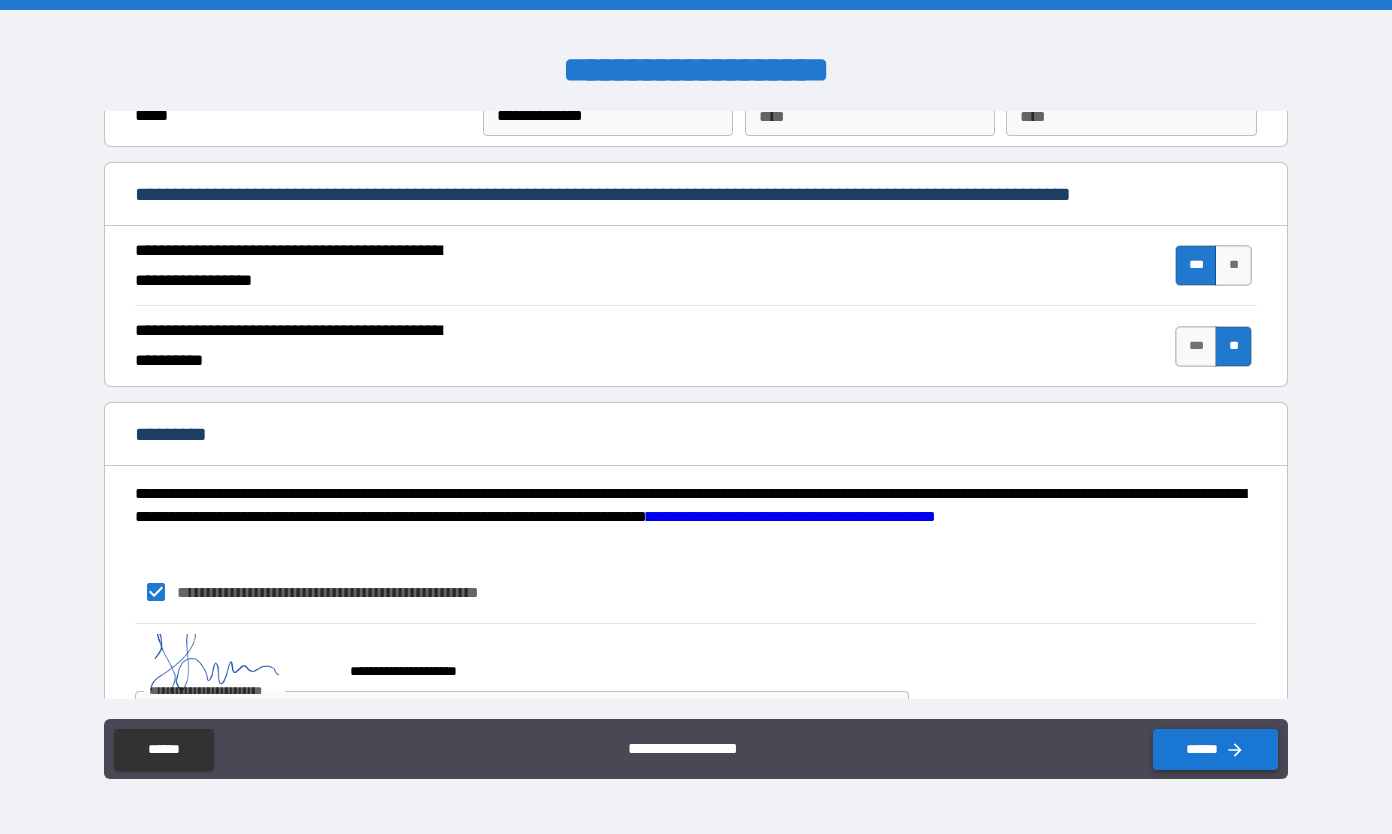 click 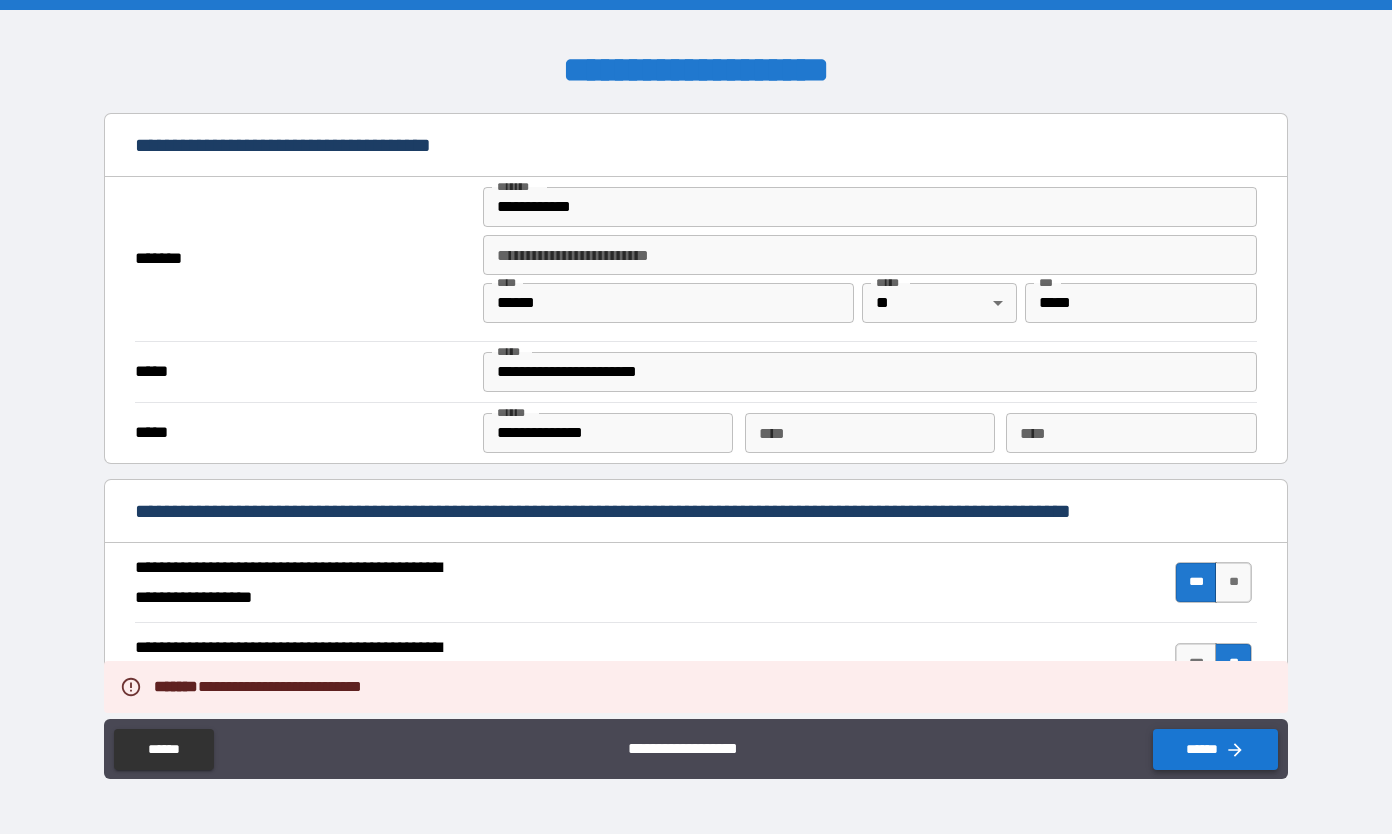 scroll, scrollTop: 1401, scrollLeft: 0, axis: vertical 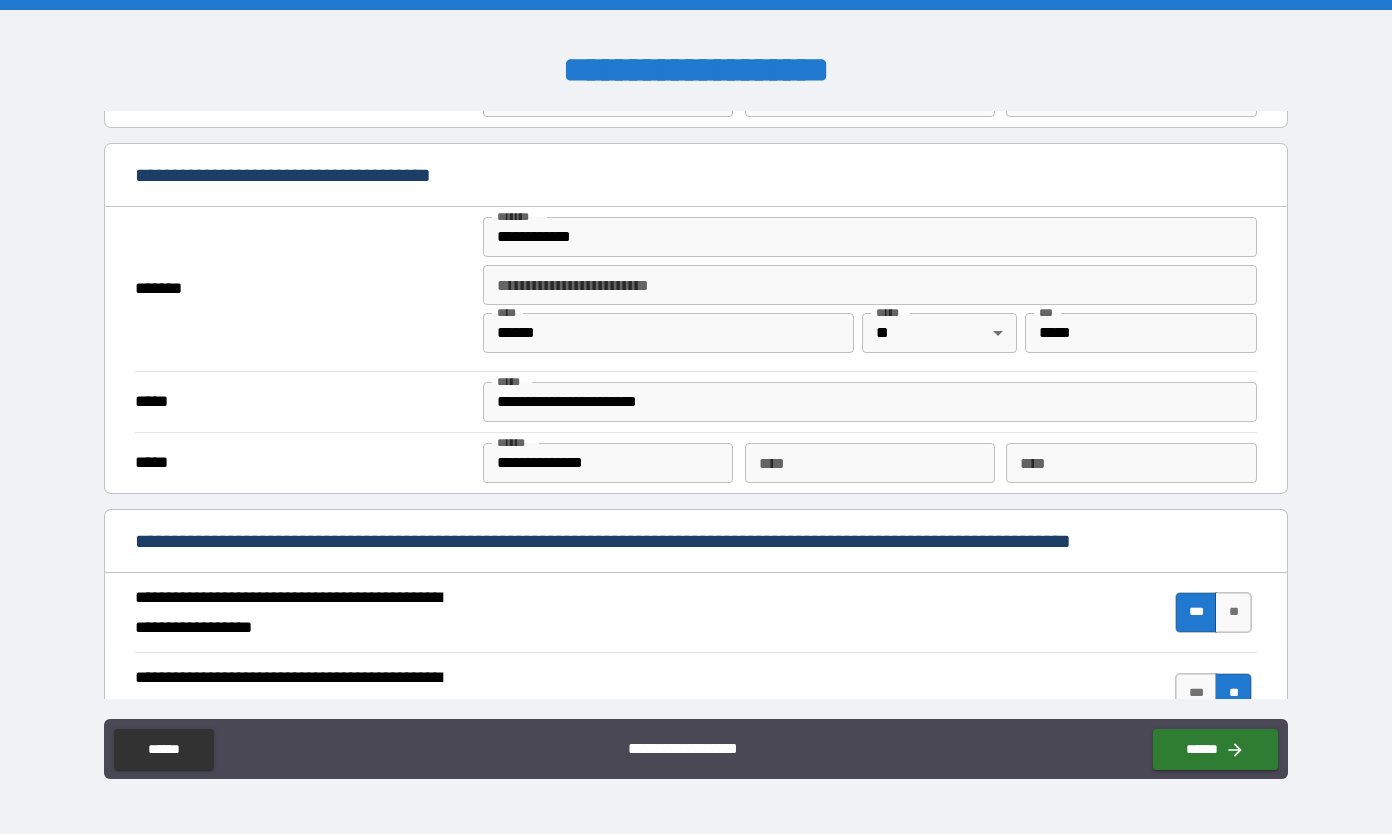 click on "**********" at bounding box center (870, 402) 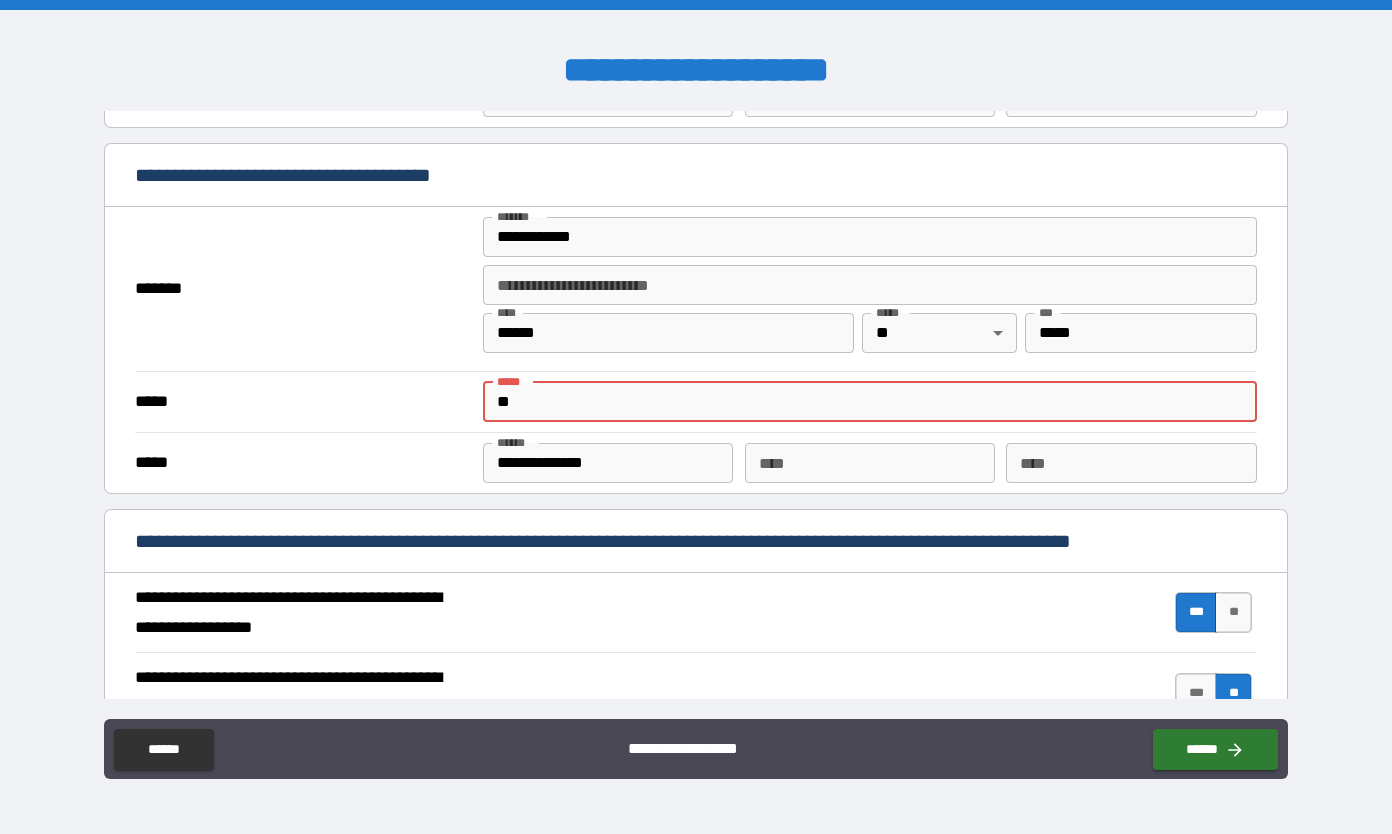type on "*" 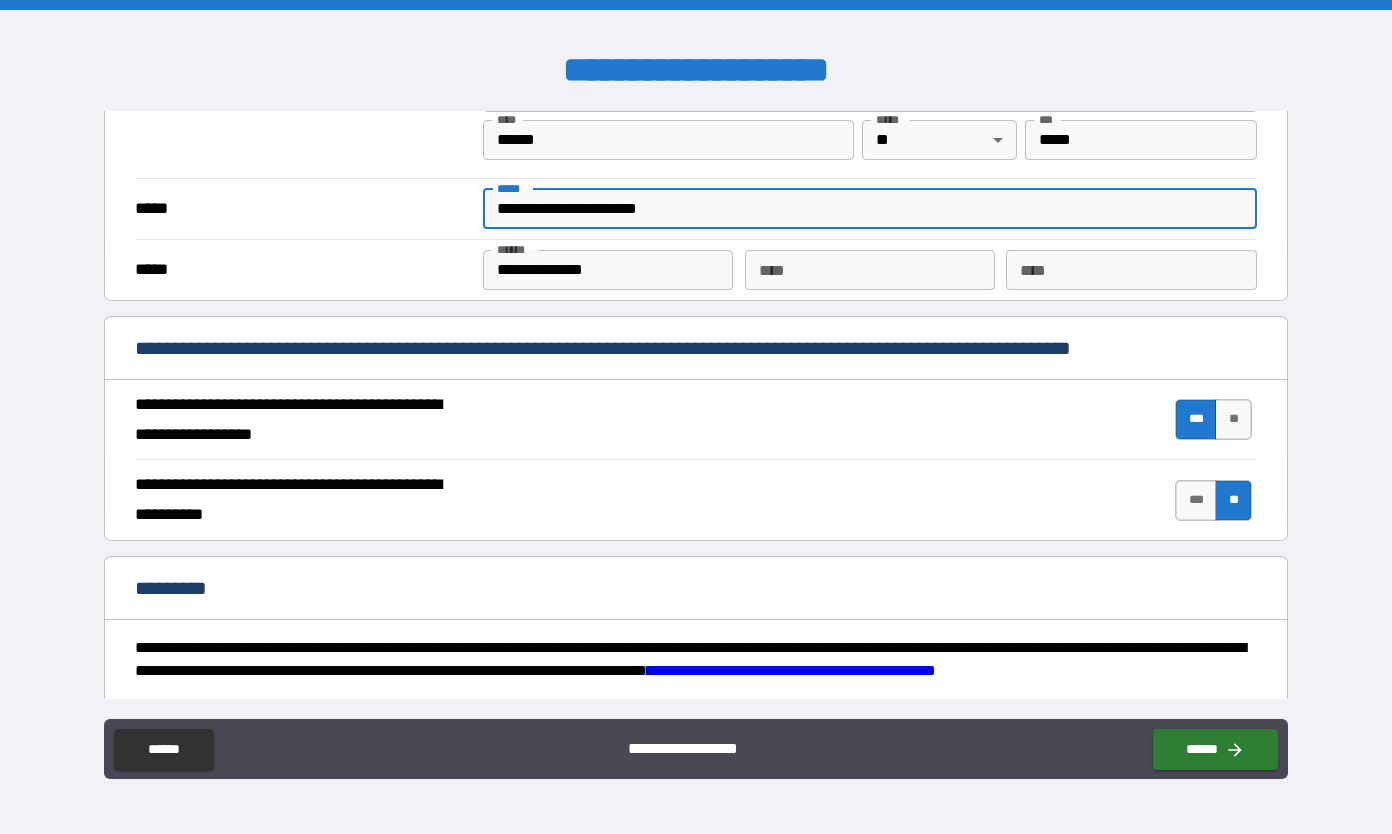 scroll, scrollTop: 1759, scrollLeft: 0, axis: vertical 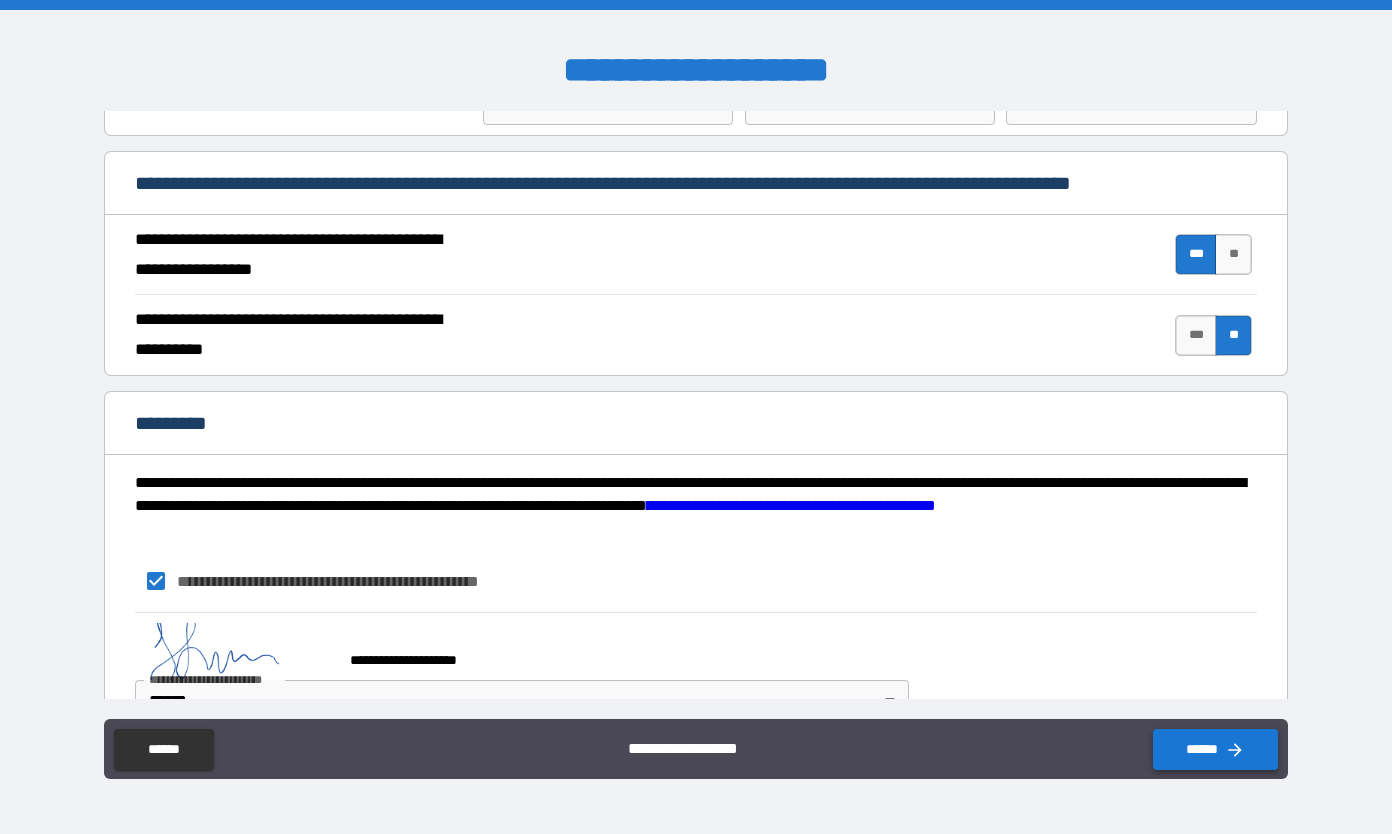 click 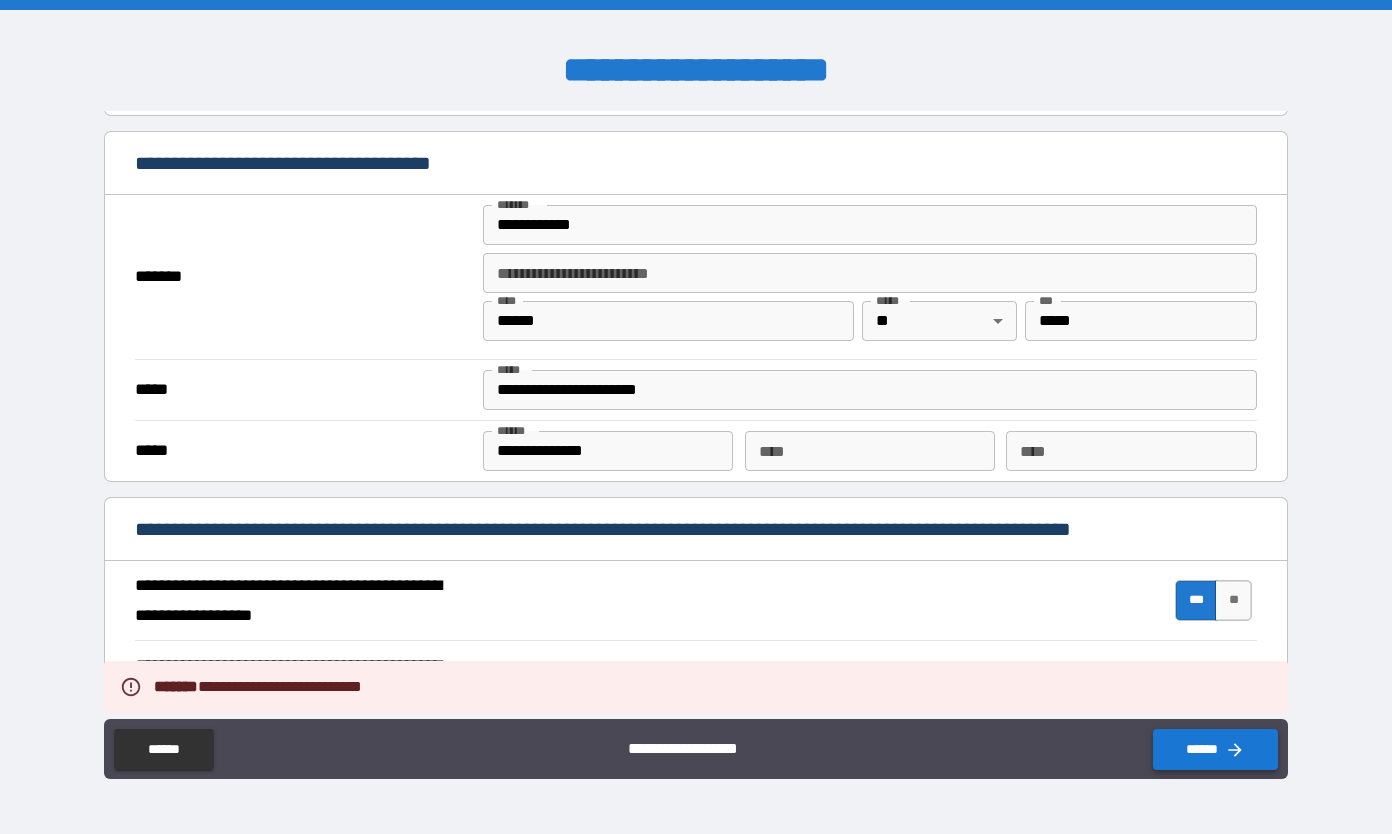 scroll, scrollTop: 1411, scrollLeft: 0, axis: vertical 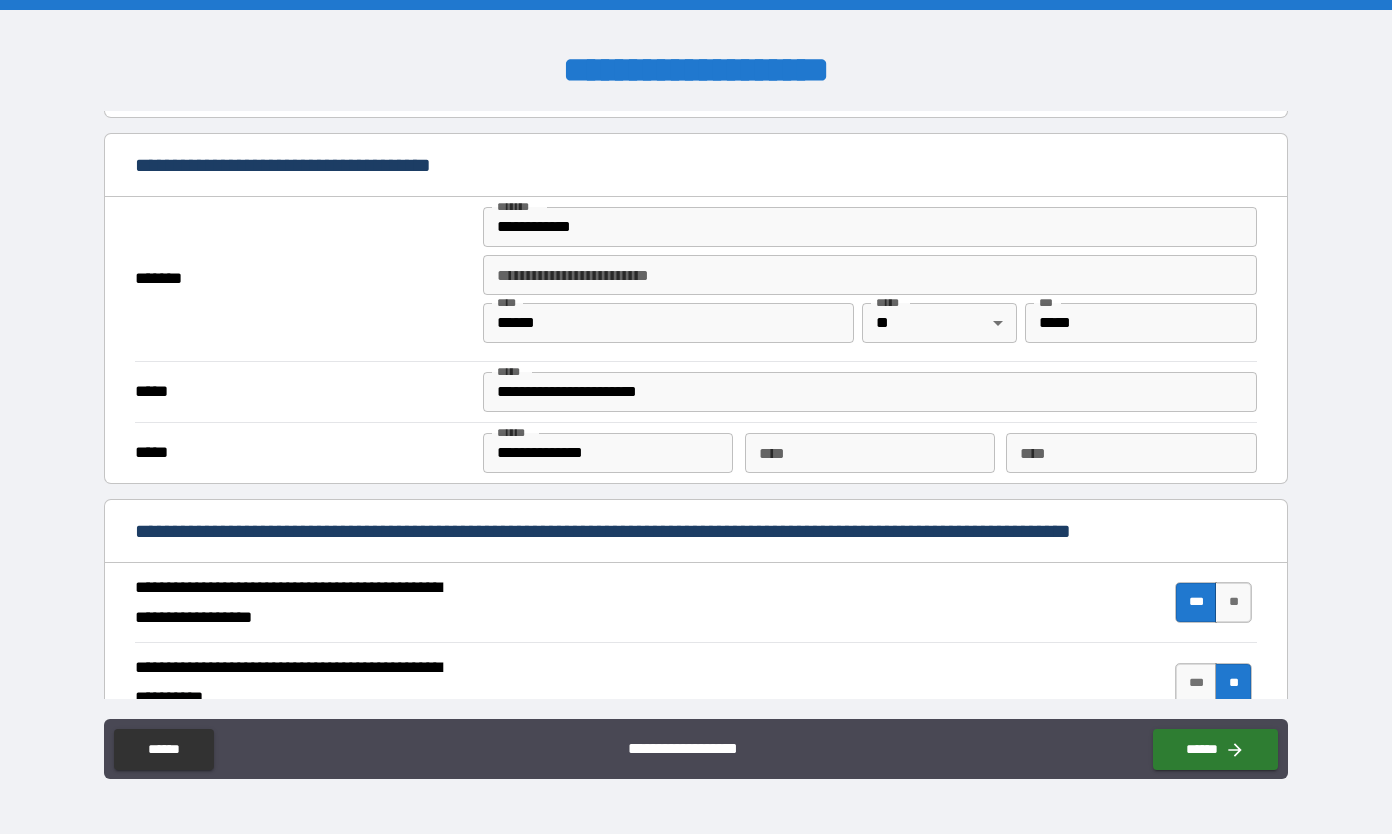 click on "**********" at bounding box center (870, 392) 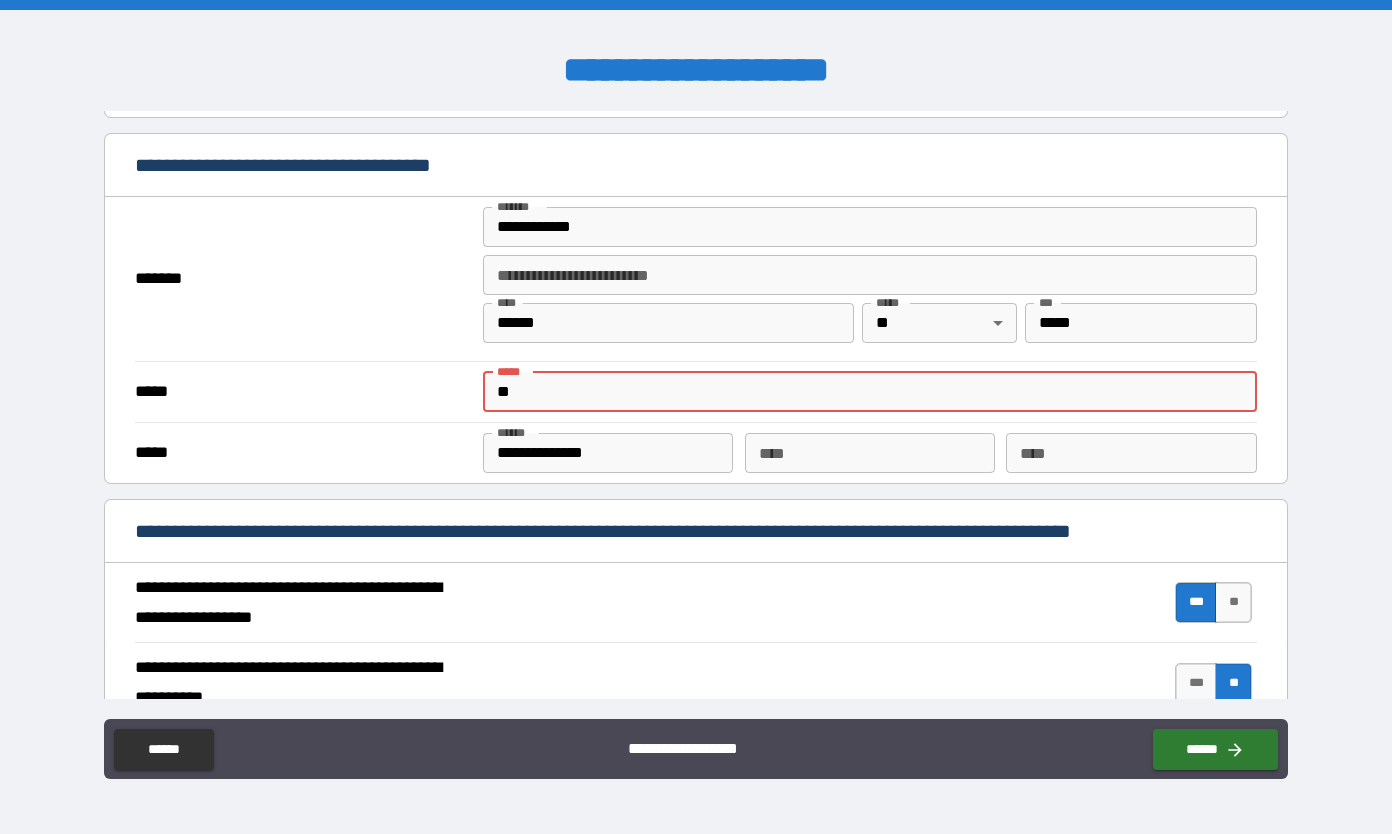 type on "*" 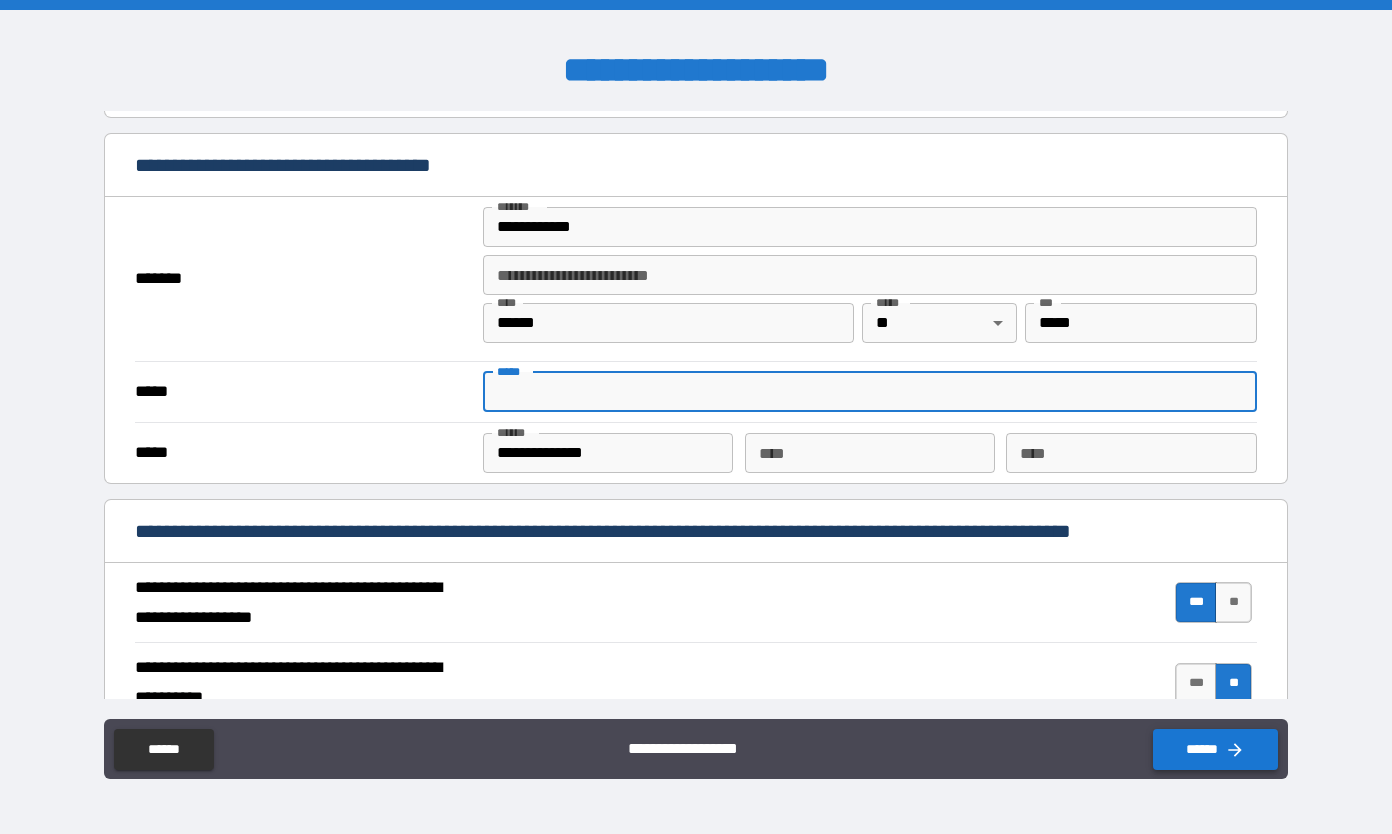 click on "******" at bounding box center (1215, 749) 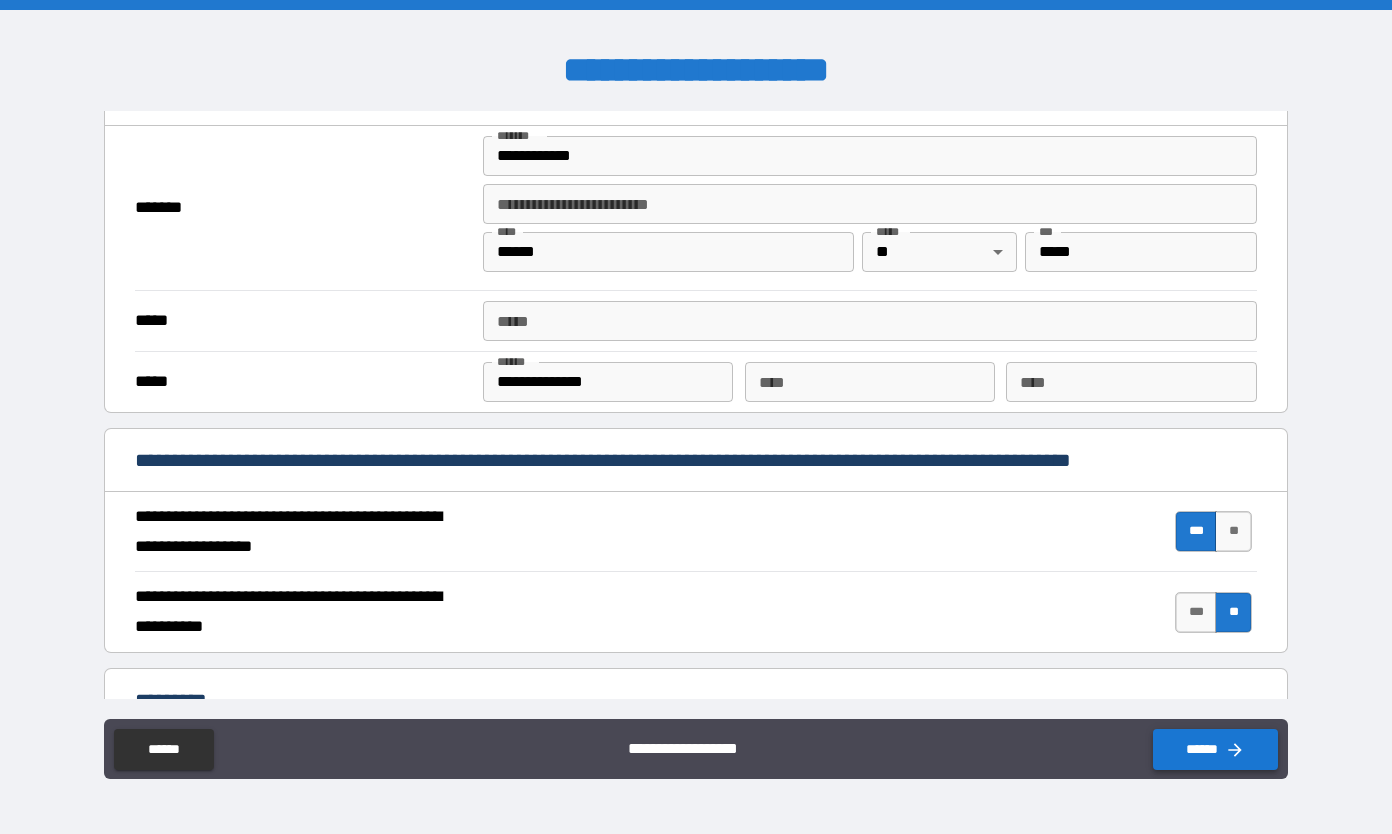 scroll, scrollTop: 1449, scrollLeft: 0, axis: vertical 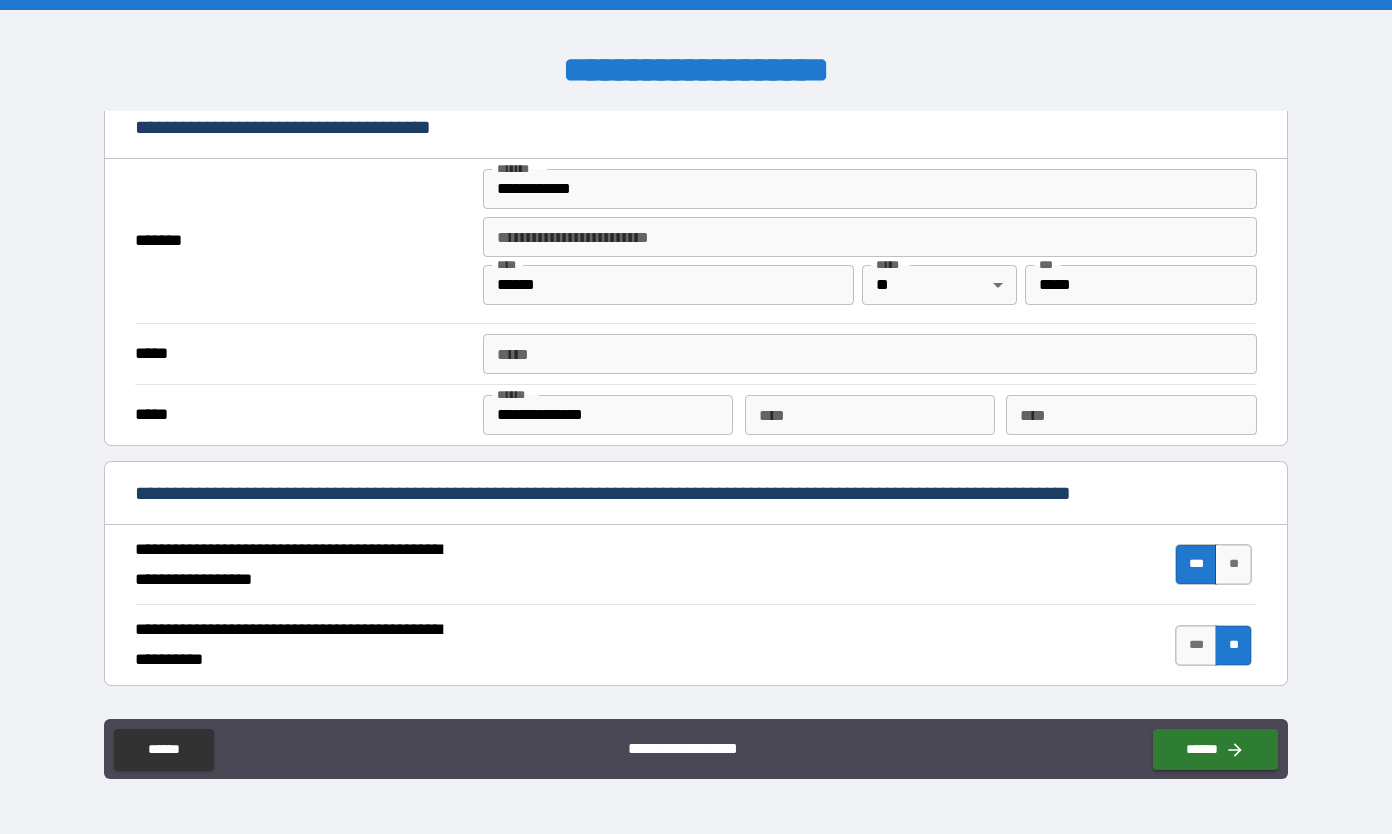 click on "***** *****" at bounding box center [870, 354] 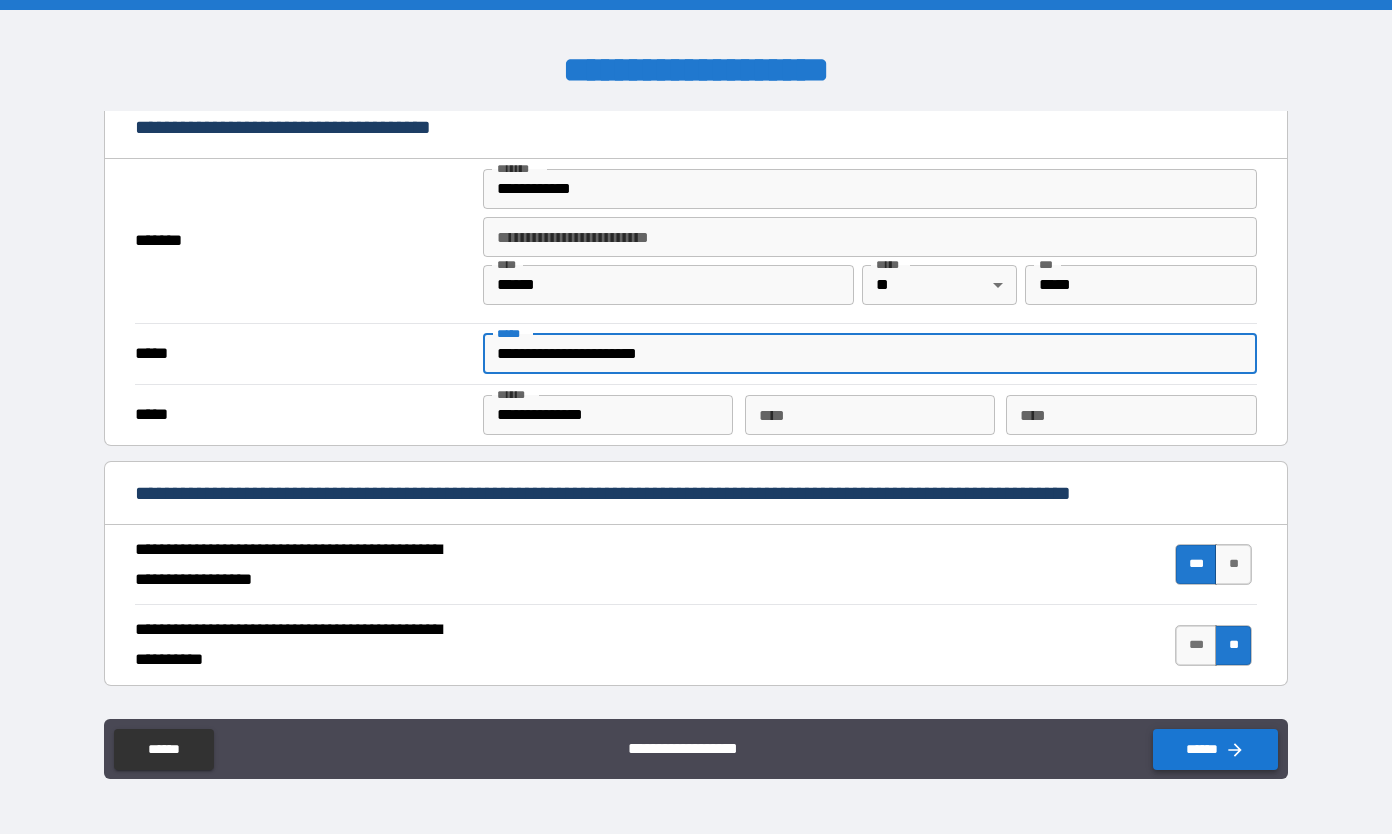 click on "******" at bounding box center [1215, 749] 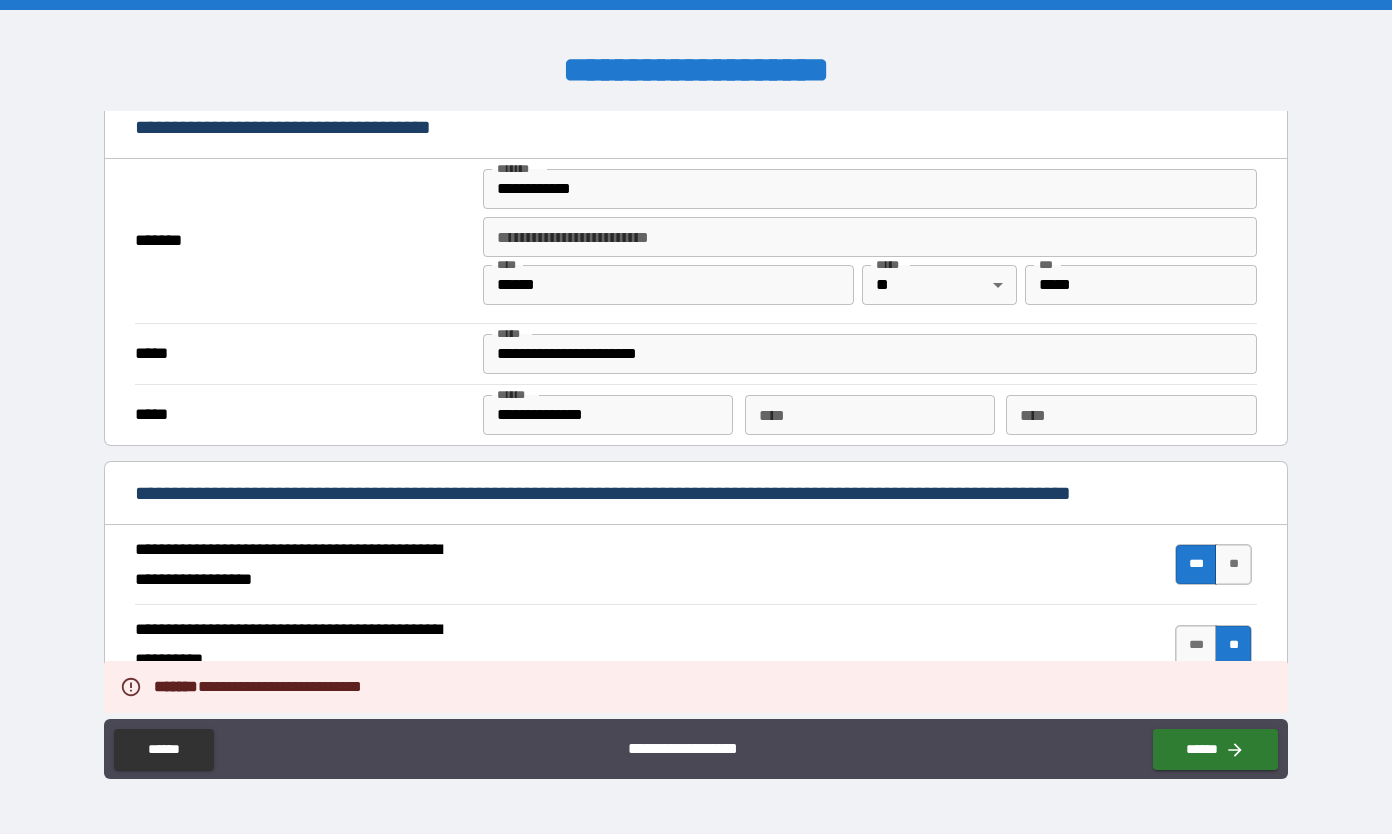click on "**********" at bounding box center (870, 354) 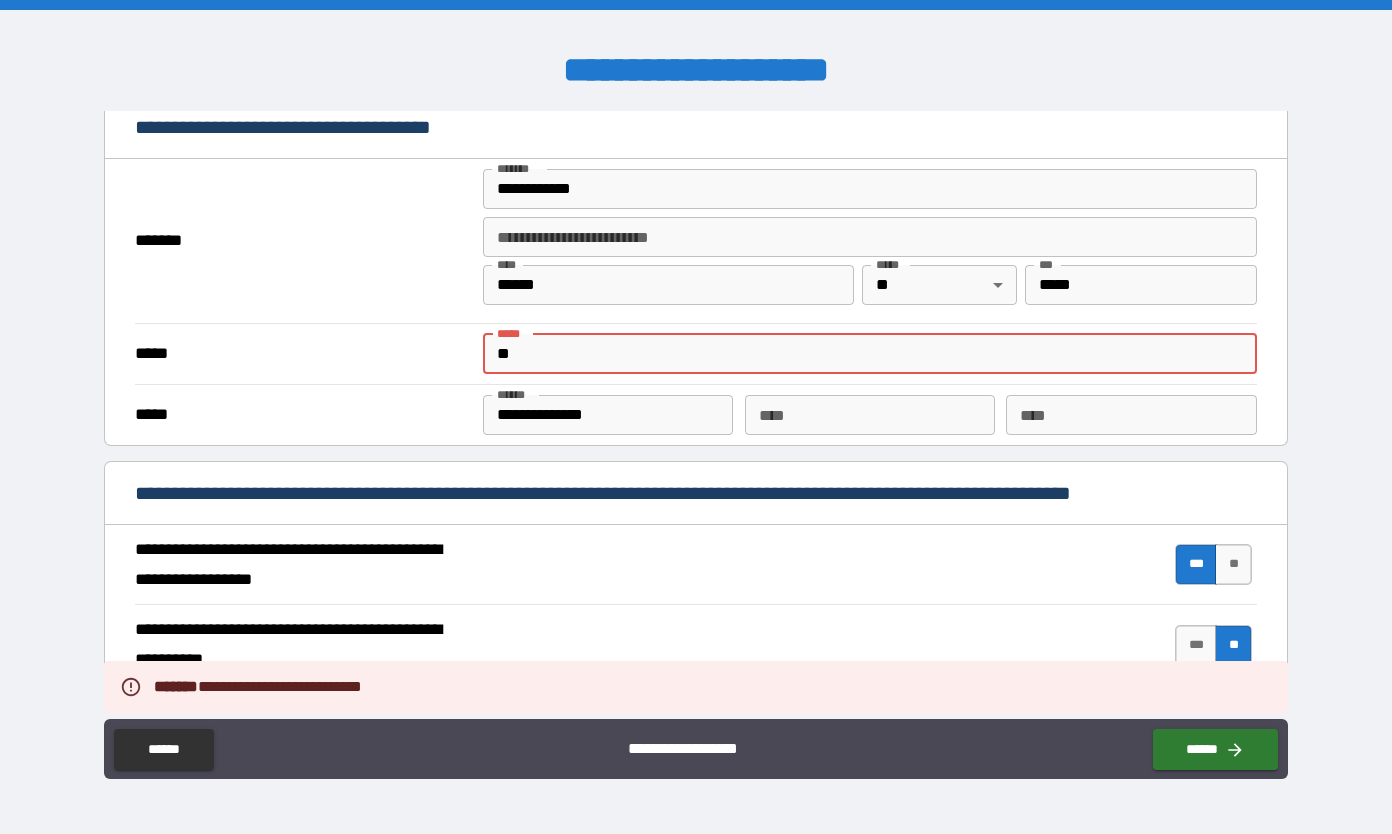 type on "*" 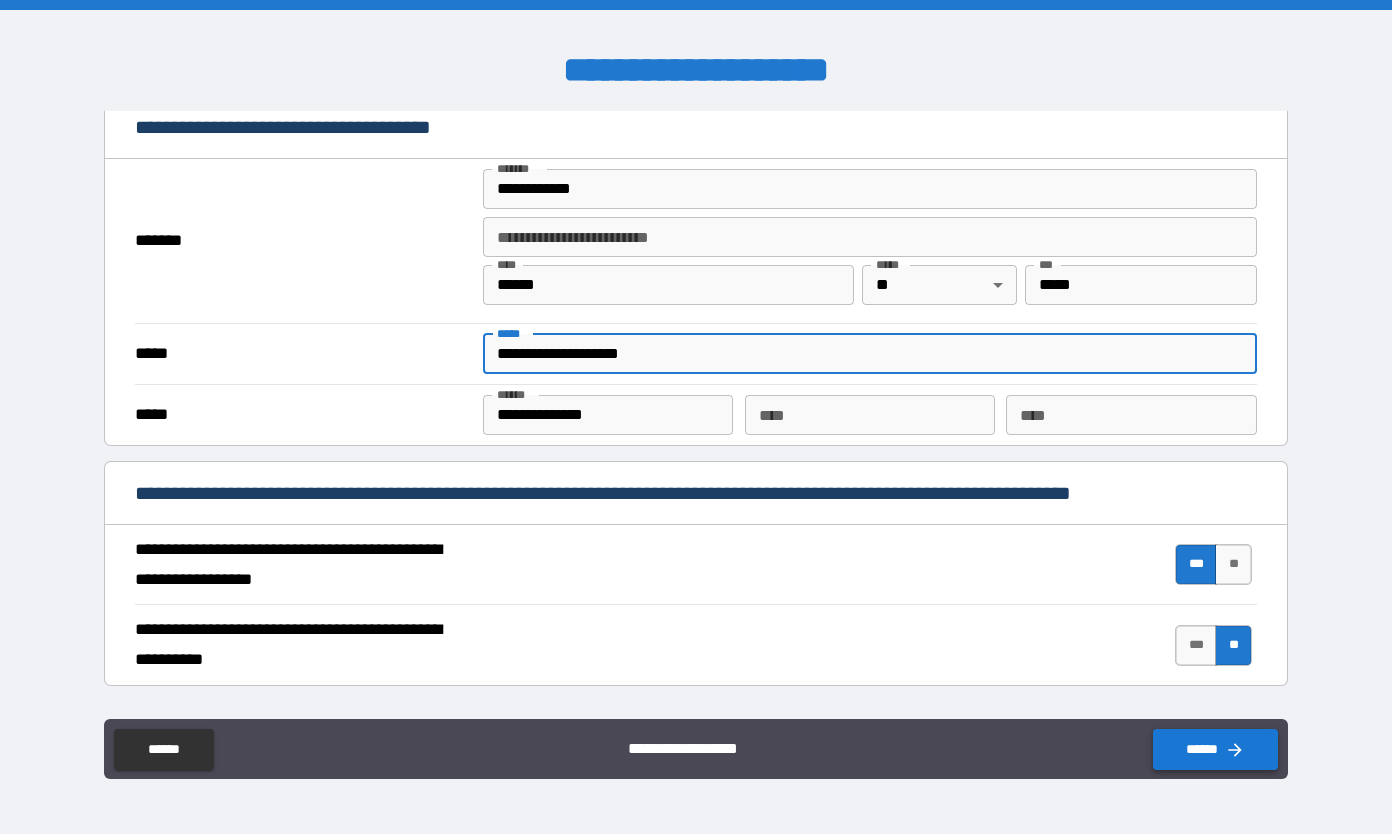 click 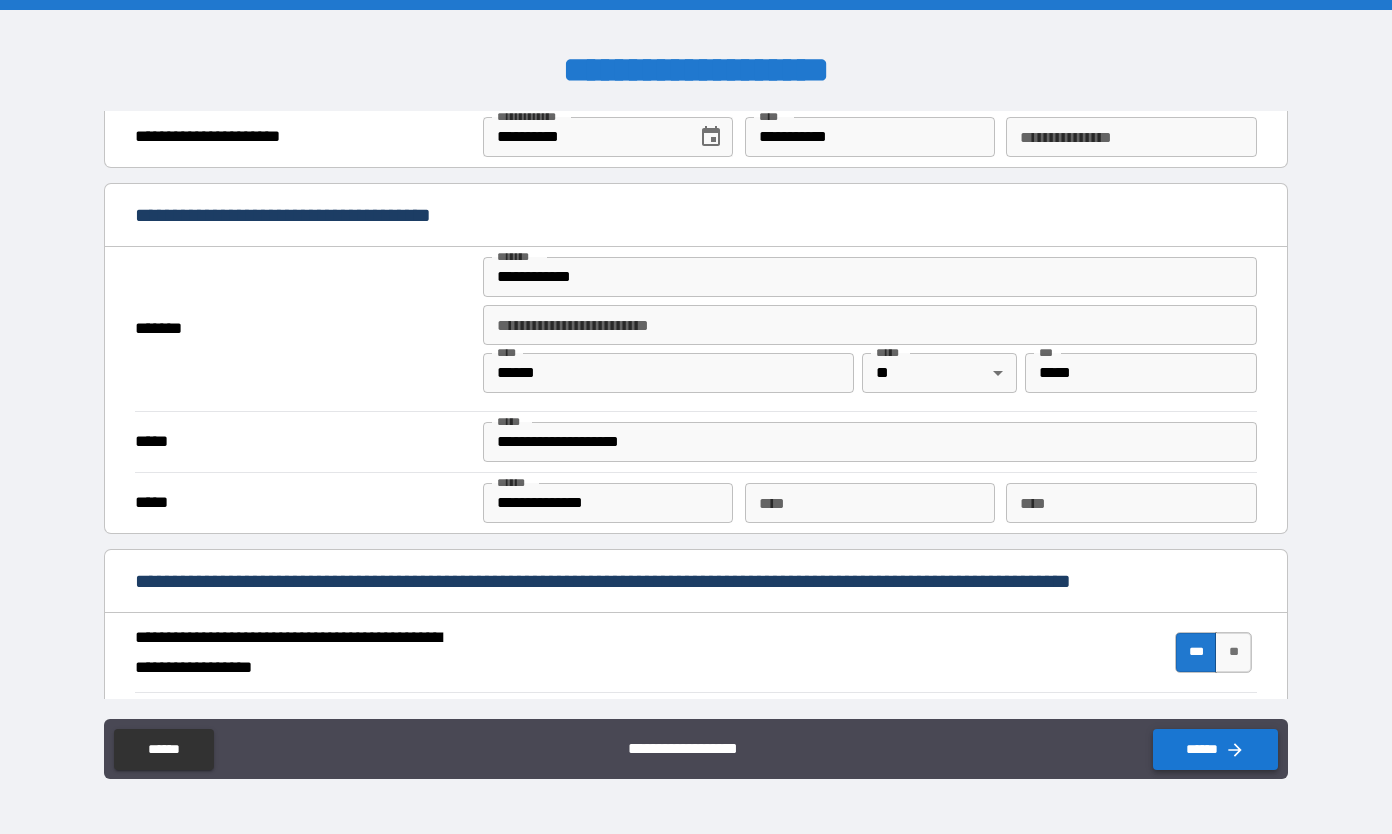 scroll, scrollTop: 1364, scrollLeft: 0, axis: vertical 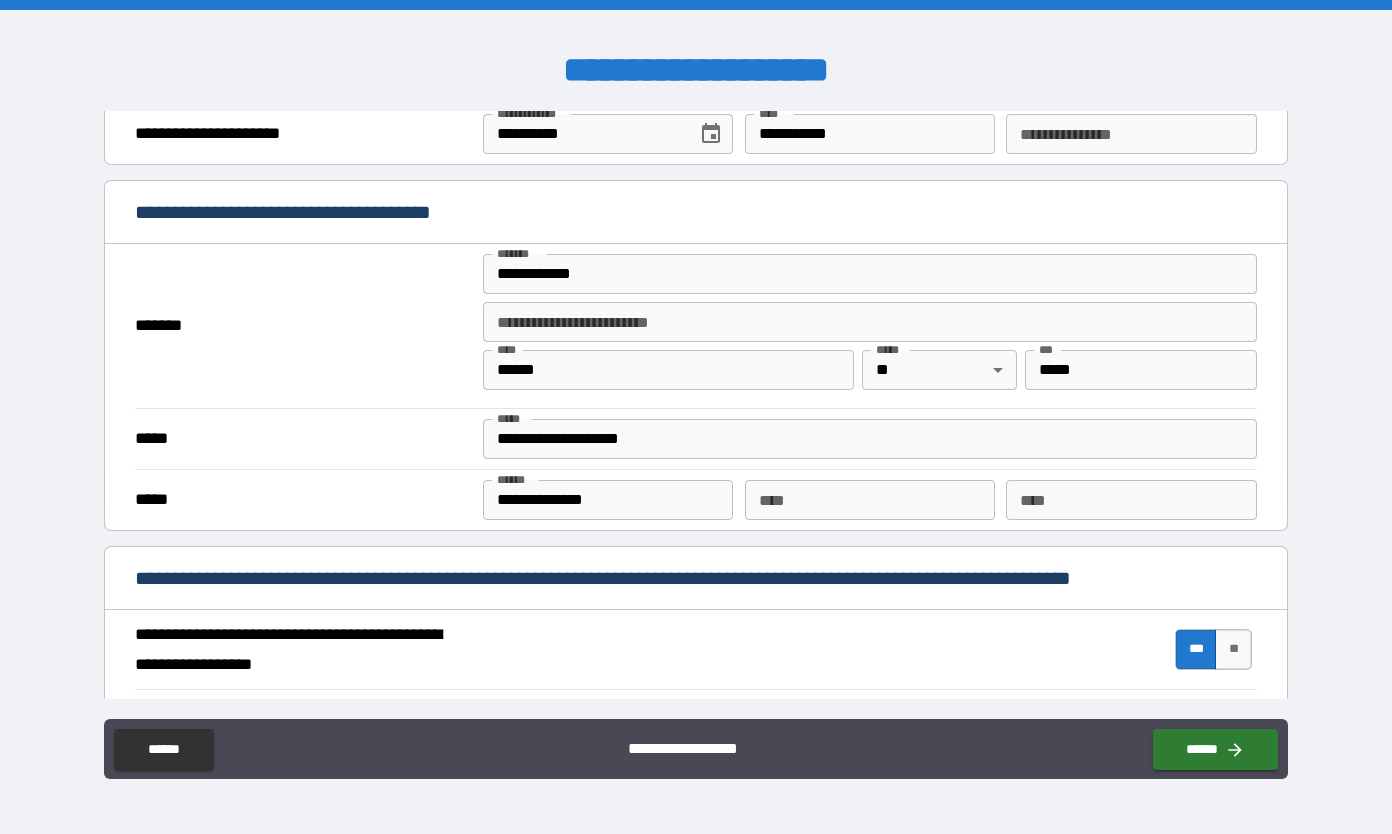 click on "**********" at bounding box center [870, 439] 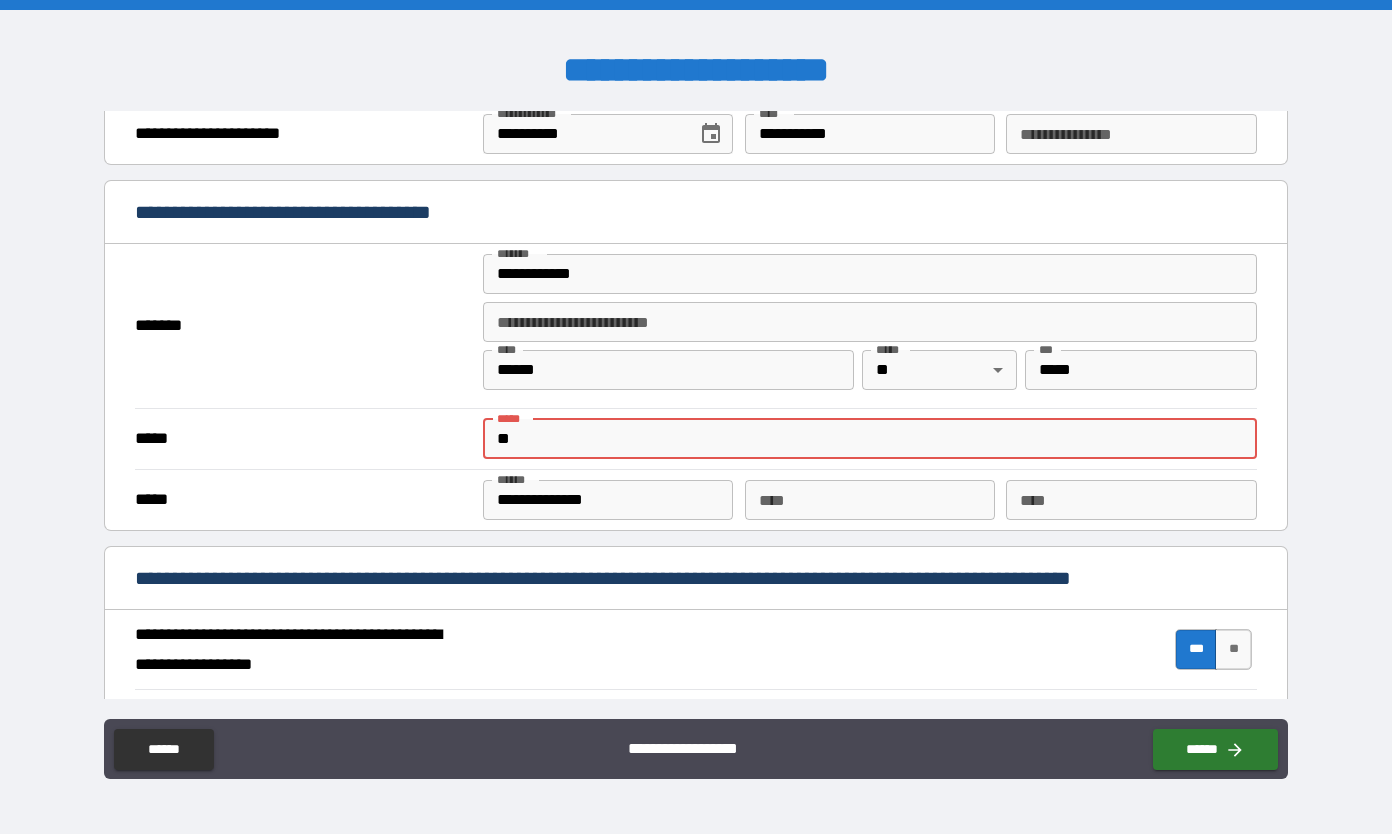 type on "*" 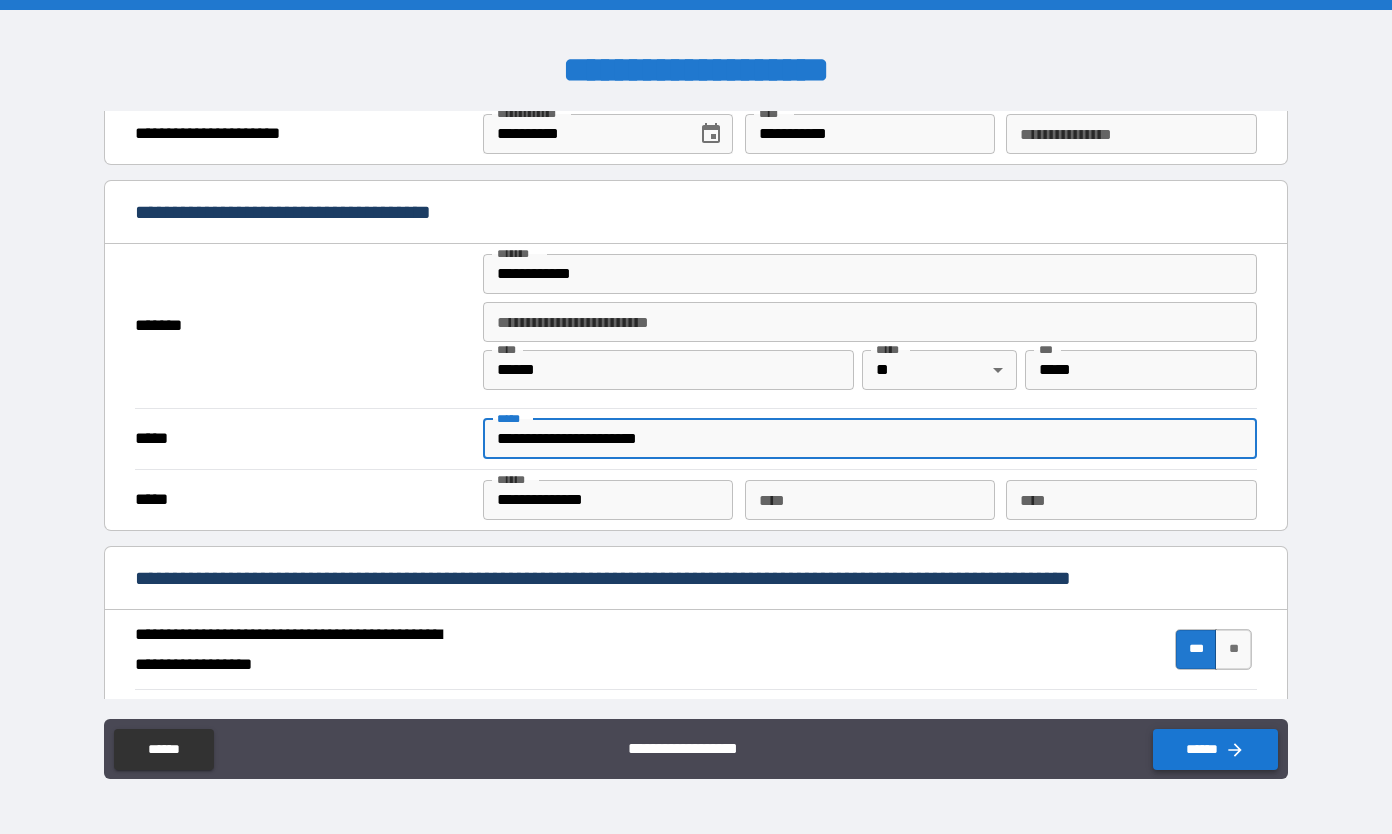 type on "**********" 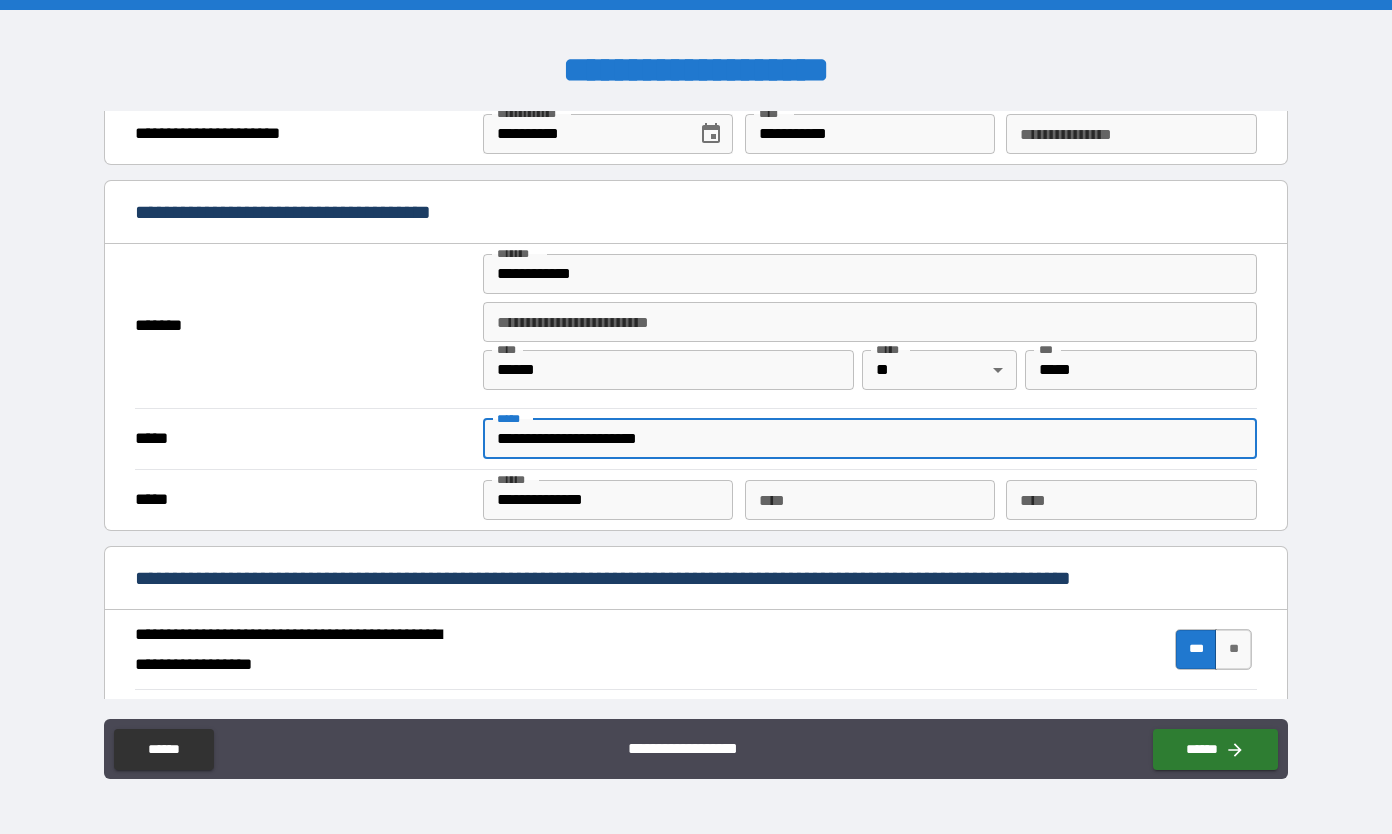 click on "**********" at bounding box center (870, 439) 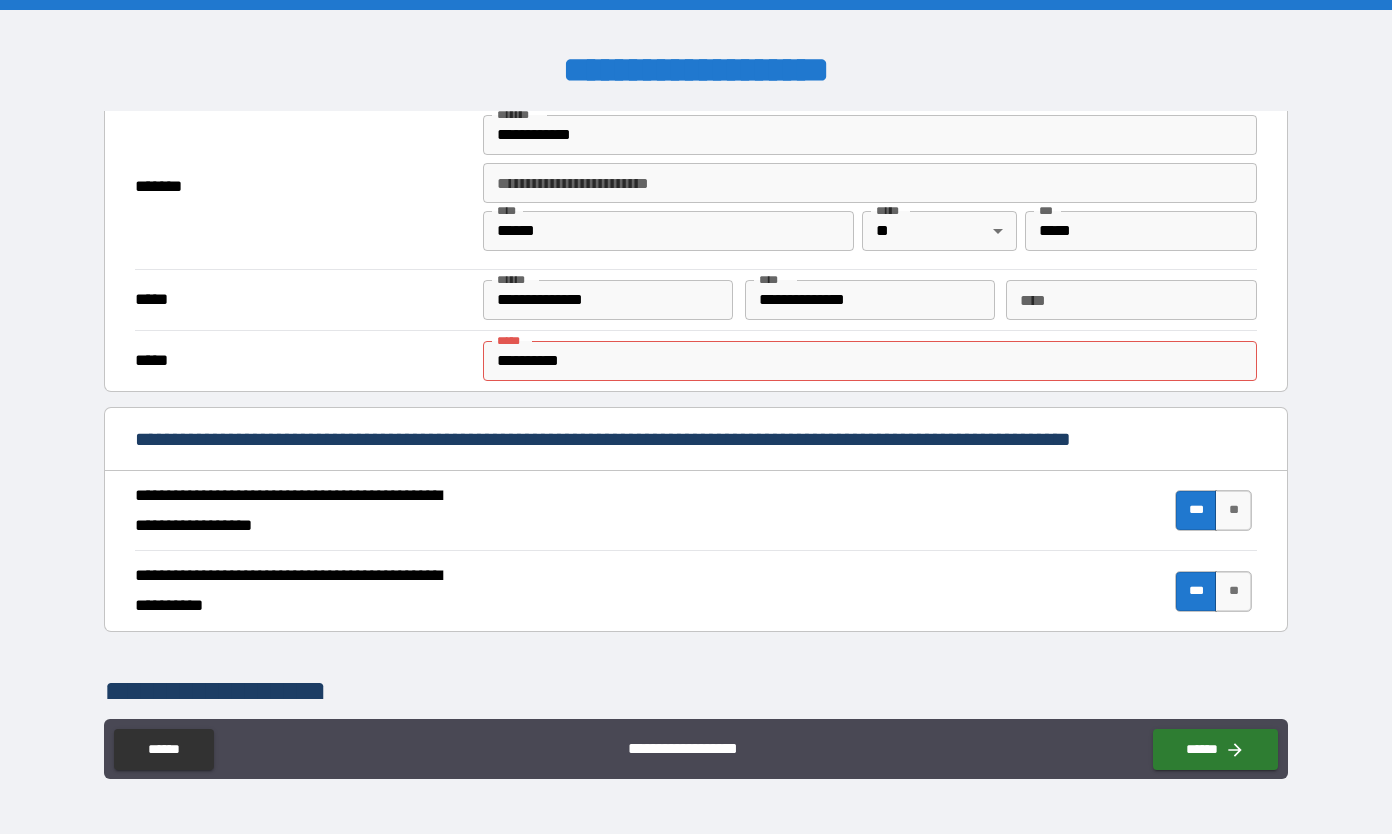 scroll, scrollTop: 479, scrollLeft: 0, axis: vertical 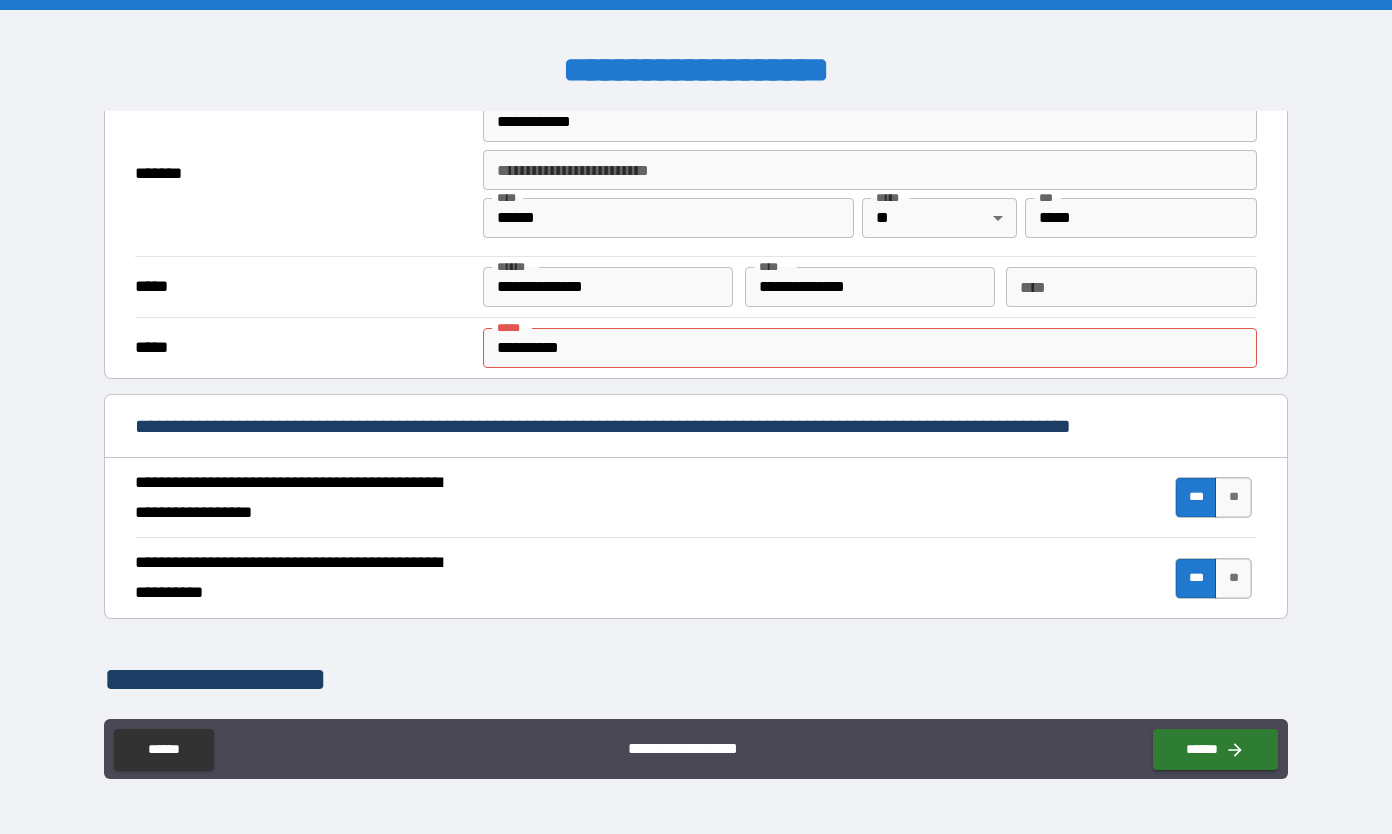 click on "**********" at bounding box center [870, 348] 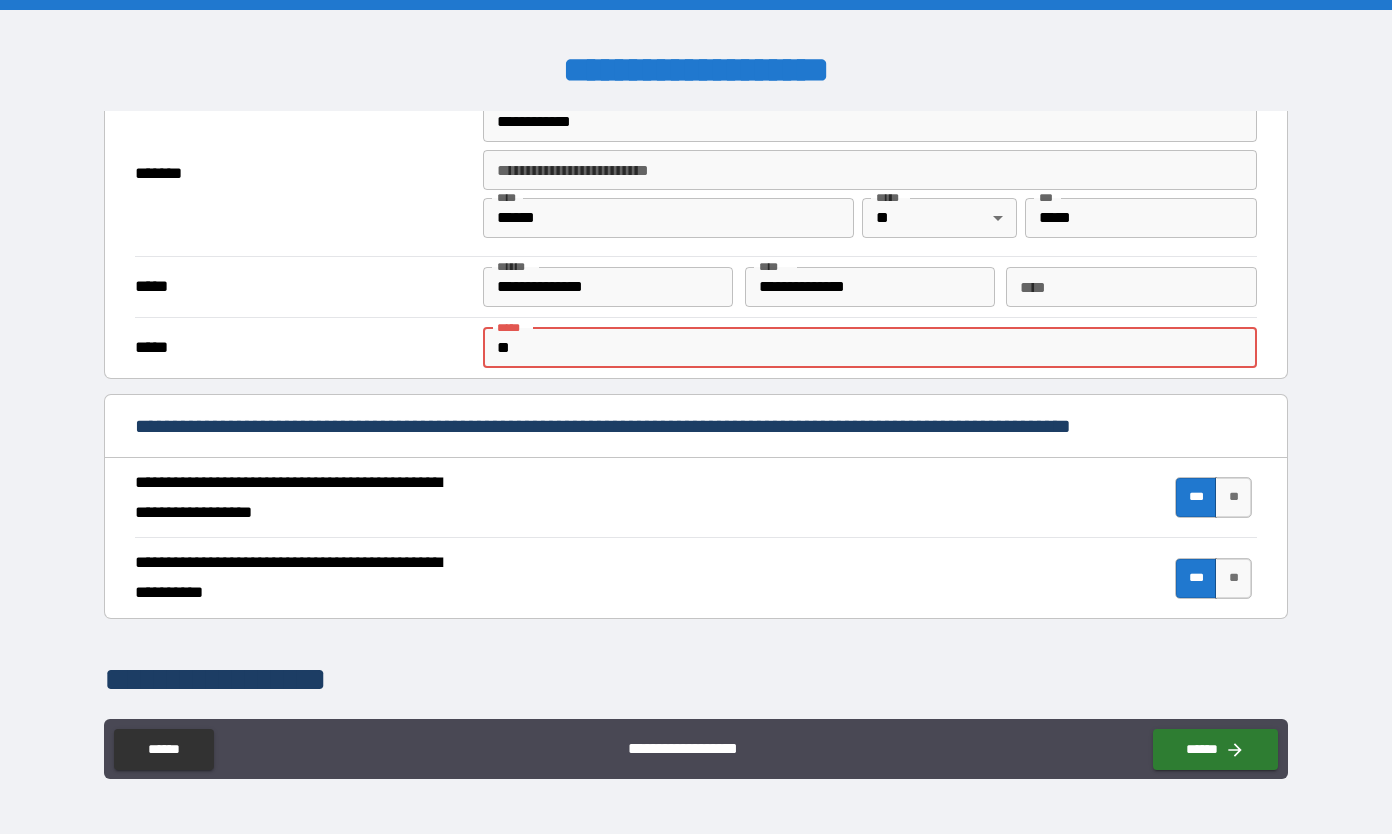 type on "*" 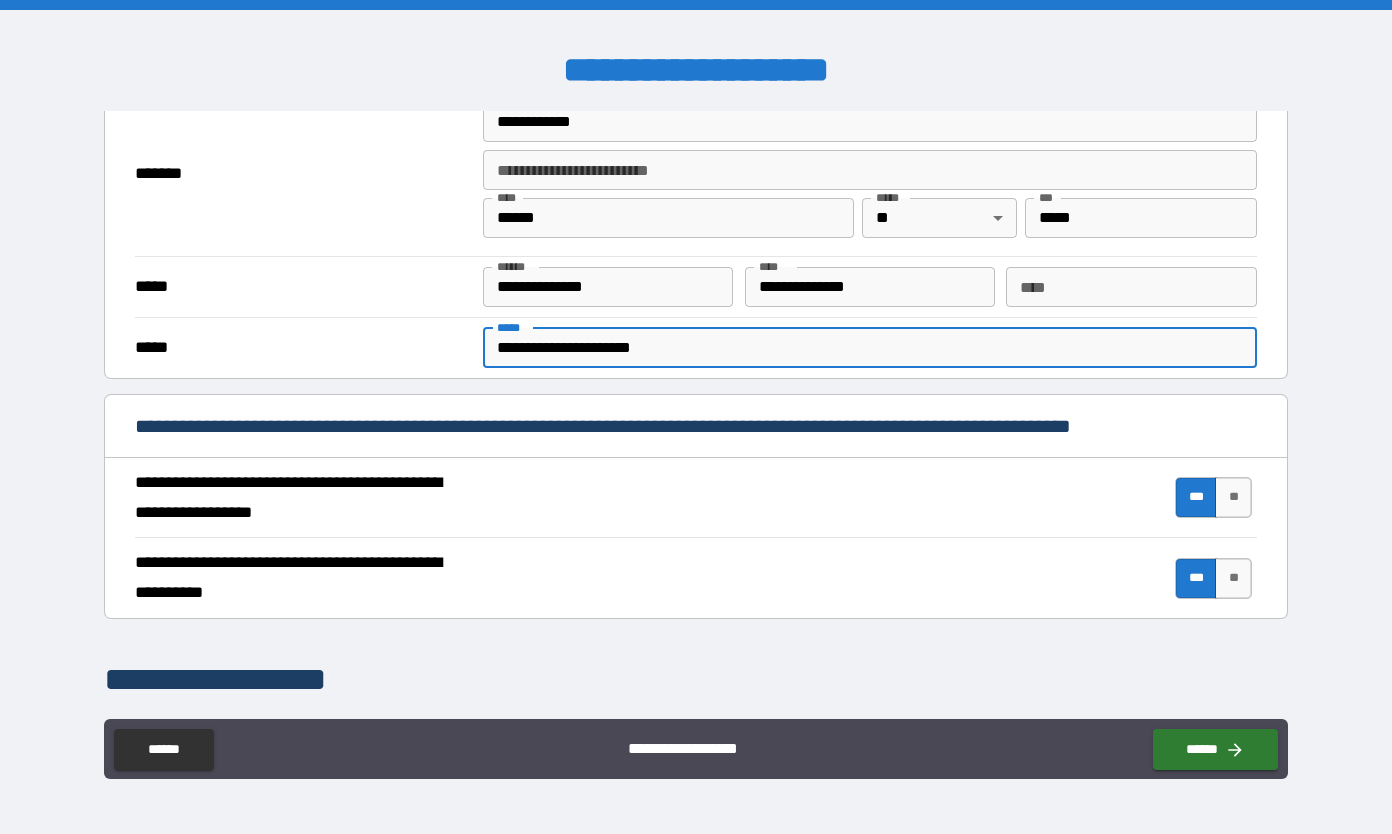 type on "**********" 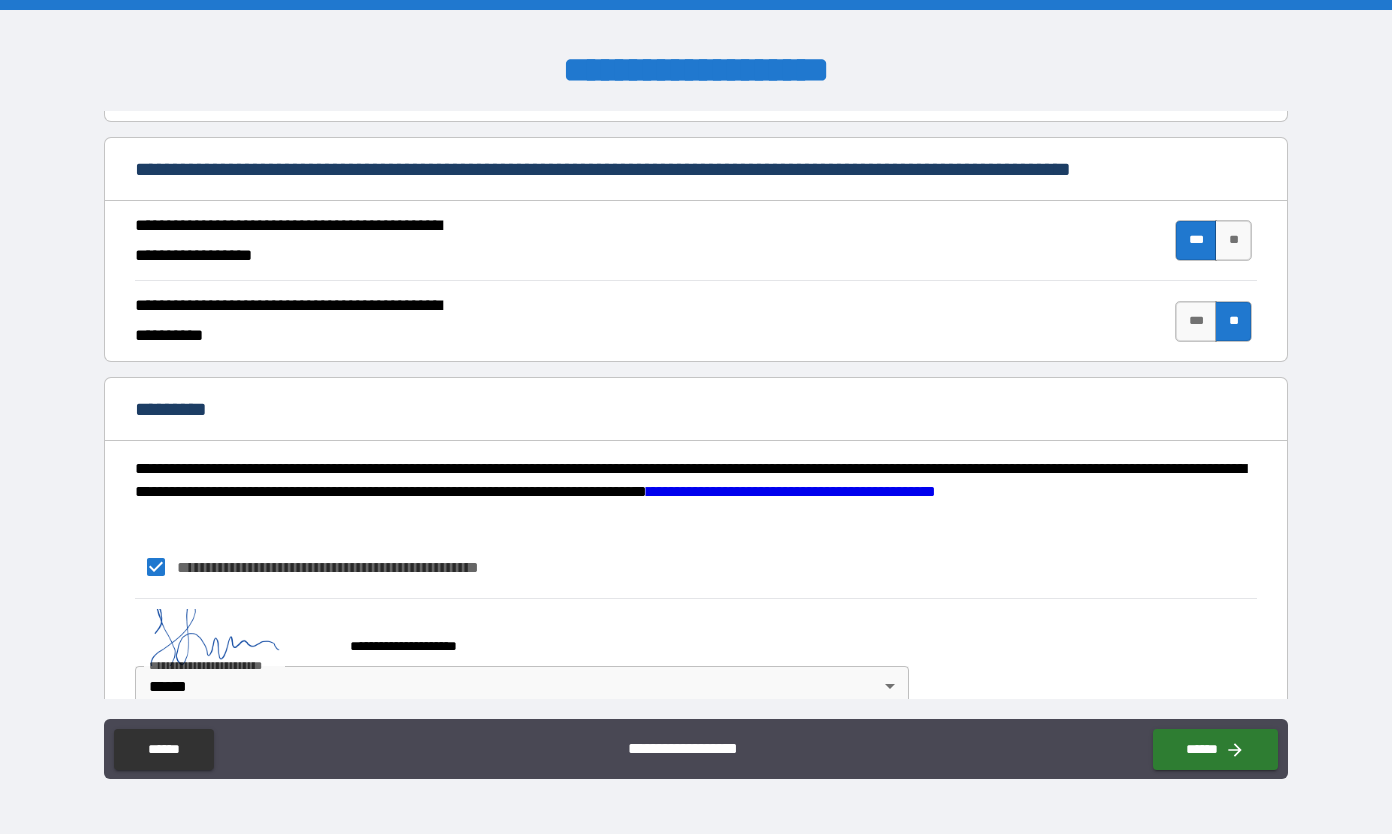 scroll, scrollTop: 1811, scrollLeft: 0, axis: vertical 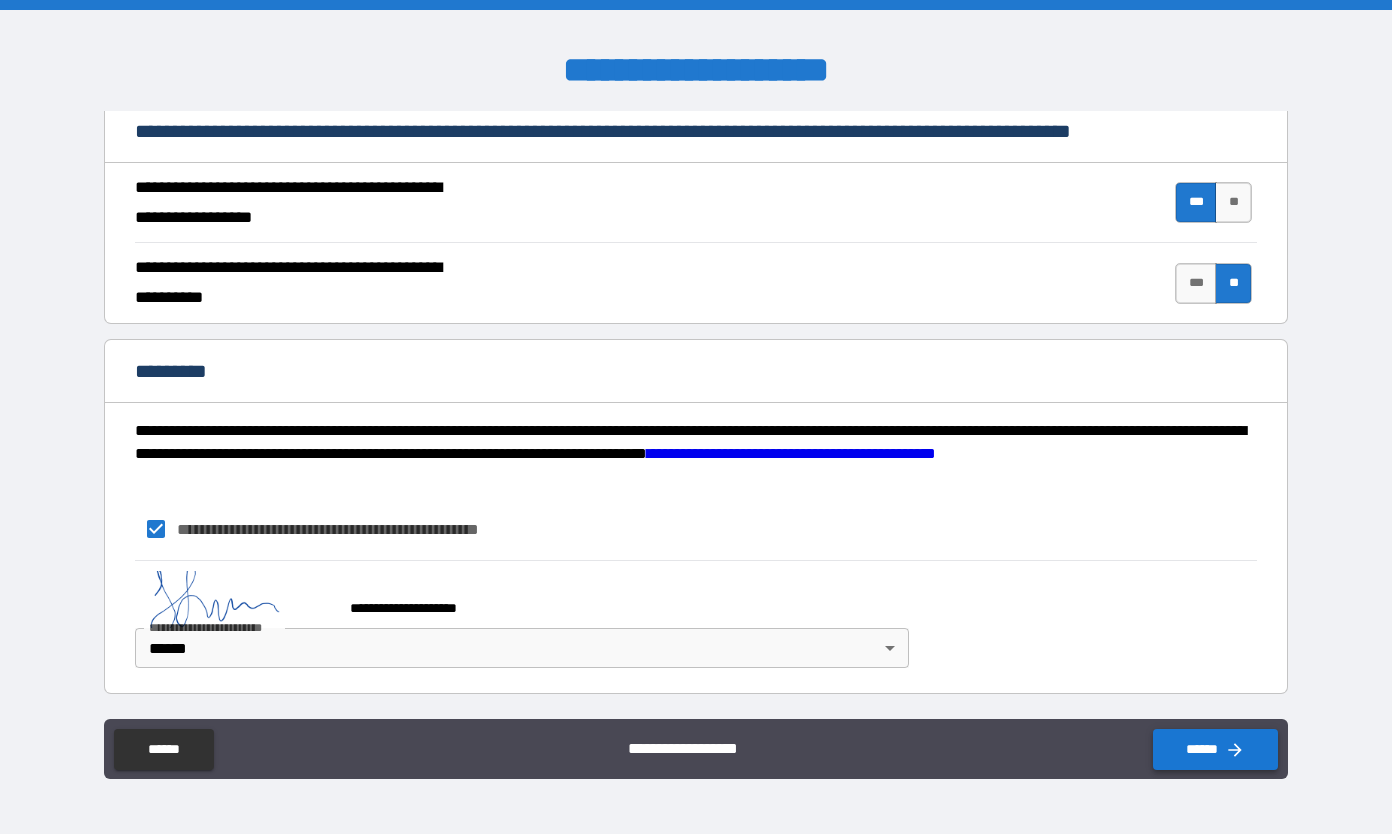 click on "******" at bounding box center (1215, 749) 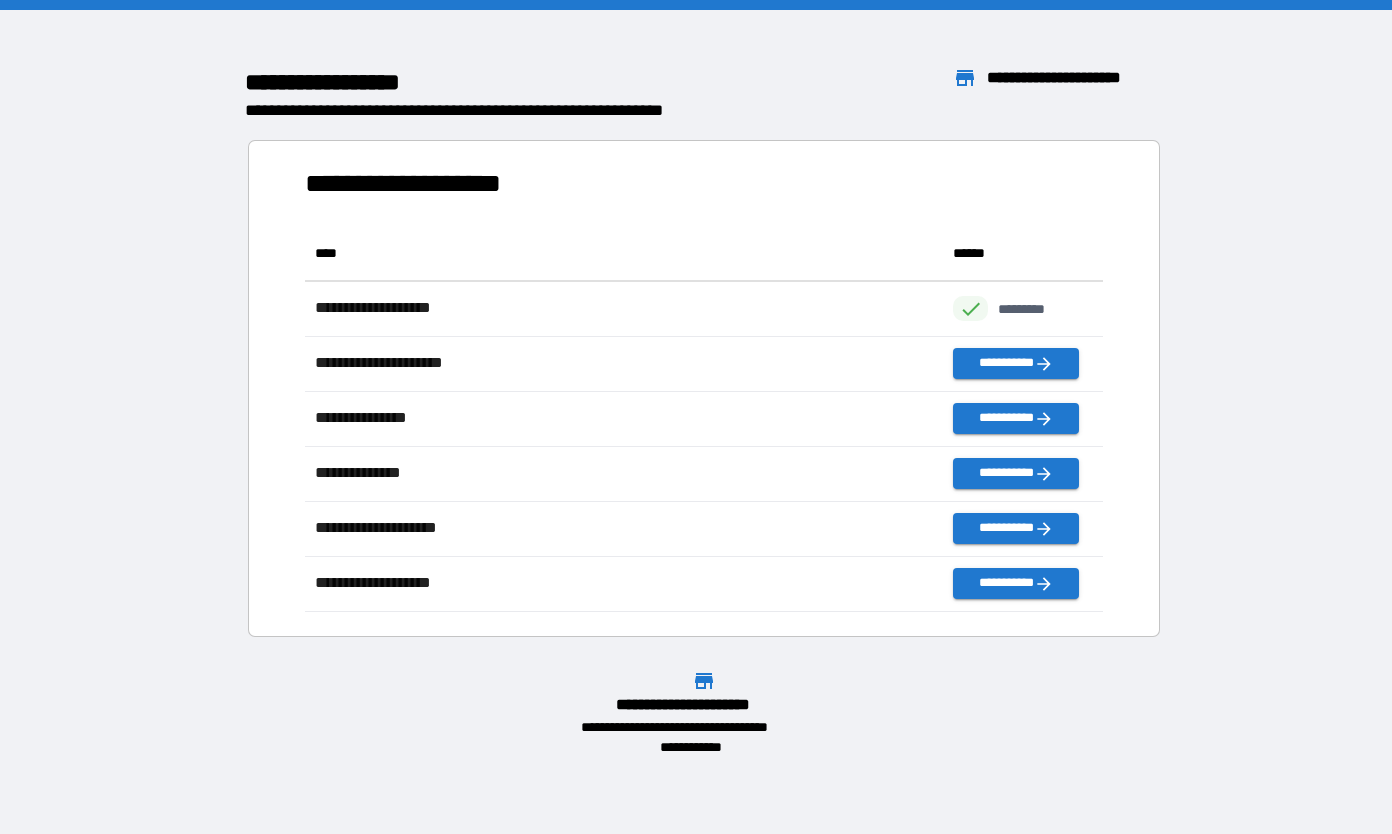 scroll, scrollTop: 16, scrollLeft: 16, axis: both 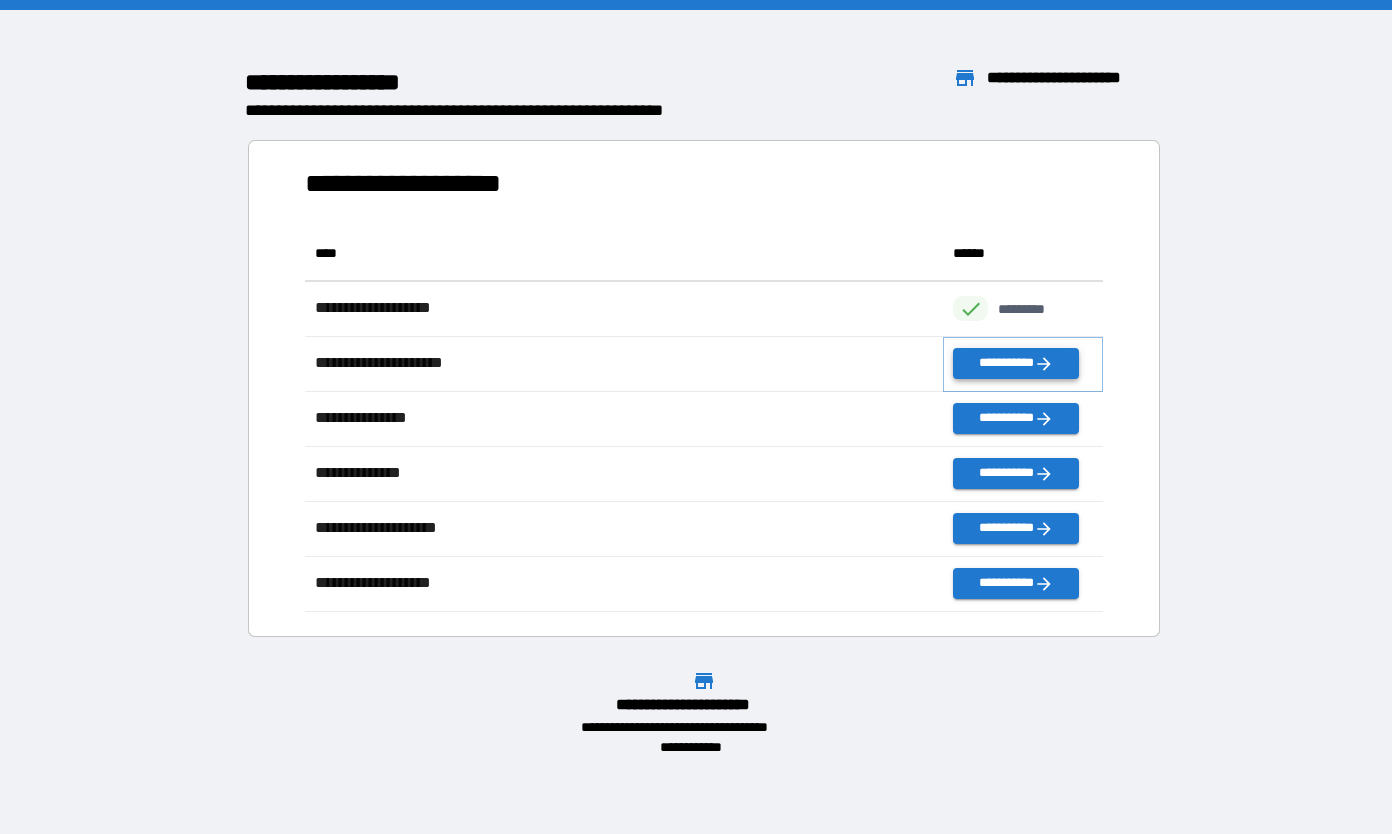 click on "**********" at bounding box center (1015, 363) 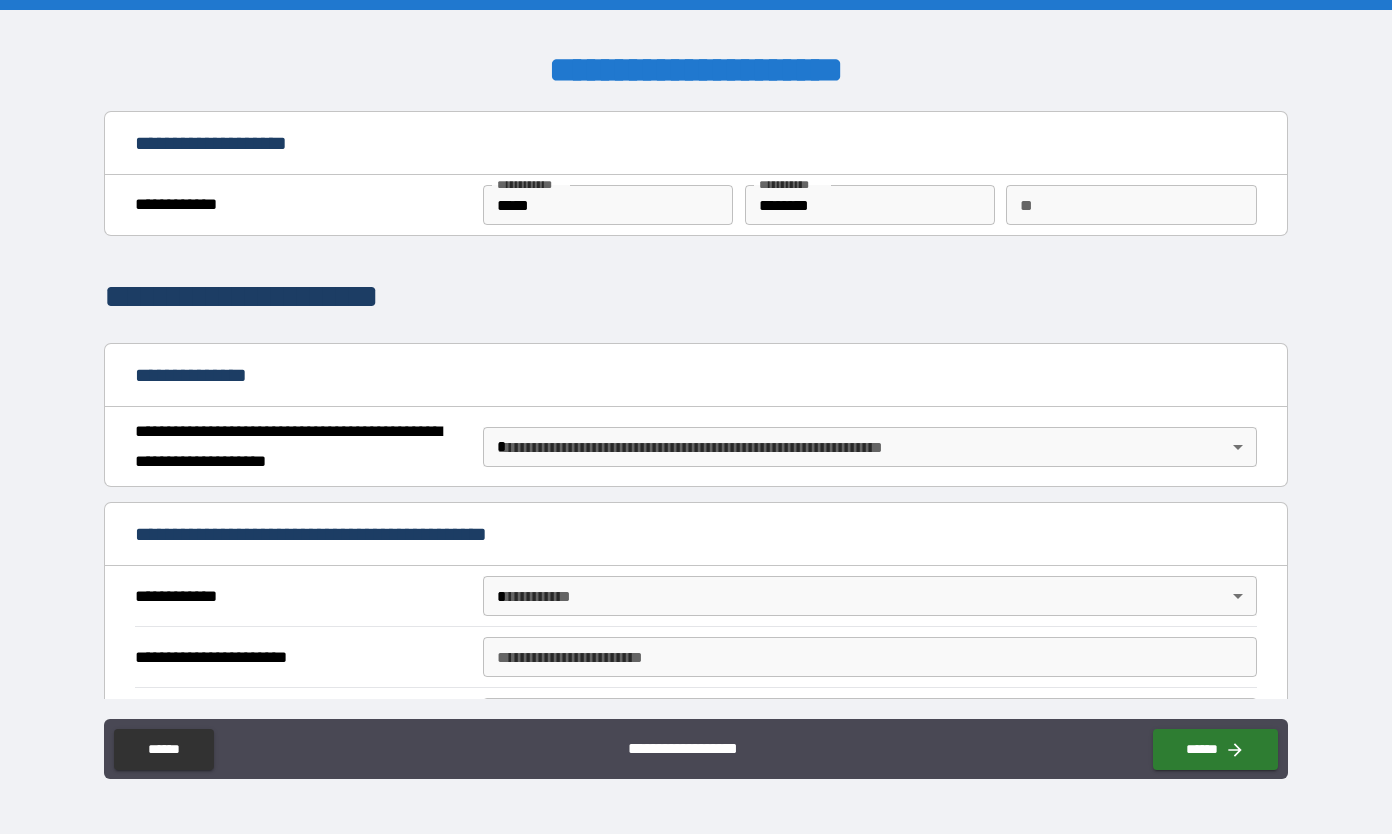click on "**" at bounding box center [1131, 205] 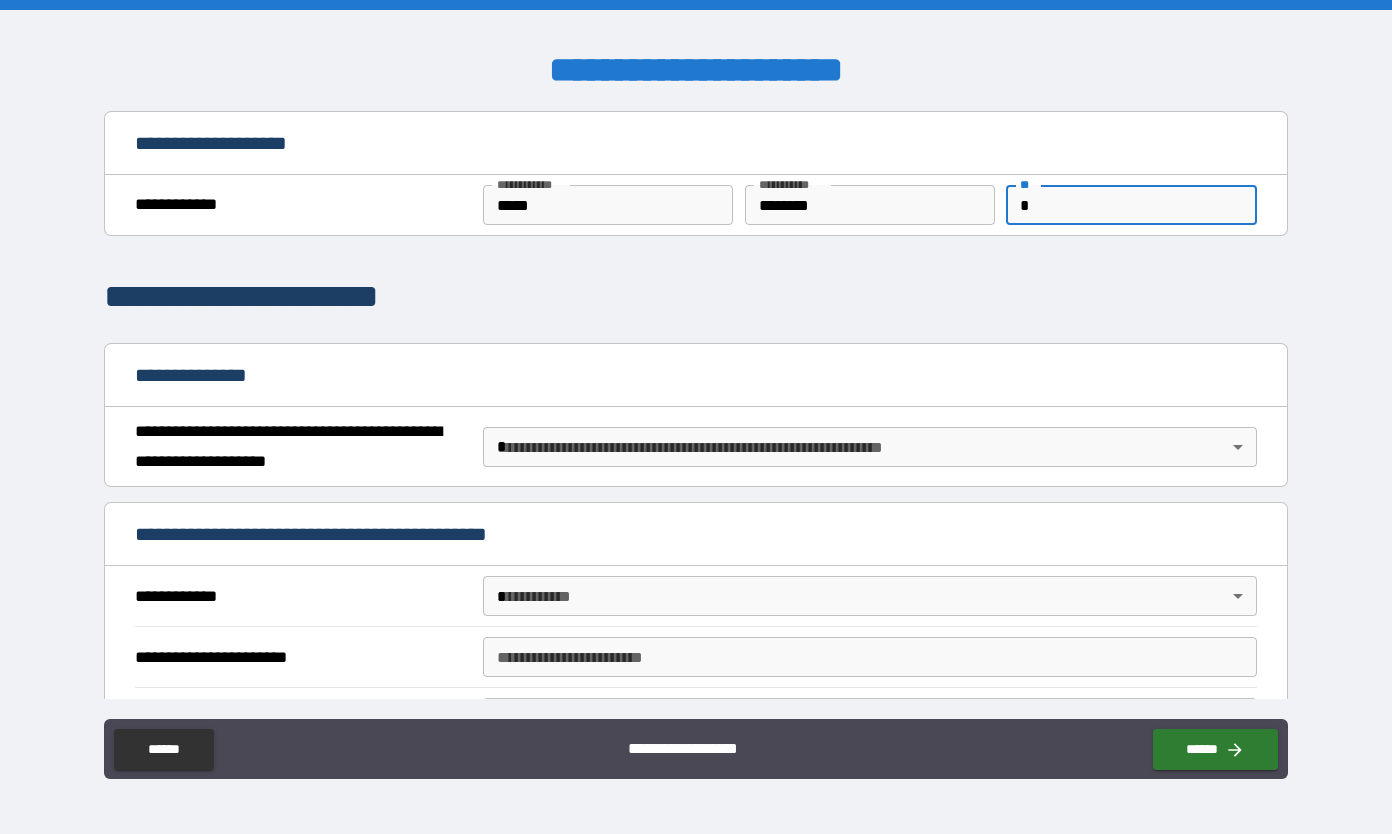 type on "*" 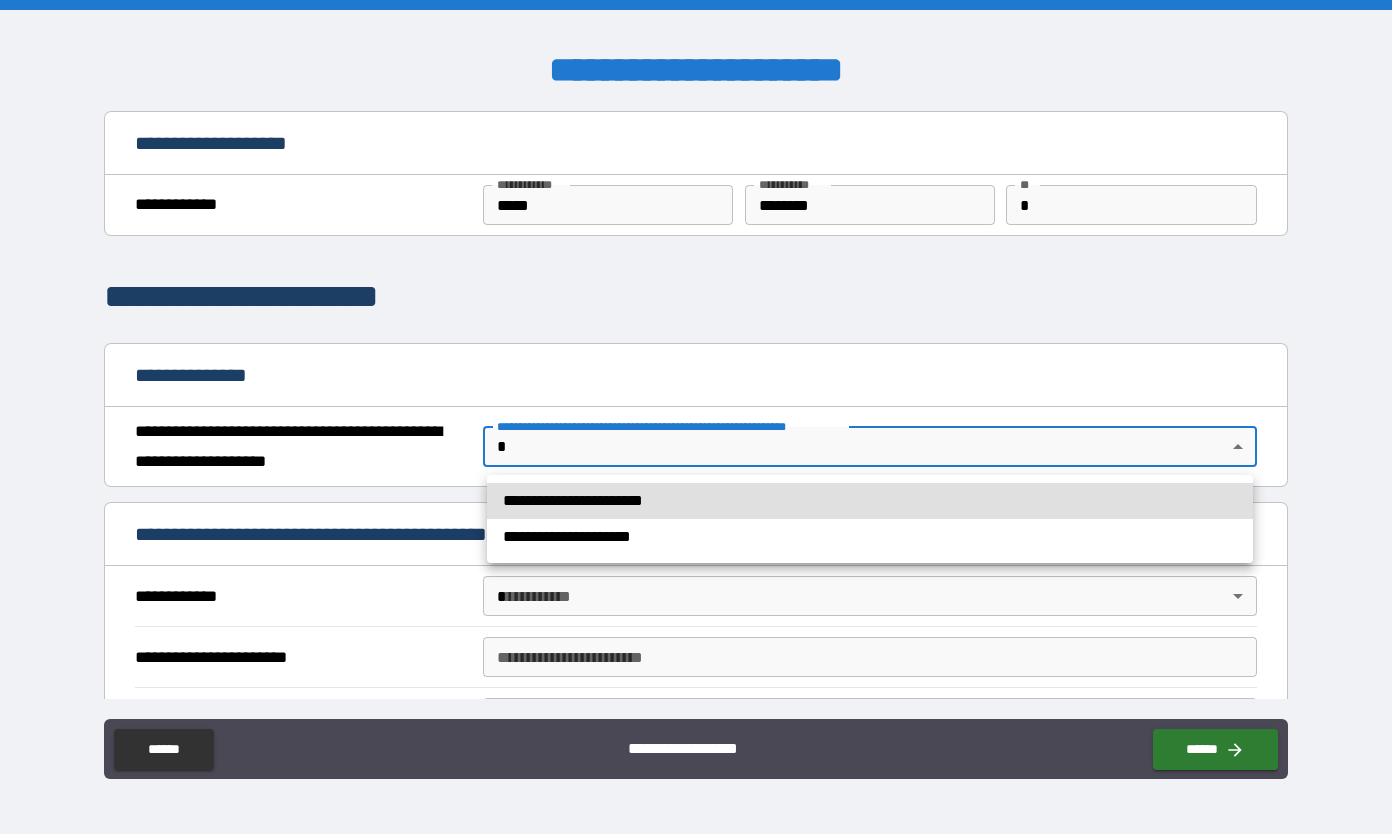 click on "**********" at bounding box center (870, 501) 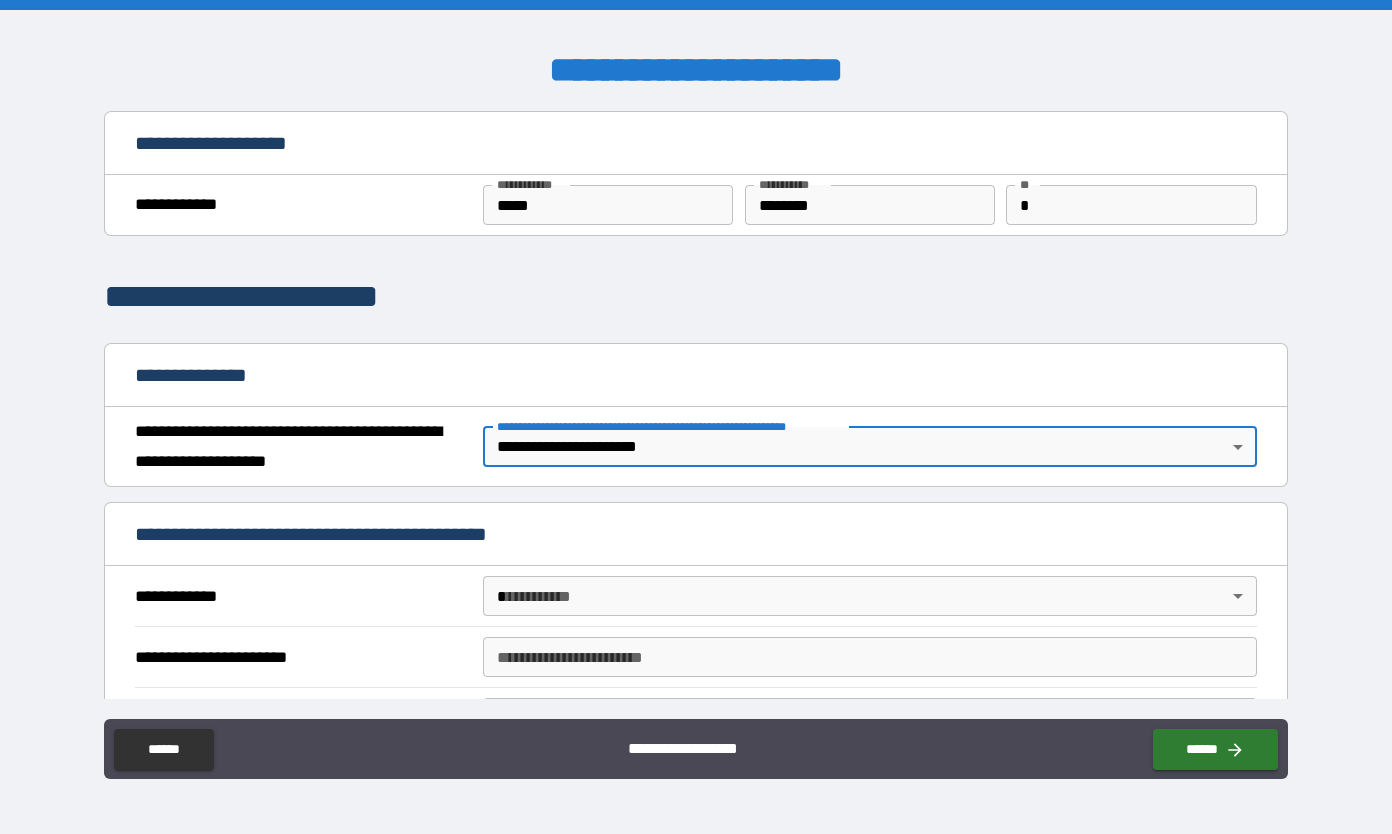 click on "**********" at bounding box center (696, 417) 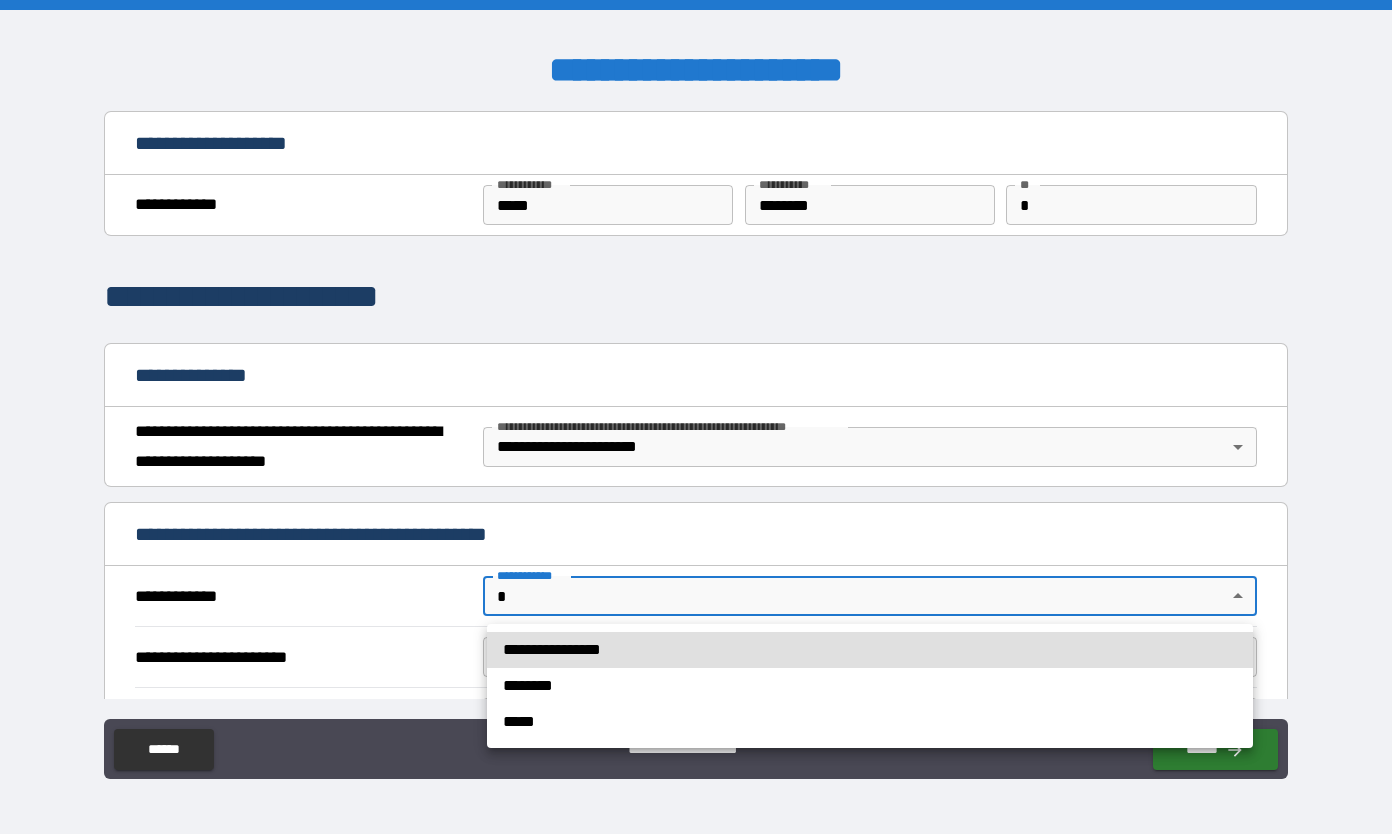 click at bounding box center [696, 417] 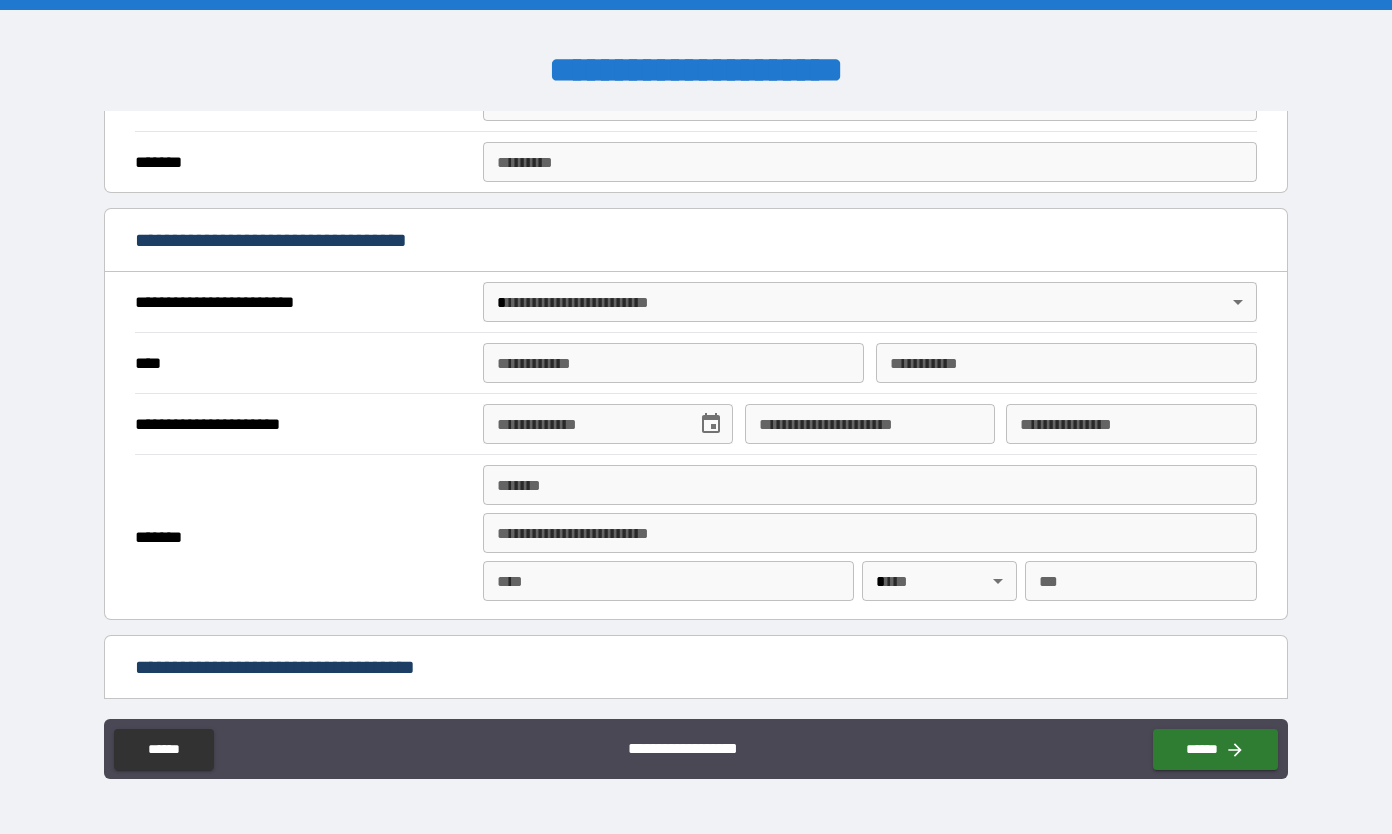 scroll, scrollTop: 620, scrollLeft: 0, axis: vertical 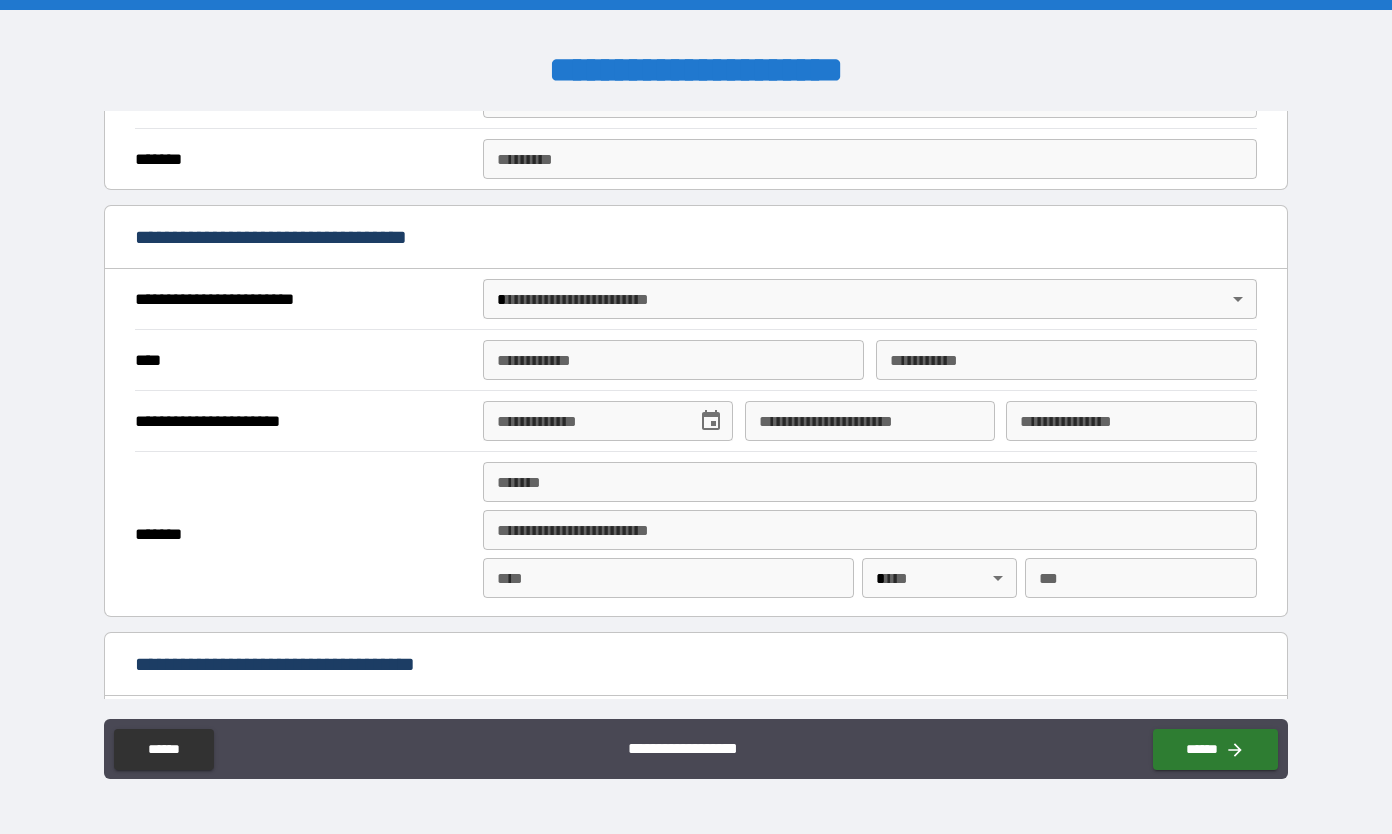 click on "**********" at bounding box center [696, 417] 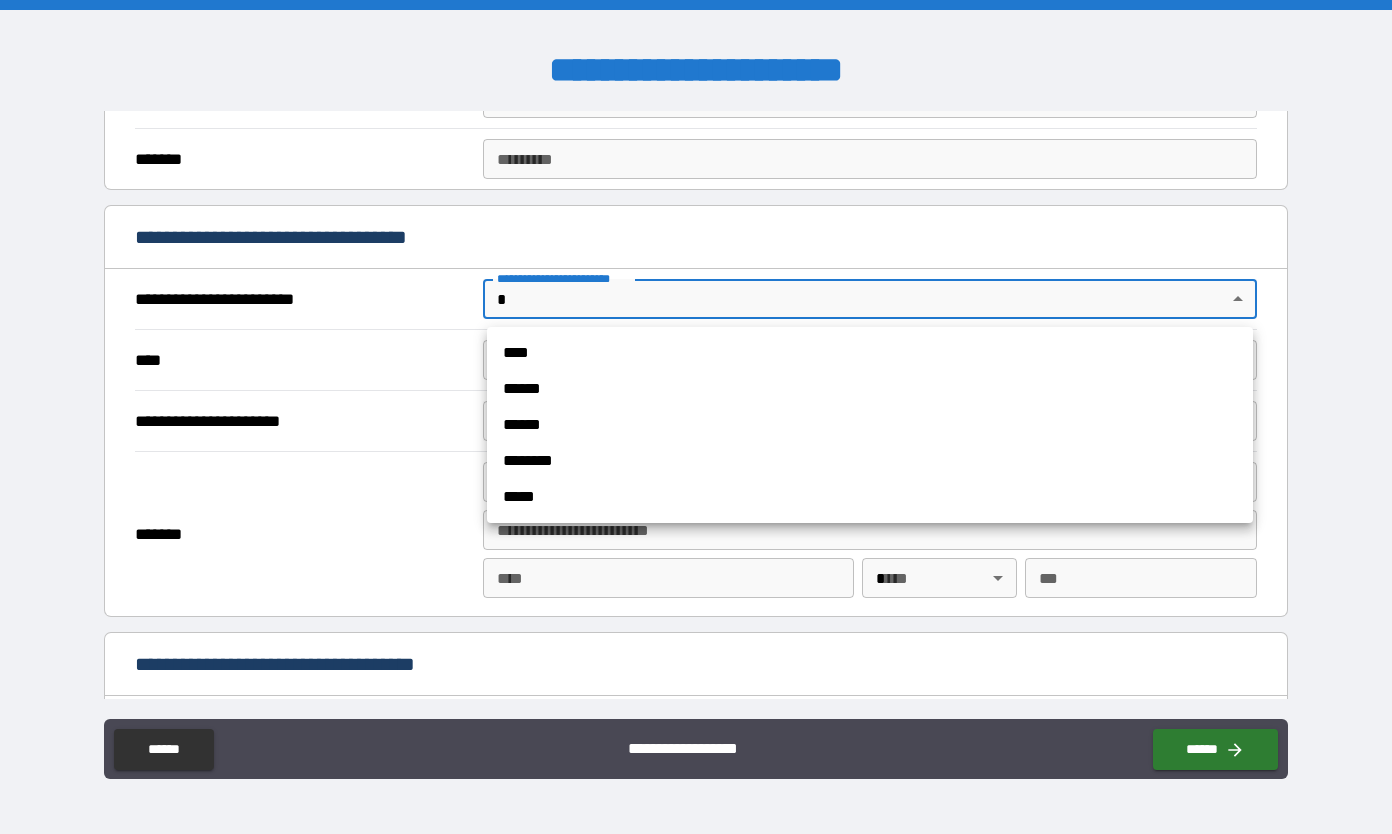 click on "******" at bounding box center (870, 389) 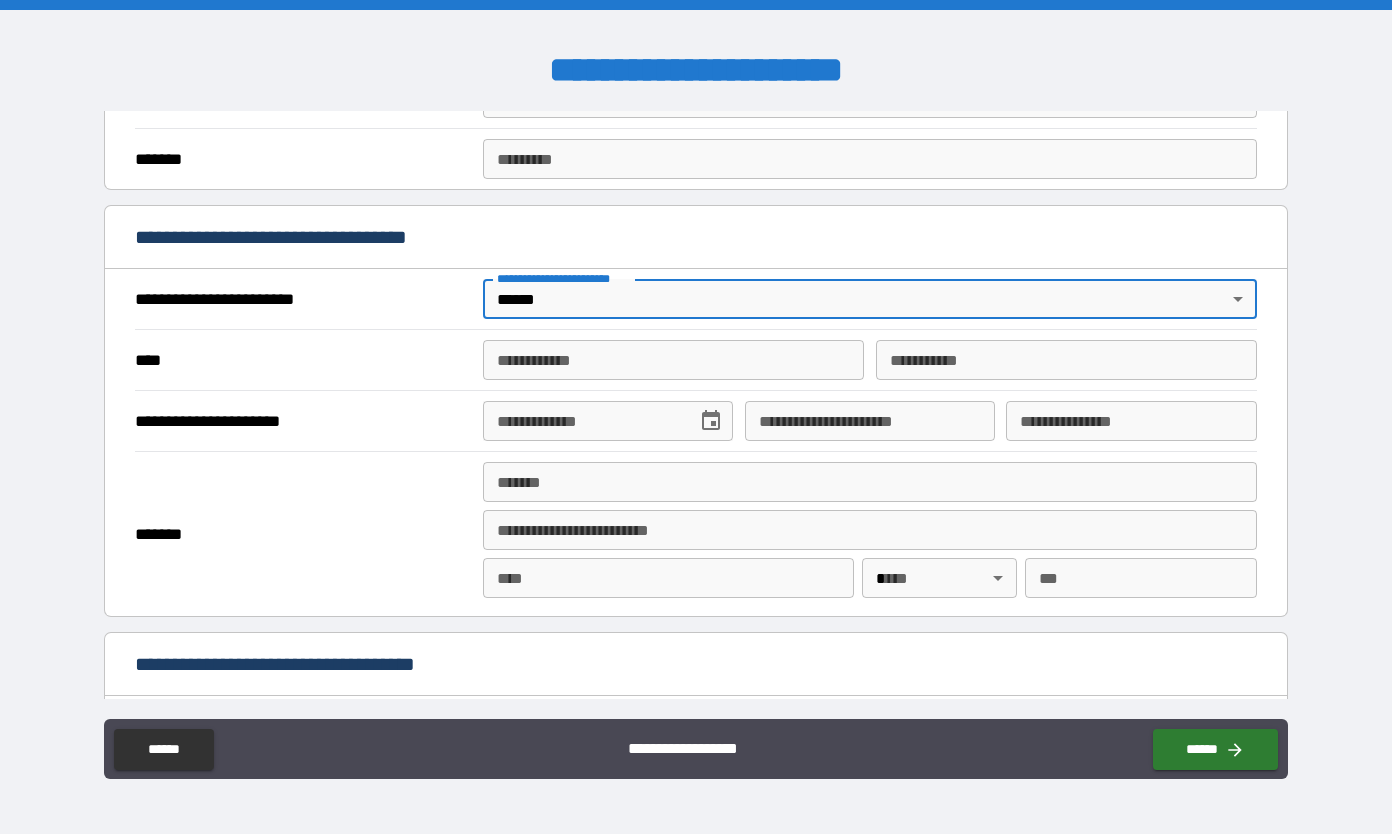 click on "**********" at bounding box center (674, 360) 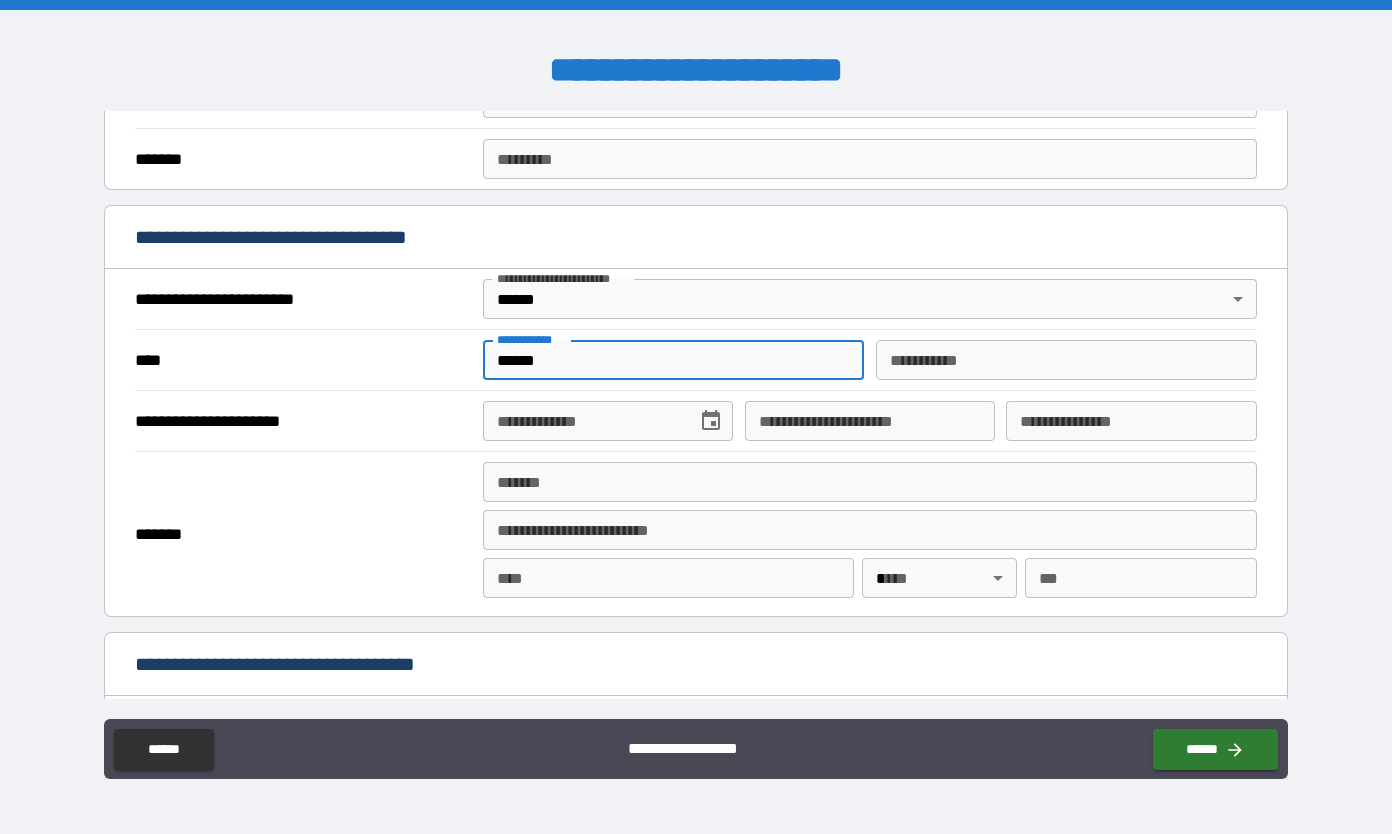 type on "******" 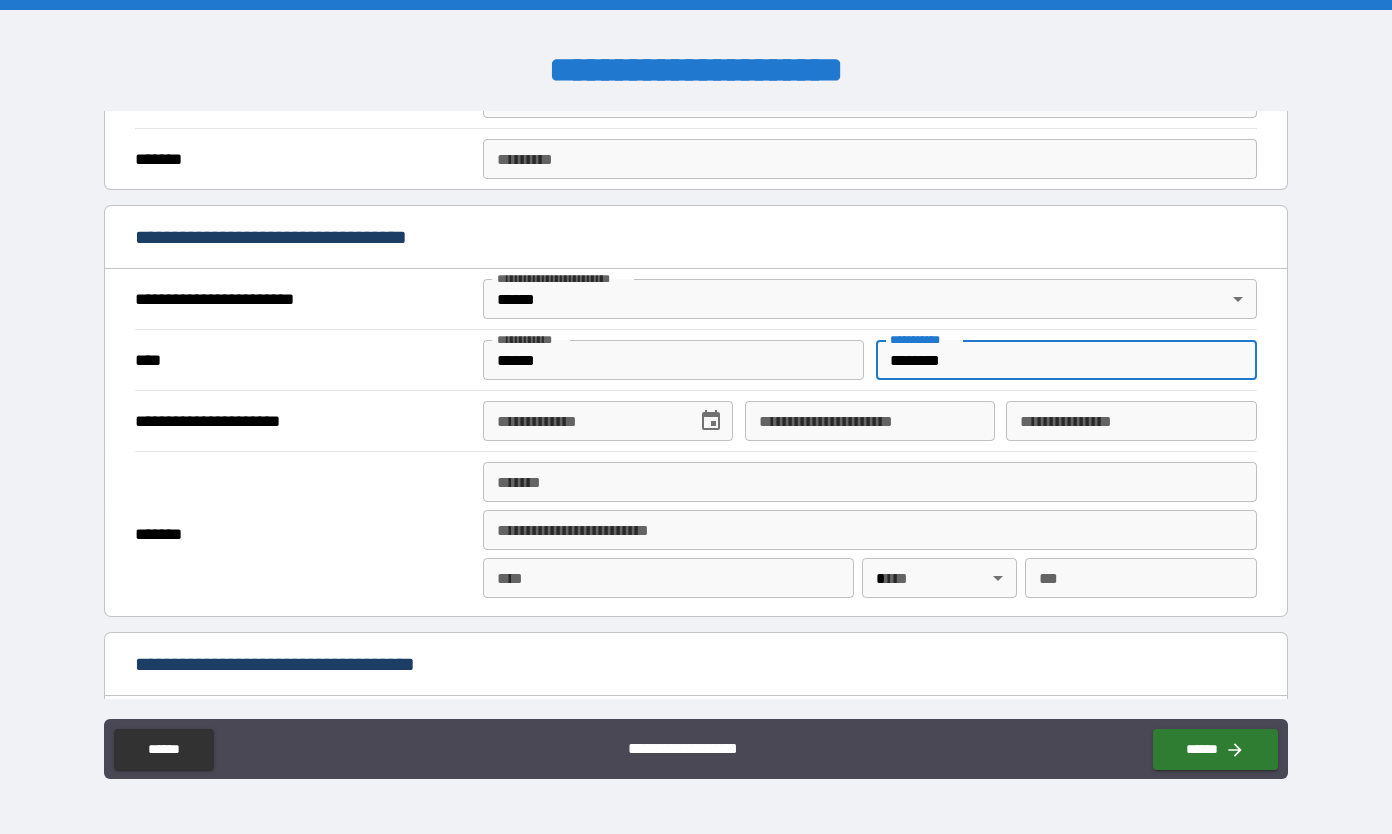 type on "********" 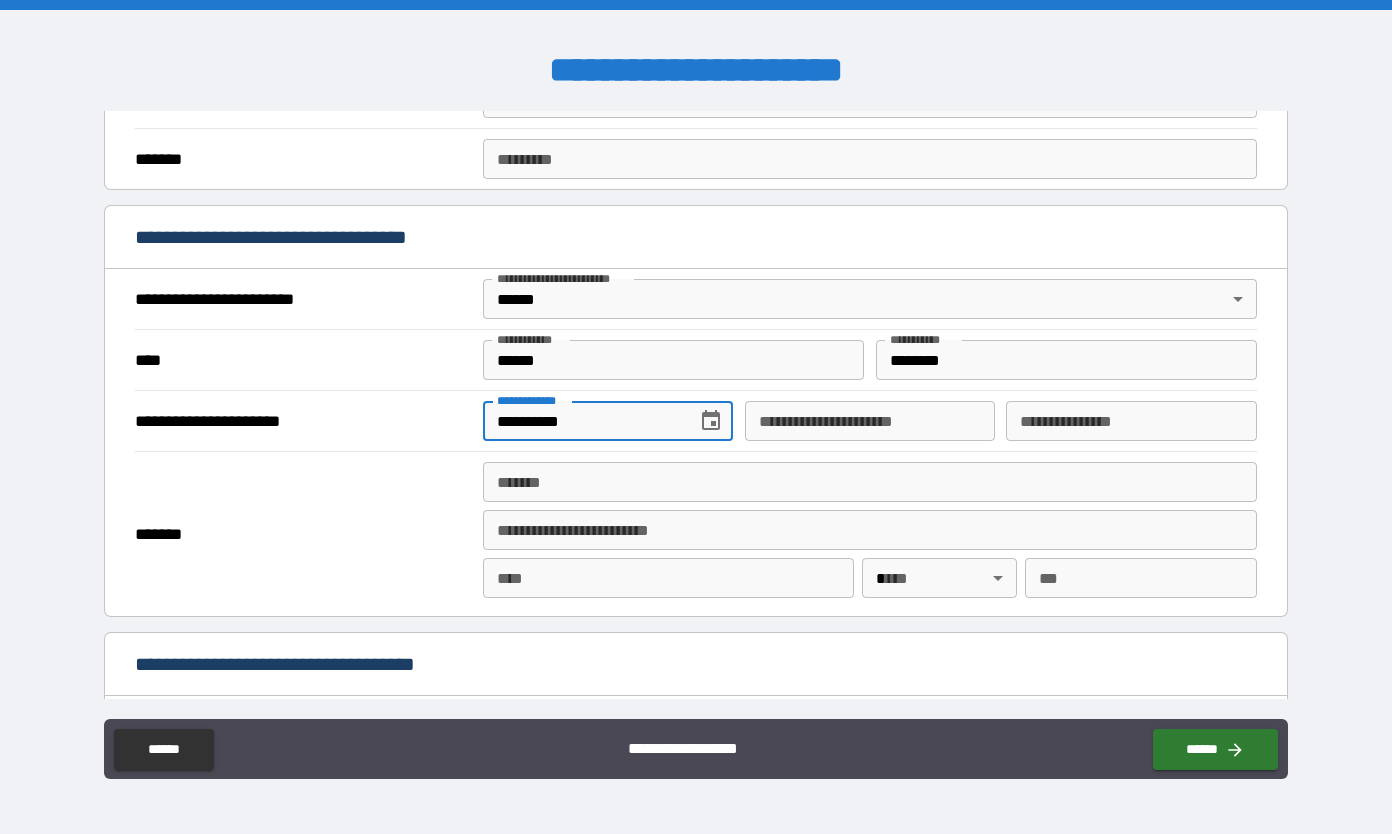 type on "**********" 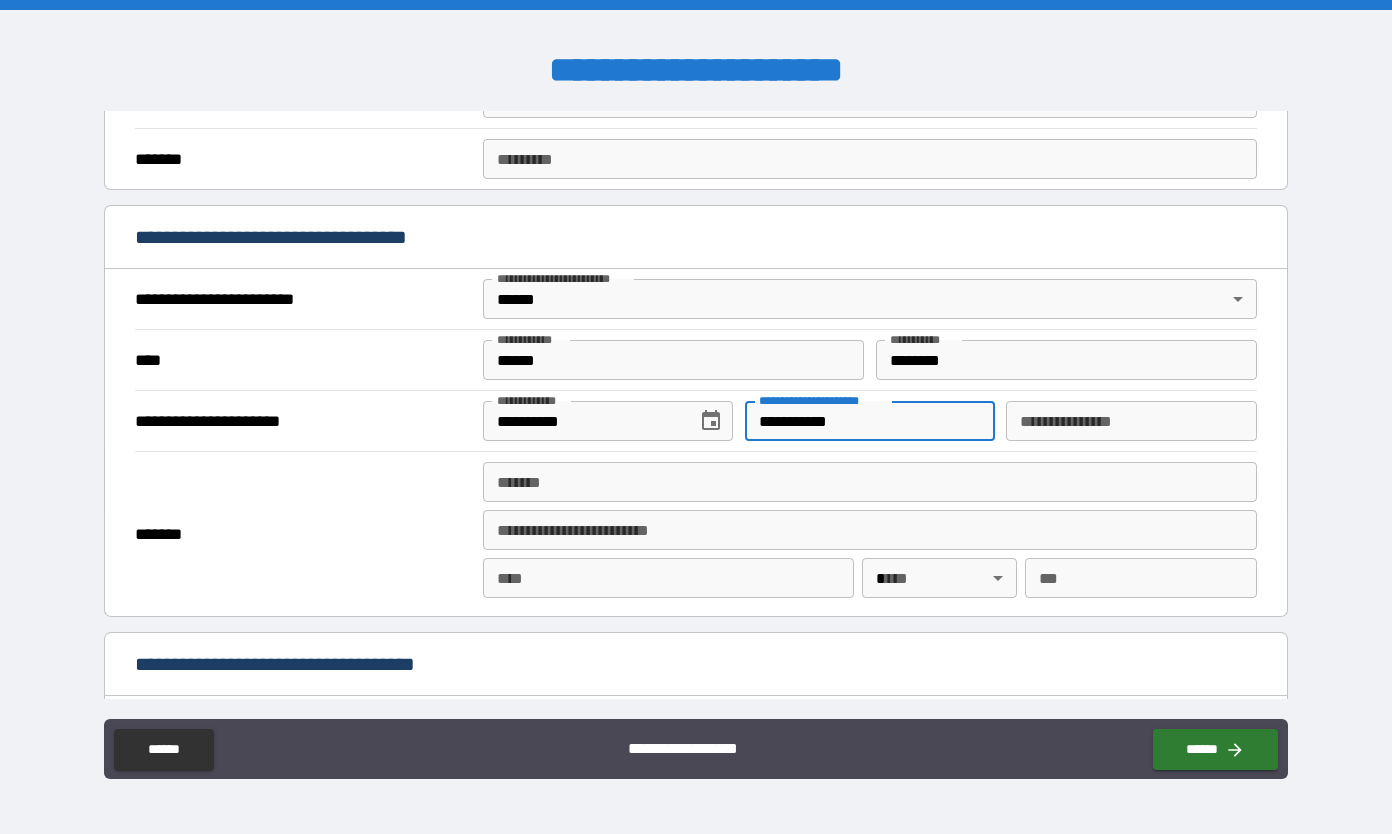 type on "**********" 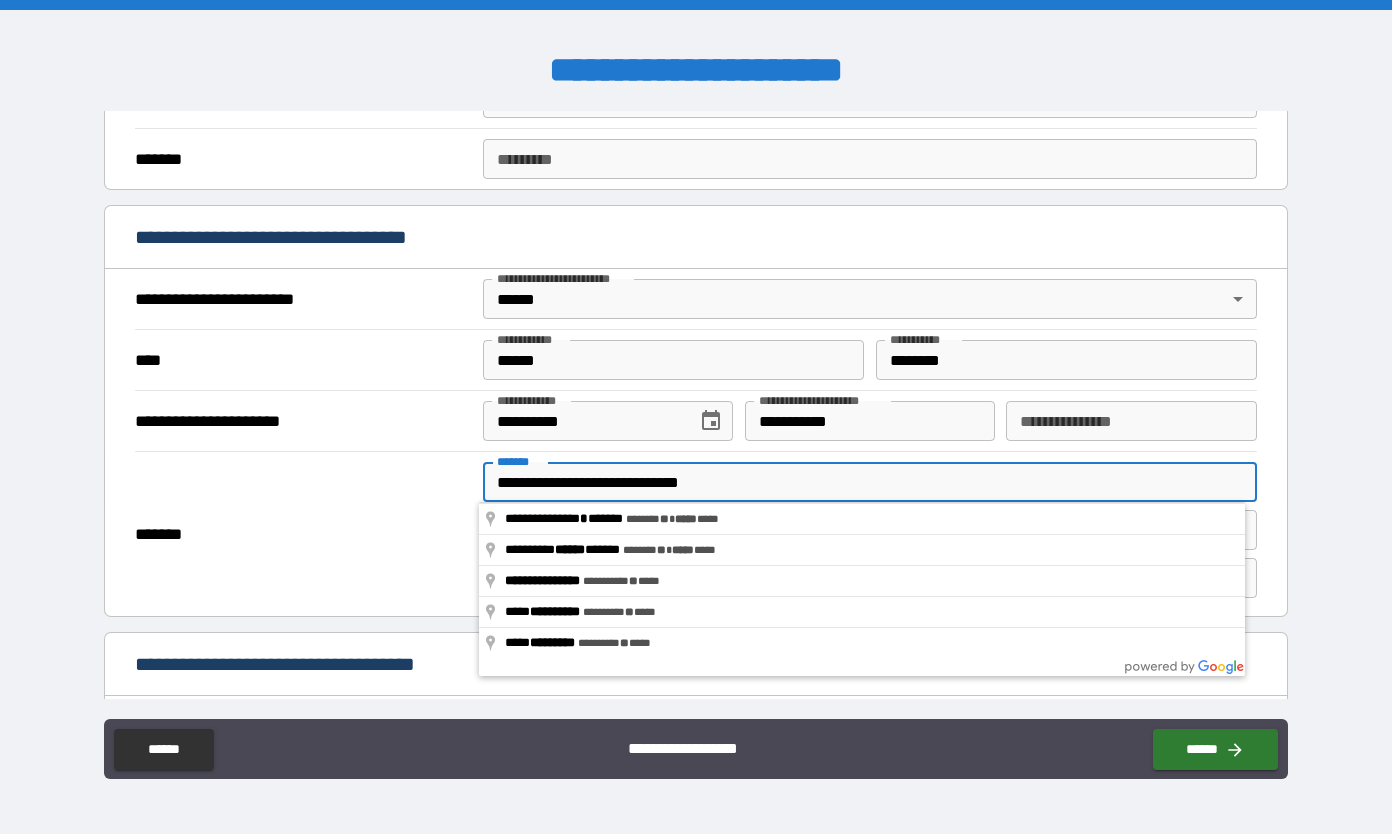 click on "**********" at bounding box center (696, 419) 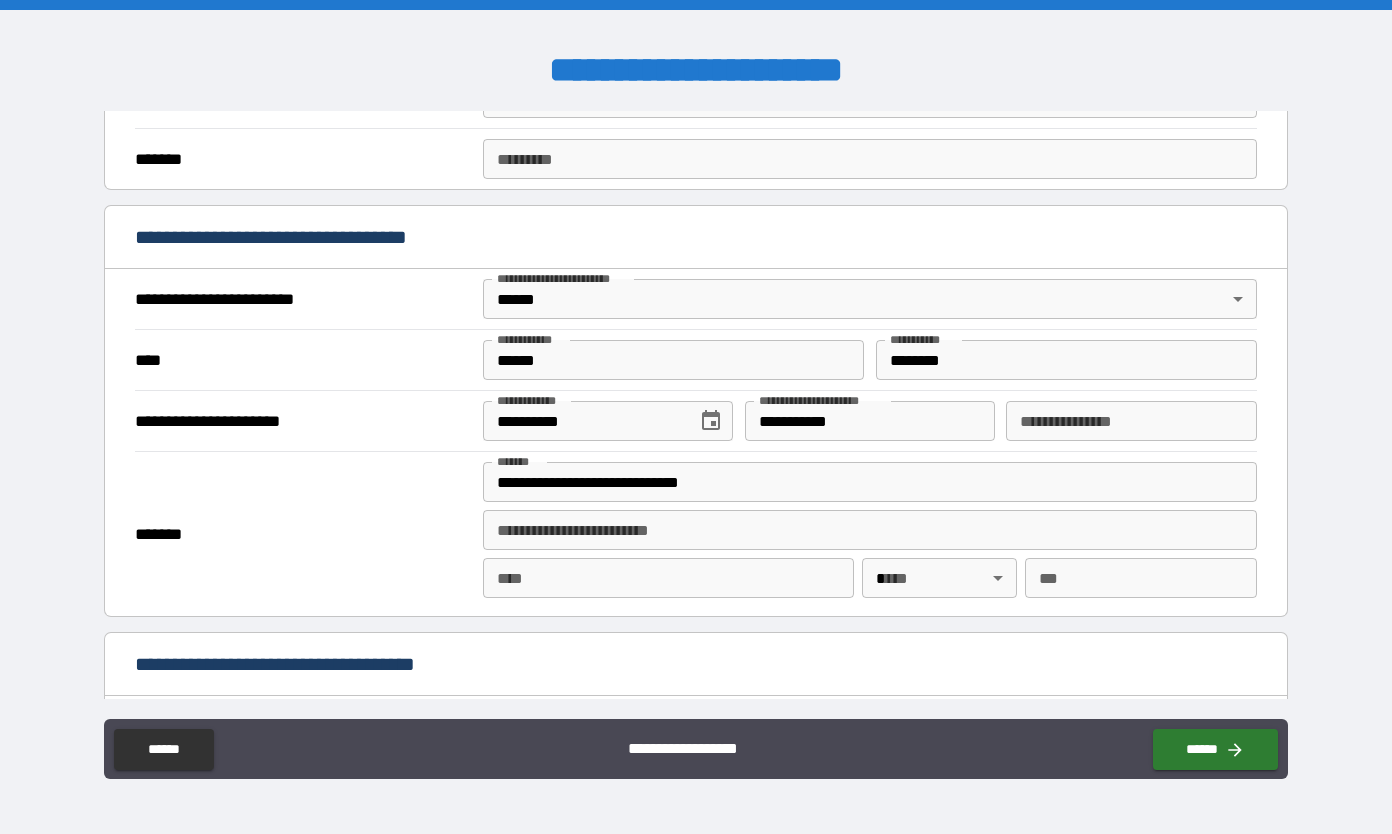 click on "**********" at bounding box center [870, 482] 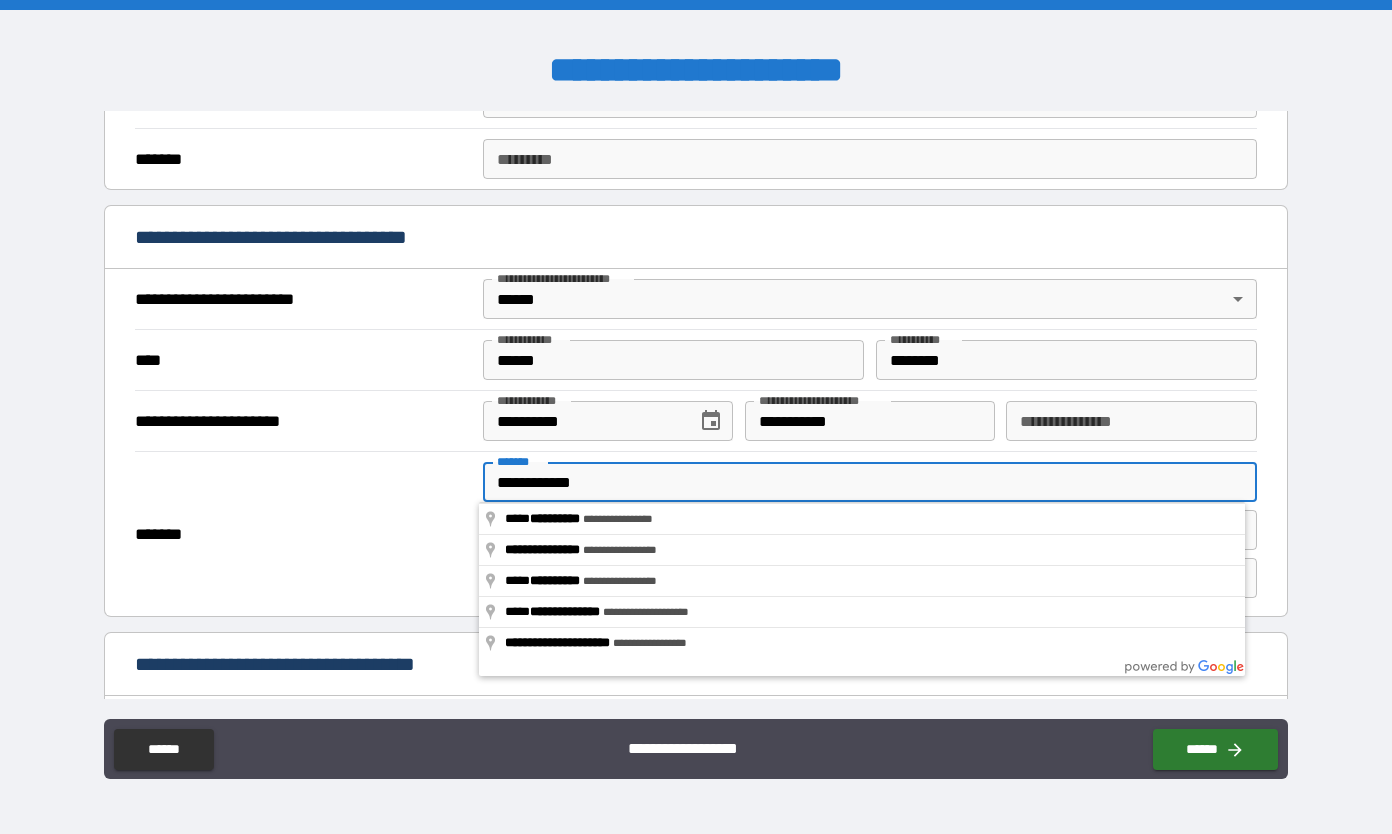 type on "**********" 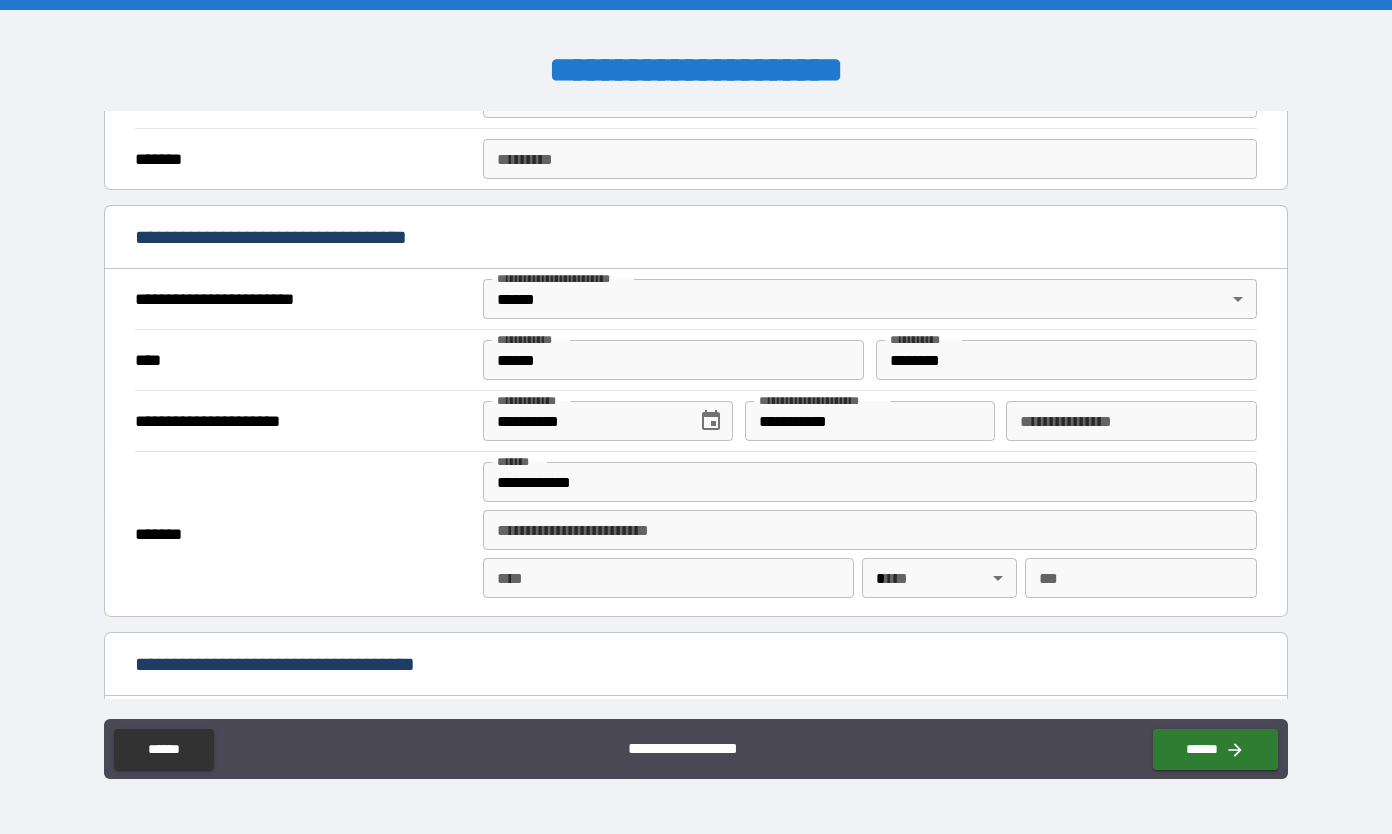 click on "****" at bounding box center [669, 578] 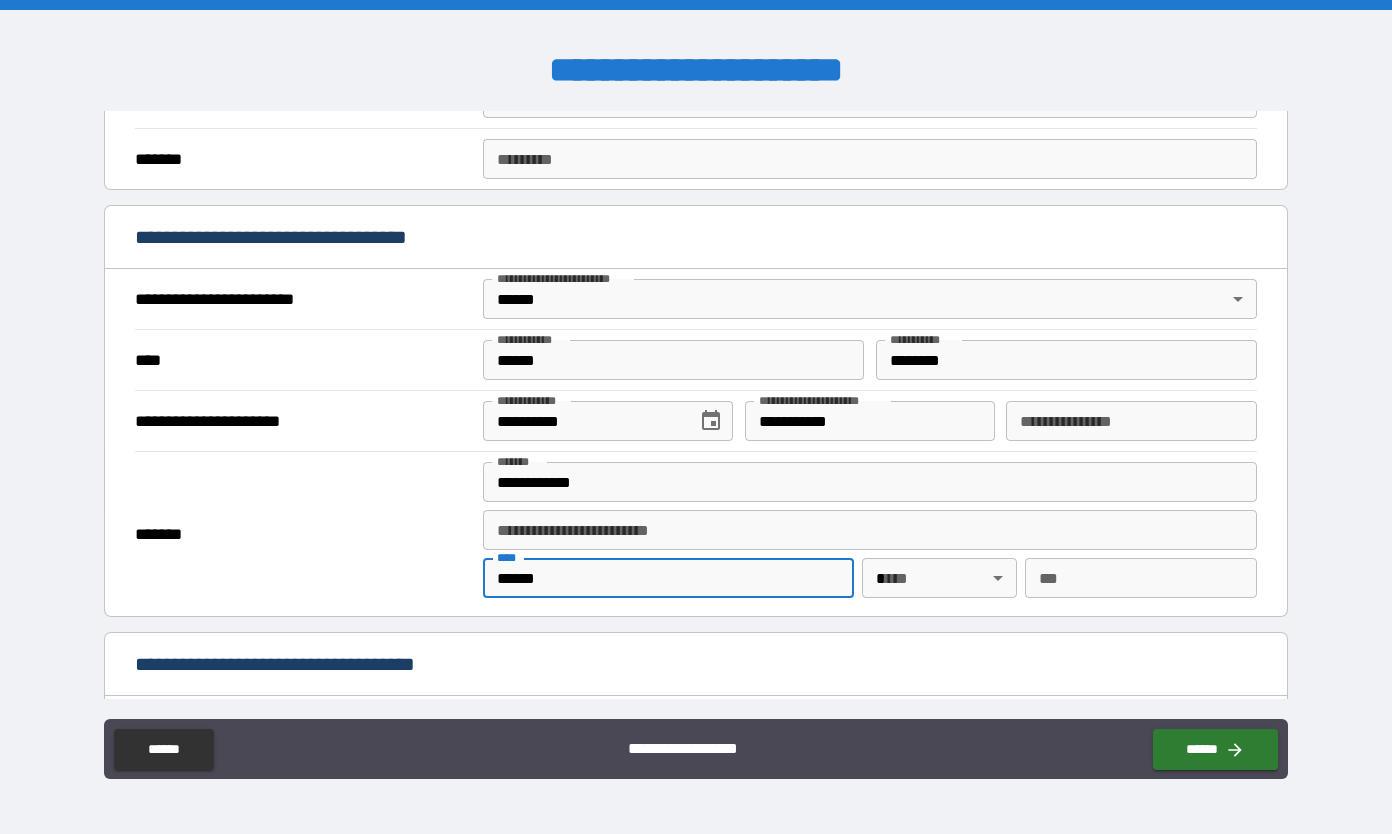 type on "******" 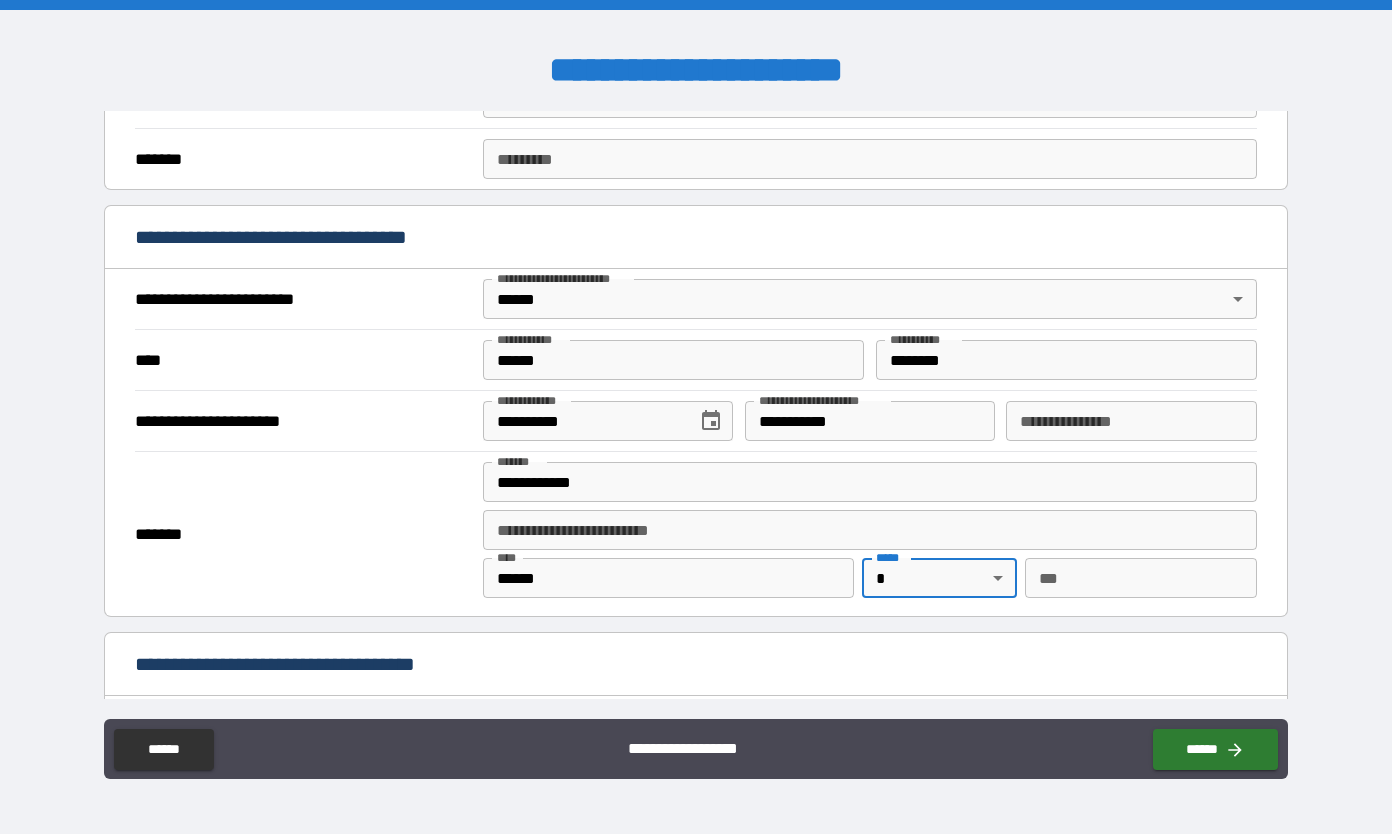 click on "**********" at bounding box center (696, 417) 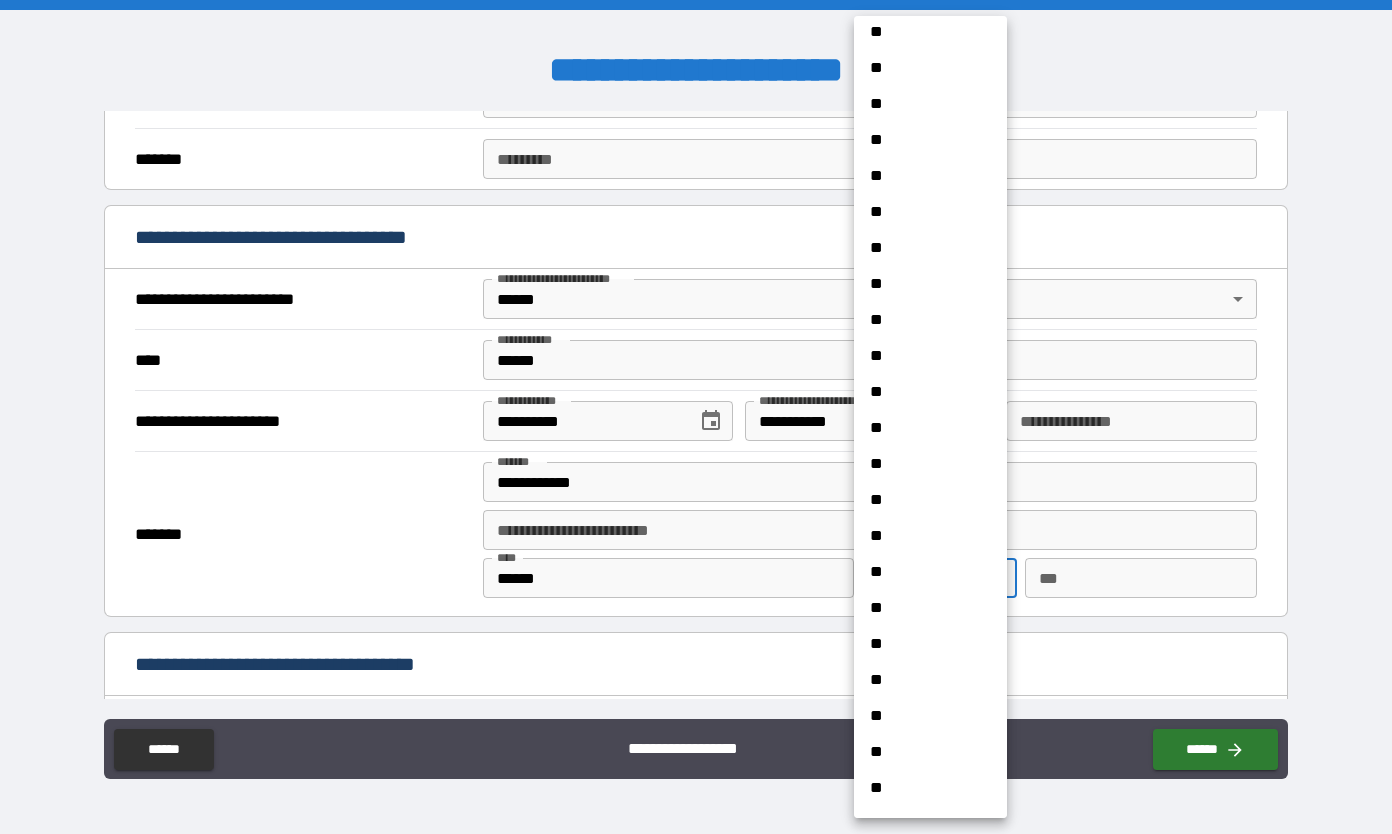 scroll, scrollTop: 1338, scrollLeft: 0, axis: vertical 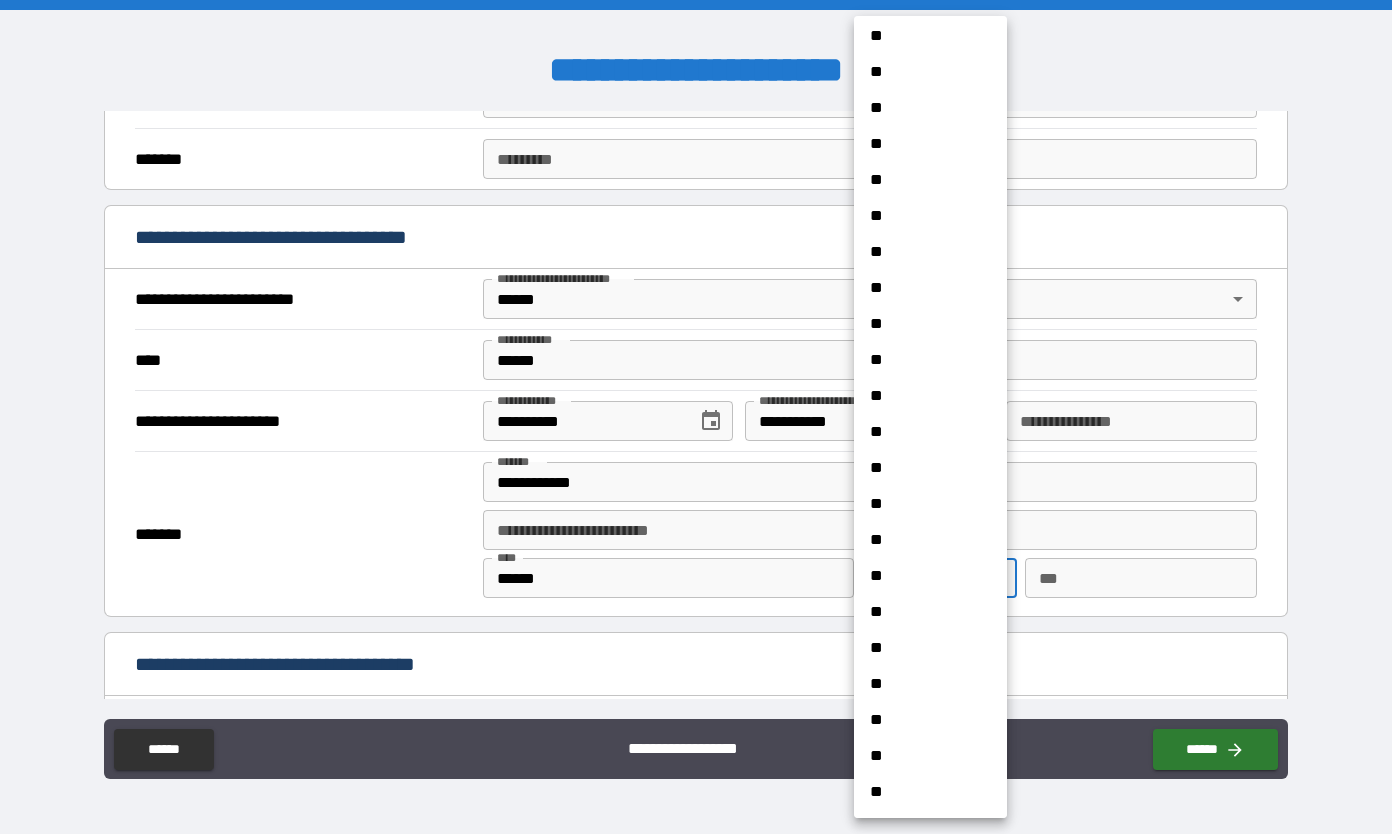 click on "**" at bounding box center [923, 504] 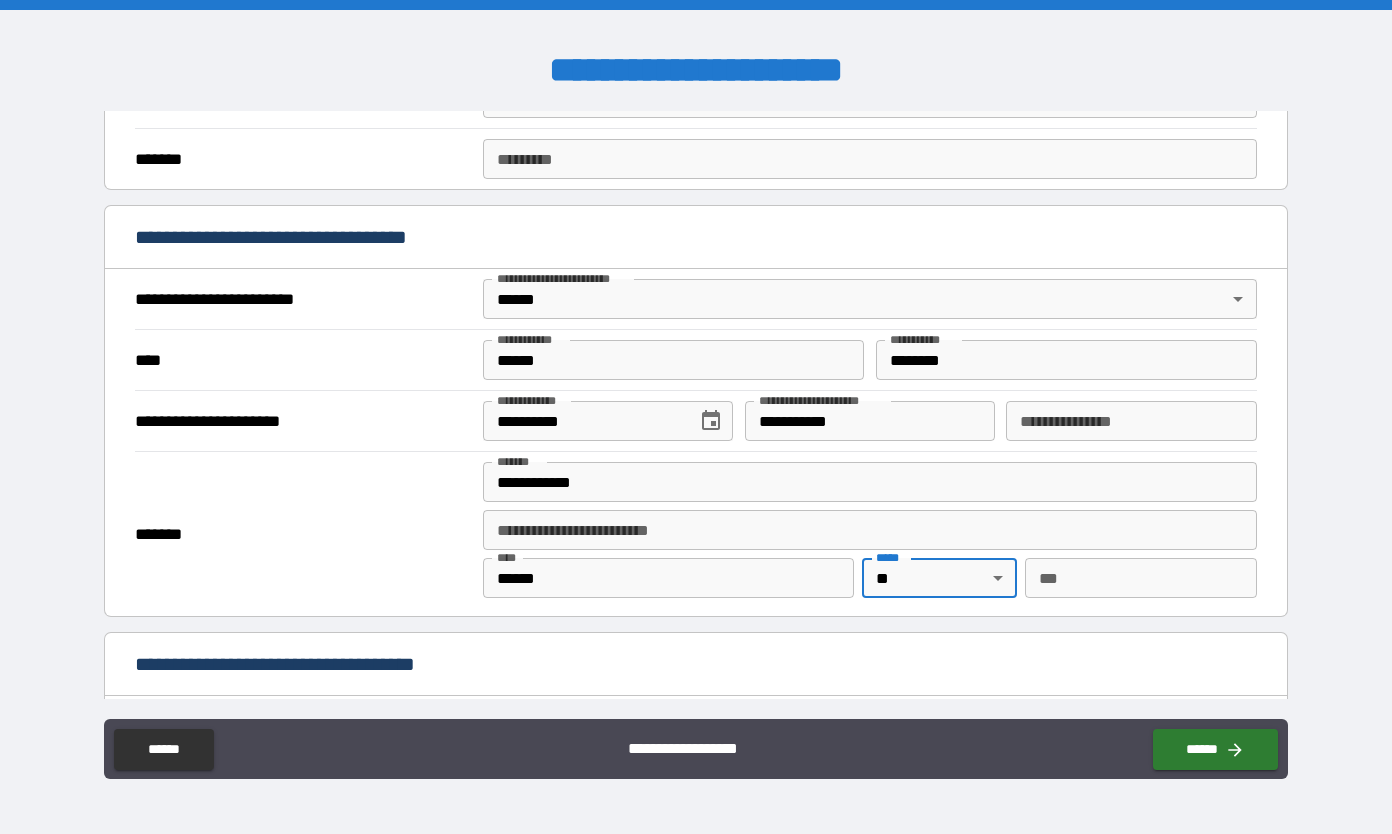 click on "***" at bounding box center [1141, 578] 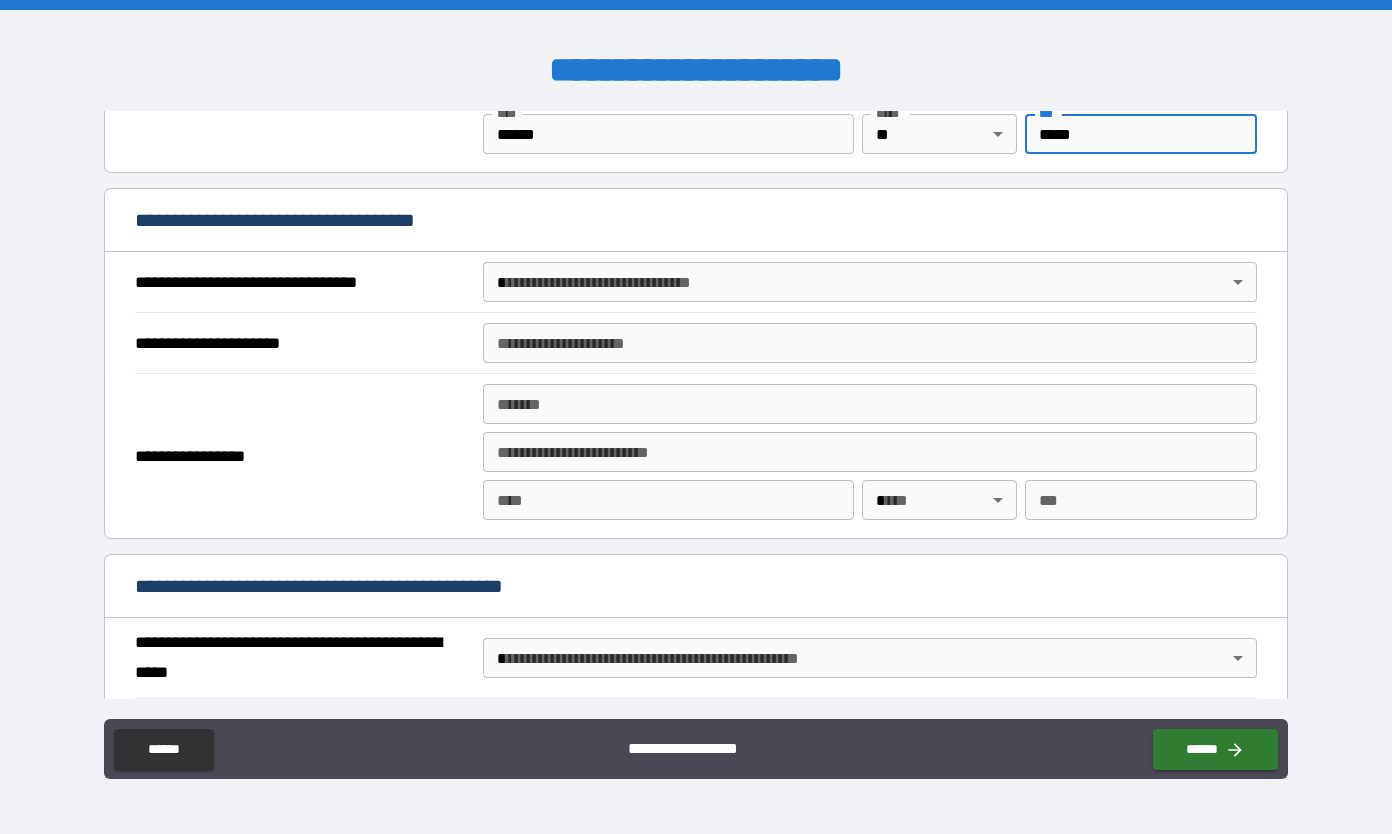 scroll, scrollTop: 1062, scrollLeft: 0, axis: vertical 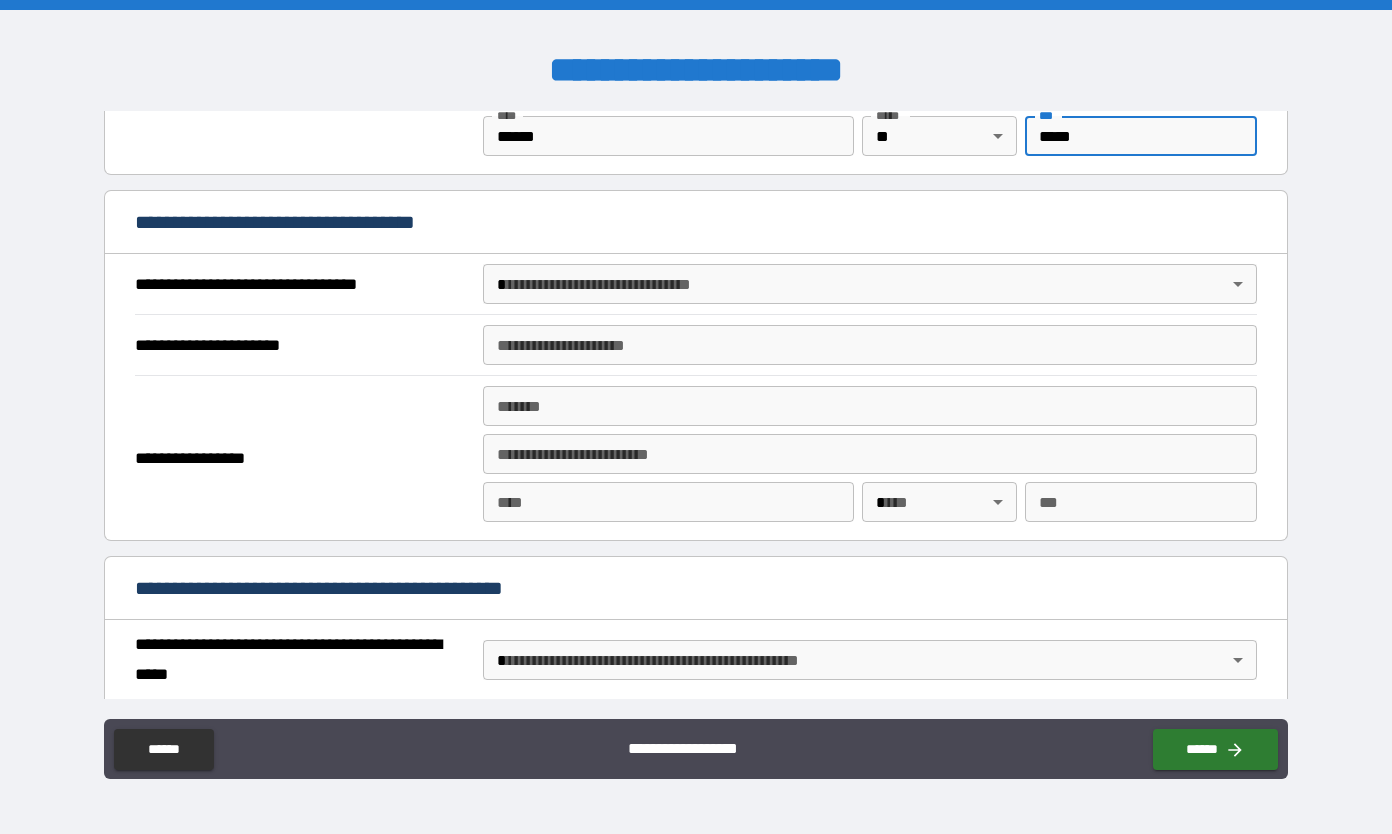 type on "*****" 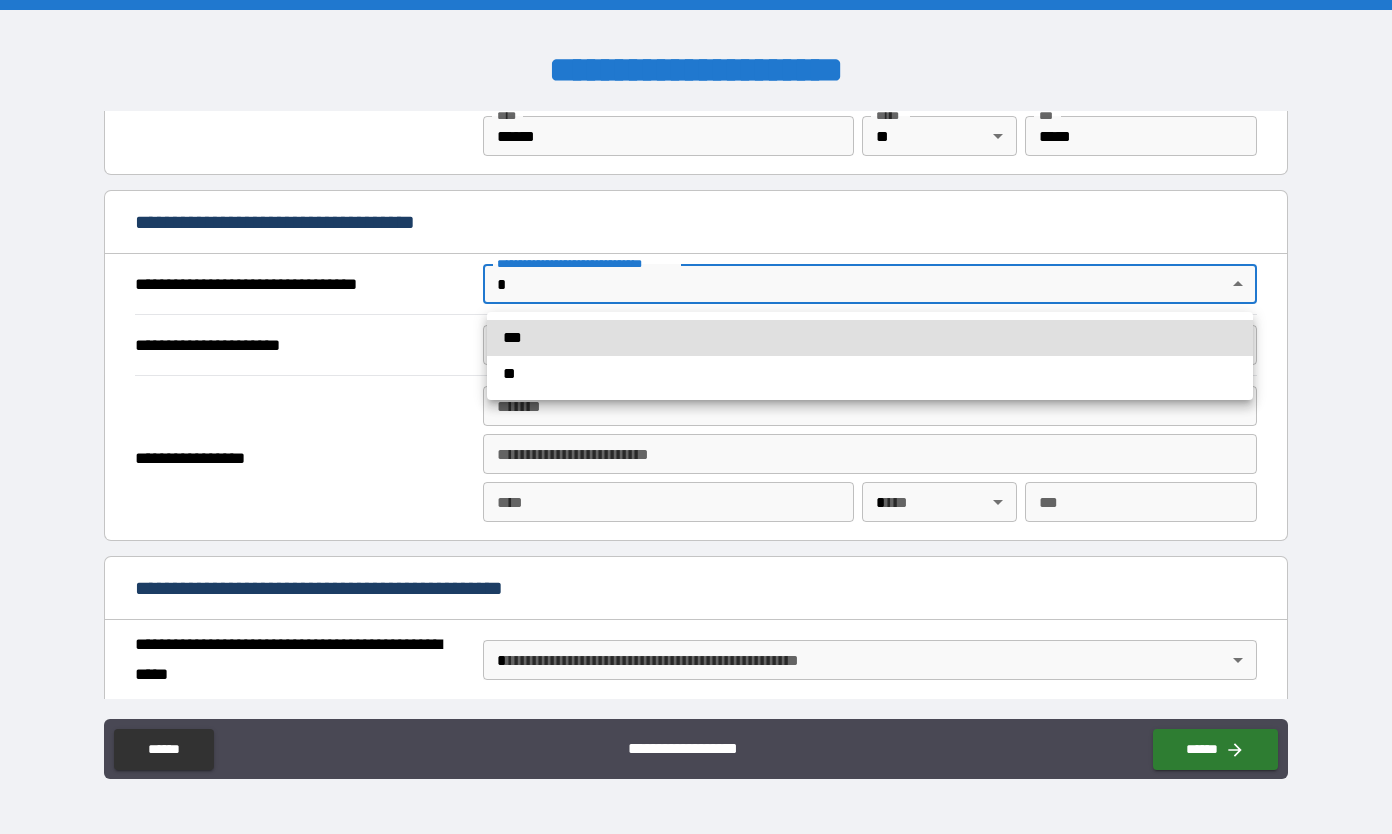 click on "***" at bounding box center (870, 338) 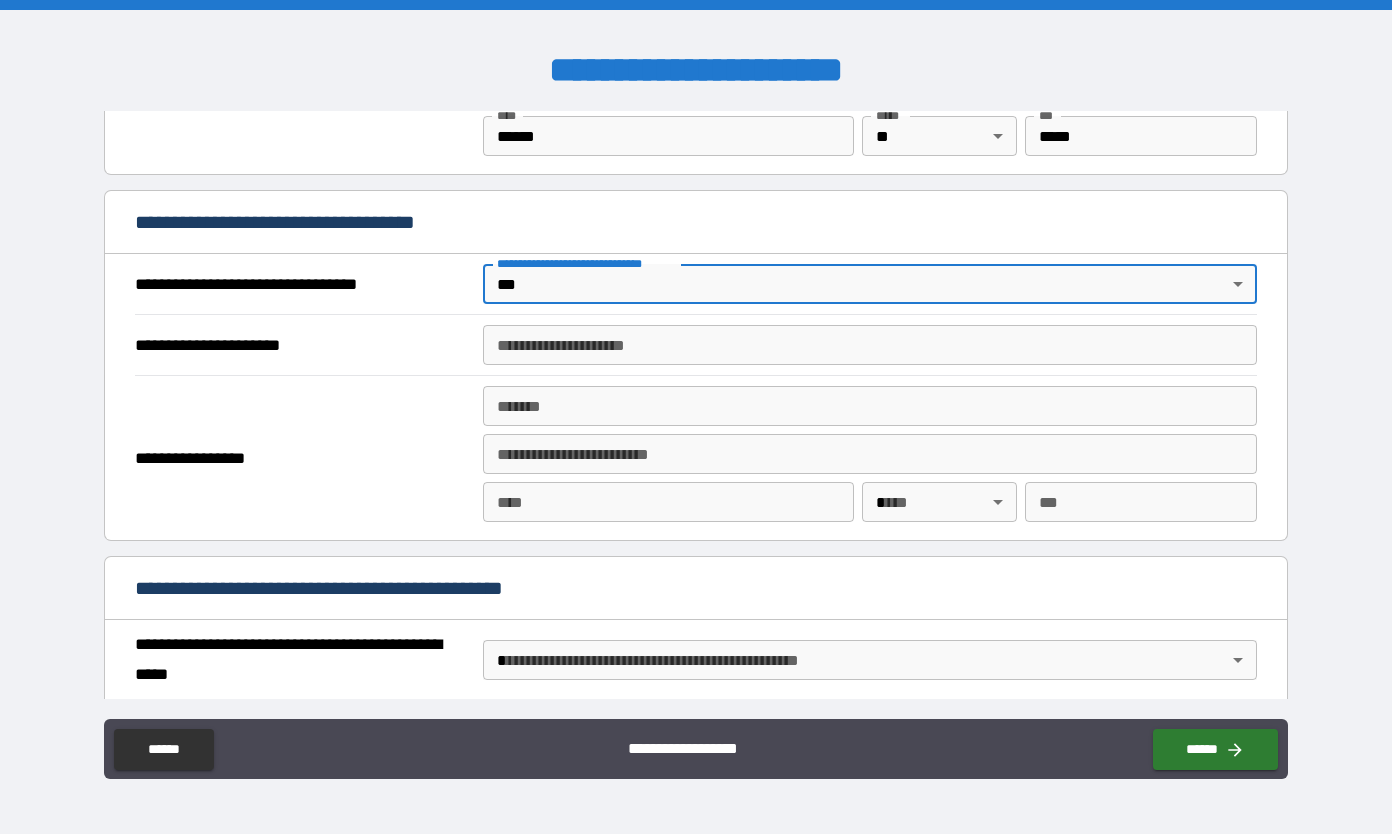 click on "**********" at bounding box center [870, 345] 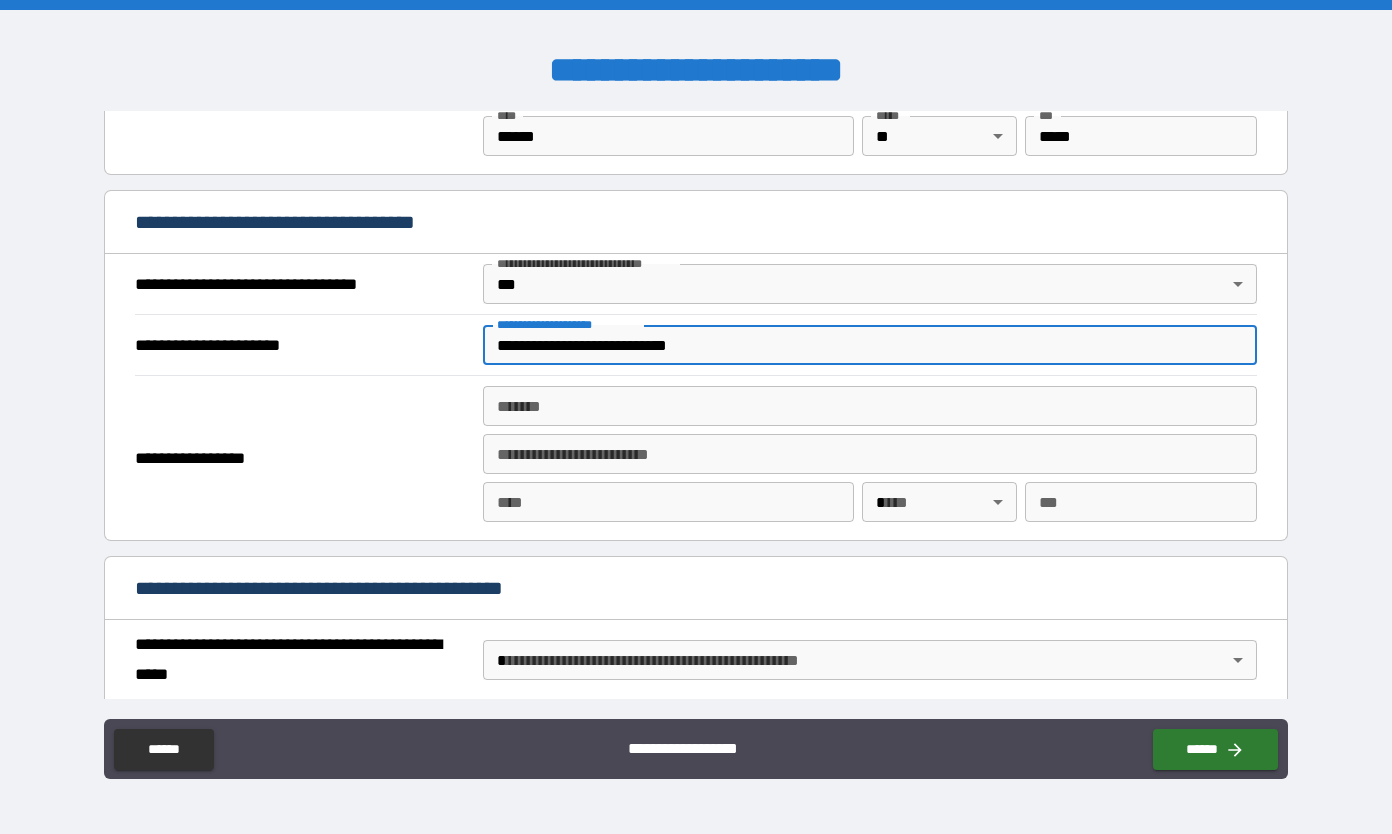 type on "**********" 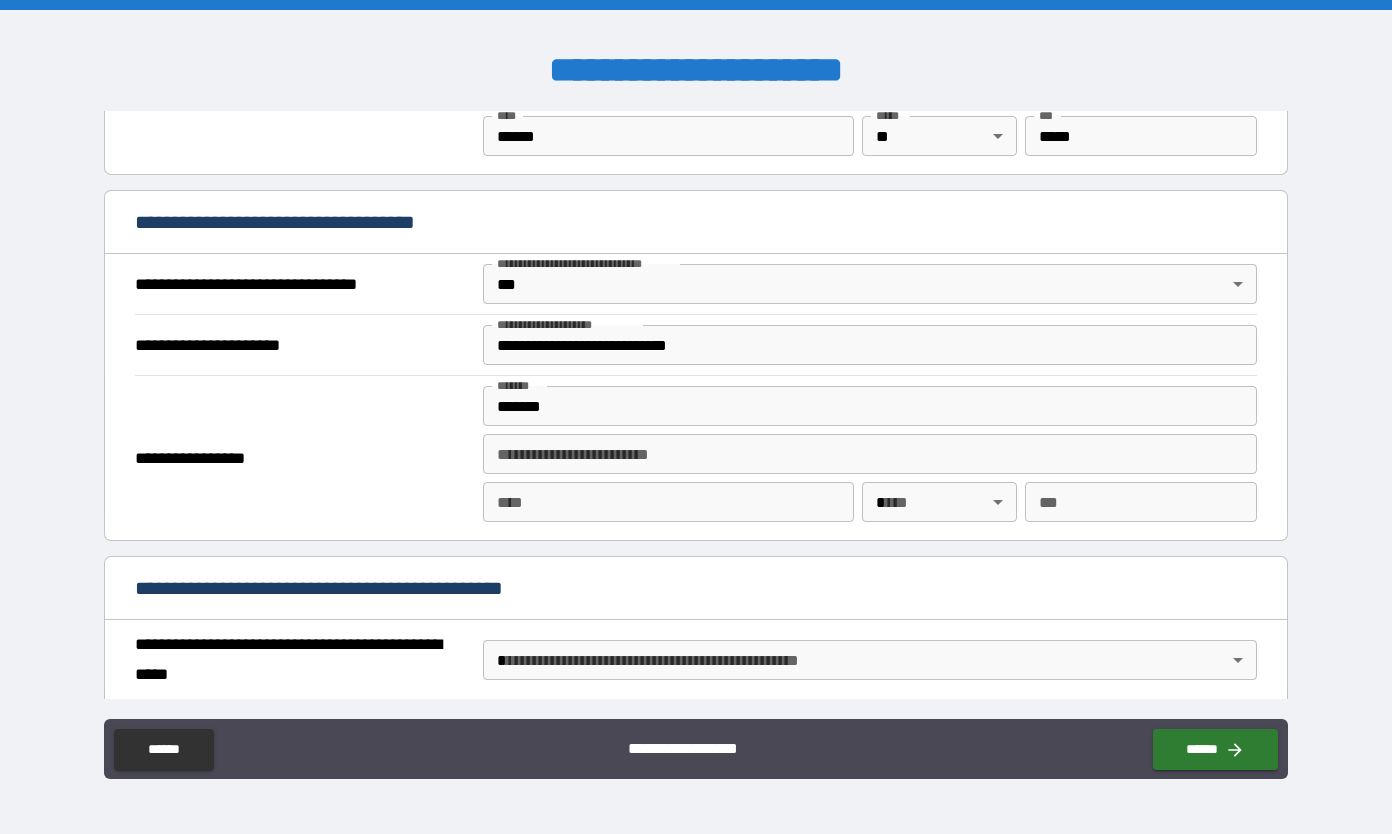 type on "**********" 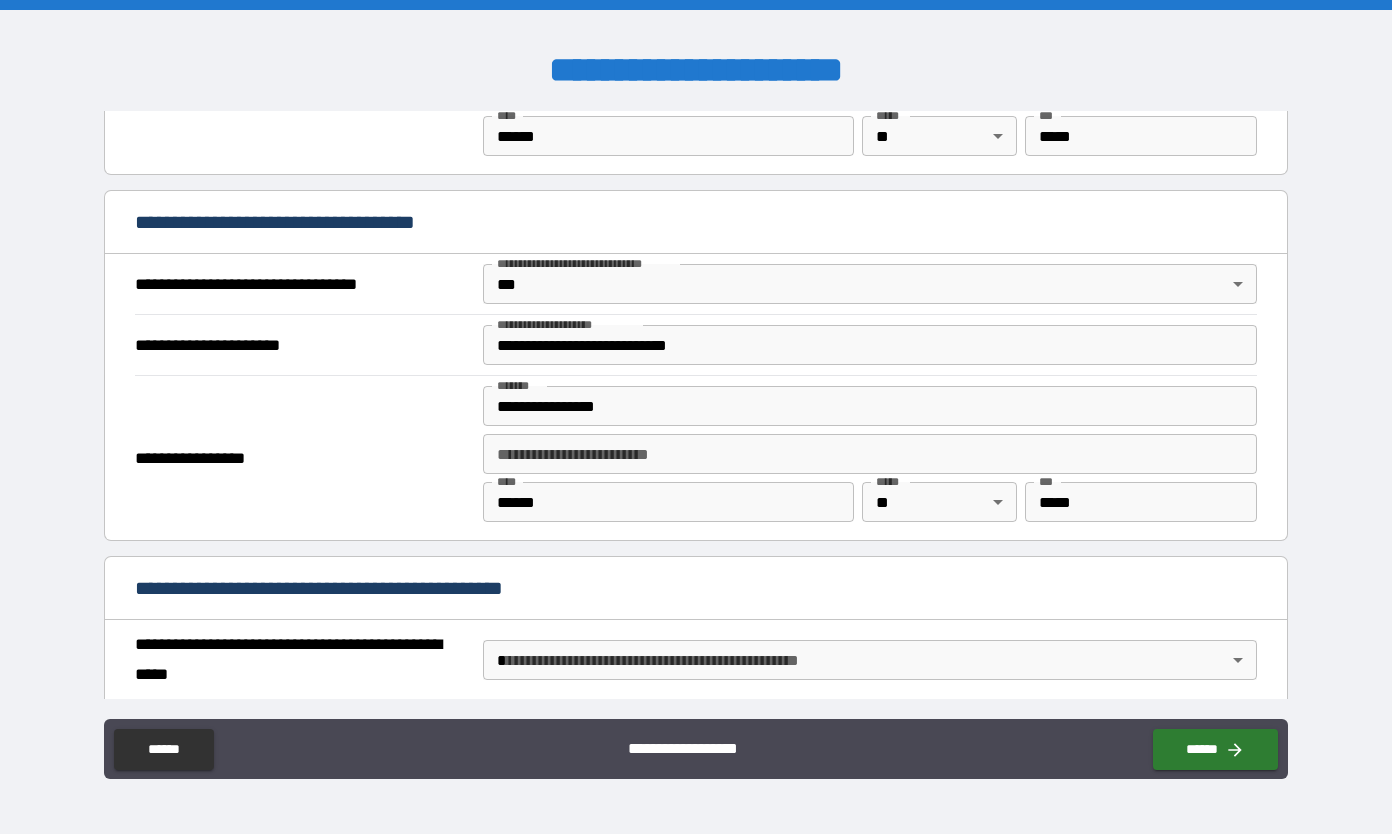 click on "**********" at bounding box center [696, 417] 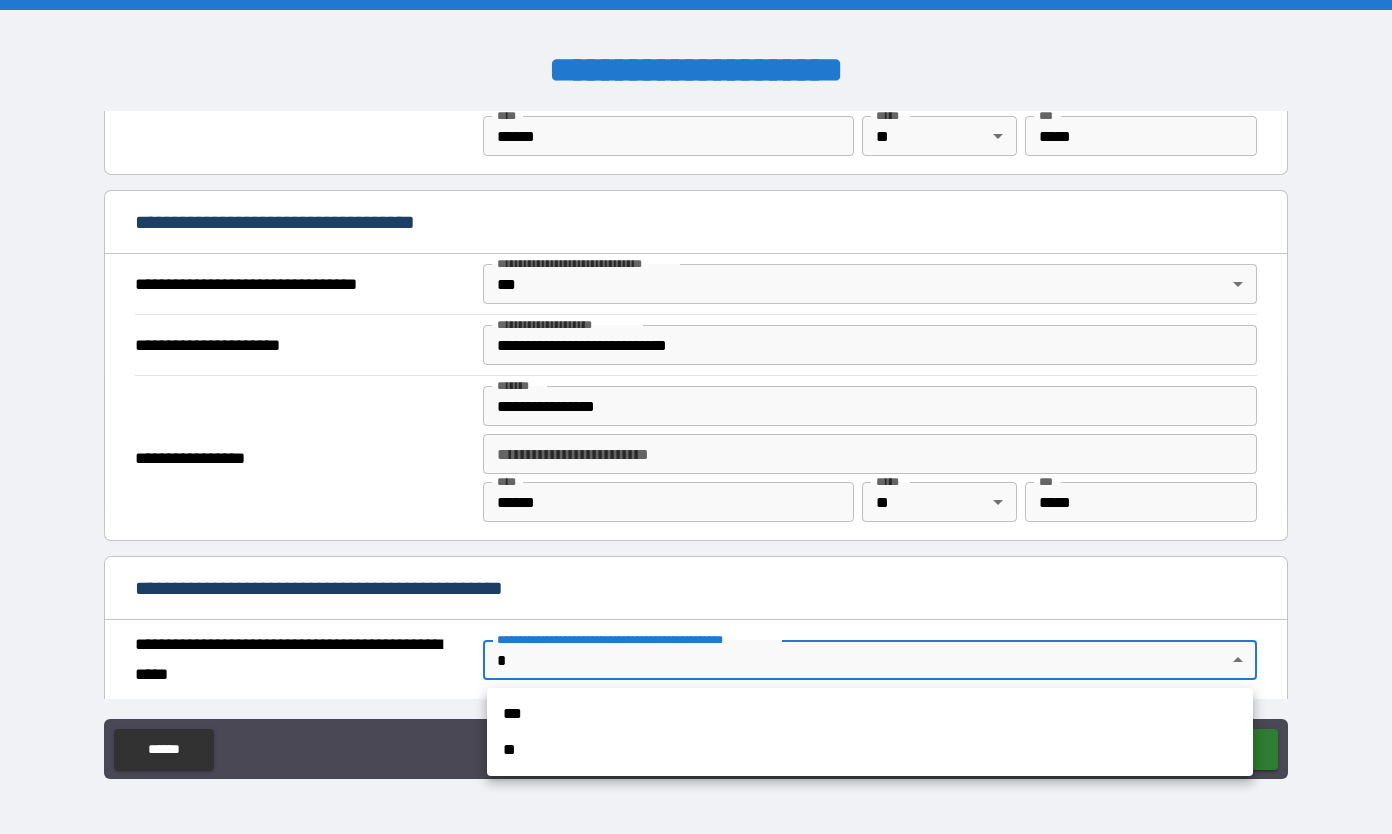click on "**" at bounding box center [870, 750] 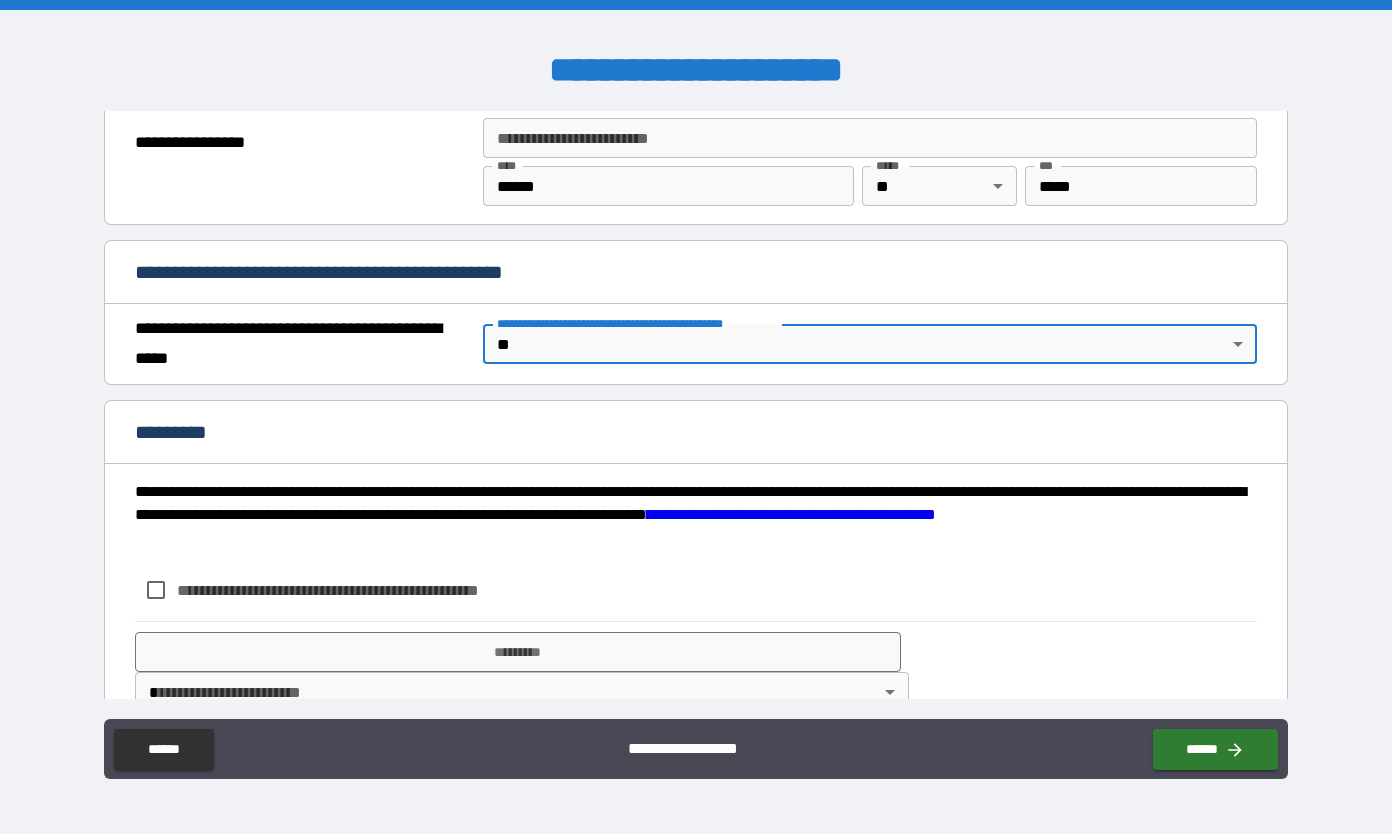 scroll, scrollTop: 1421, scrollLeft: 0, axis: vertical 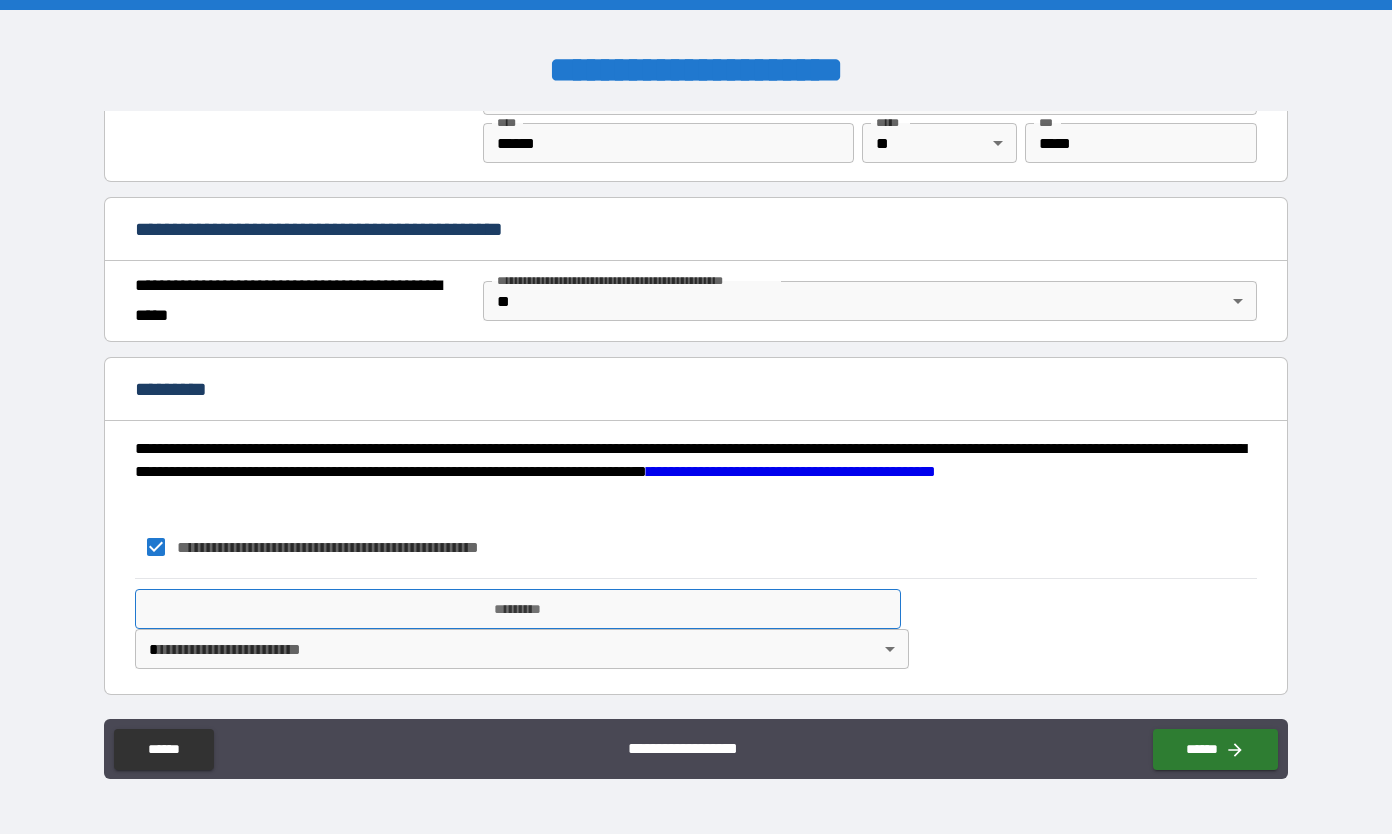 click on "*********" at bounding box center (518, 609) 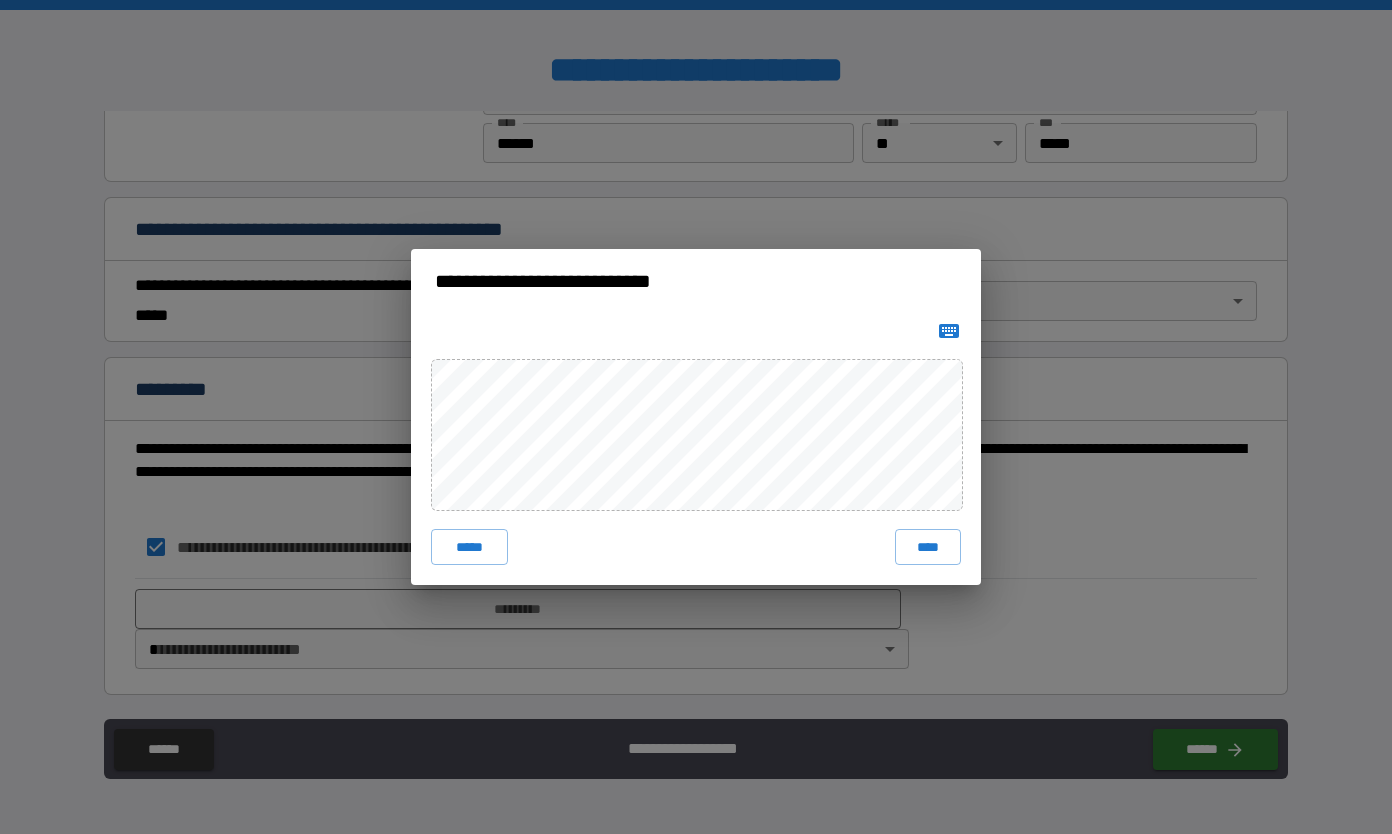 click on "****" at bounding box center (928, 547) 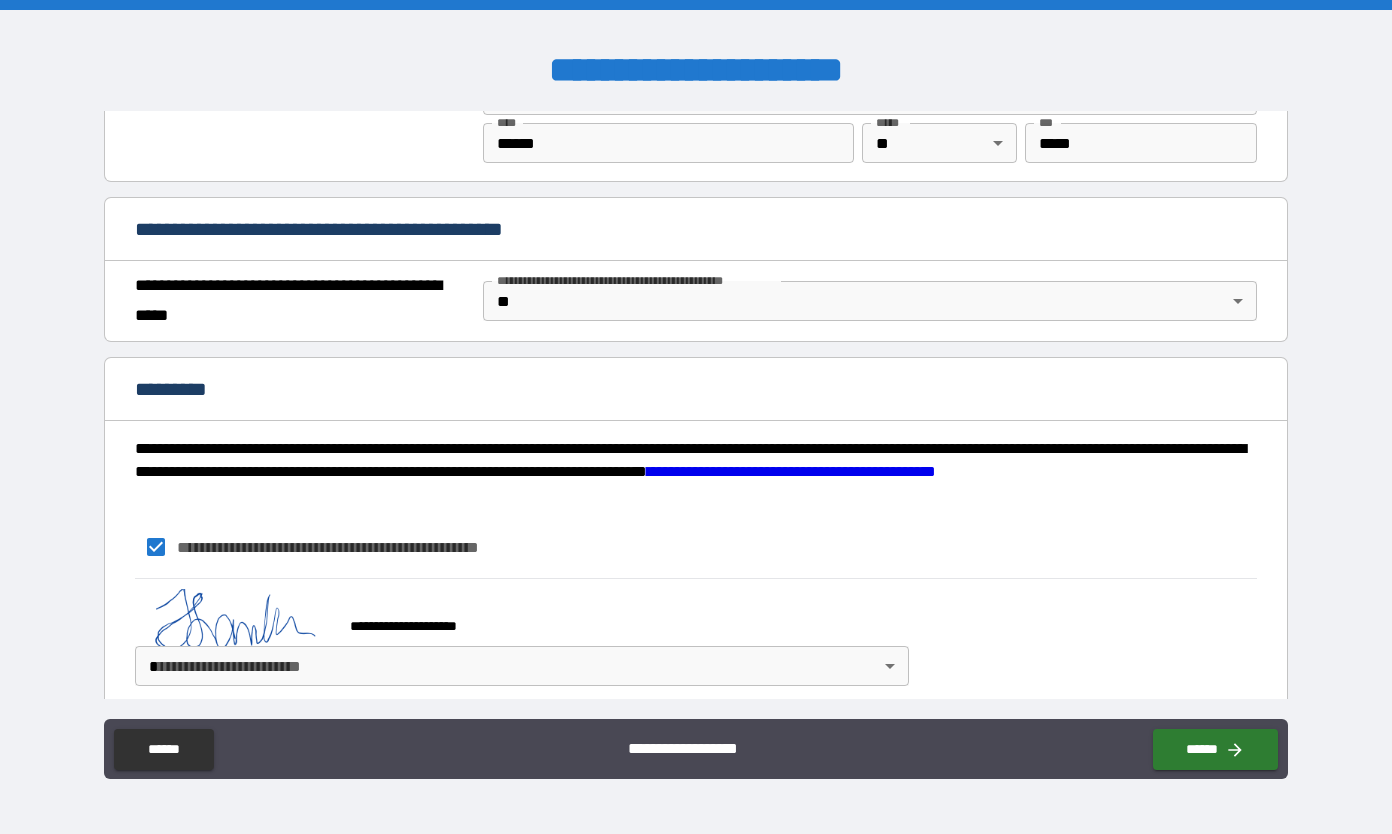 click on "**********" at bounding box center [696, 417] 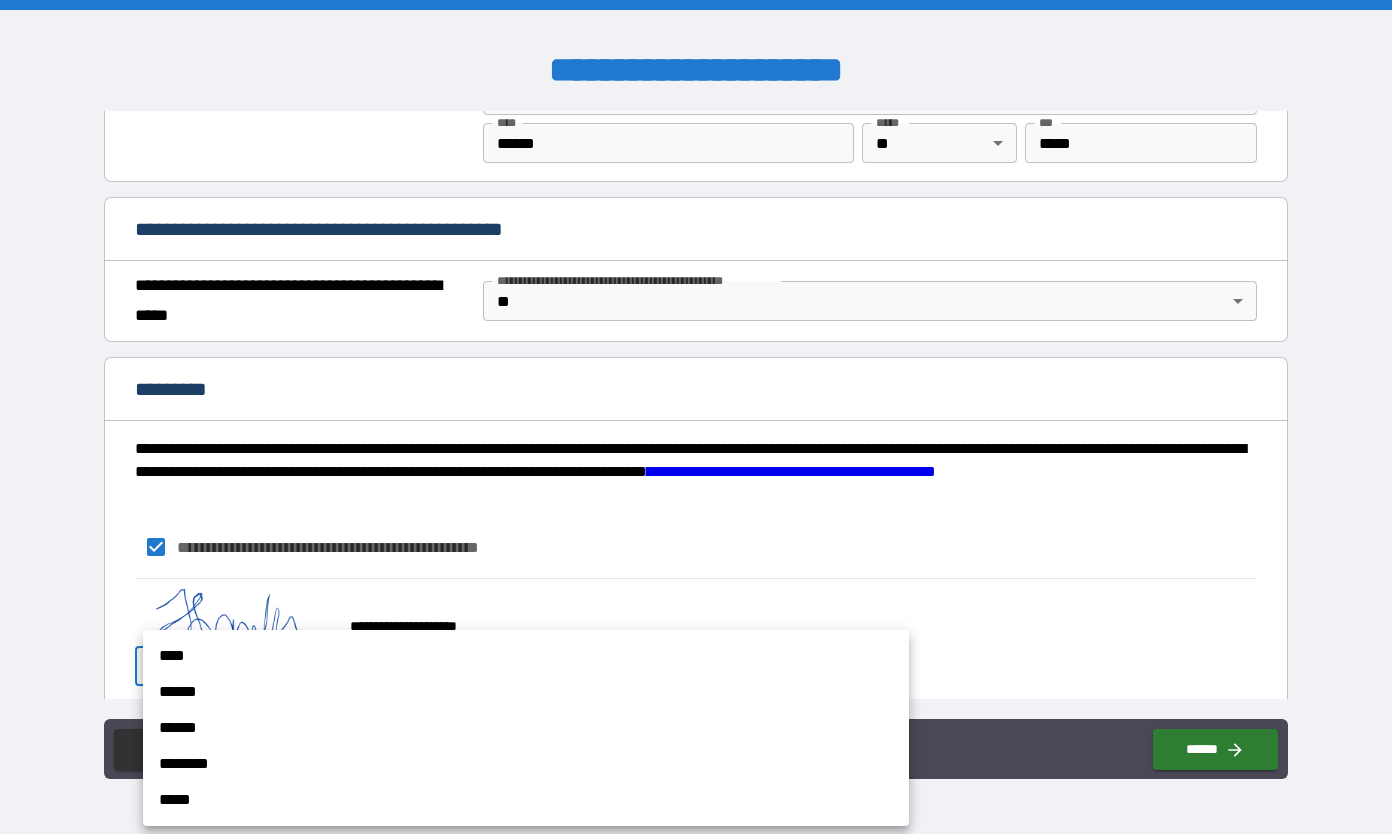 click on "******" at bounding box center (526, 692) 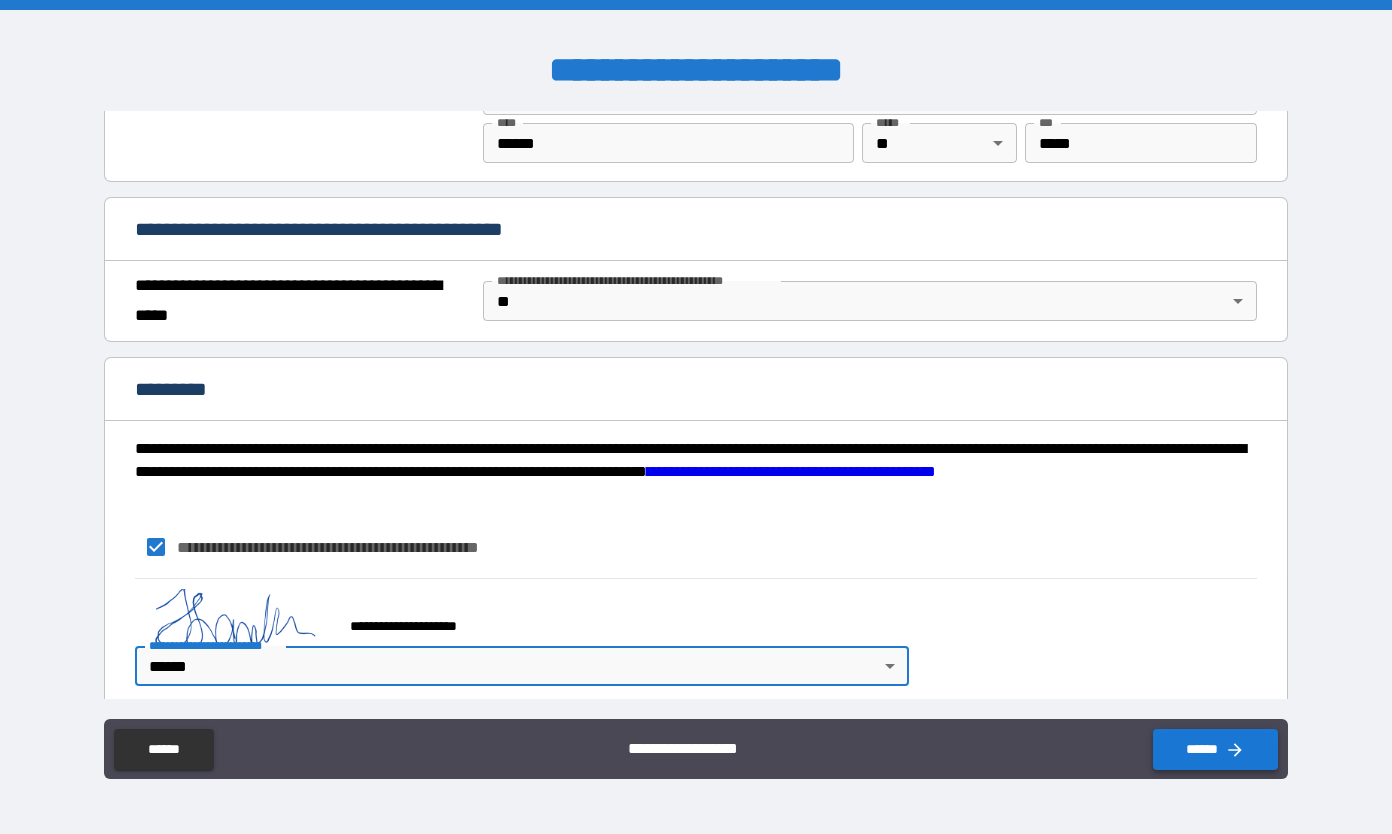 click 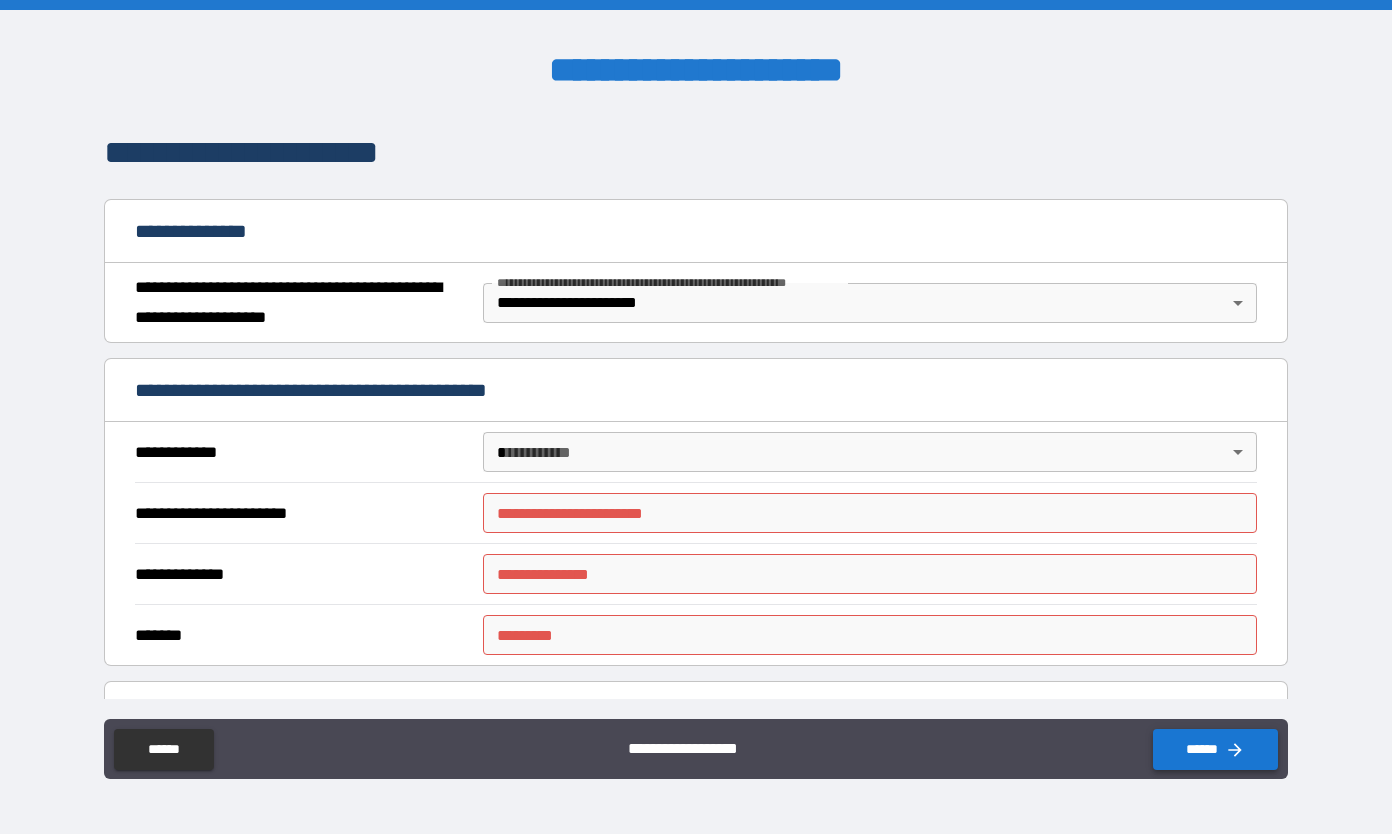 scroll, scrollTop: 0, scrollLeft: 0, axis: both 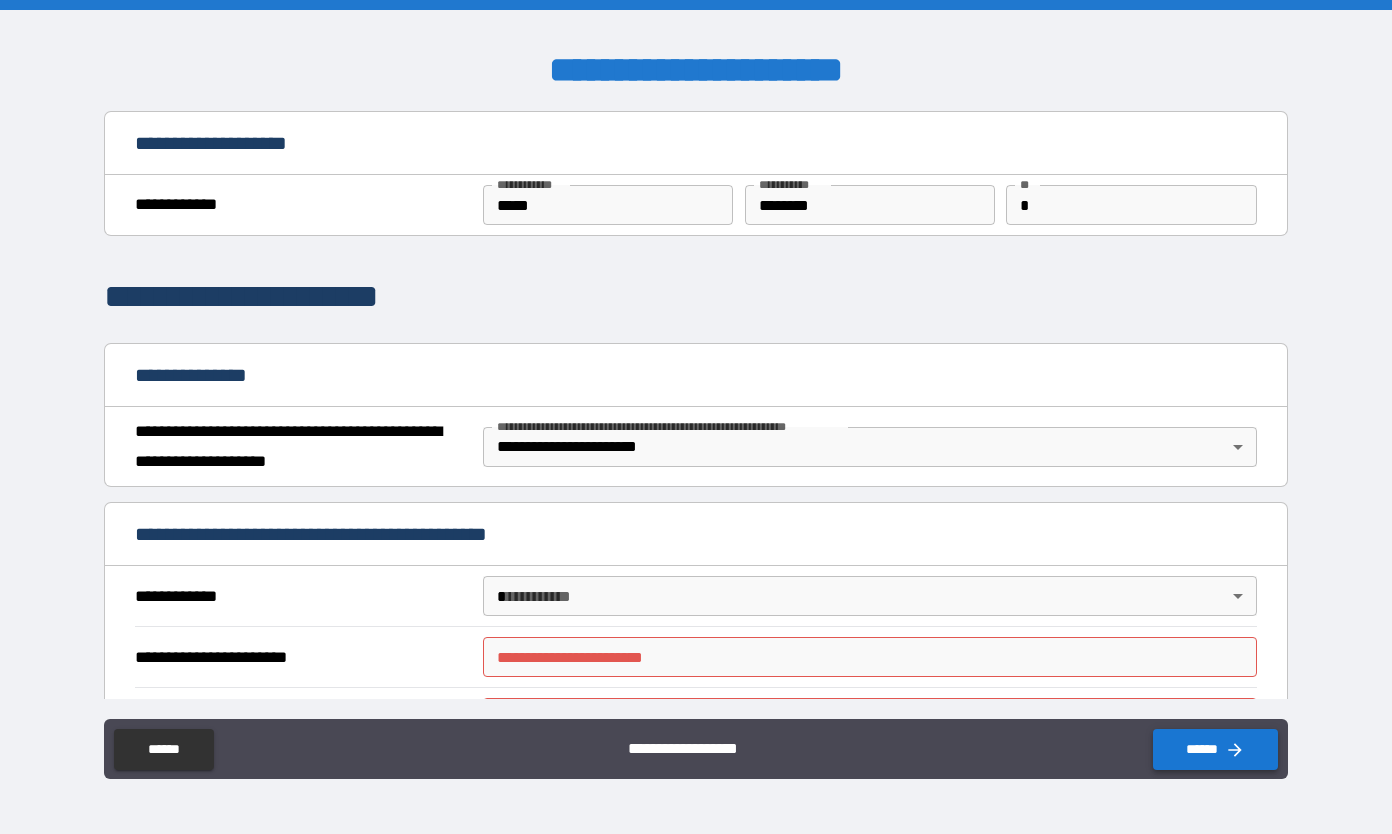click on "******" at bounding box center [1215, 749] 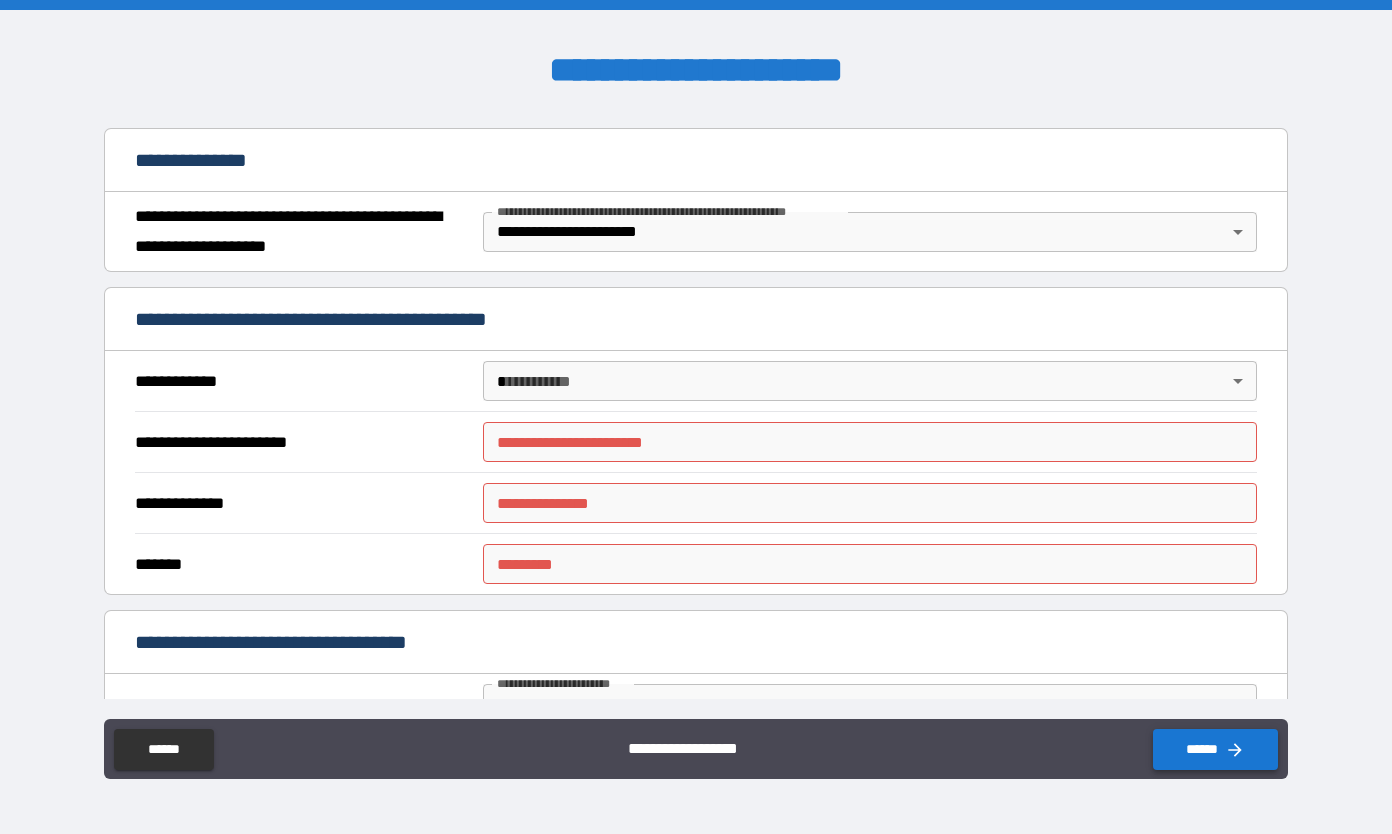scroll, scrollTop: 214, scrollLeft: 0, axis: vertical 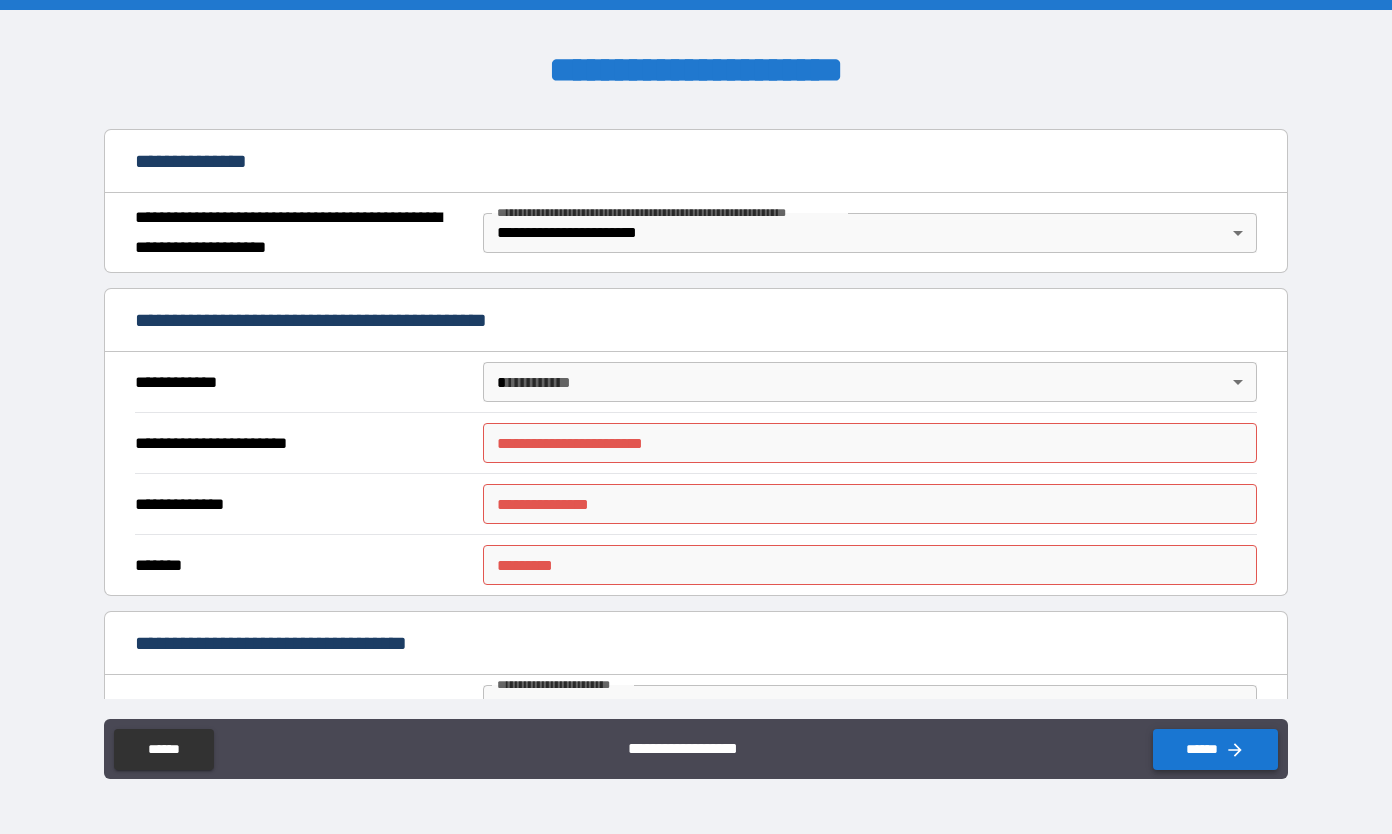 click 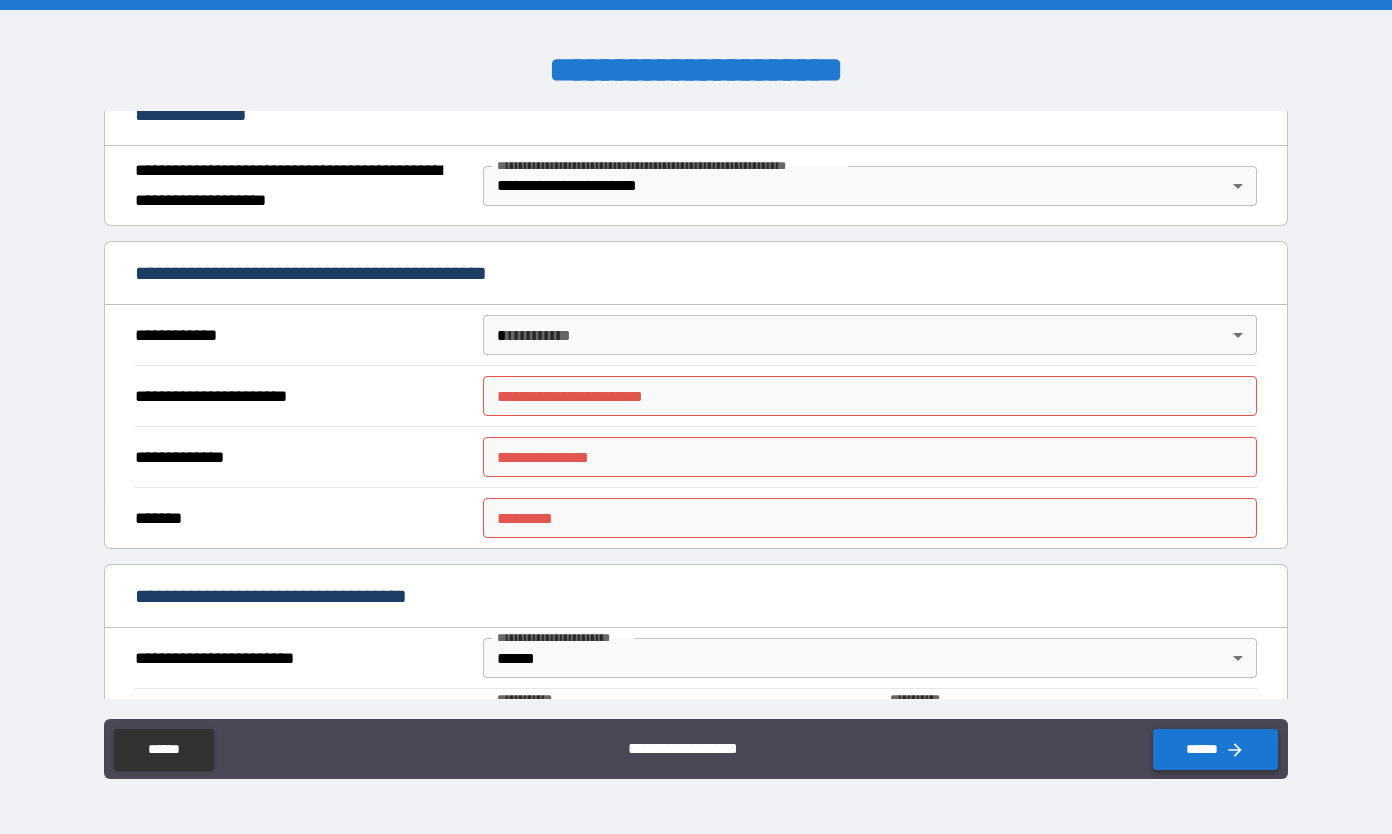 scroll, scrollTop: 259, scrollLeft: 0, axis: vertical 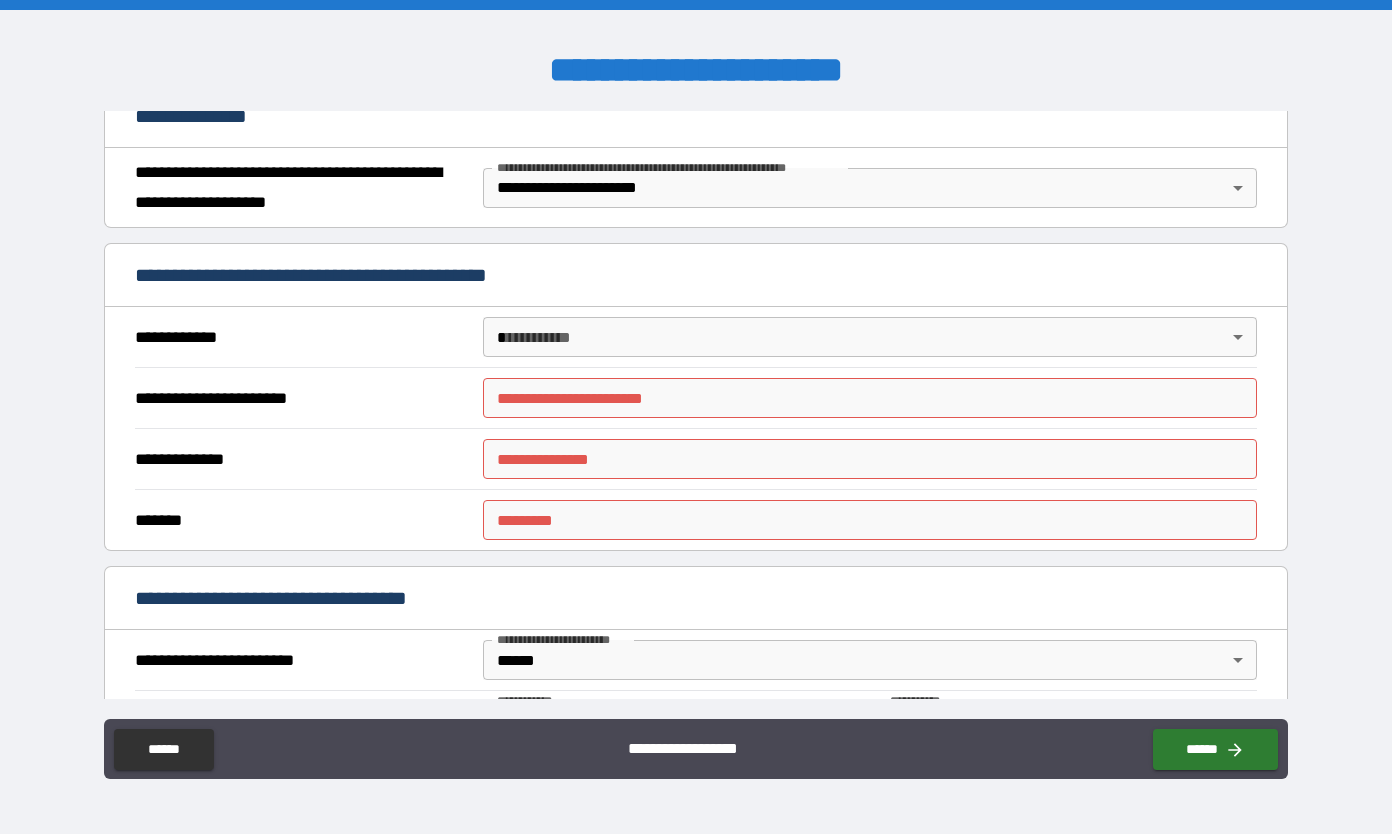 click on "**********" at bounding box center [870, 398] 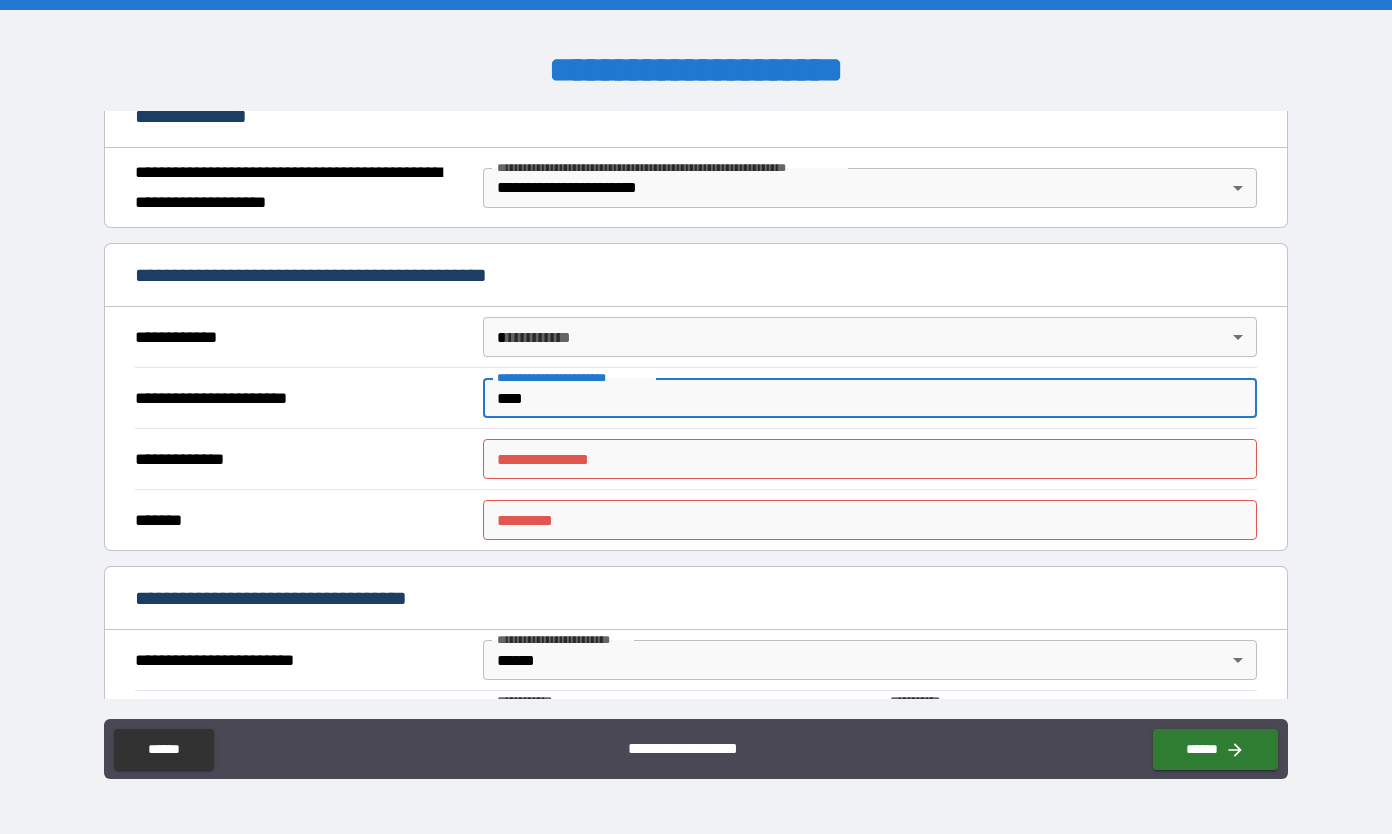 type on "****" 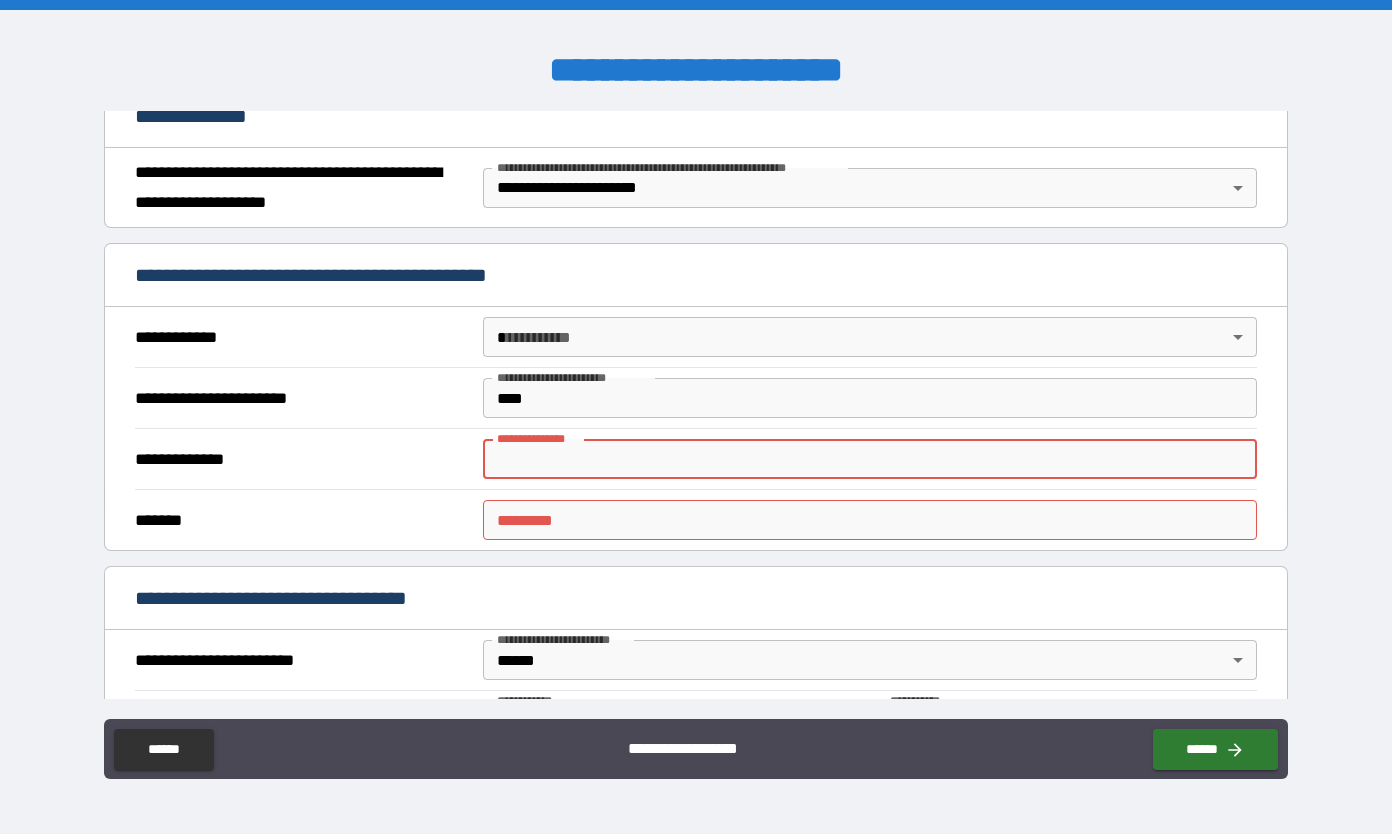 click on "**********" at bounding box center [696, 417] 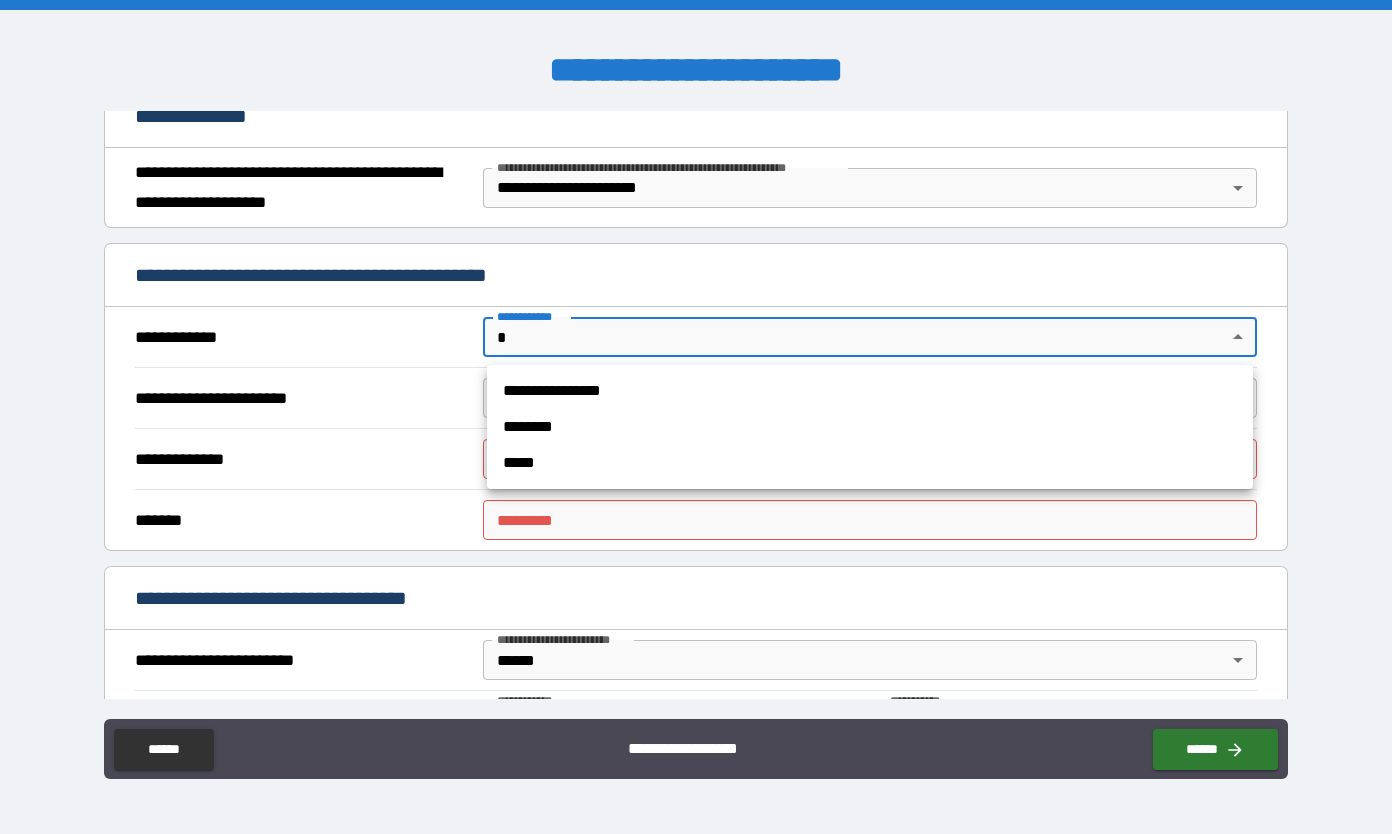 click at bounding box center [696, 417] 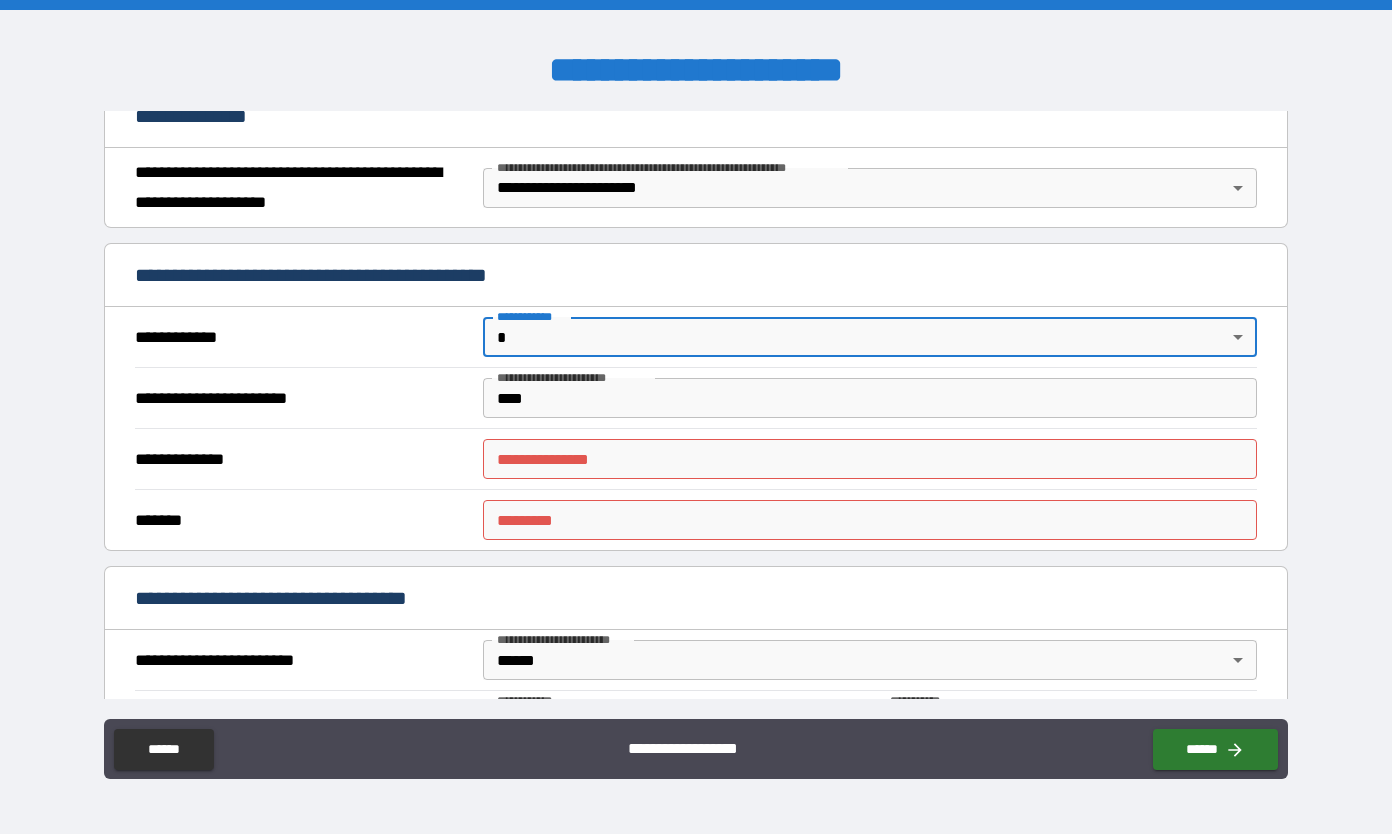 click on "**********" at bounding box center (696, 417) 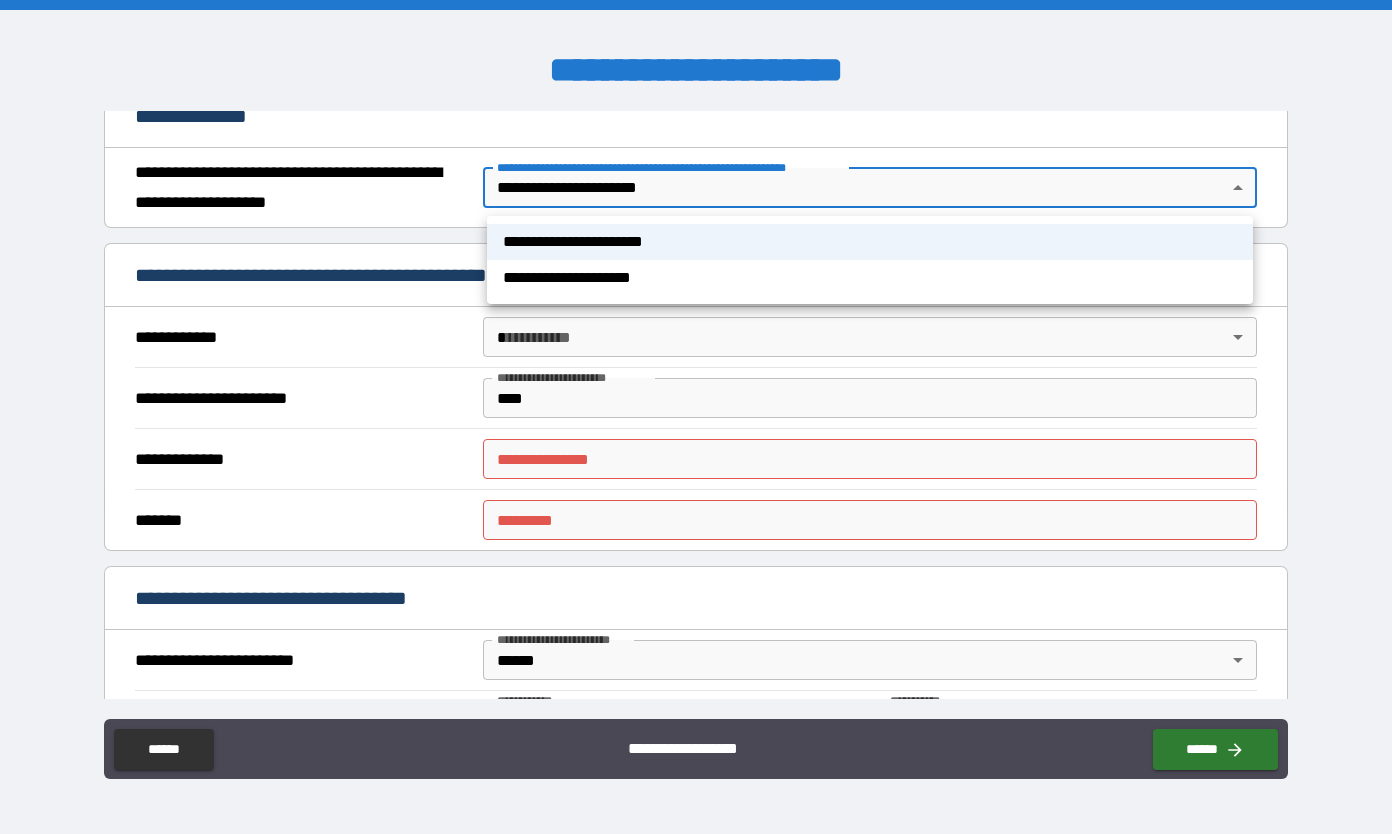 click at bounding box center [696, 417] 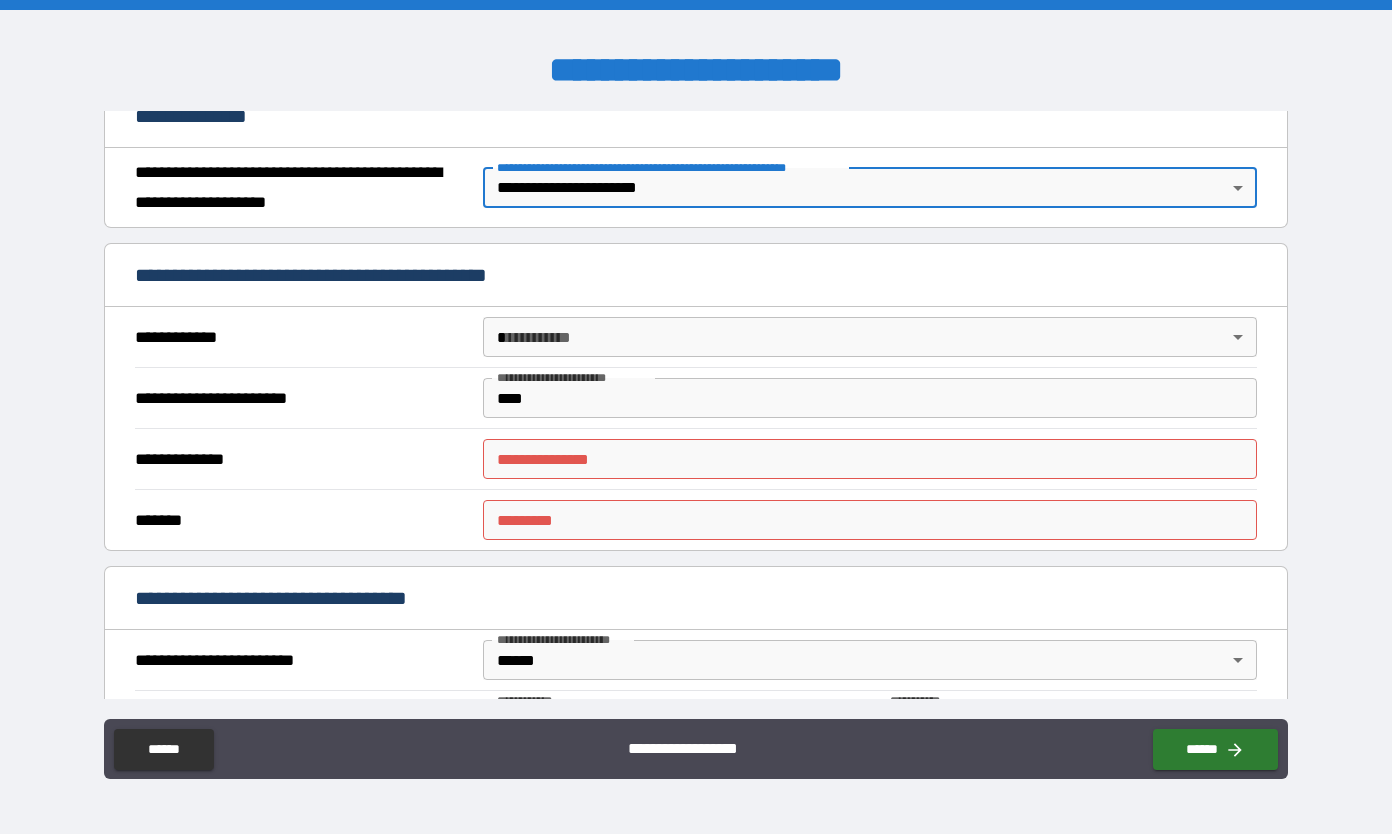 click on "**********" at bounding box center (696, 417) 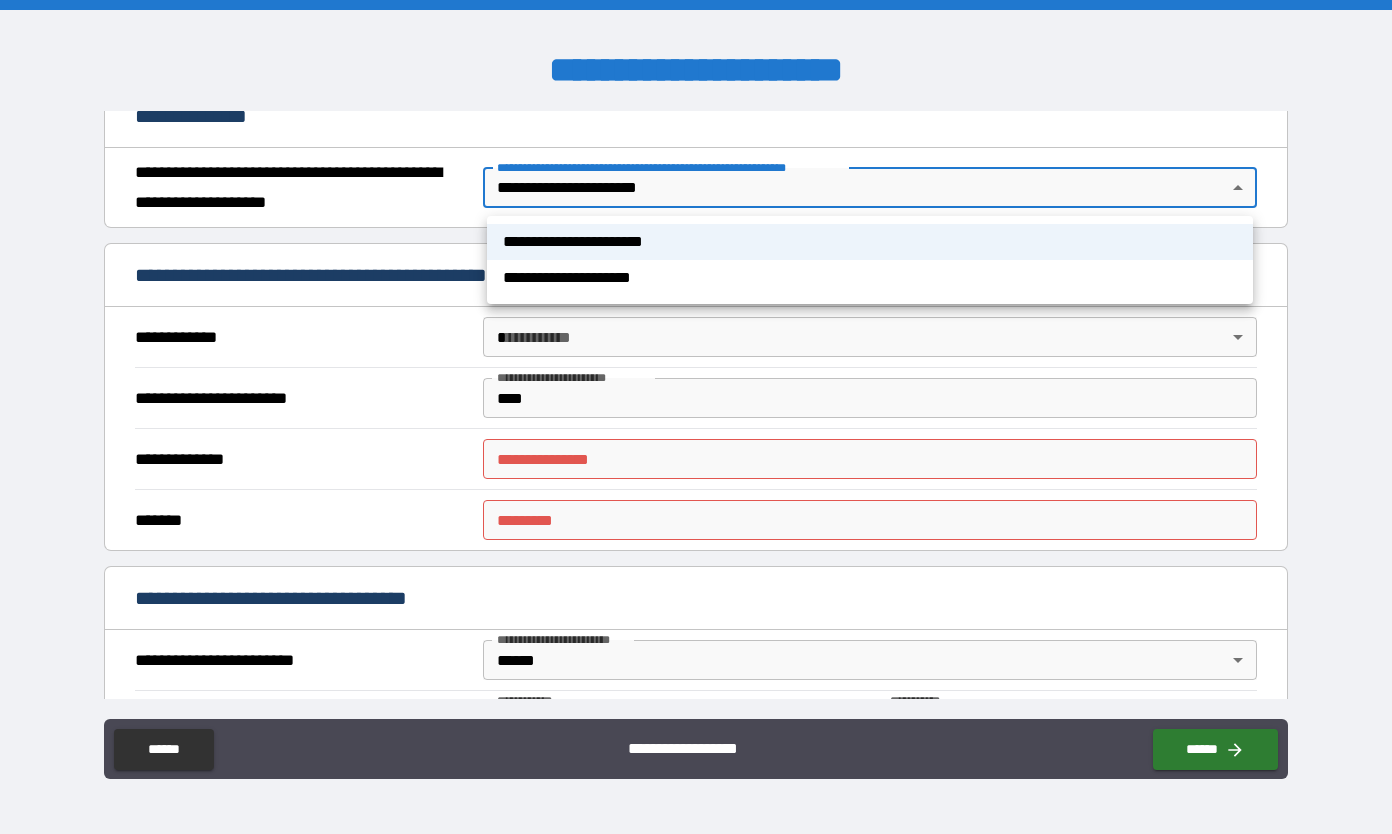 click on "**********" at bounding box center [870, 278] 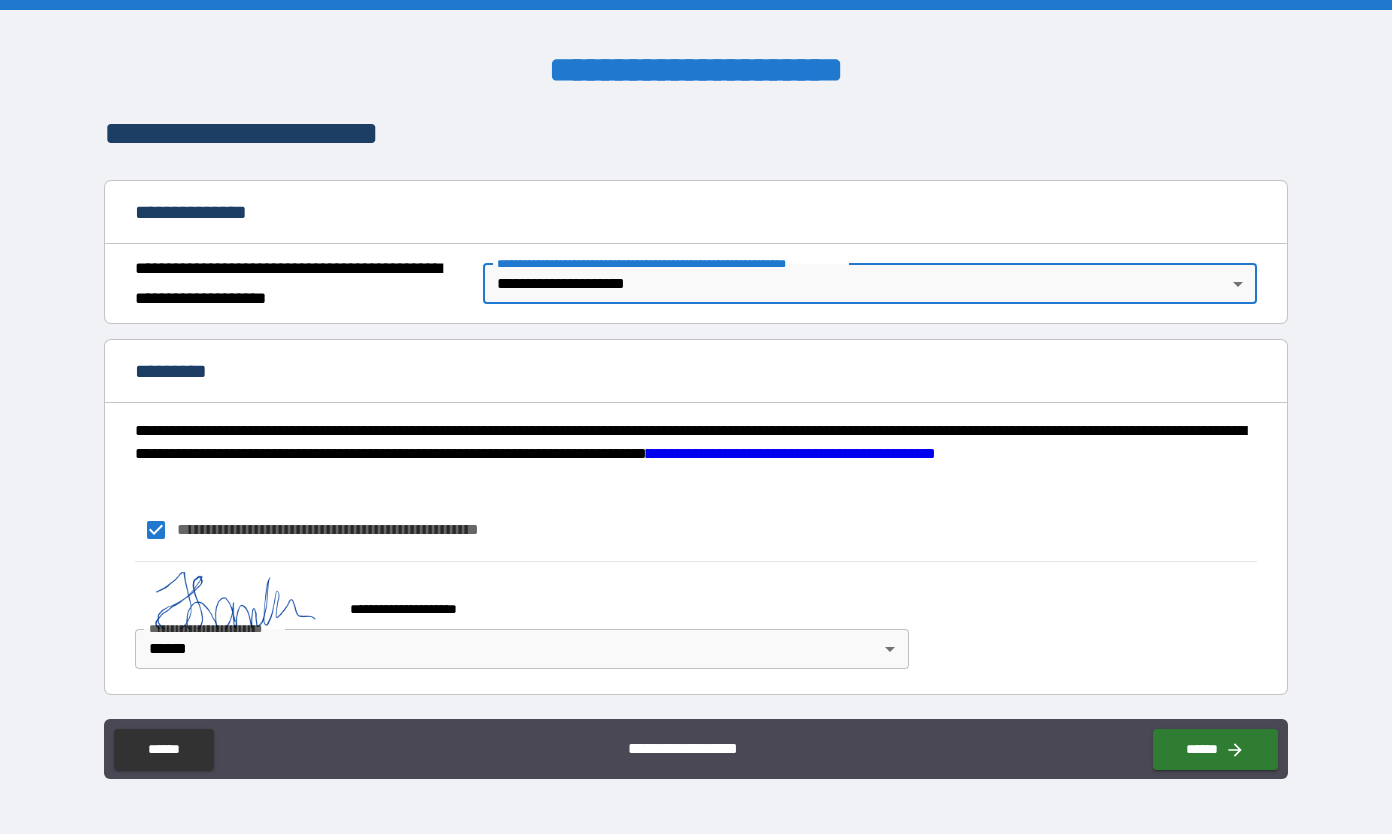 scroll, scrollTop: 125, scrollLeft: 0, axis: vertical 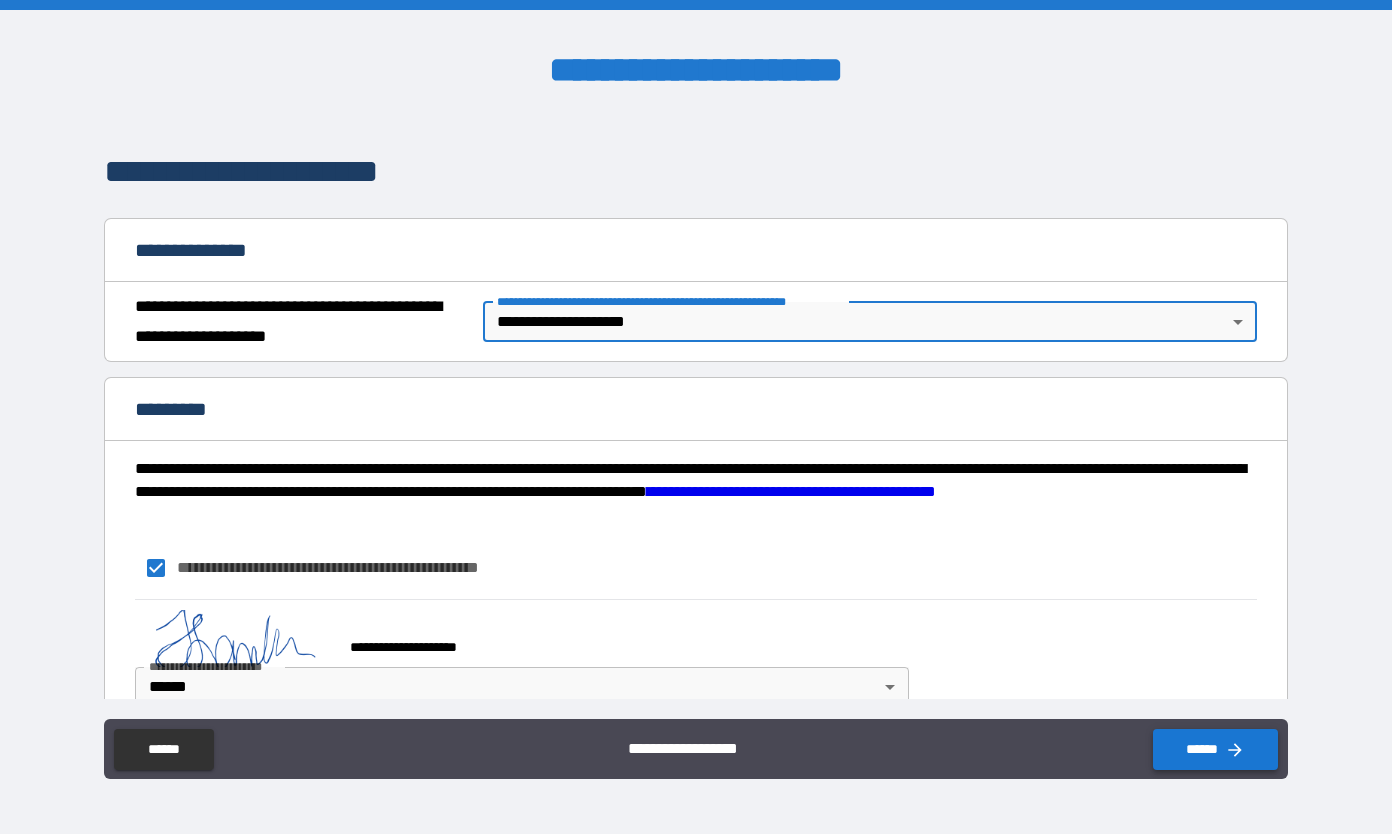 click on "******" at bounding box center (1215, 749) 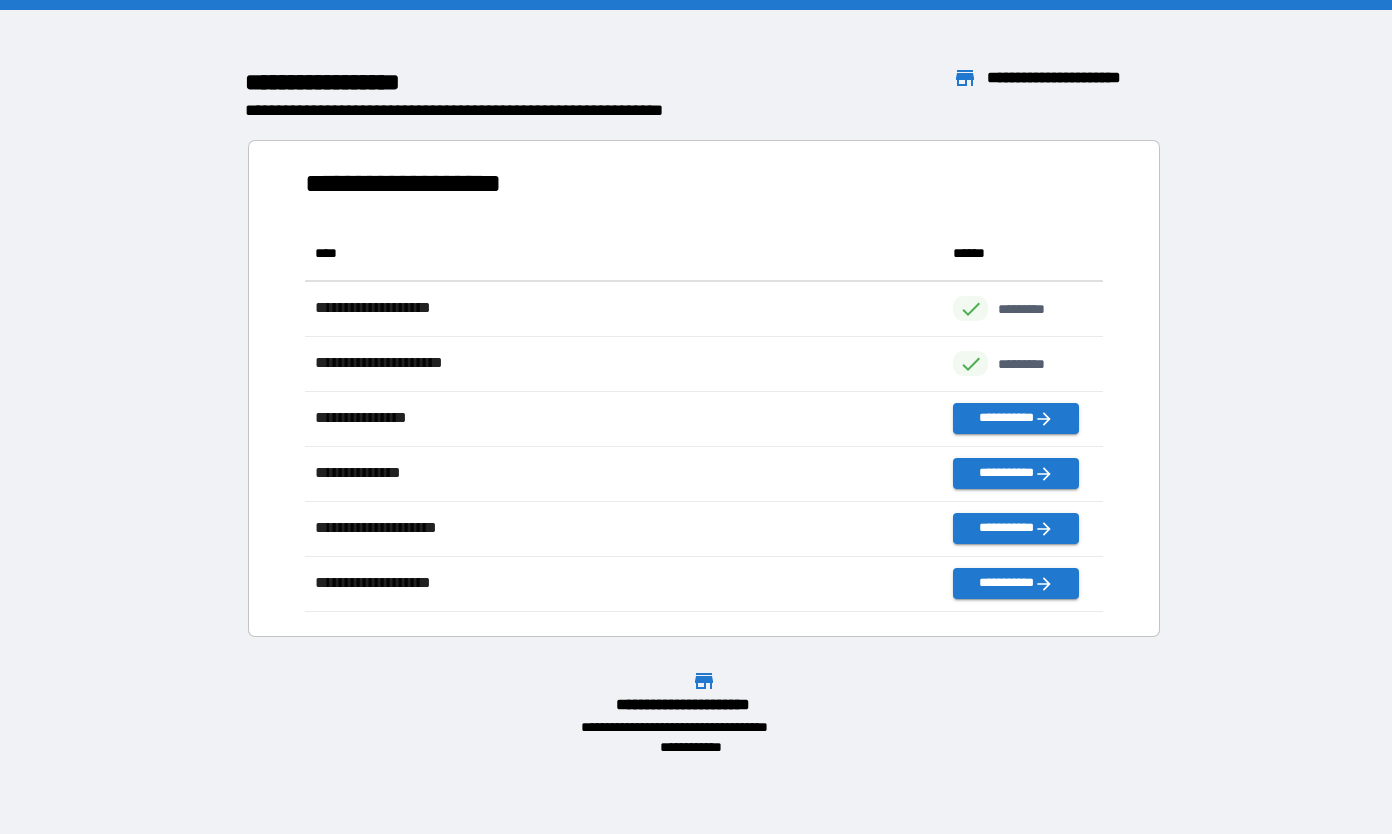 scroll, scrollTop: 16, scrollLeft: 16, axis: both 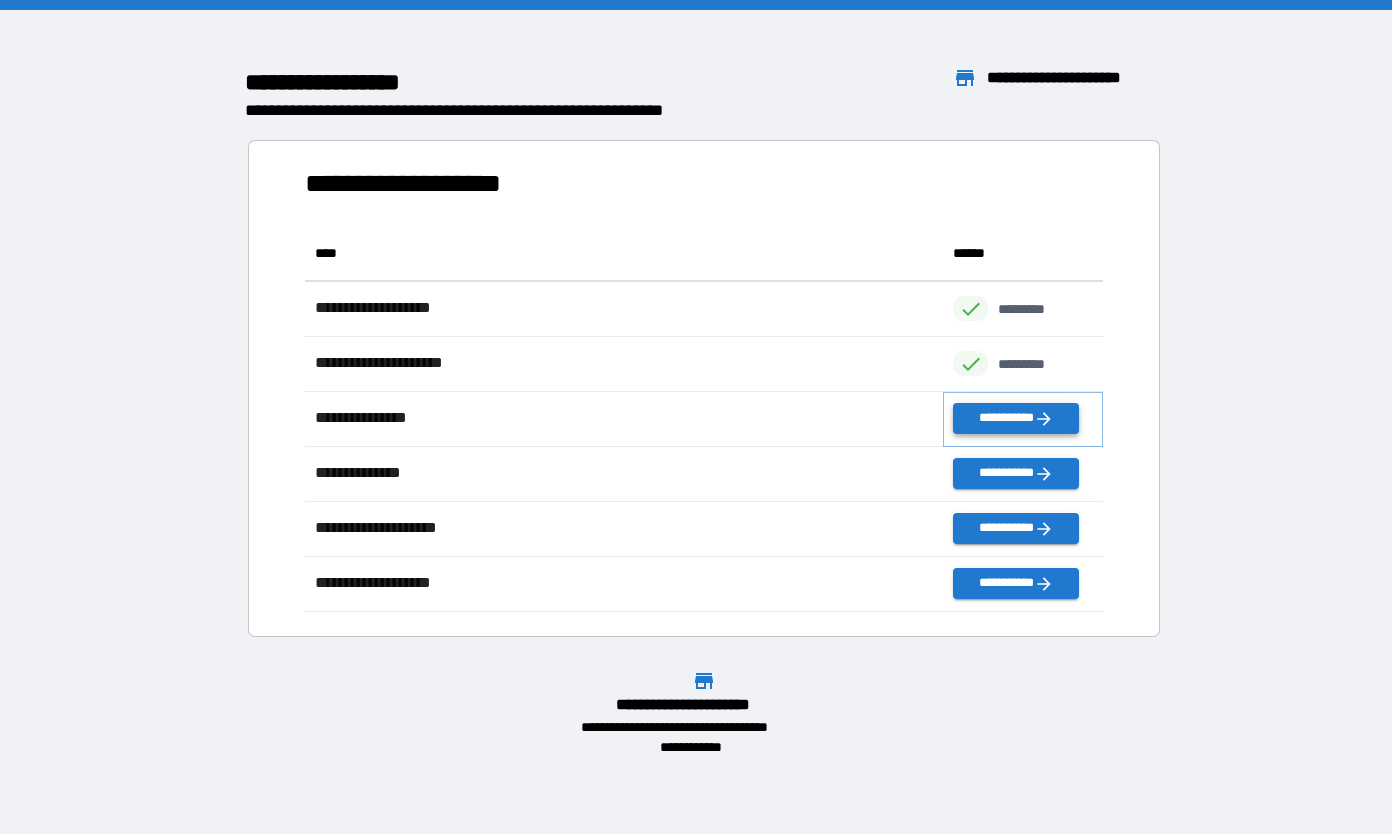 click 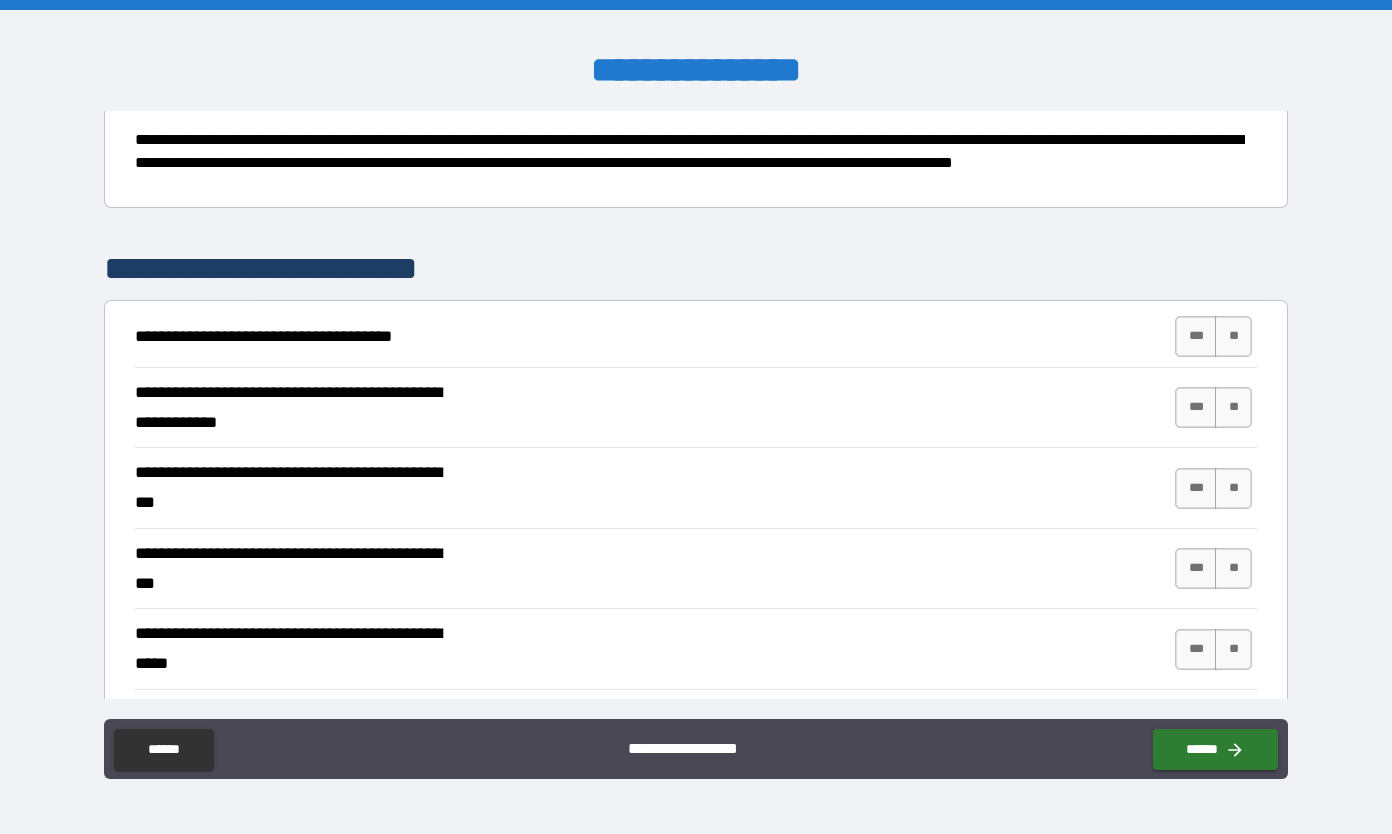 scroll, scrollTop: 219, scrollLeft: 0, axis: vertical 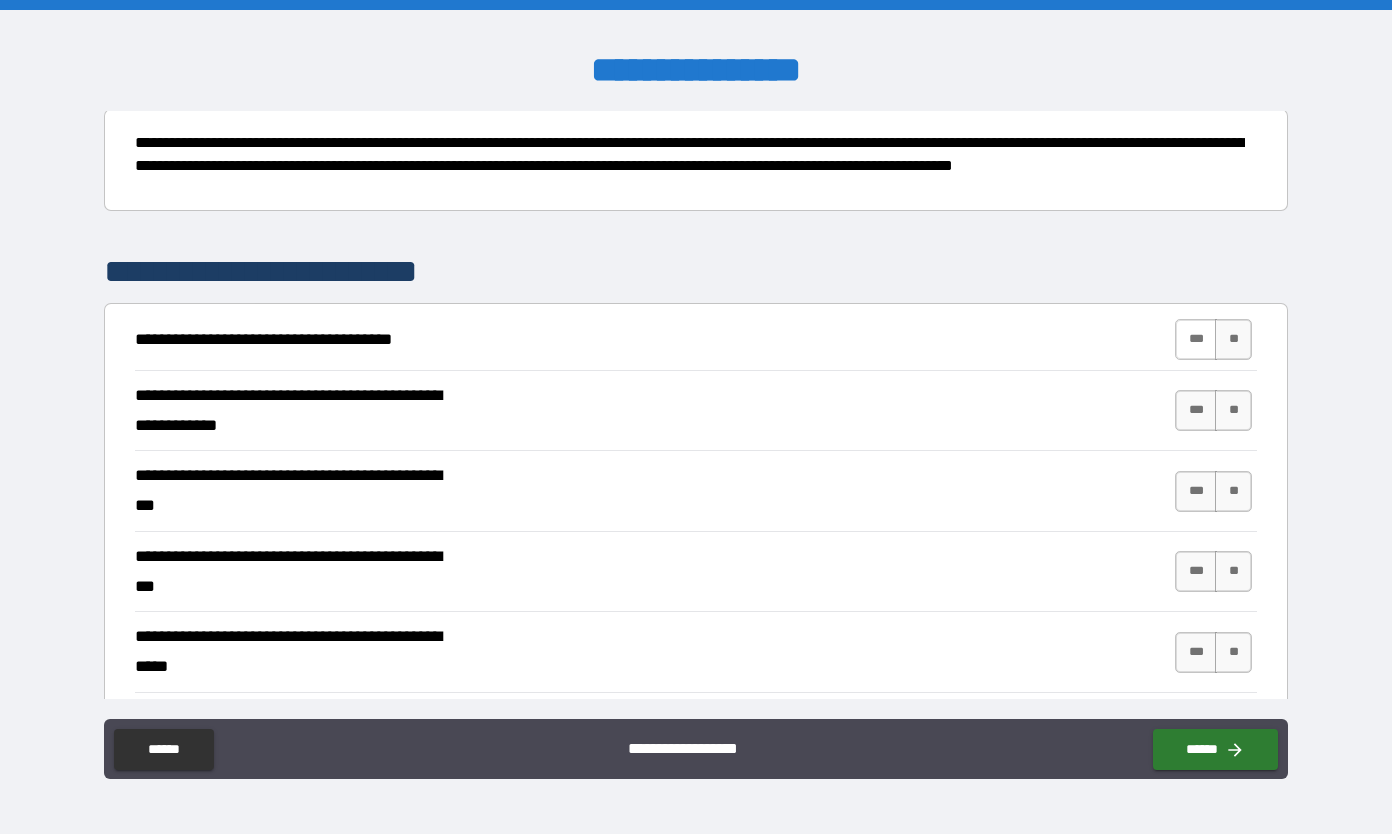 click on "***" at bounding box center [1196, 339] 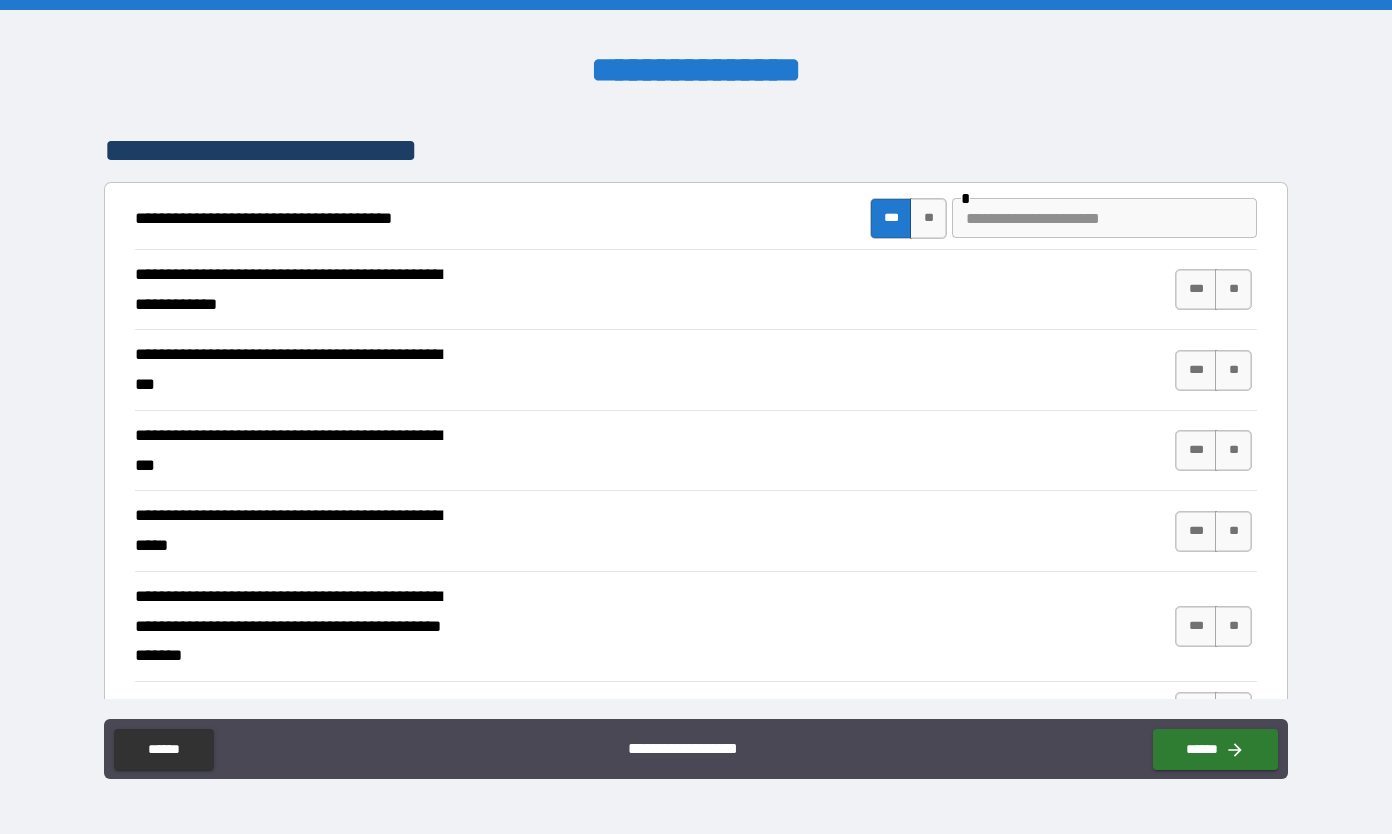 scroll, scrollTop: 343, scrollLeft: 0, axis: vertical 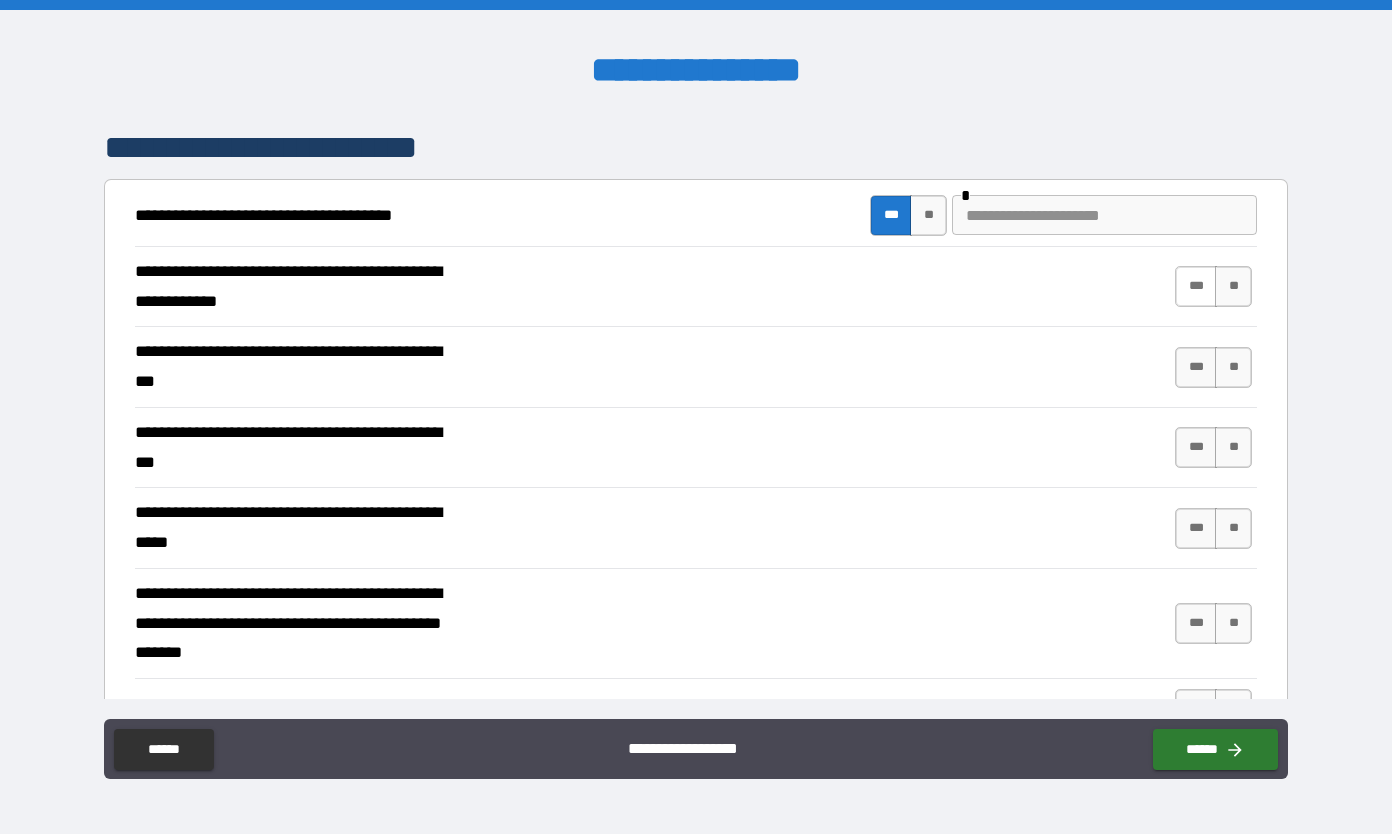 click on "***" at bounding box center [1196, 286] 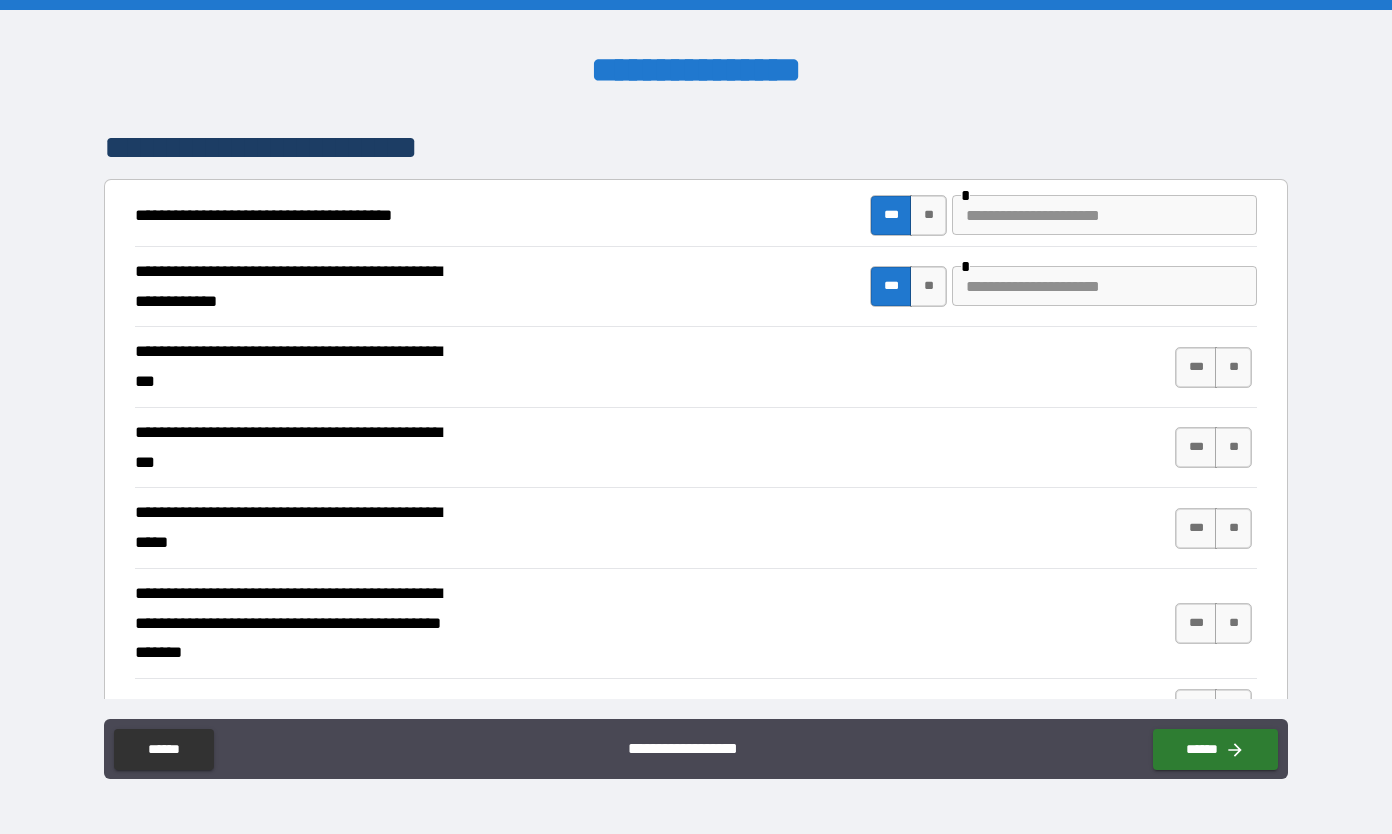 click at bounding box center (1104, 286) 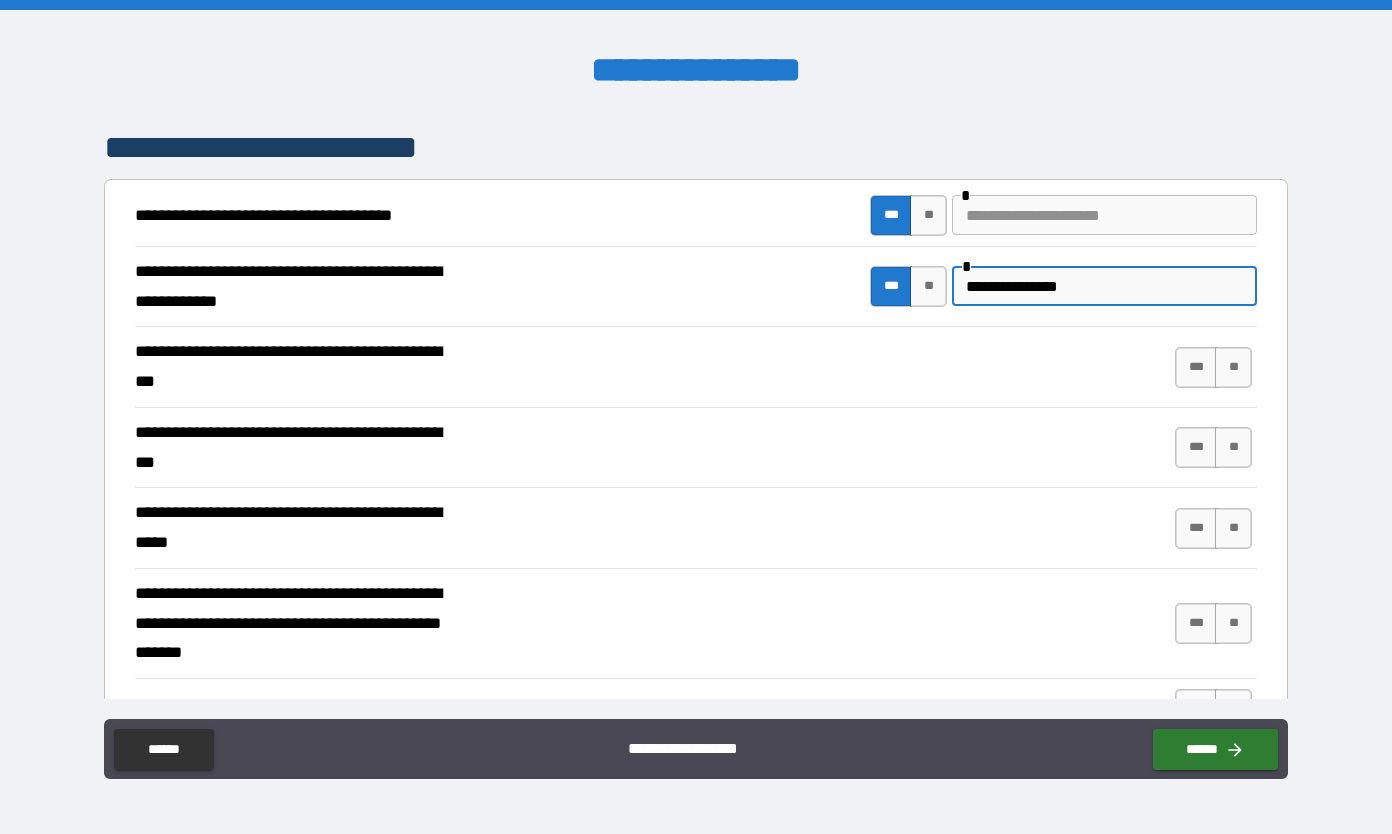 type on "**********" 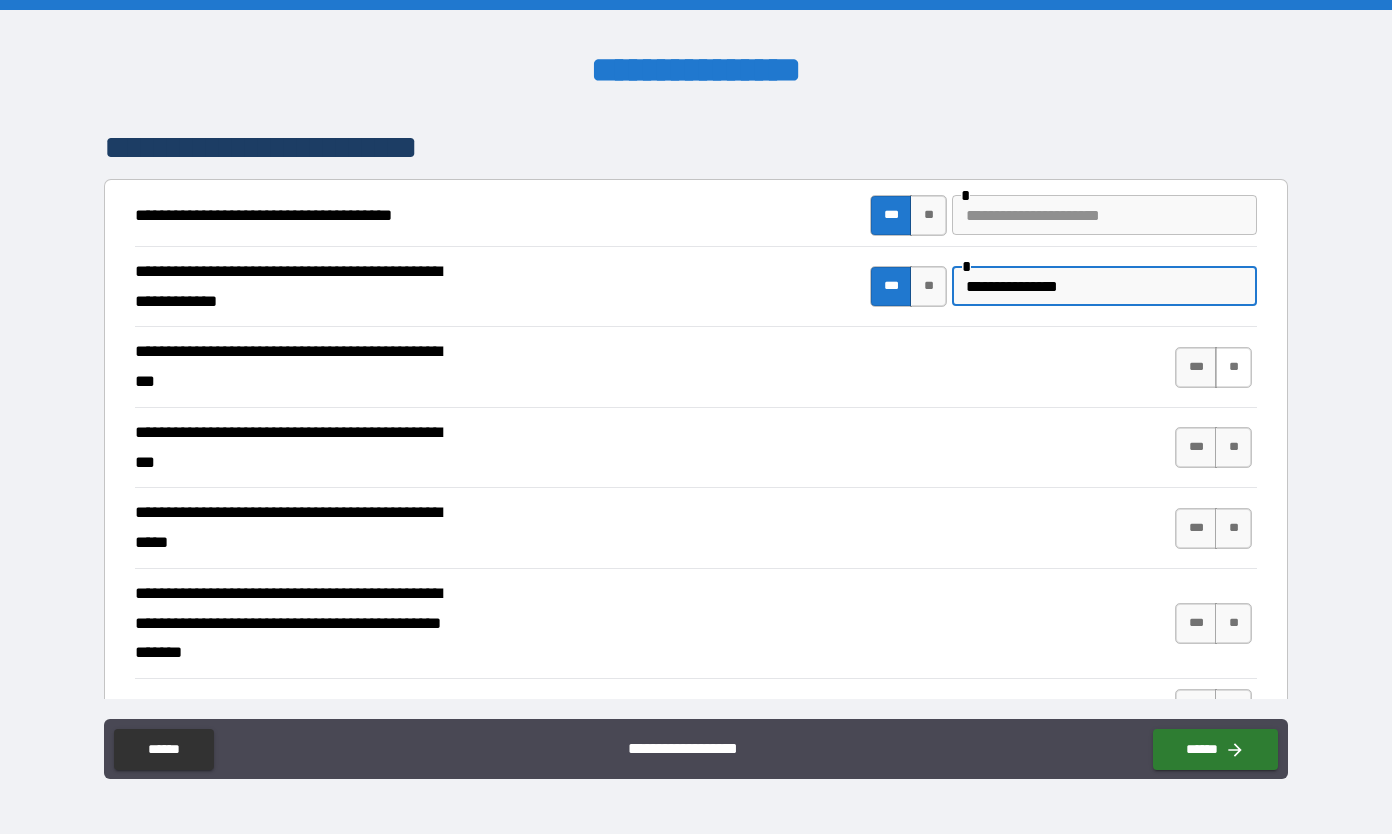 click on "**" at bounding box center [1233, 367] 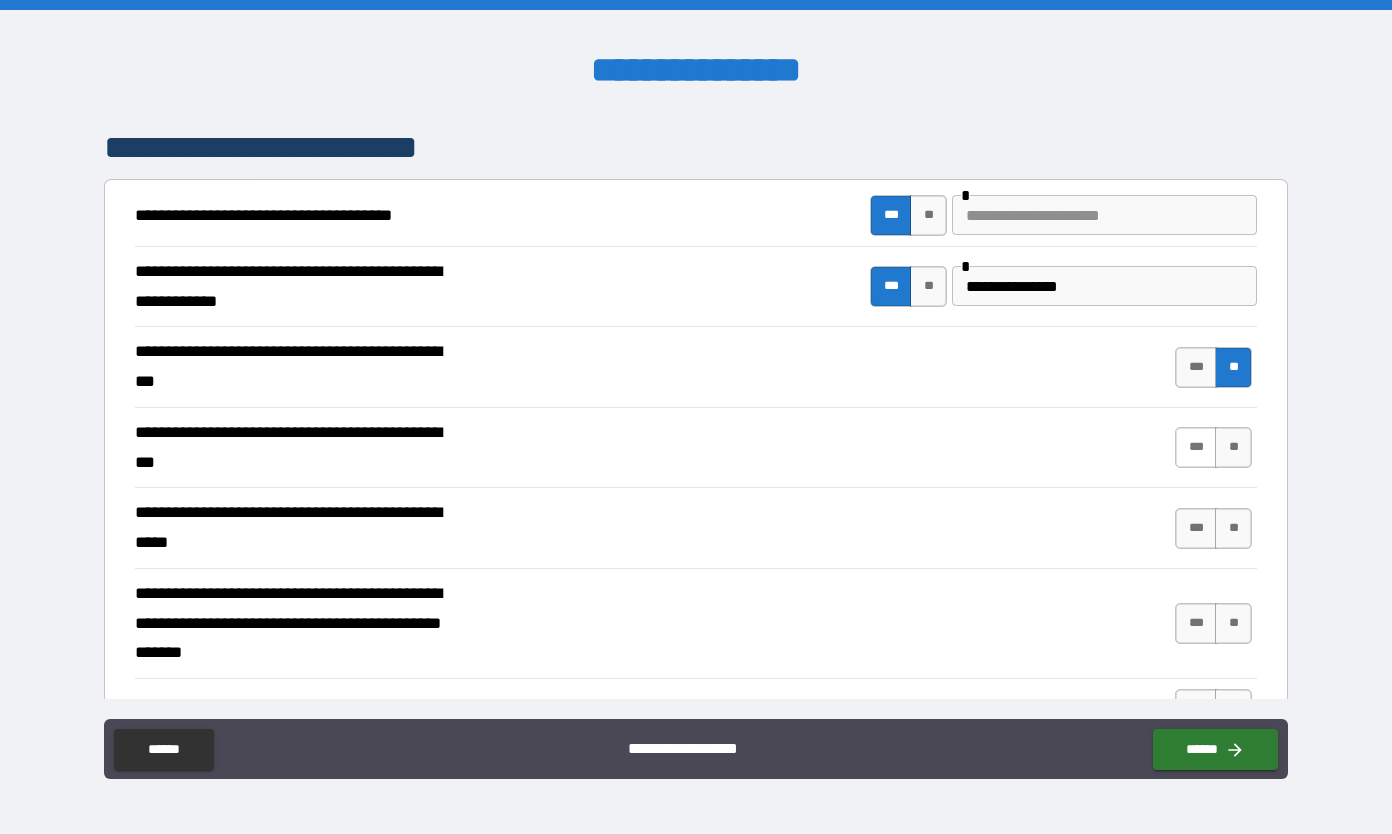 click on "***" at bounding box center (1196, 447) 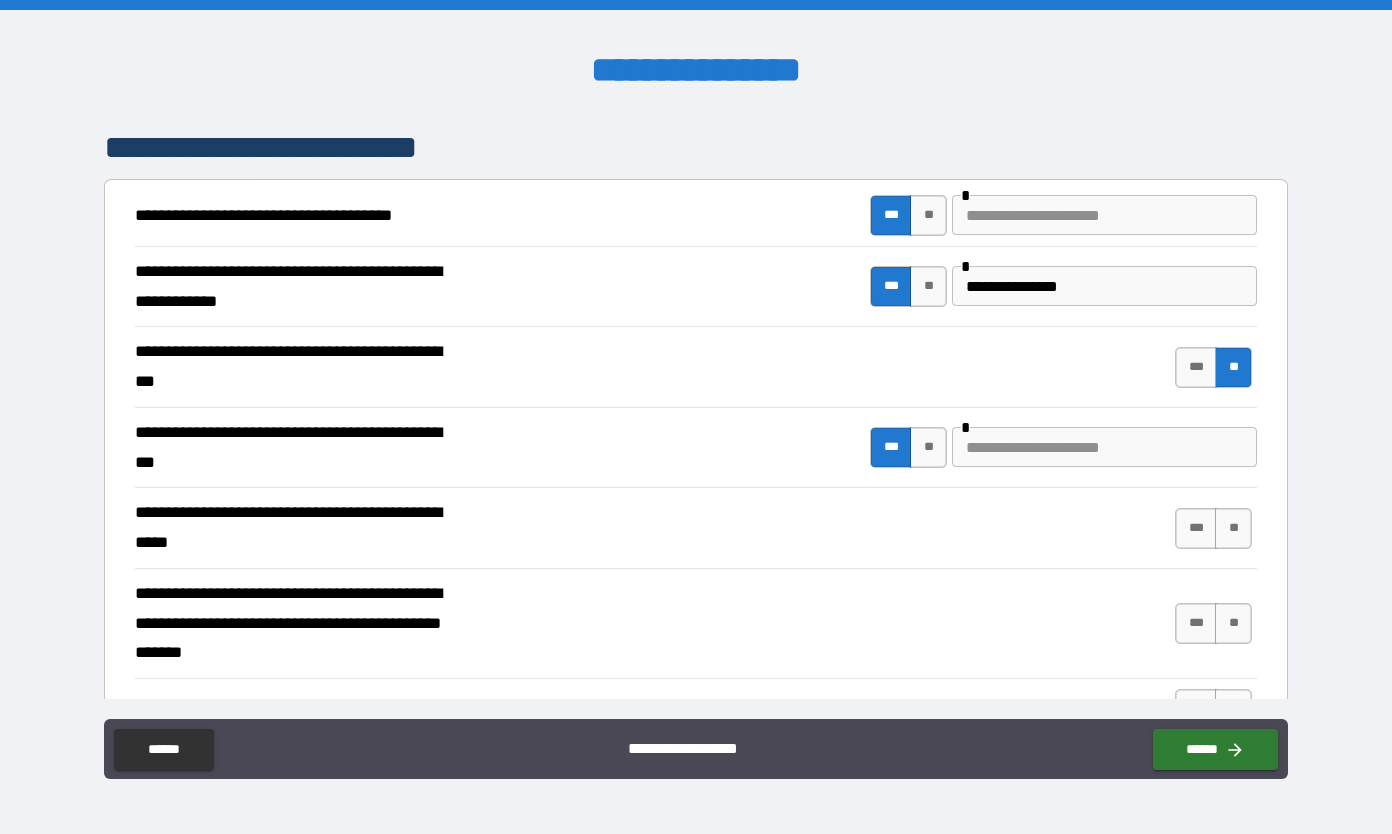 click at bounding box center (1104, 447) 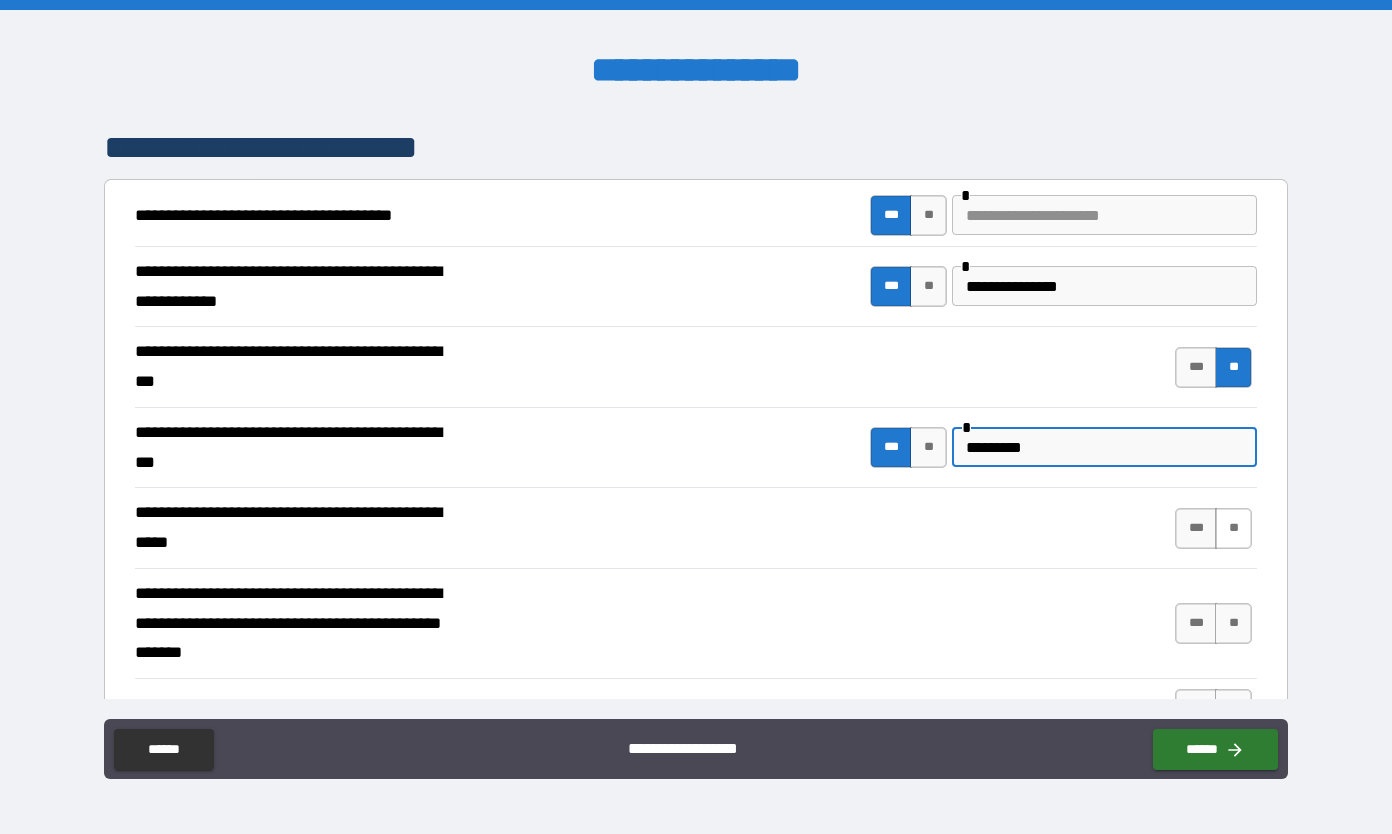 type on "*********" 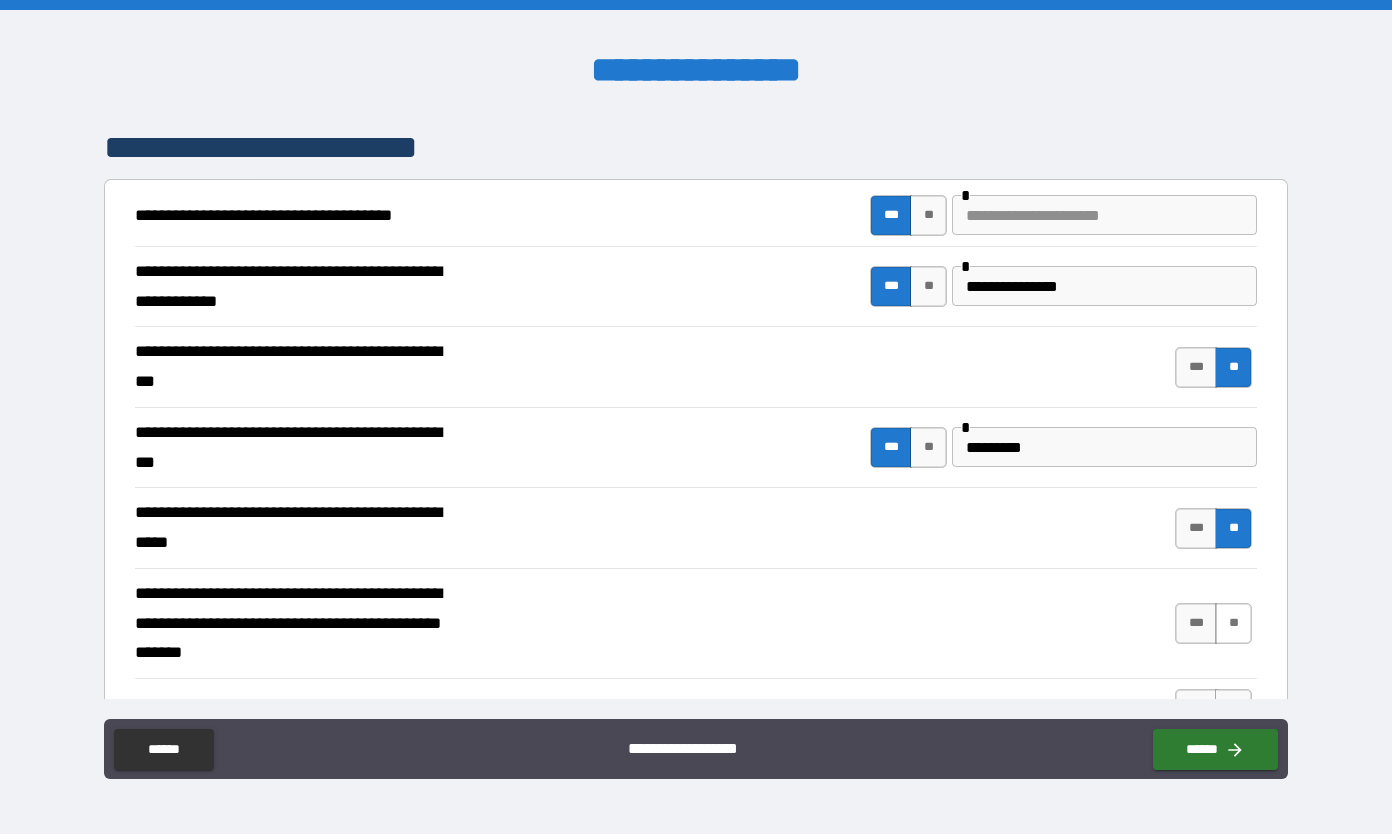 click on "**" at bounding box center [1233, 623] 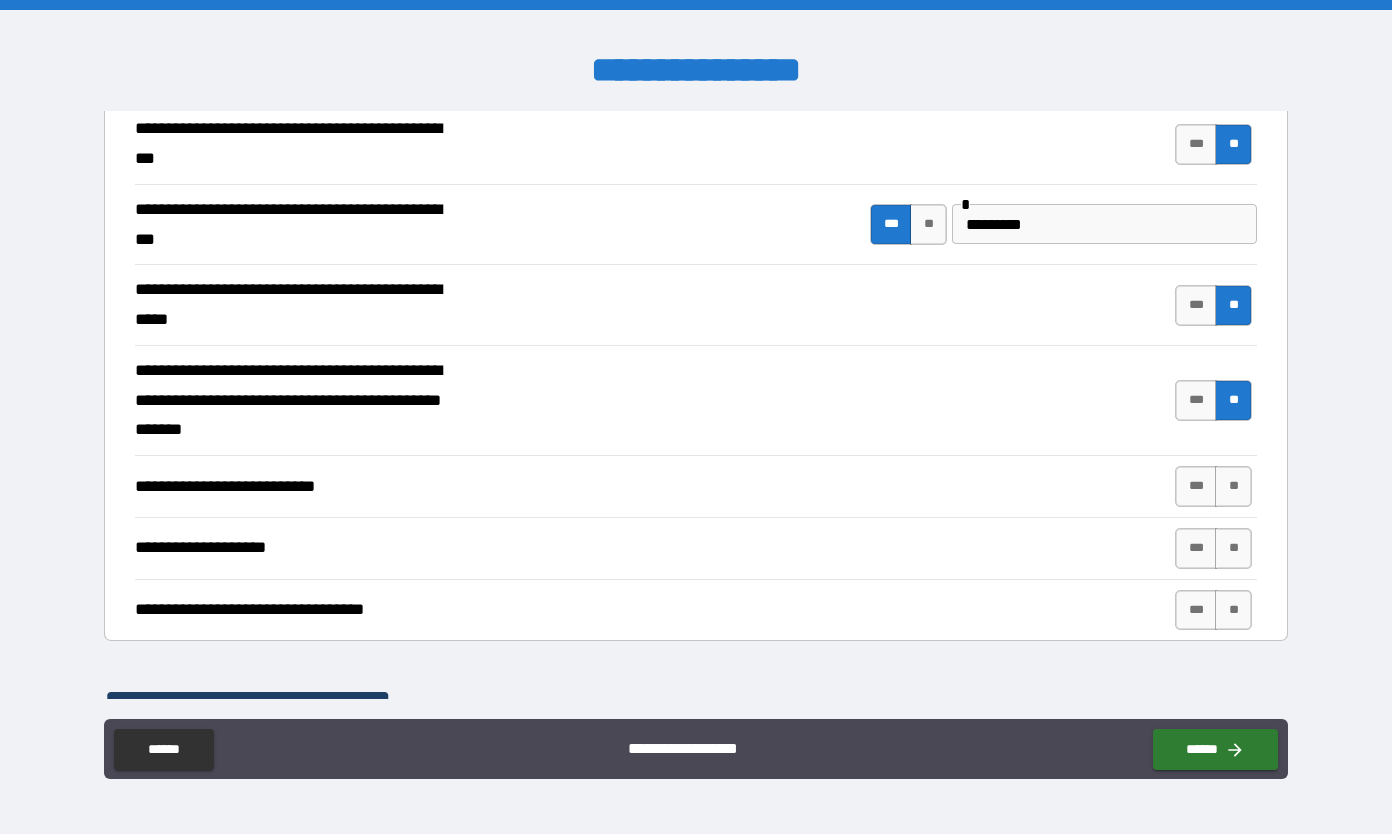 scroll, scrollTop: 568, scrollLeft: 0, axis: vertical 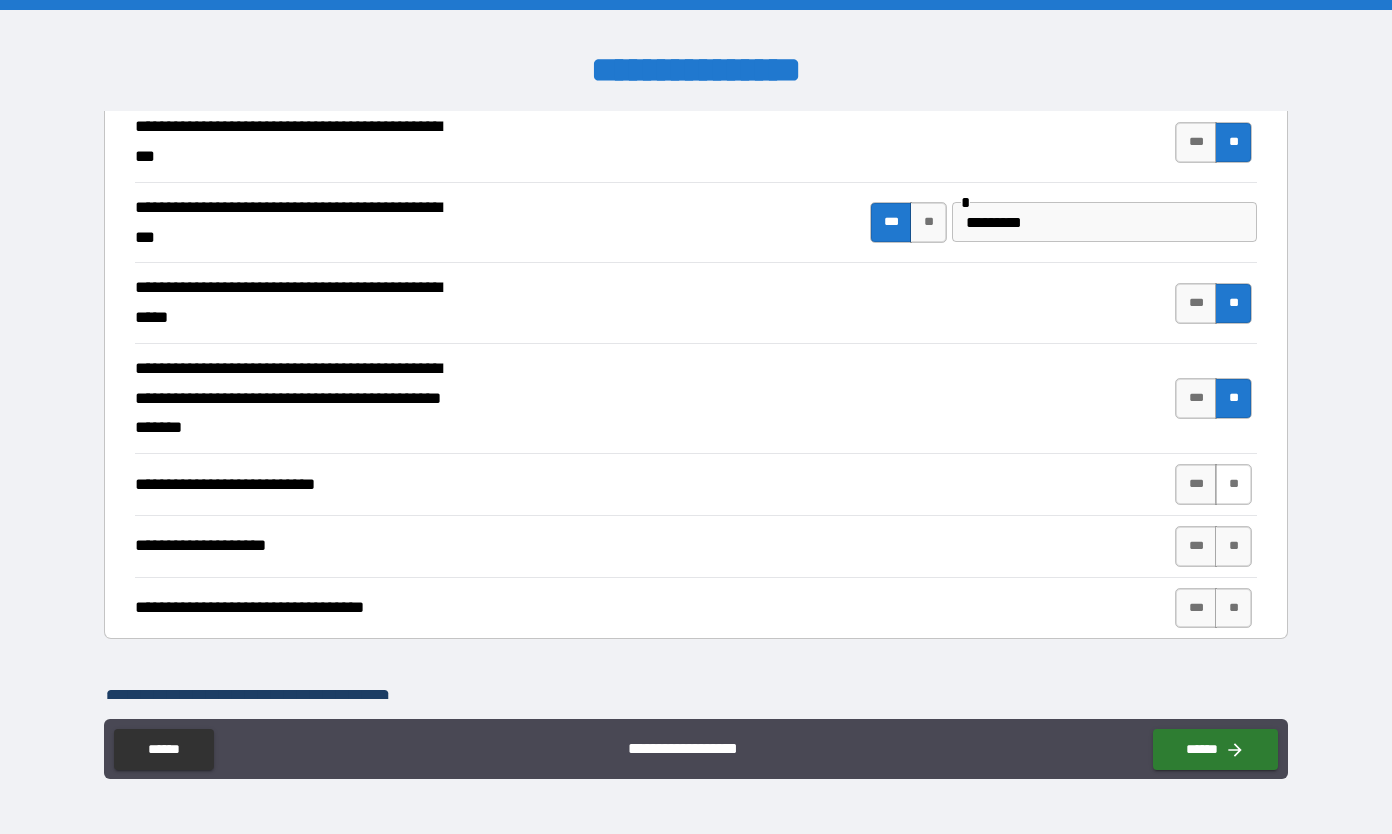 click on "**" at bounding box center (1233, 484) 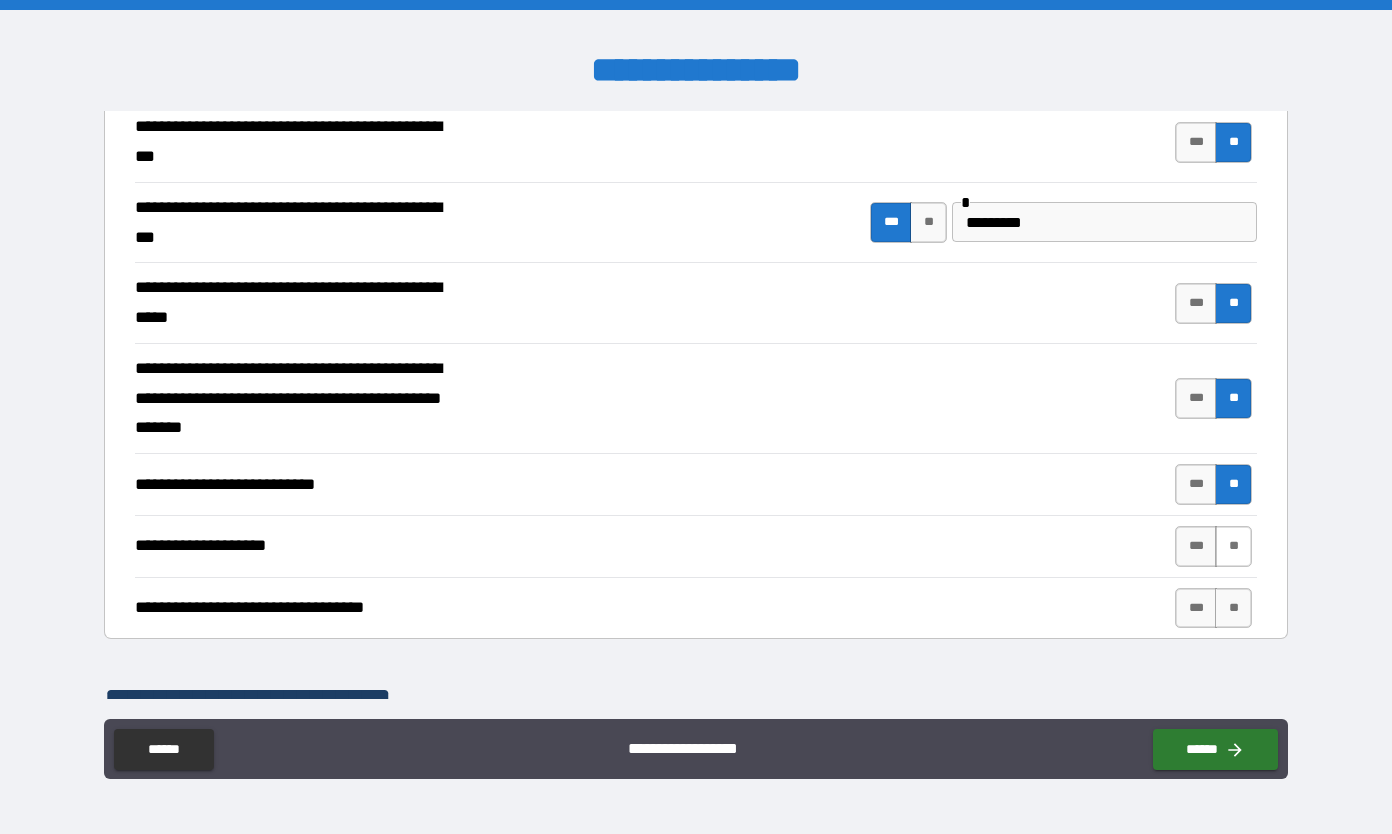 click on "**" at bounding box center (1233, 546) 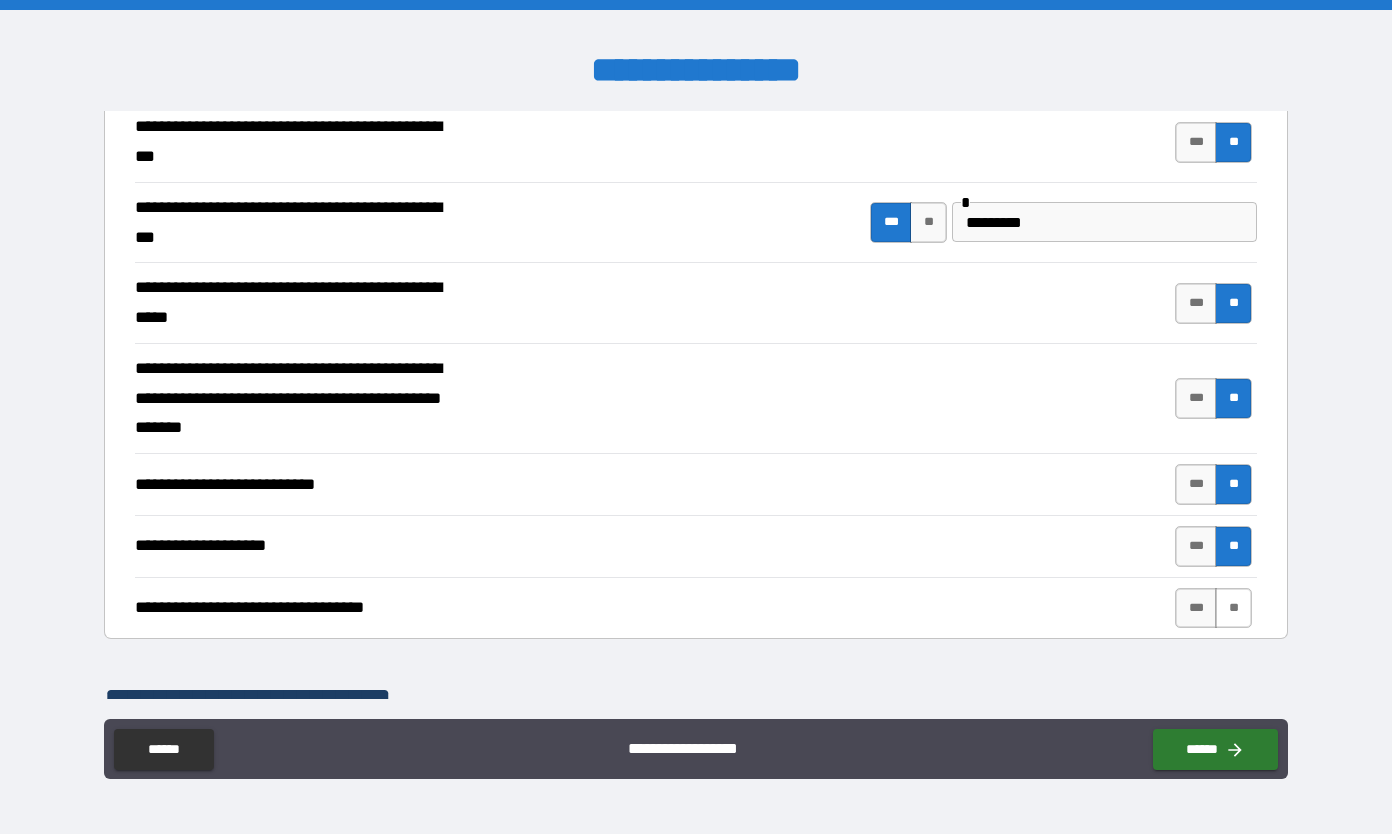 click on "**" at bounding box center (1233, 608) 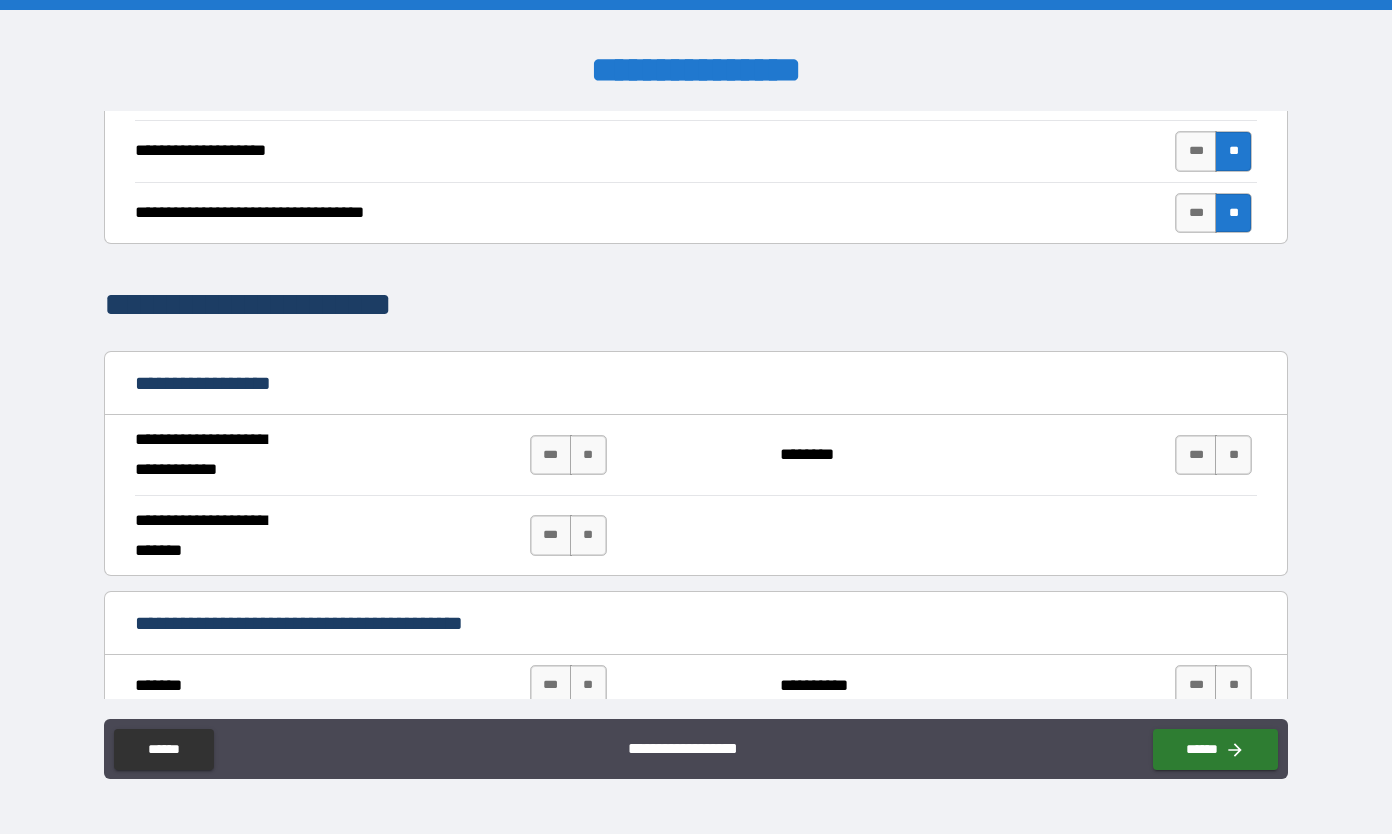 scroll, scrollTop: 972, scrollLeft: 0, axis: vertical 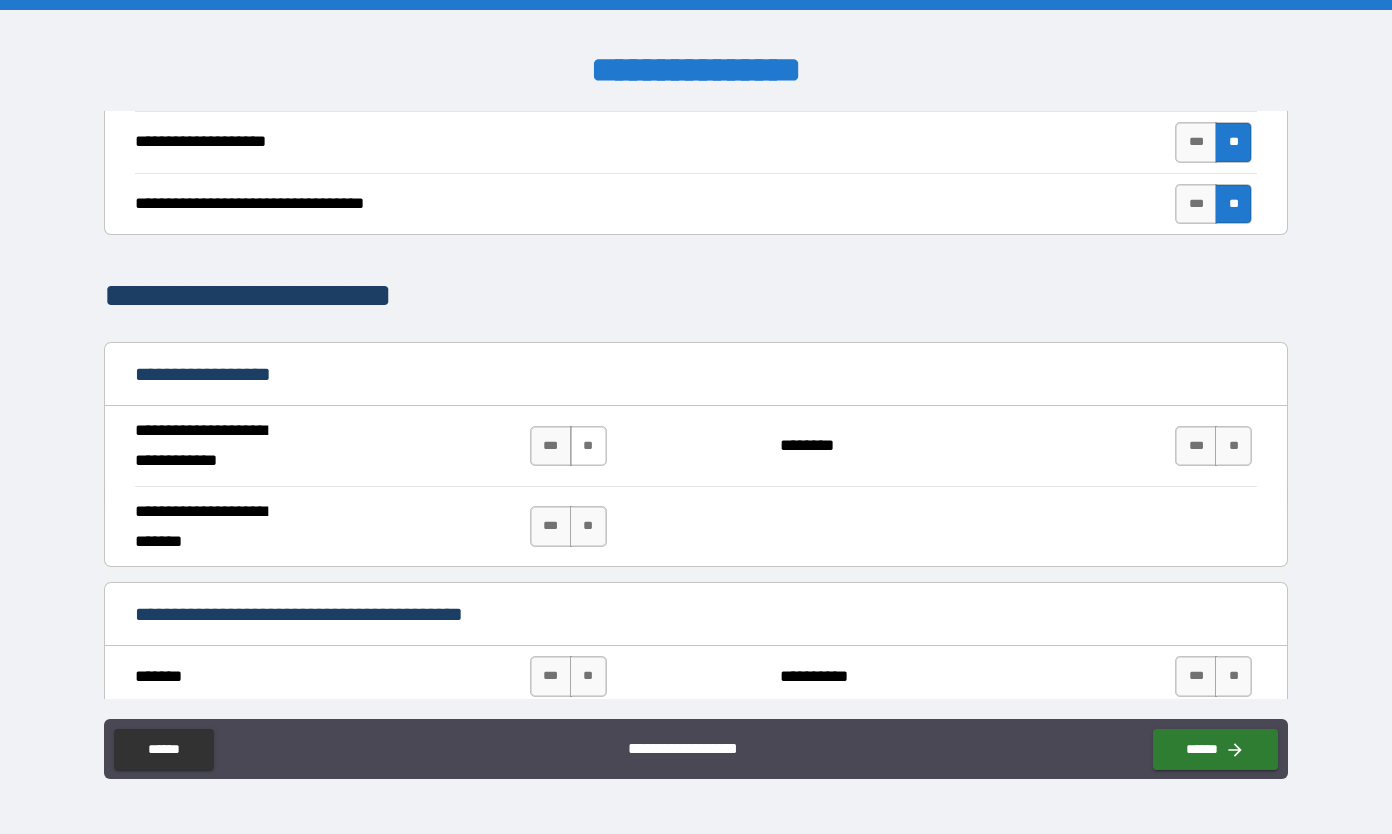 click on "**" at bounding box center [588, 446] 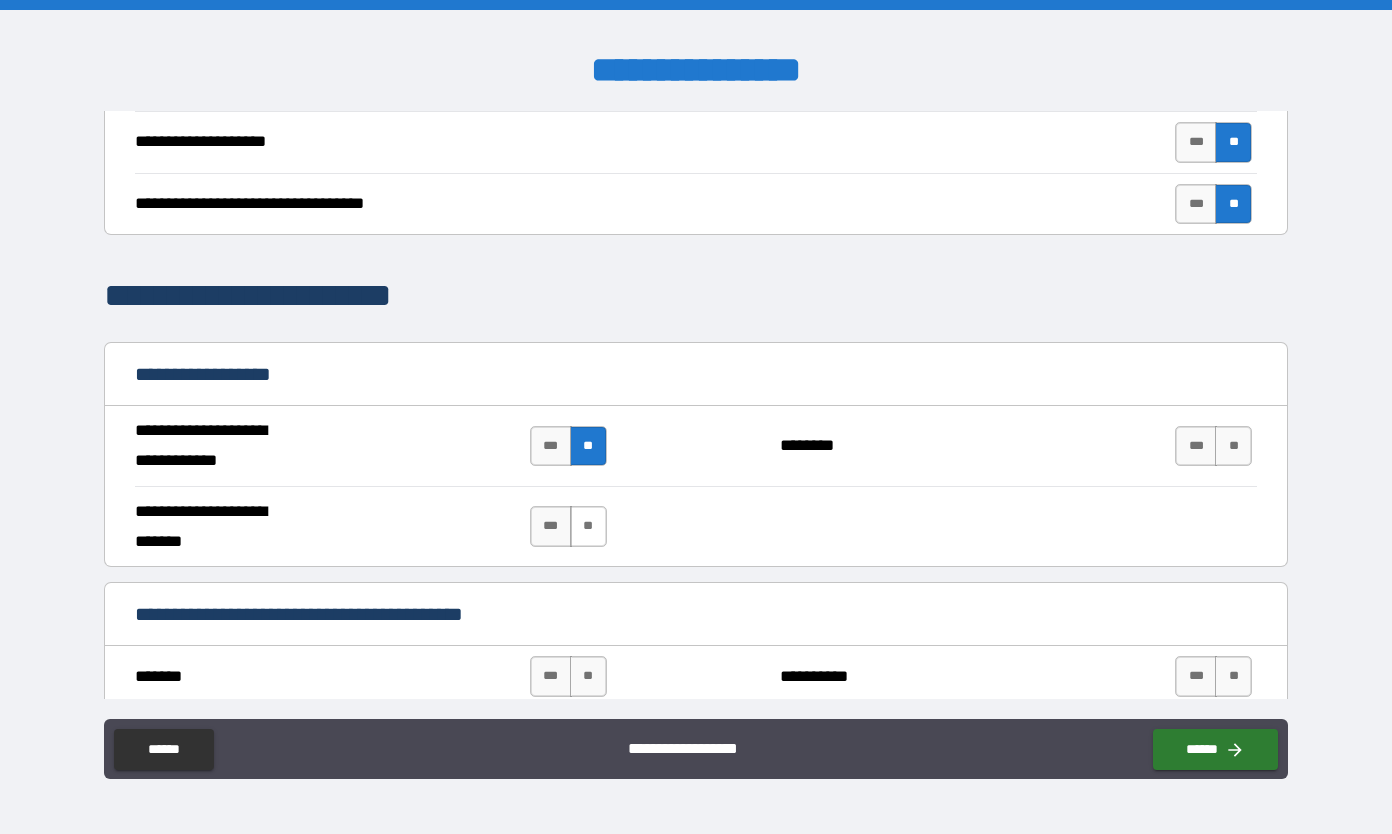 click on "**" at bounding box center (588, 526) 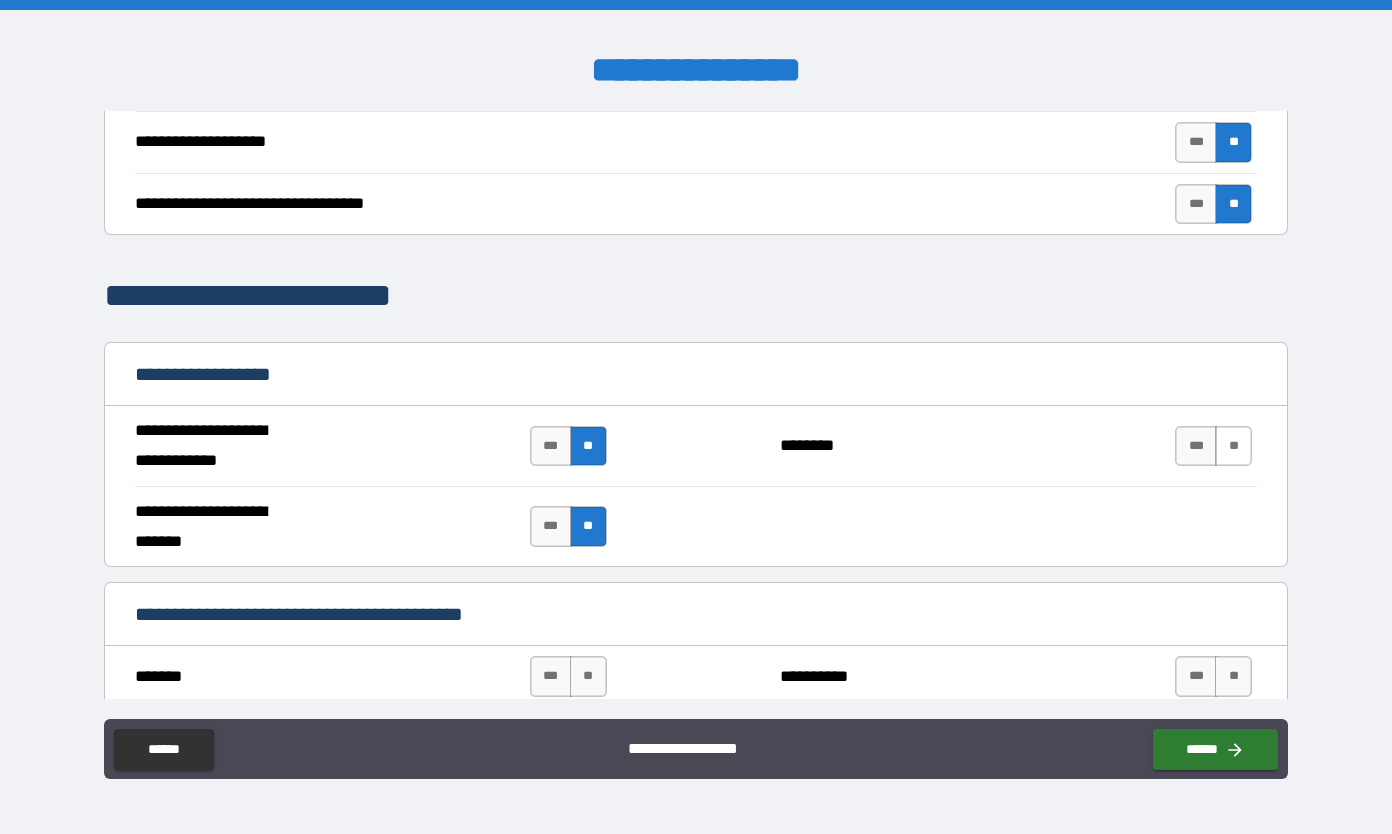 click on "**" at bounding box center [1233, 446] 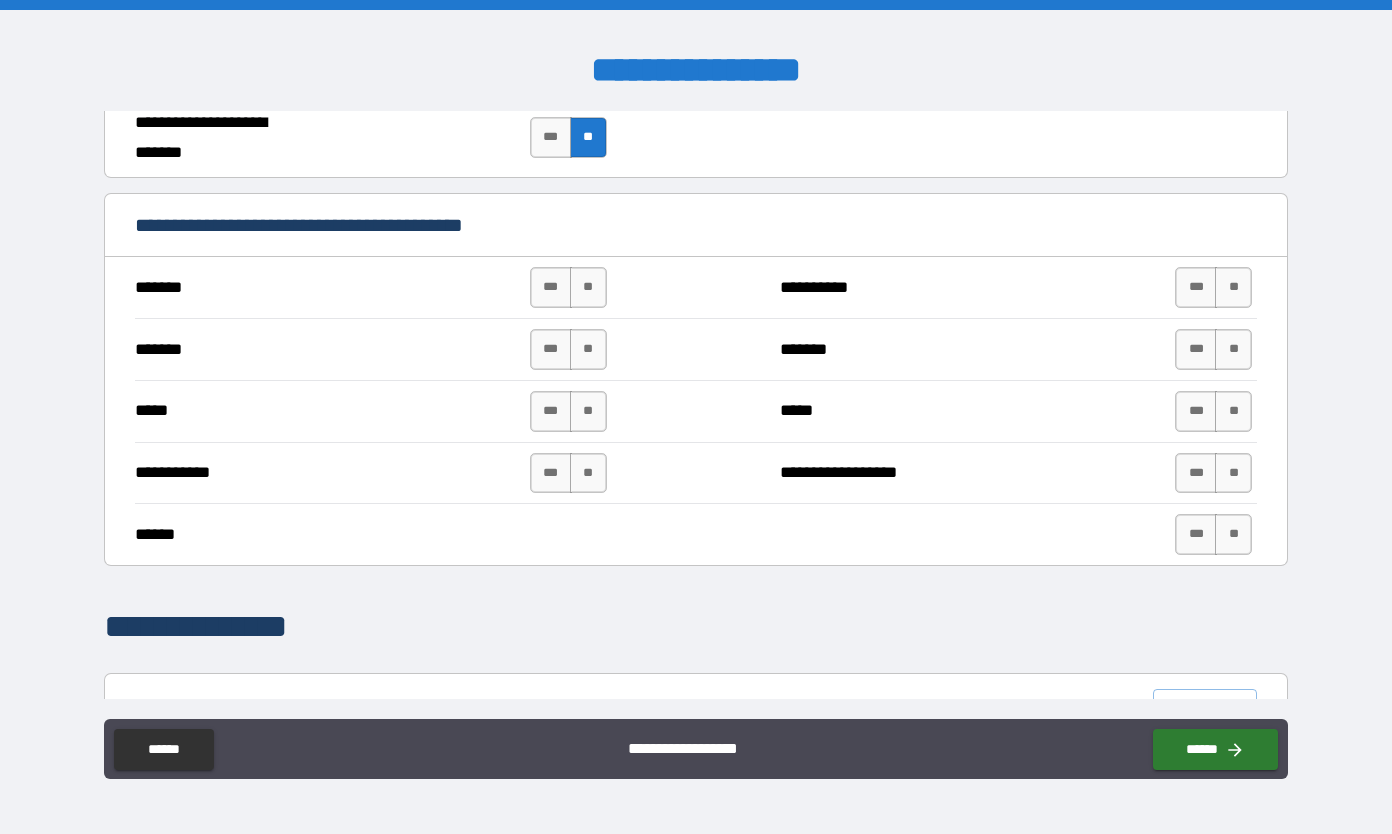 scroll, scrollTop: 1469, scrollLeft: 0, axis: vertical 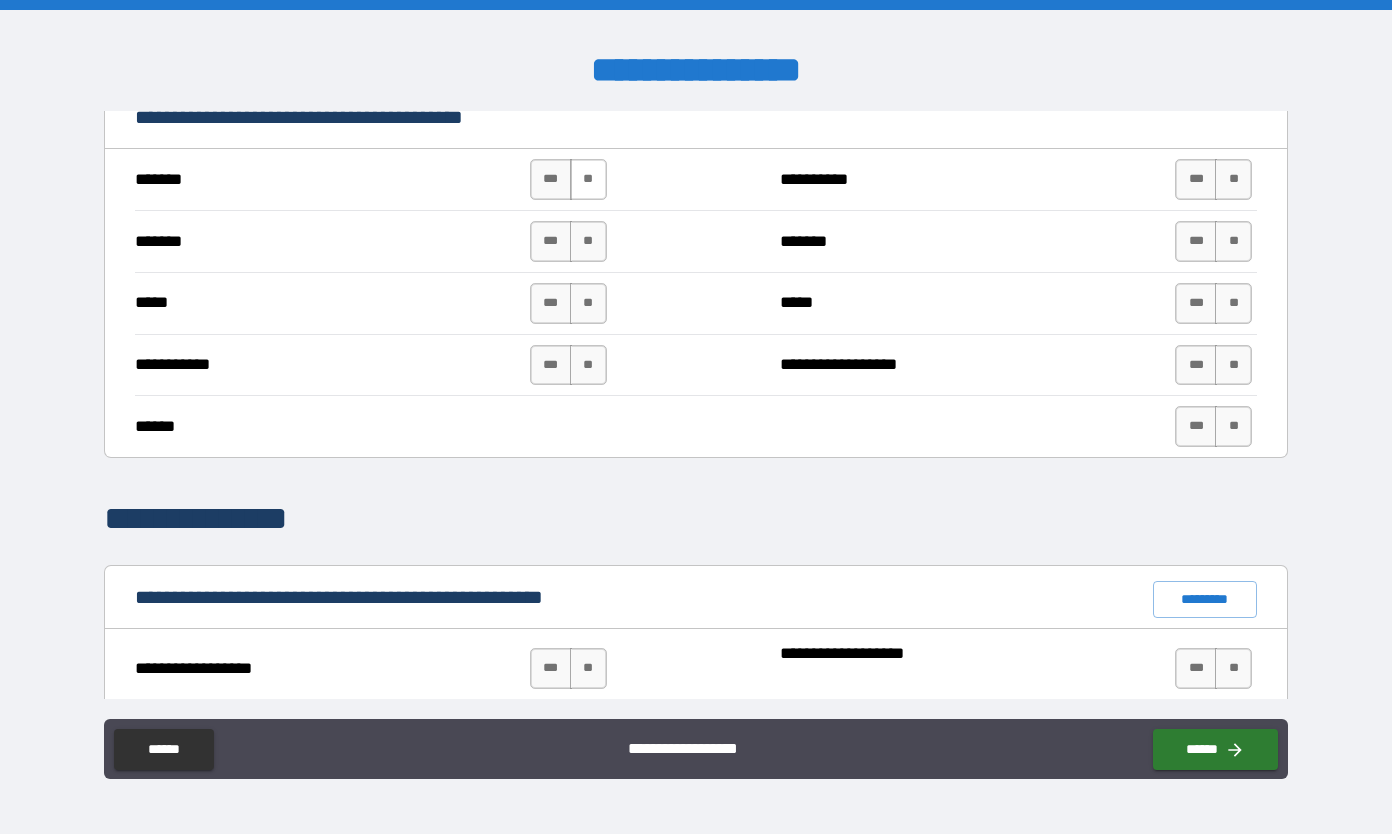 click on "**" at bounding box center (588, 179) 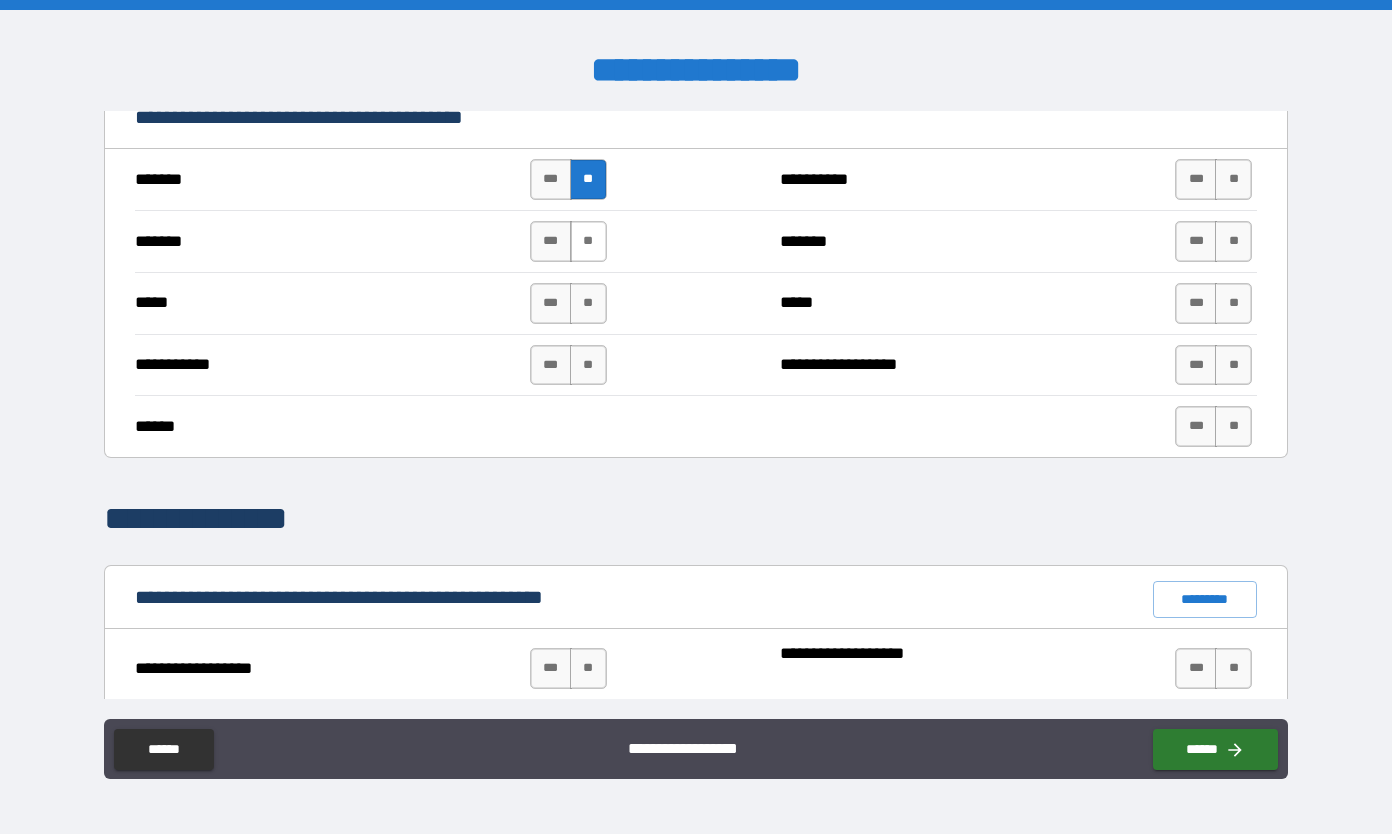 click on "**" at bounding box center [588, 241] 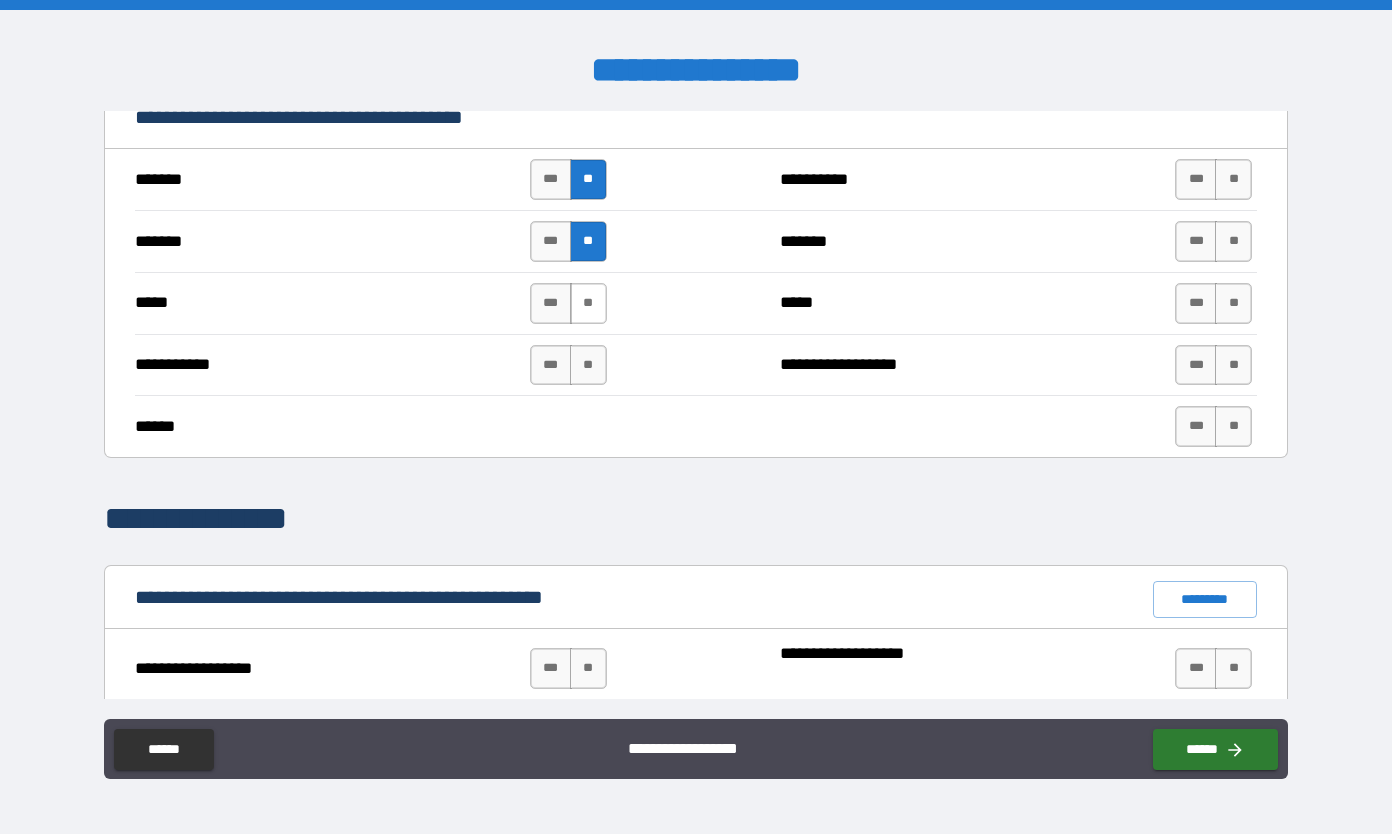 click on "**" at bounding box center [588, 303] 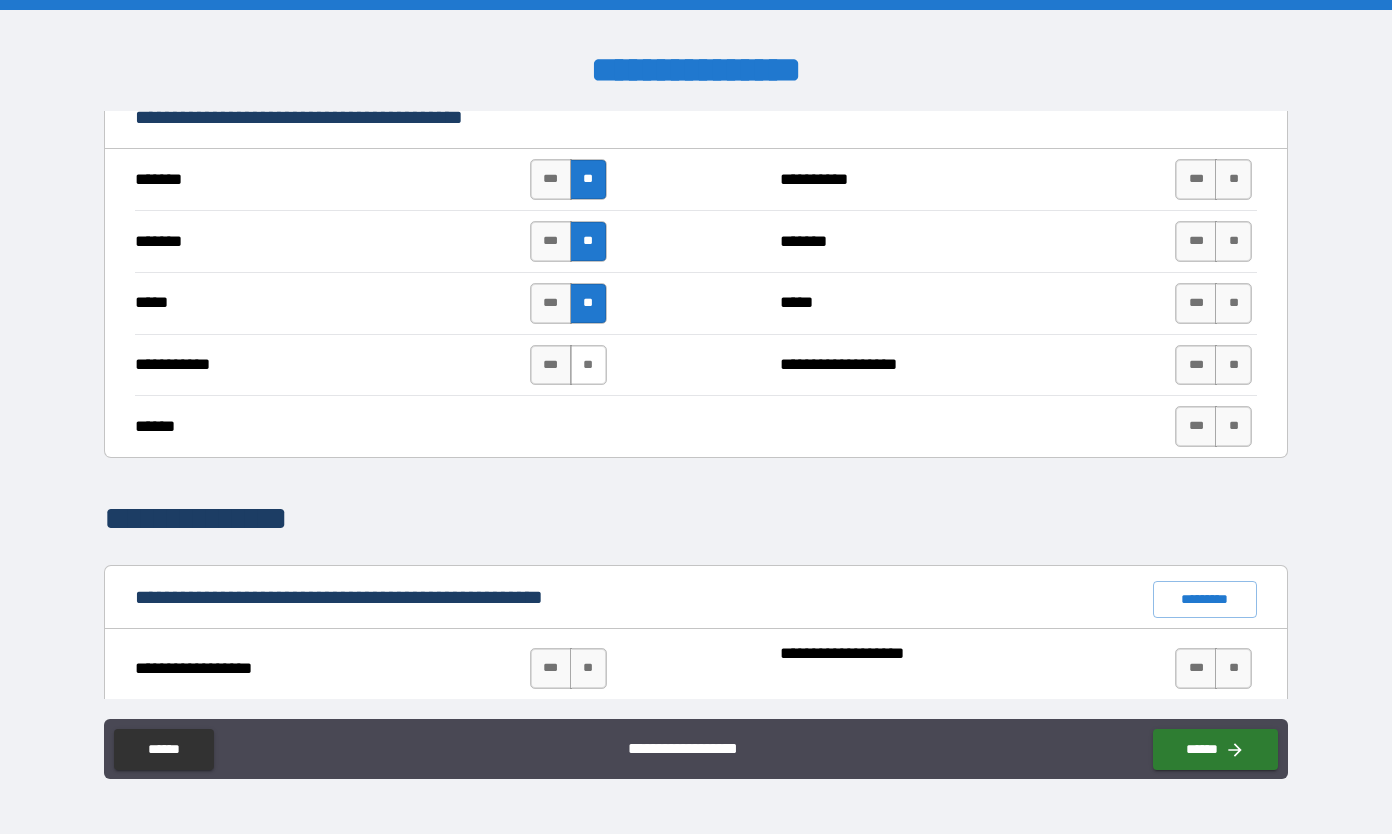 click on "**" at bounding box center [588, 365] 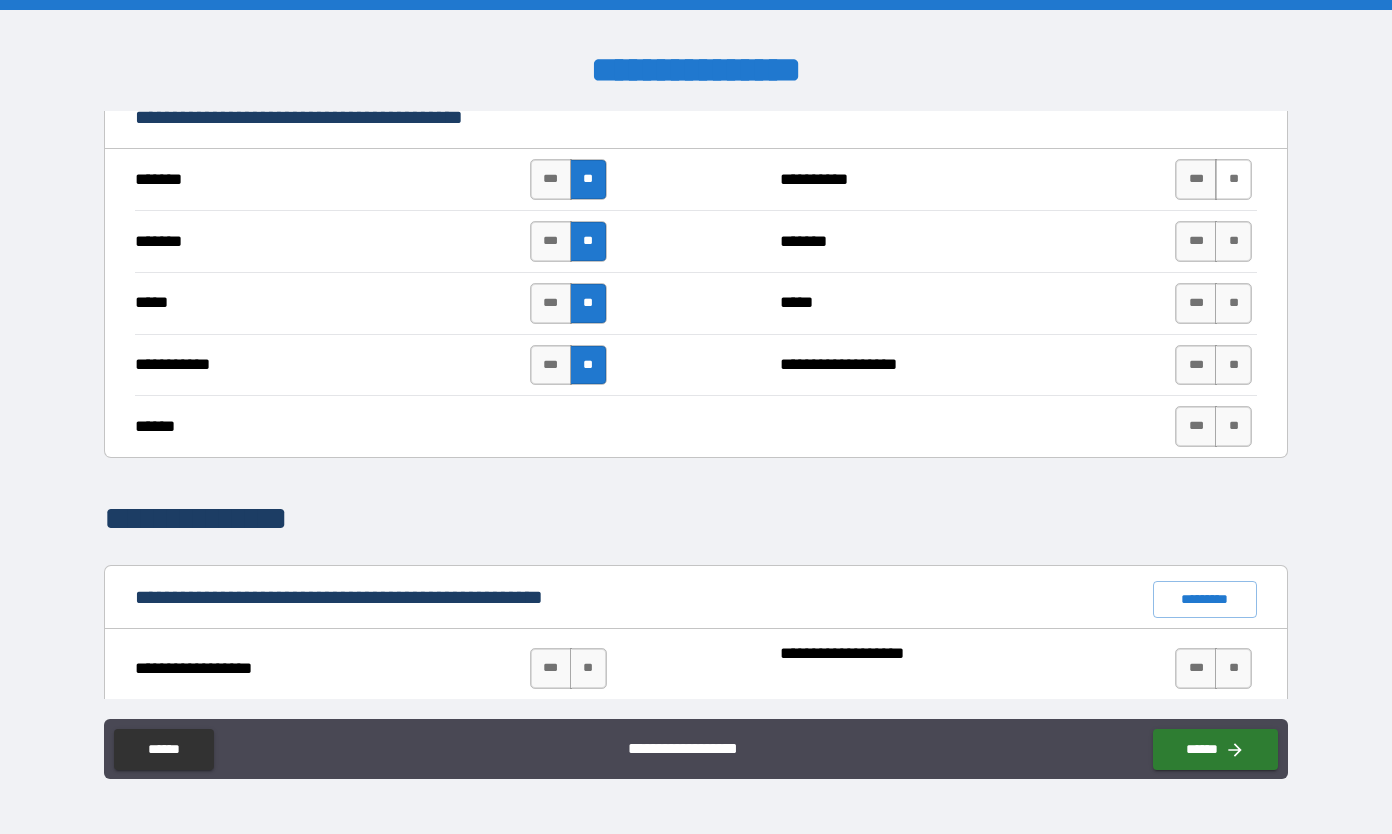 click on "**" at bounding box center (1233, 179) 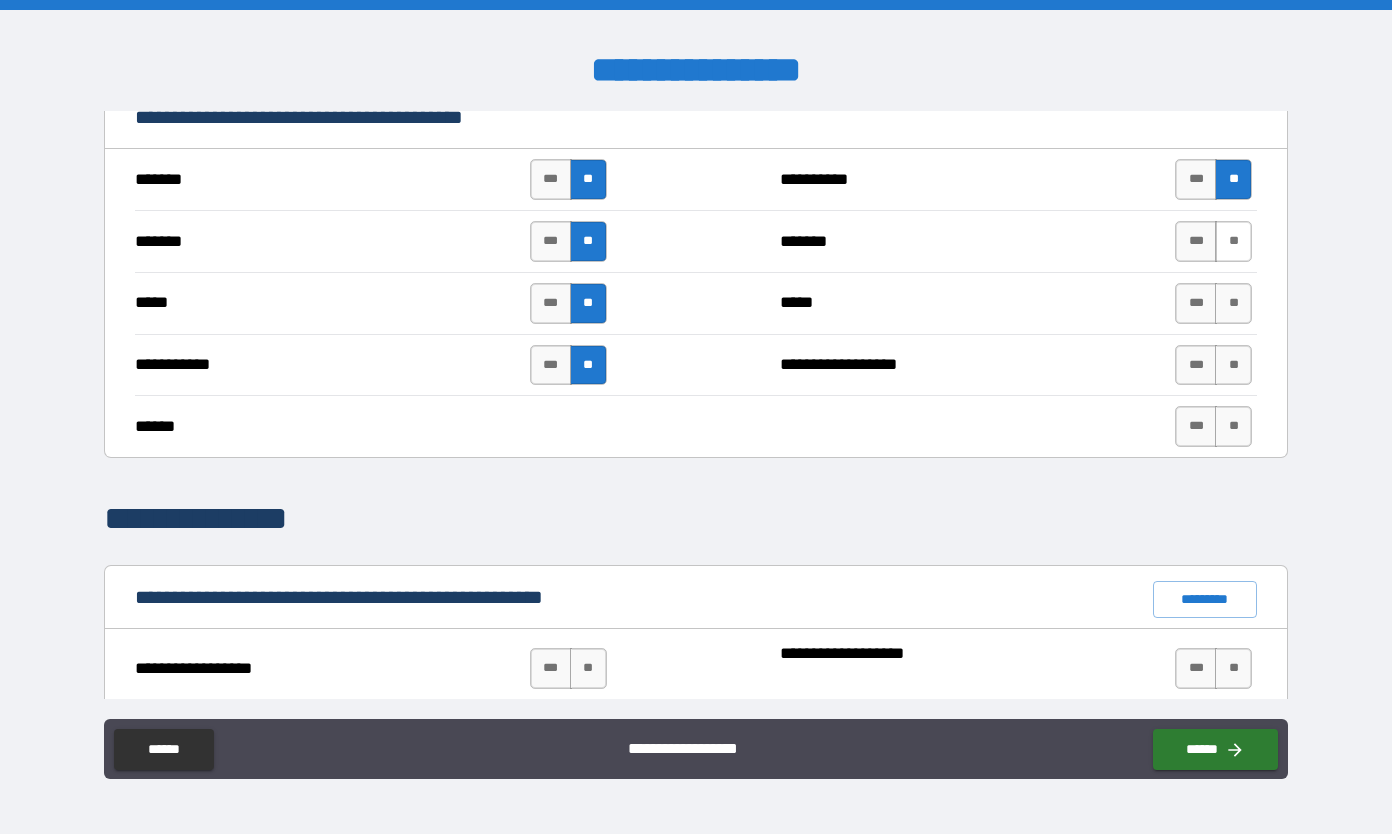 click on "**" at bounding box center (1233, 241) 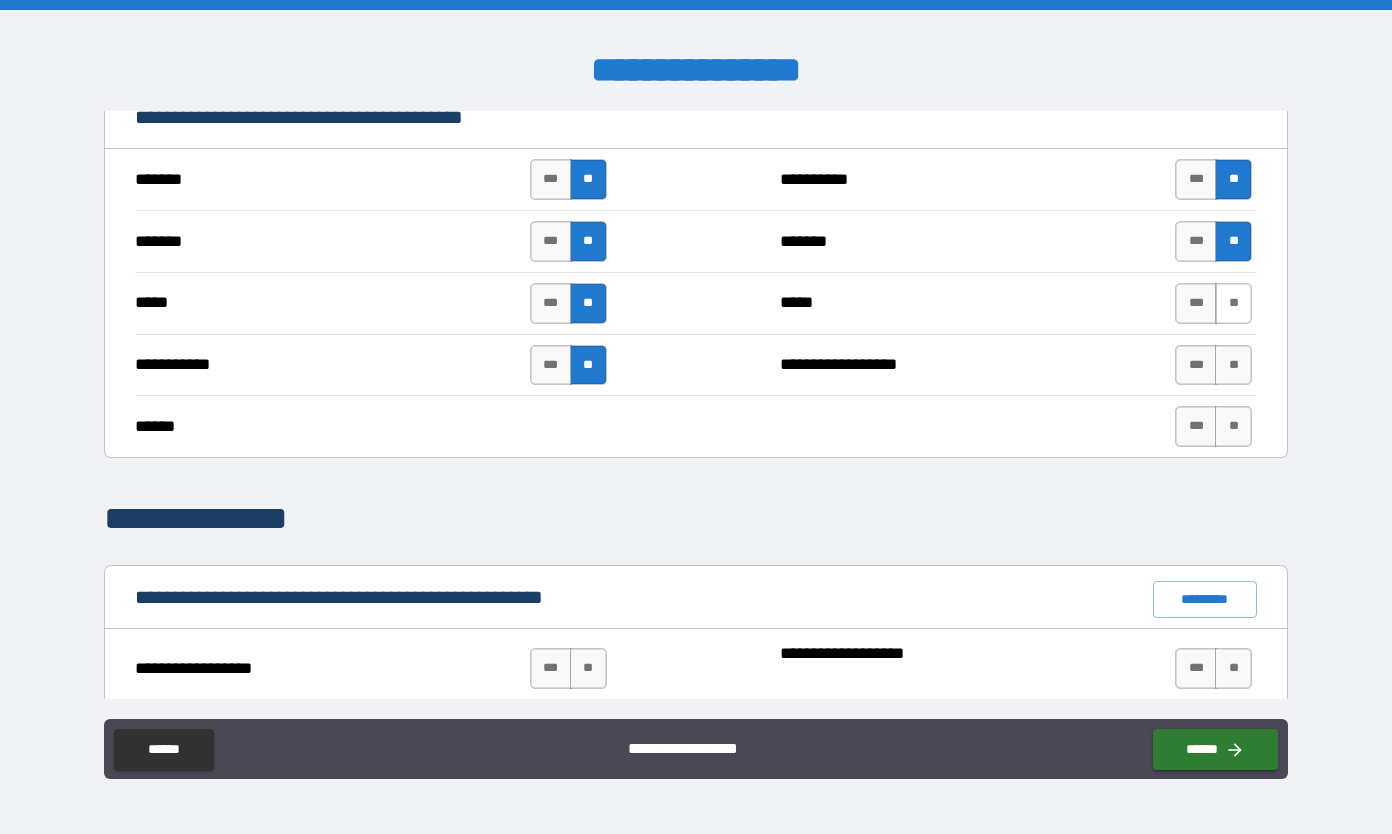 click on "**" at bounding box center [1233, 303] 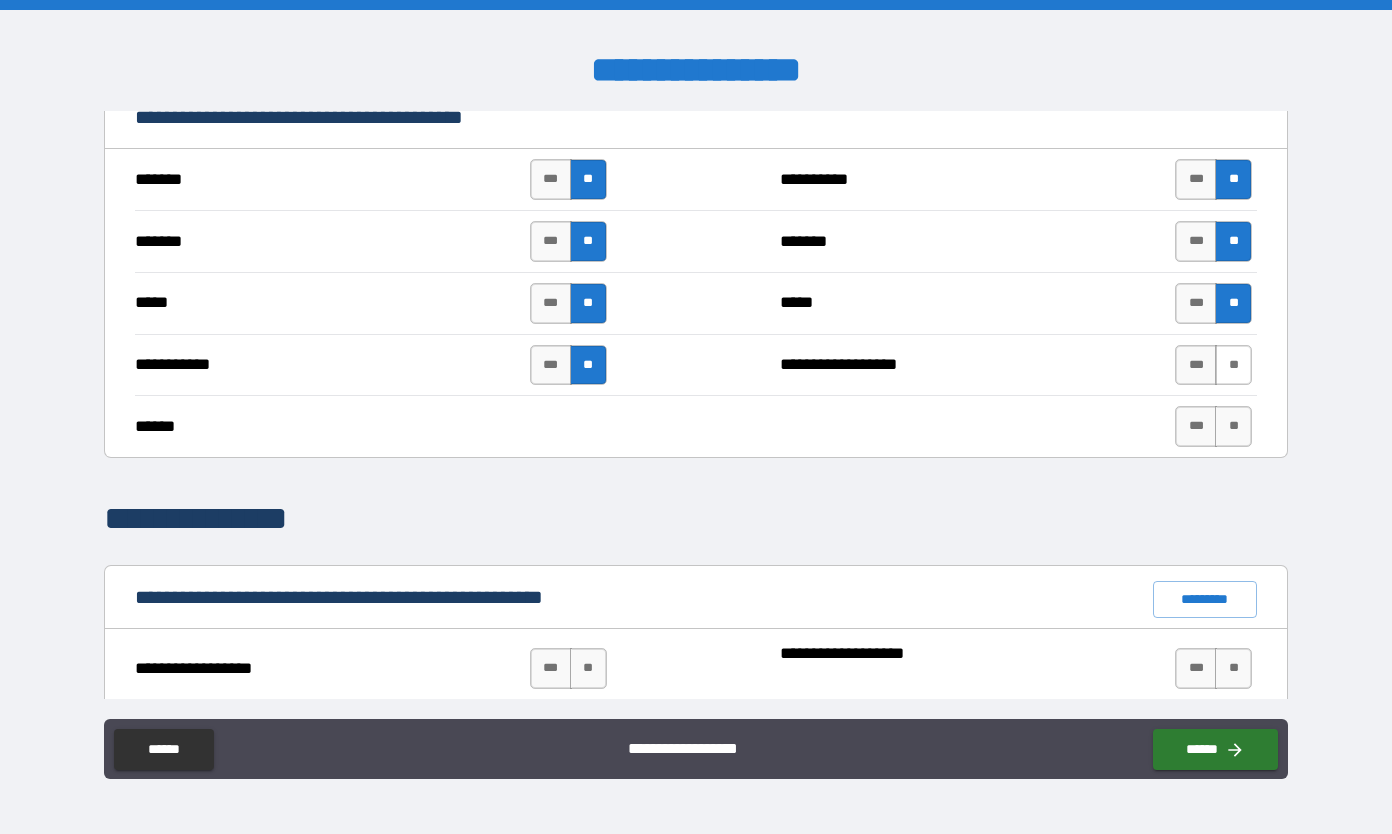 click on "**" at bounding box center [1233, 365] 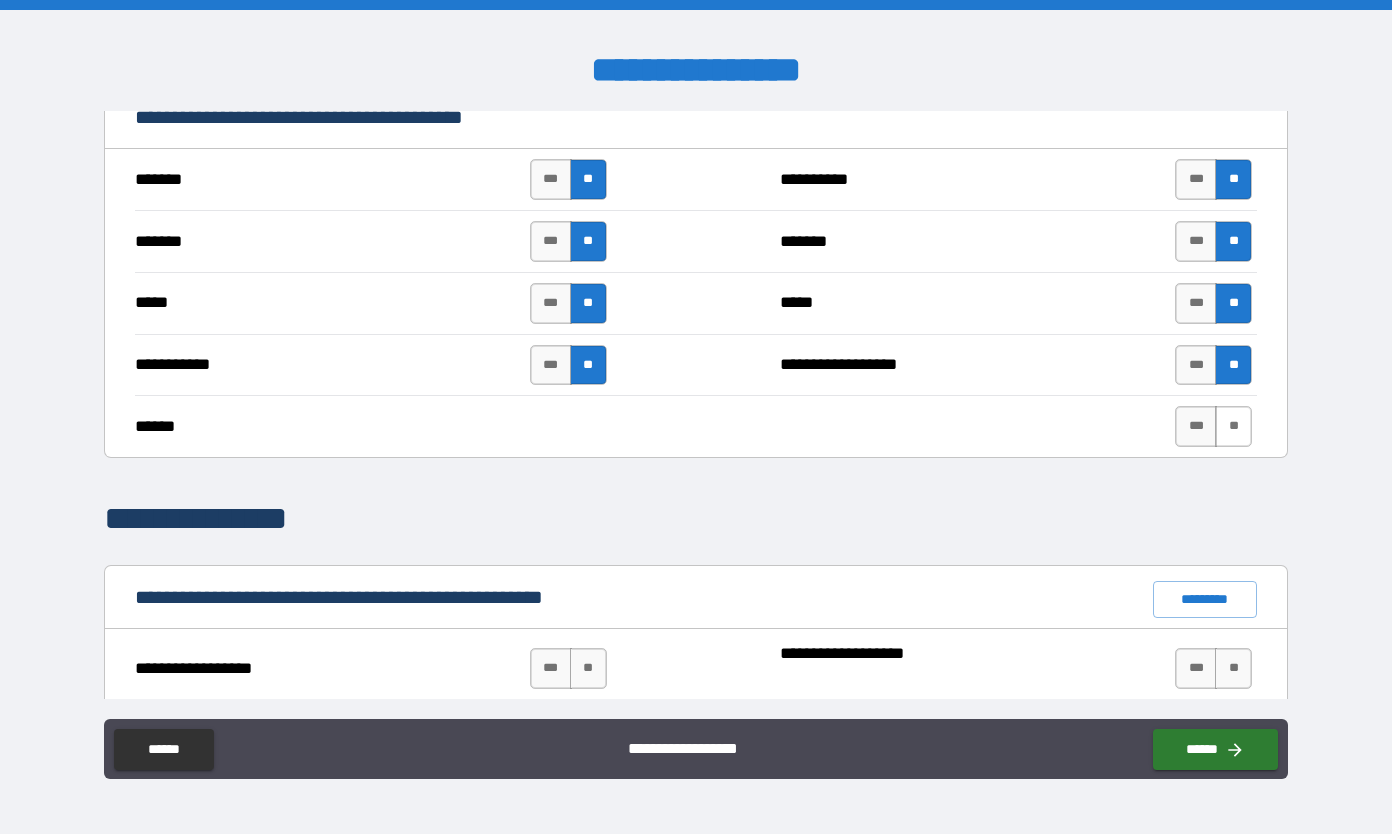 click on "**" at bounding box center (1233, 426) 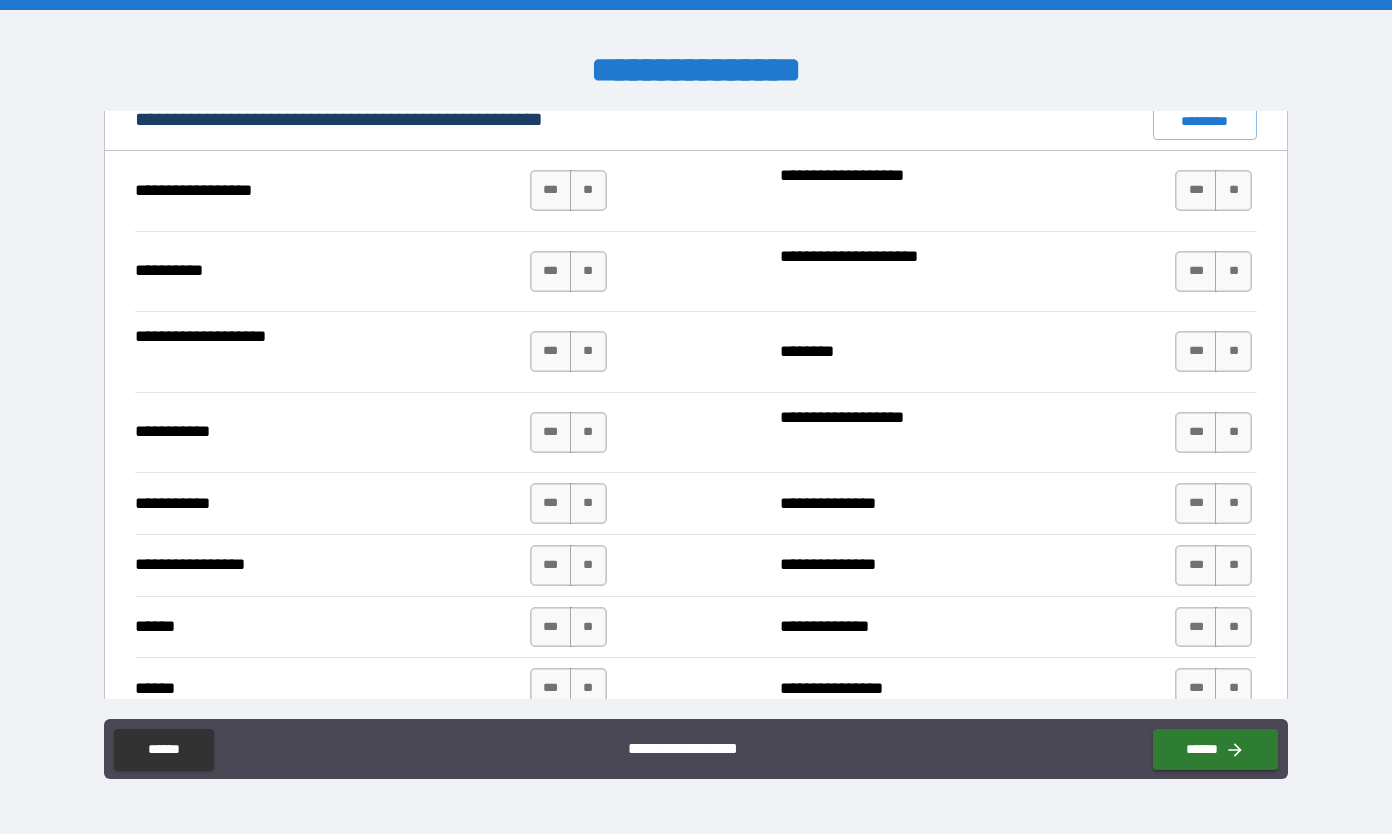 scroll, scrollTop: 1947, scrollLeft: 0, axis: vertical 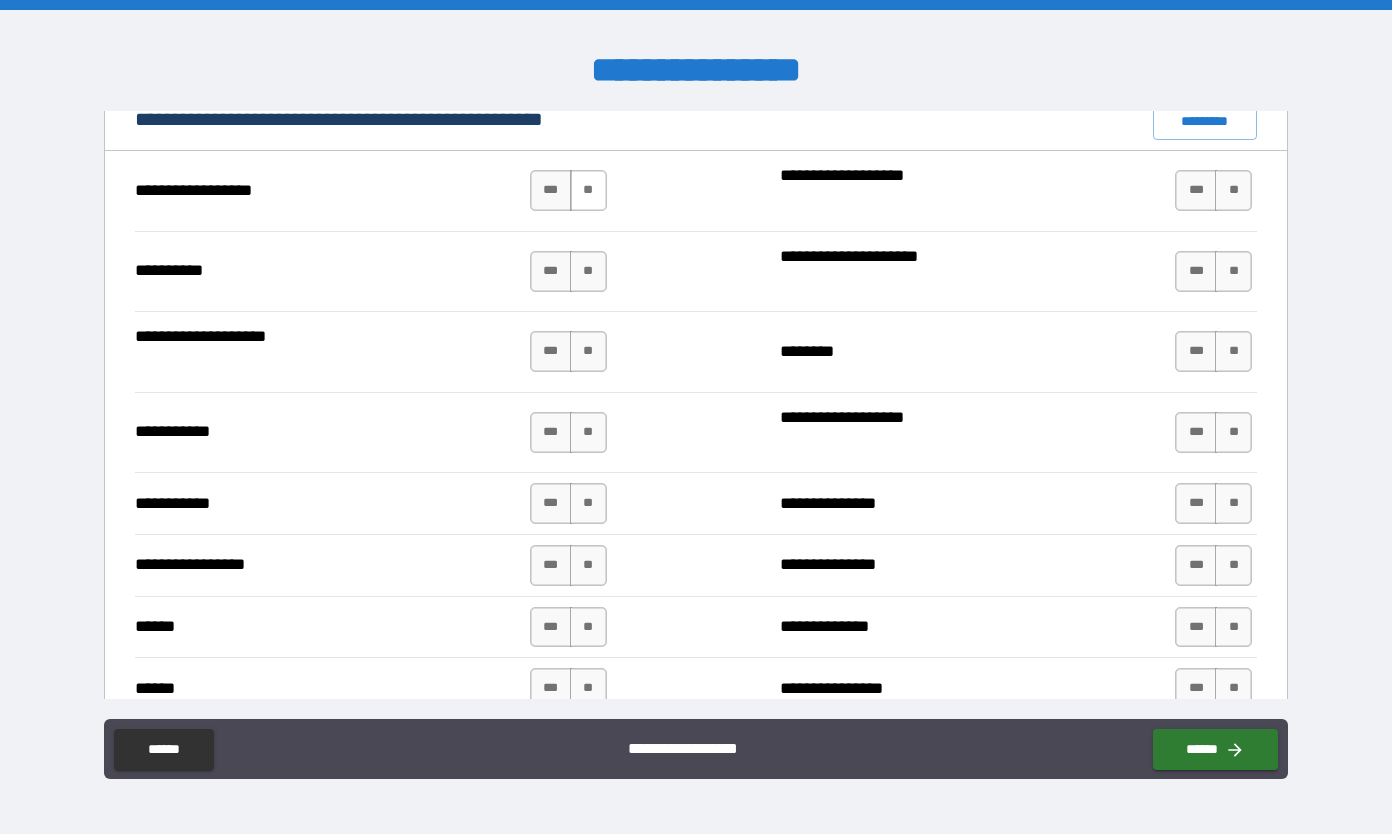 click on "**" at bounding box center (588, 190) 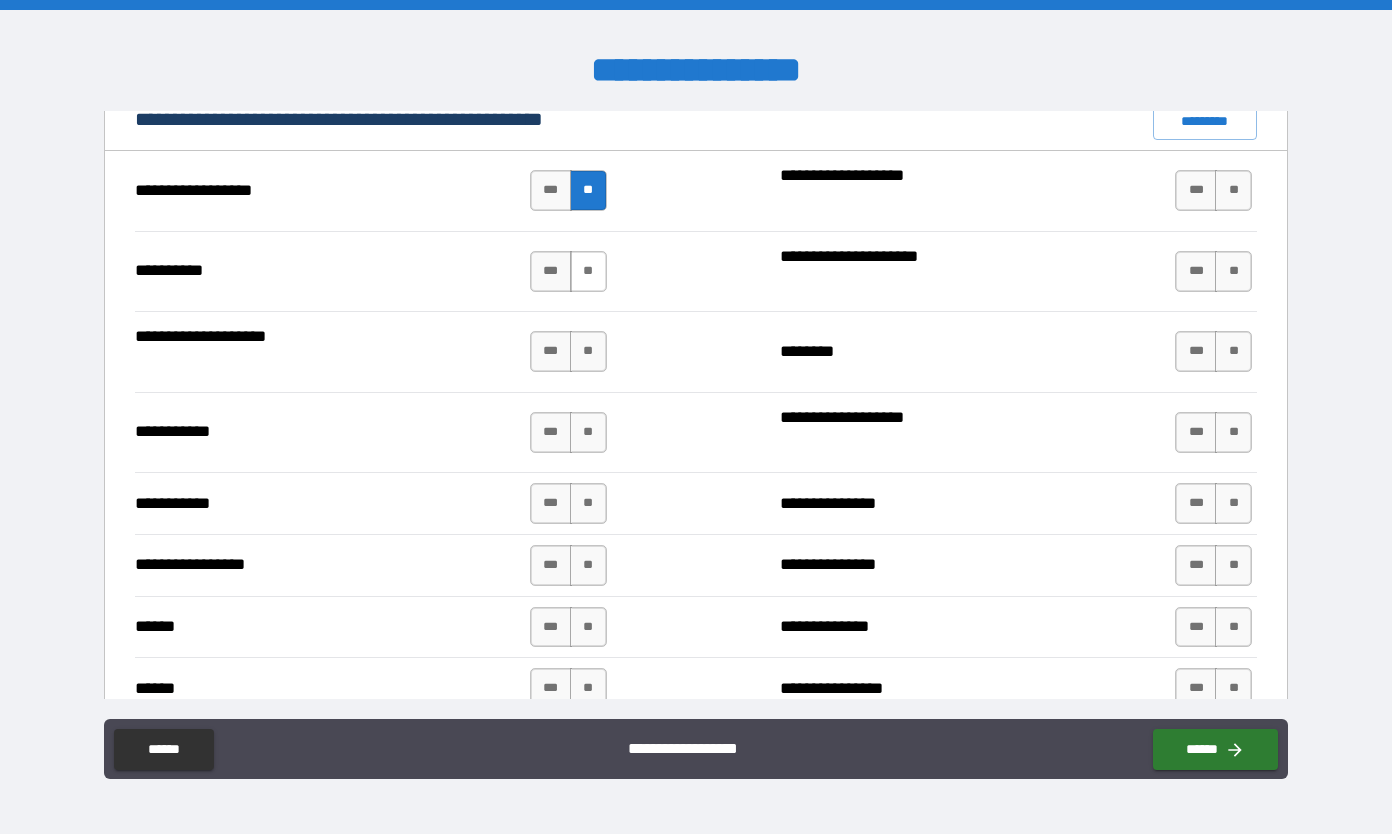 click on "**" at bounding box center (588, 271) 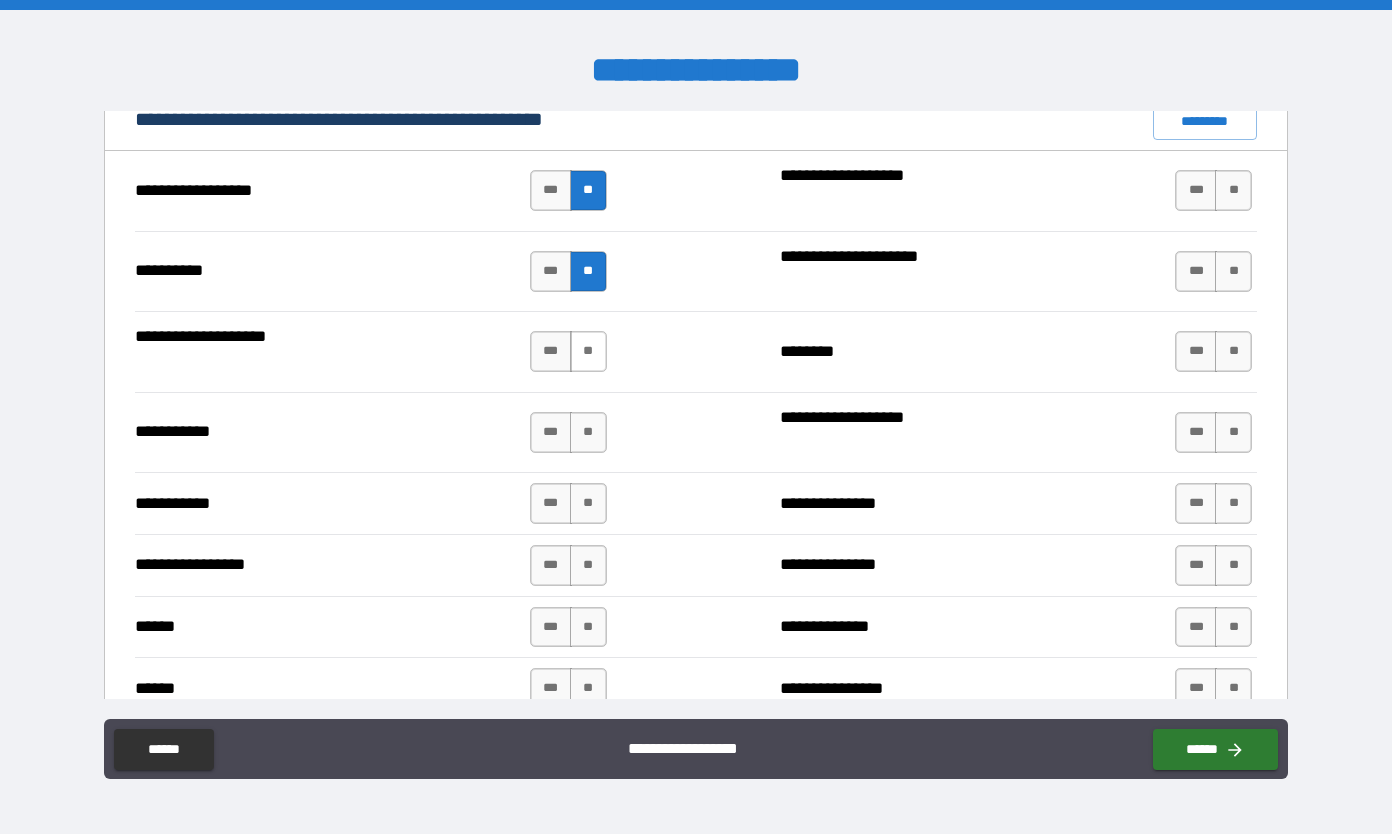 click on "**" at bounding box center (588, 351) 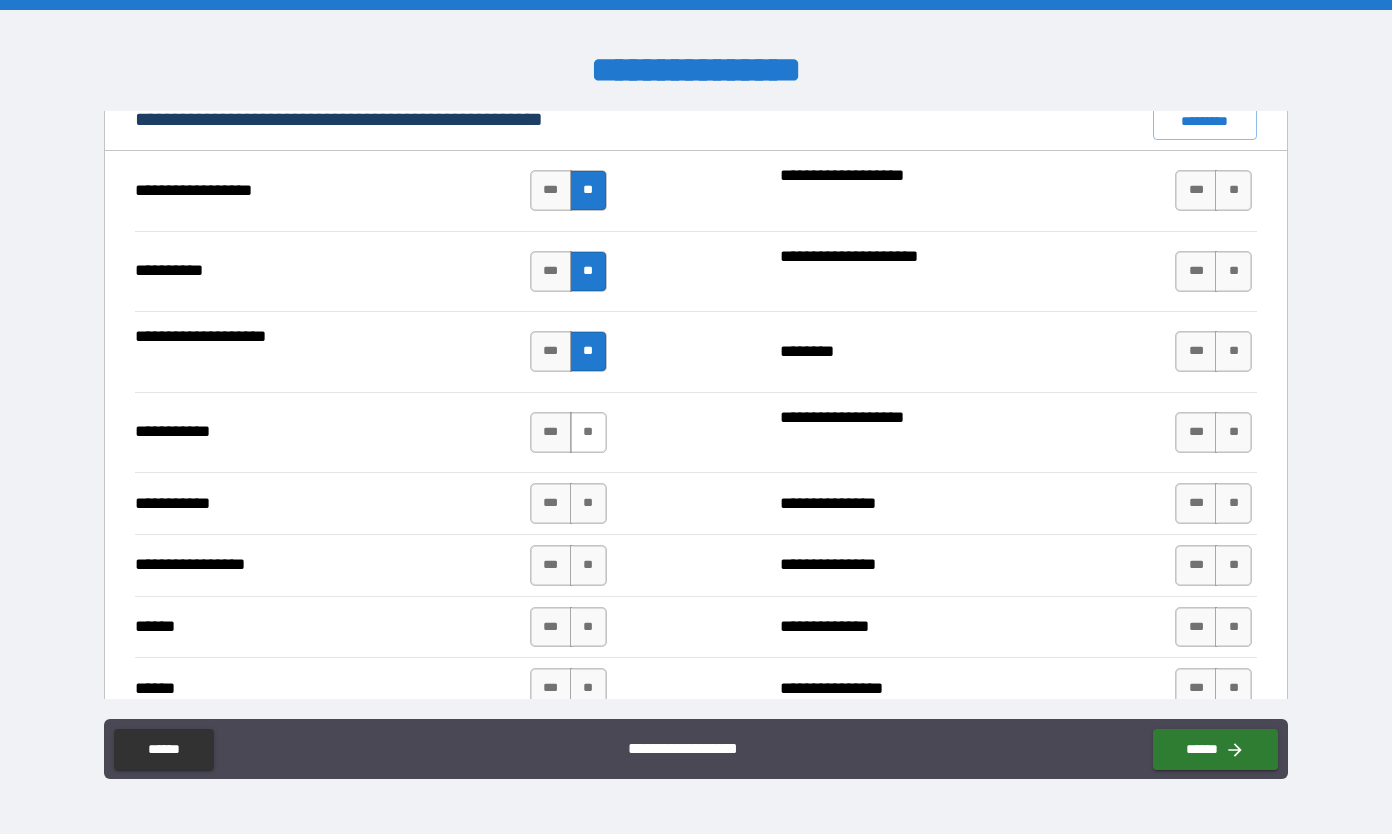 click on "**" at bounding box center [588, 432] 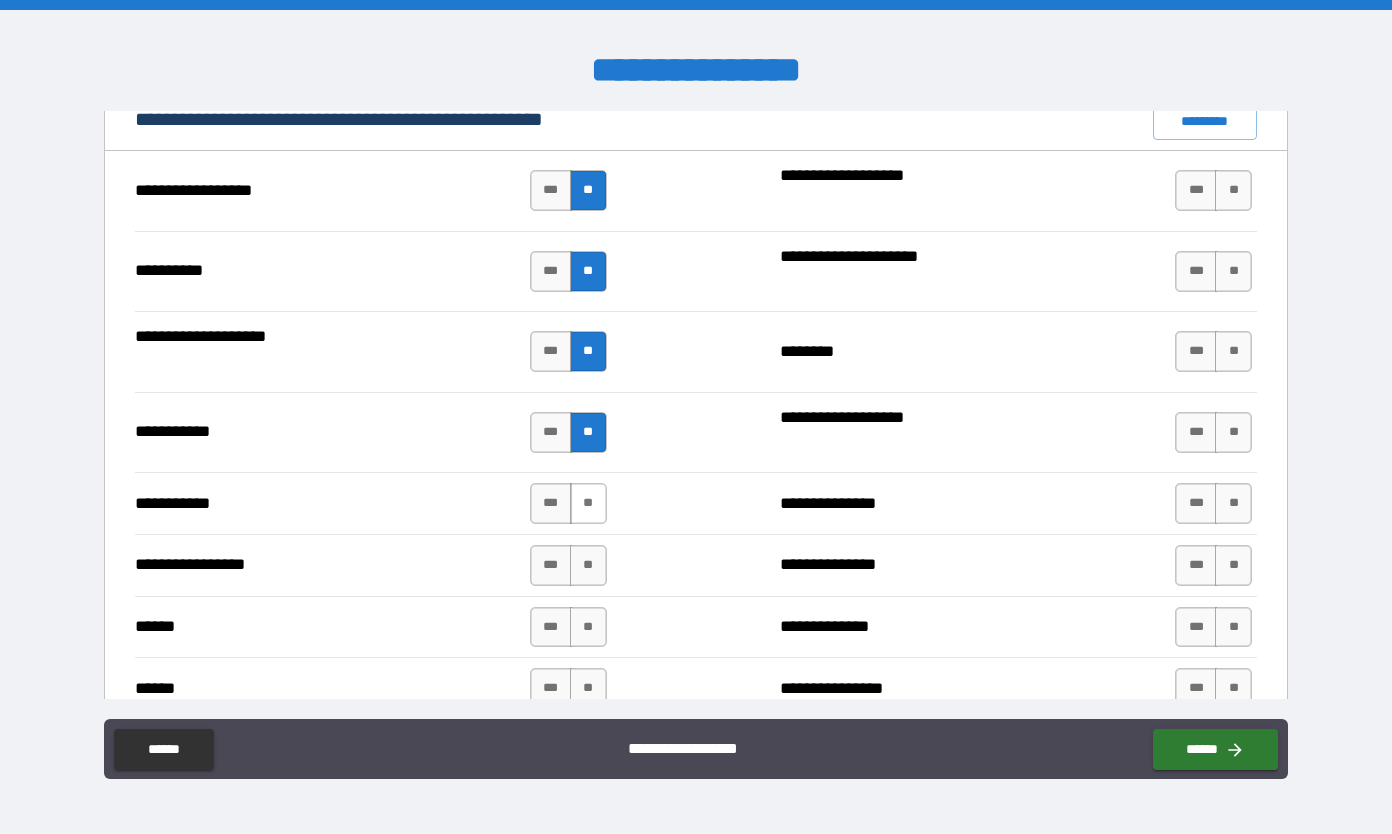 click on "**" at bounding box center [588, 503] 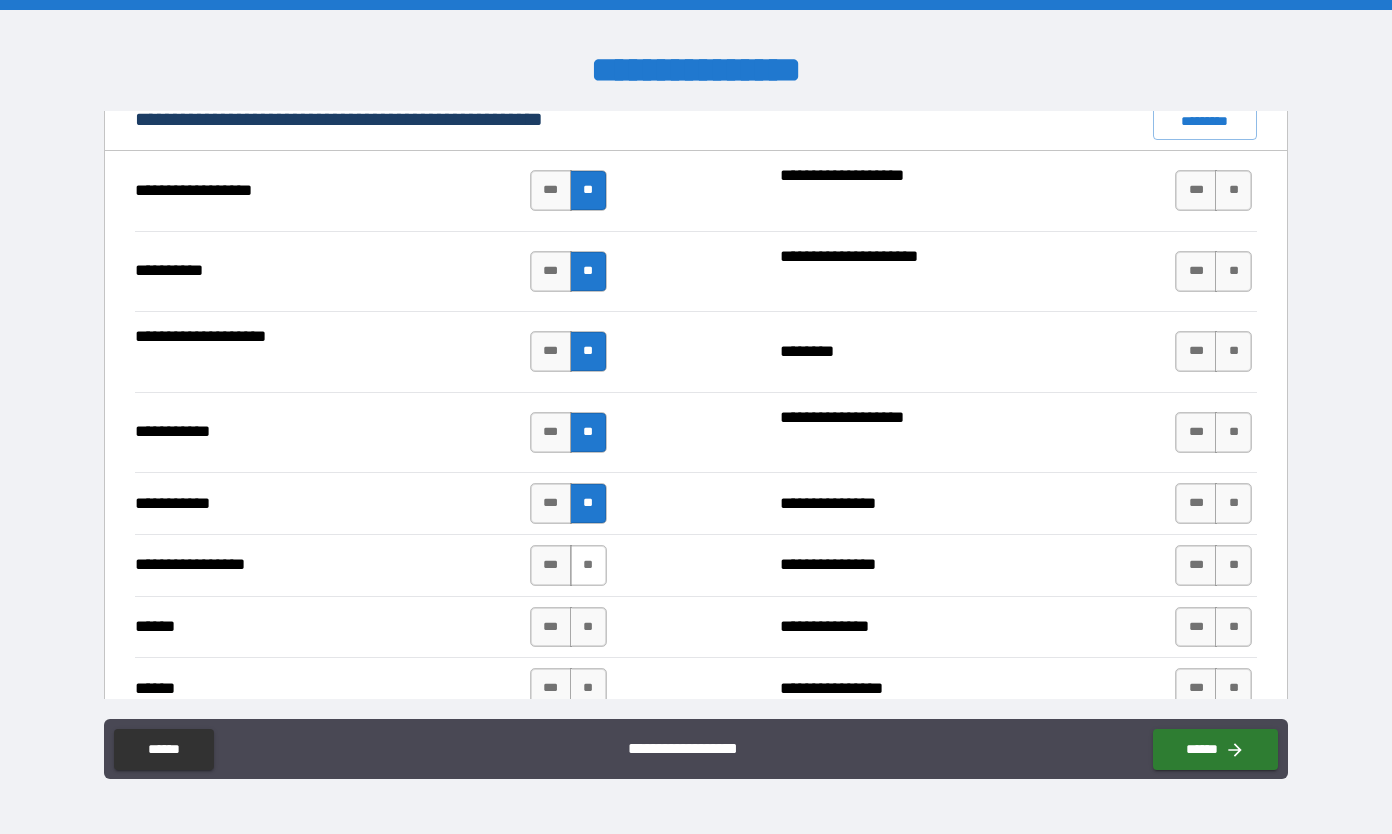 click on "**" at bounding box center [588, 565] 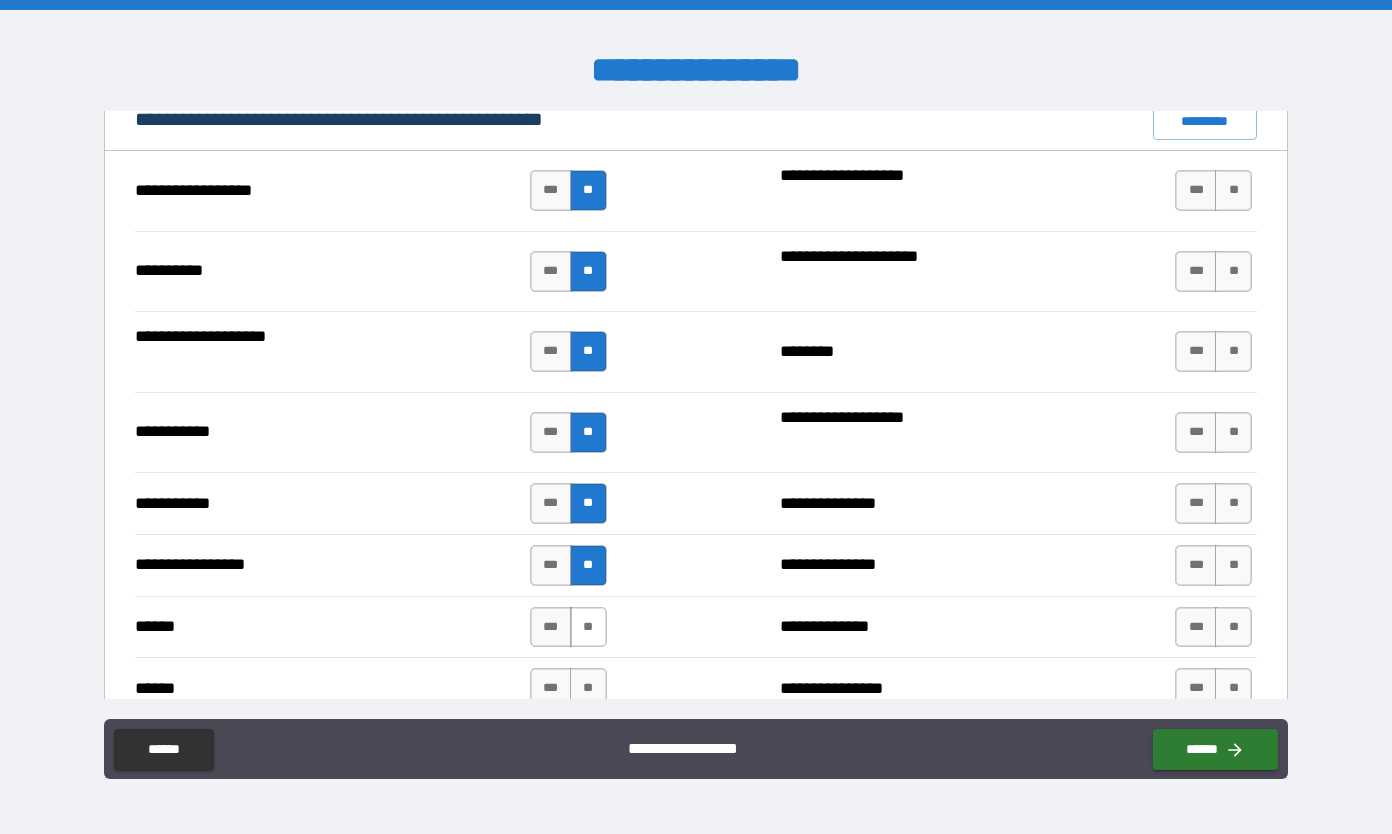 click on "**" at bounding box center [588, 627] 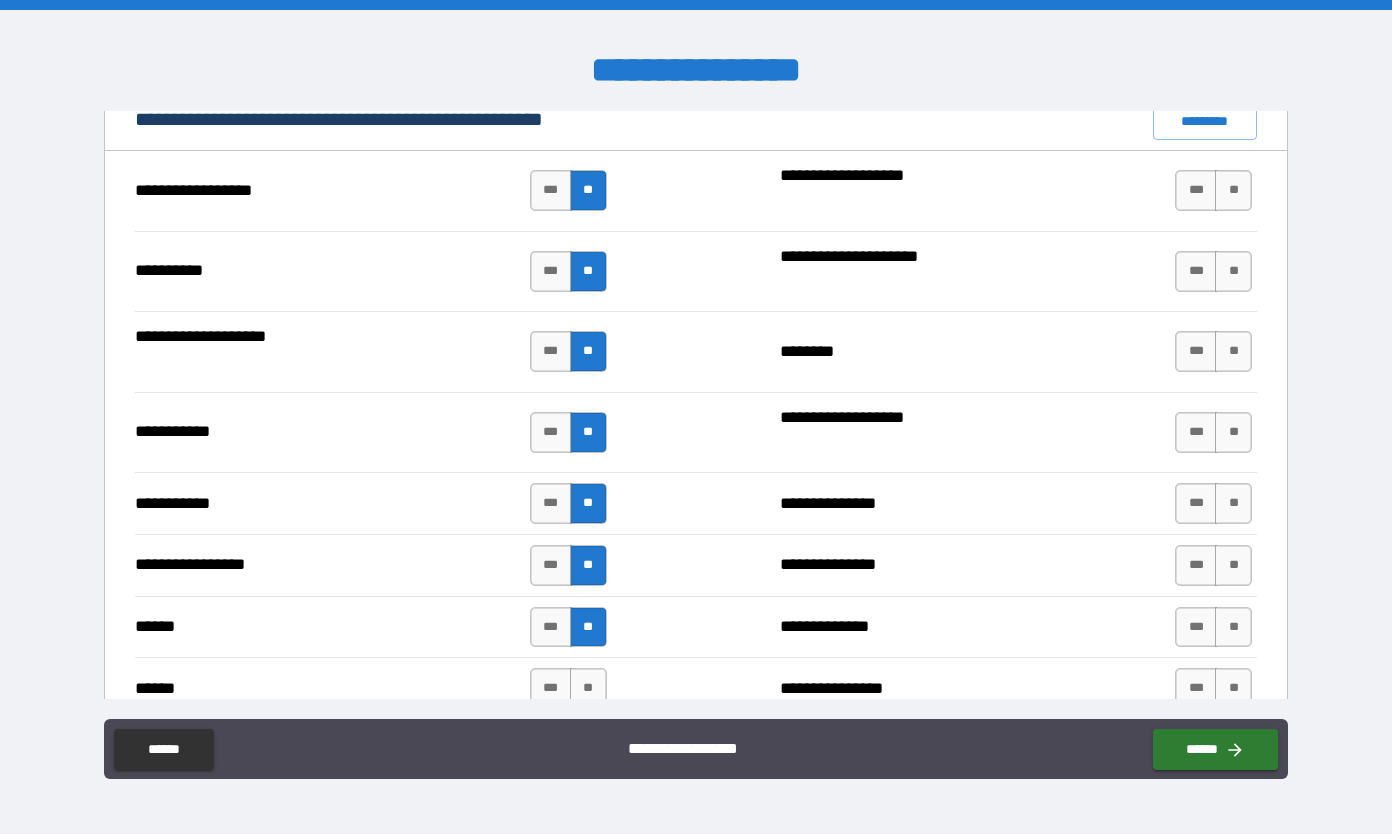 click on "**********" at bounding box center (695, 751) 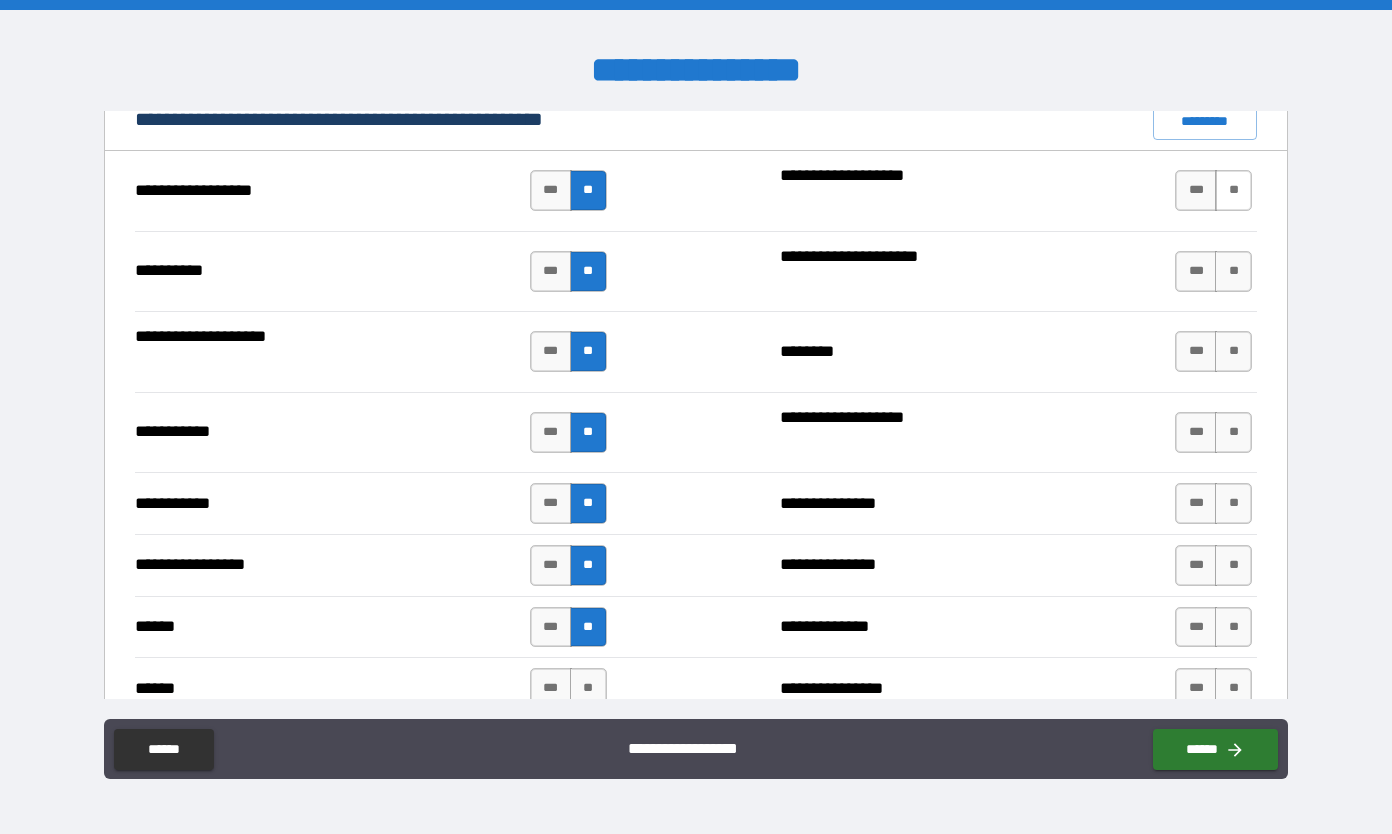 click on "**" at bounding box center [1233, 190] 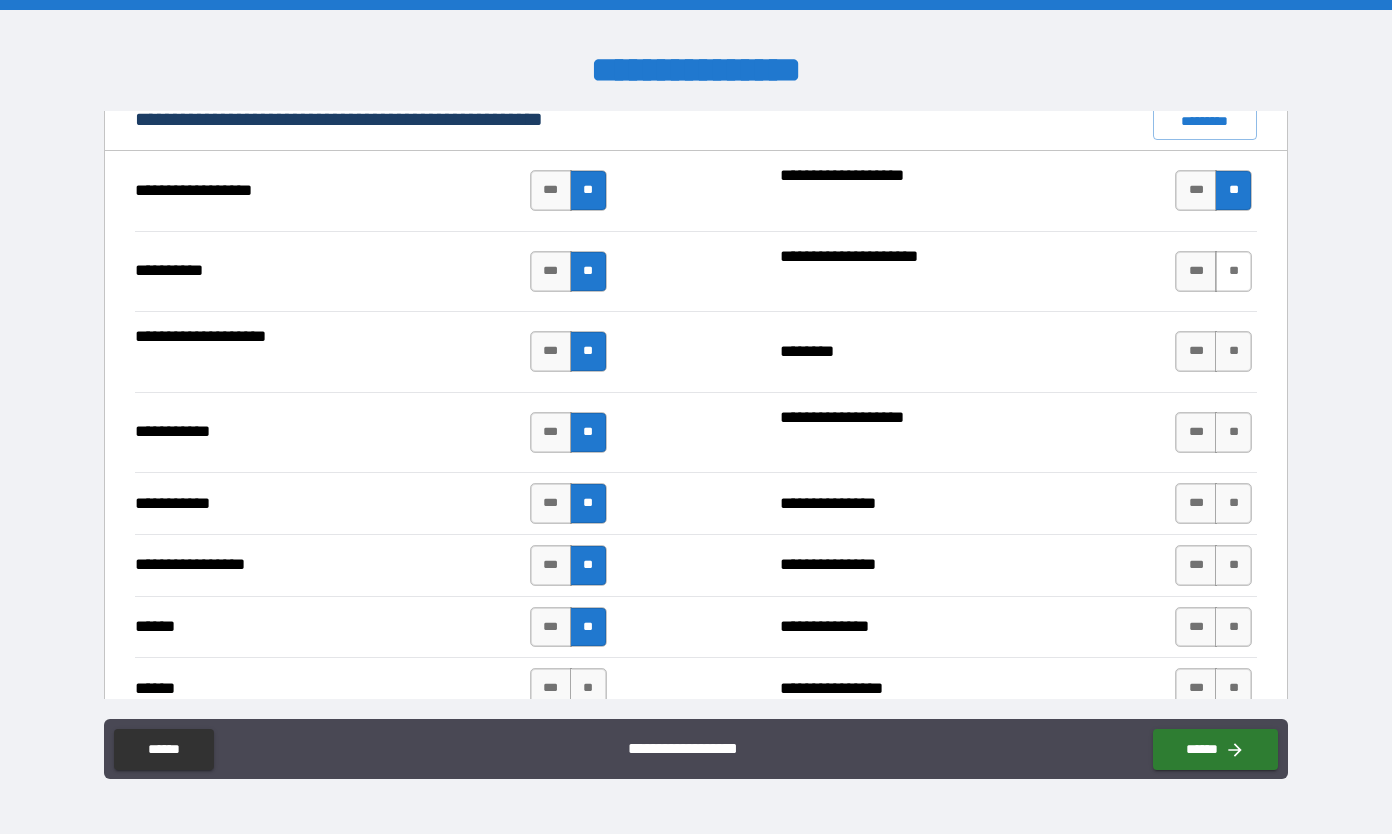 click on "**" at bounding box center (1233, 271) 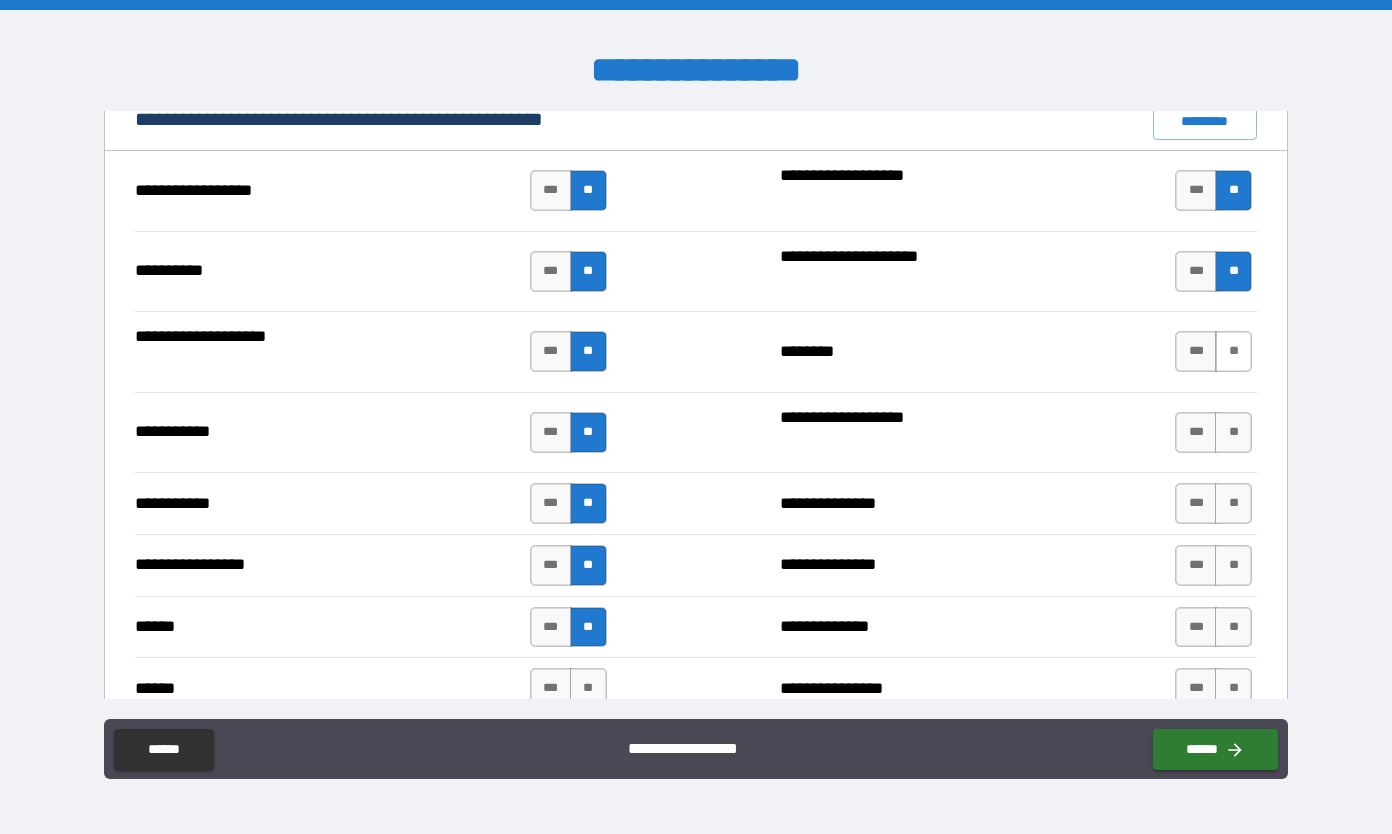 click on "**" at bounding box center (1233, 351) 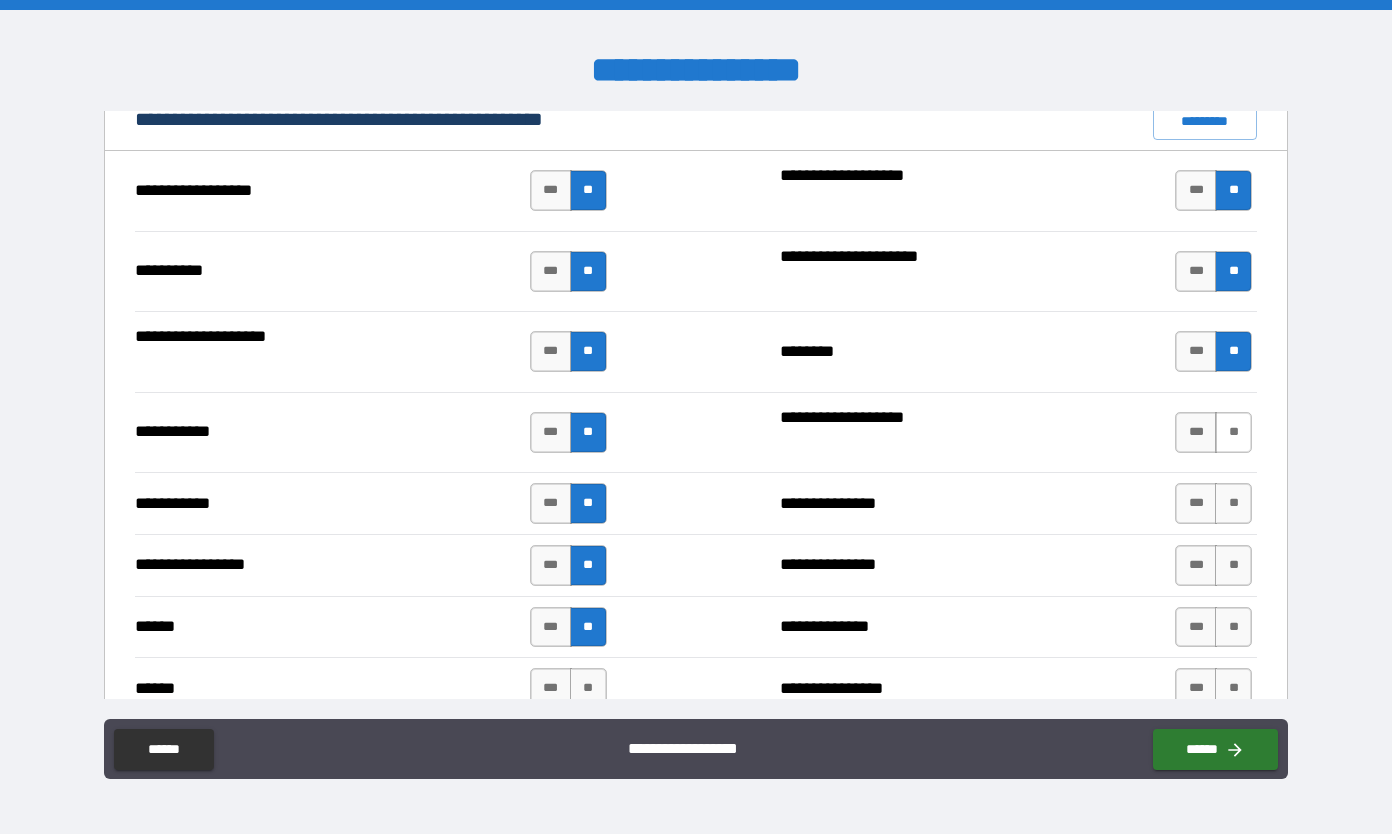 click on "**" at bounding box center (1233, 432) 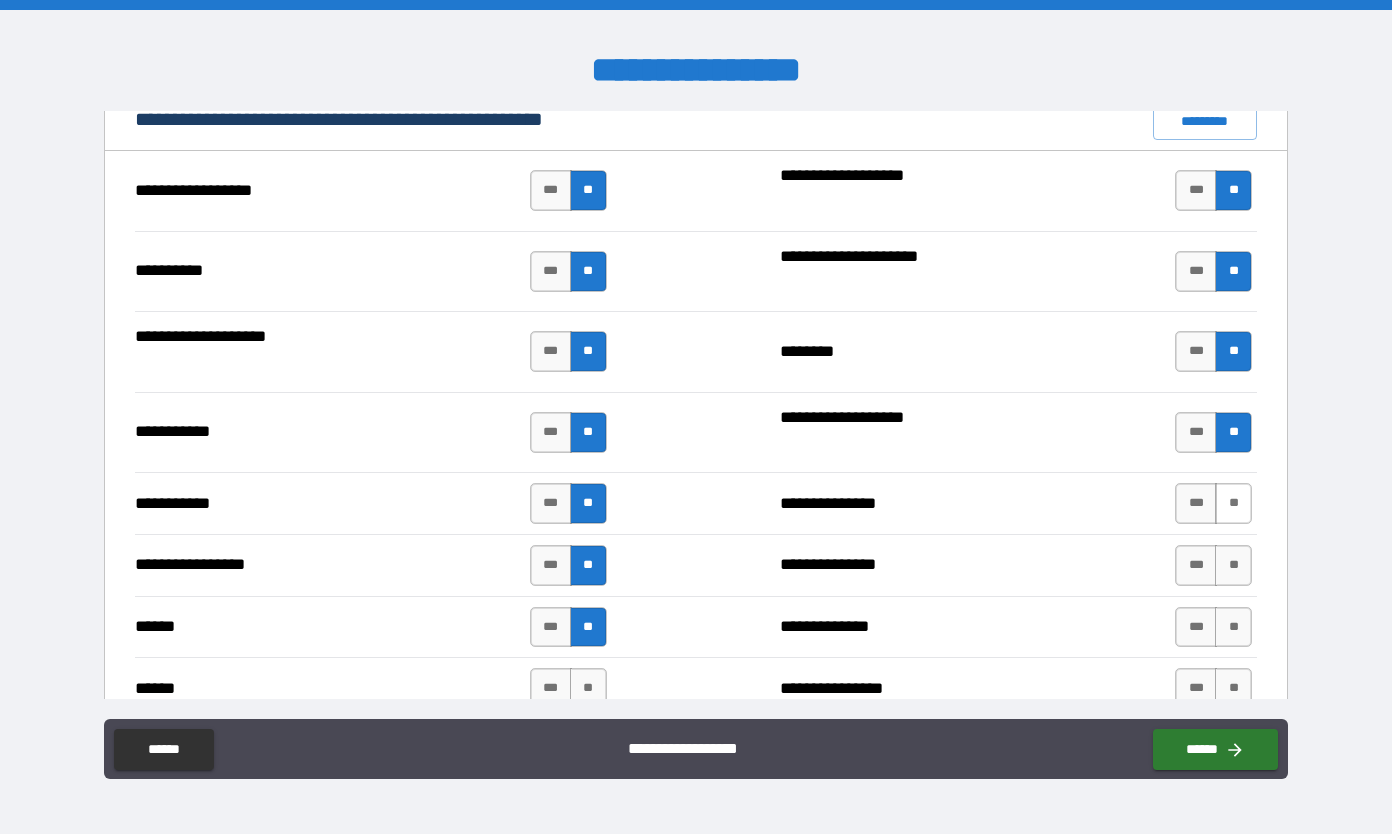 click on "**" at bounding box center (1233, 503) 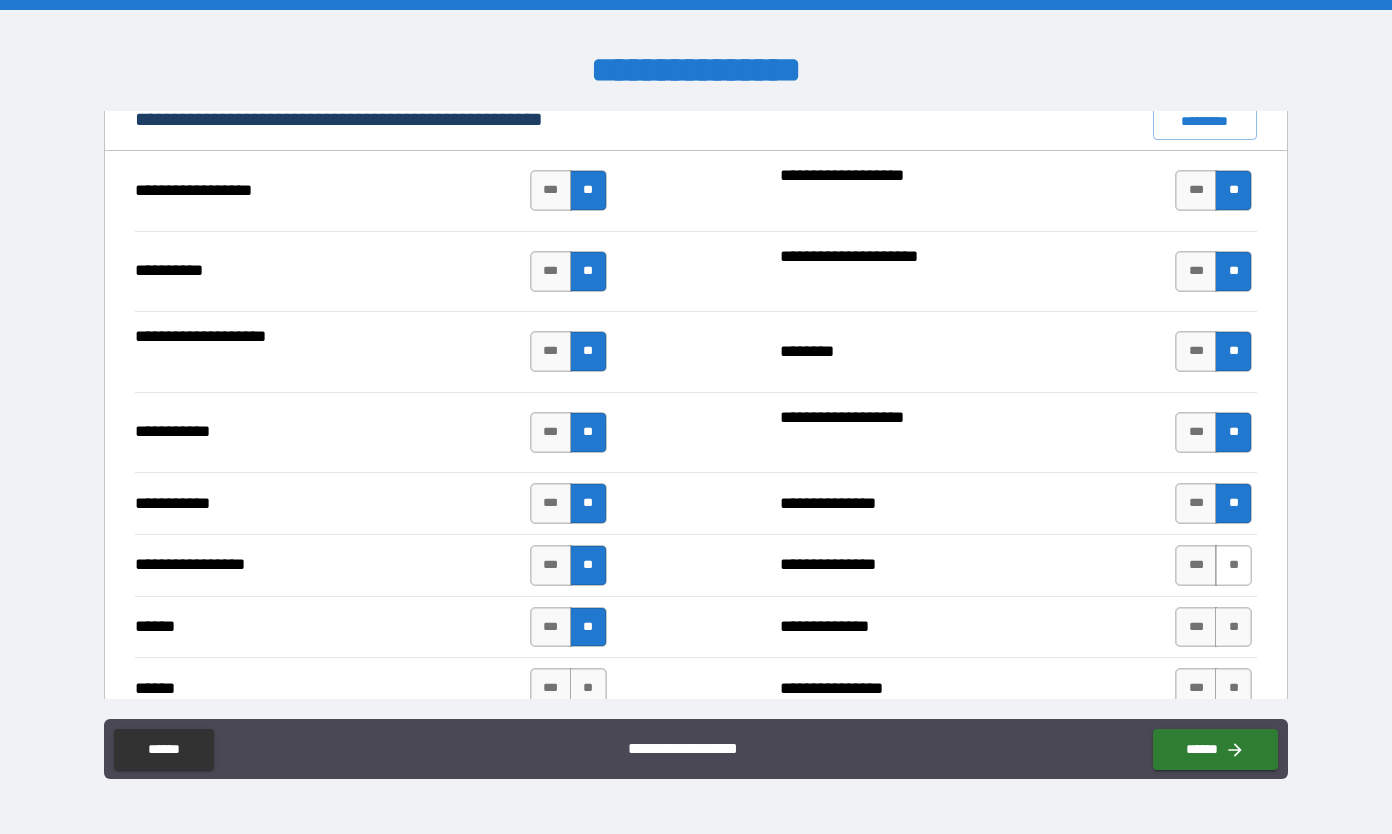 click on "**" at bounding box center (1233, 565) 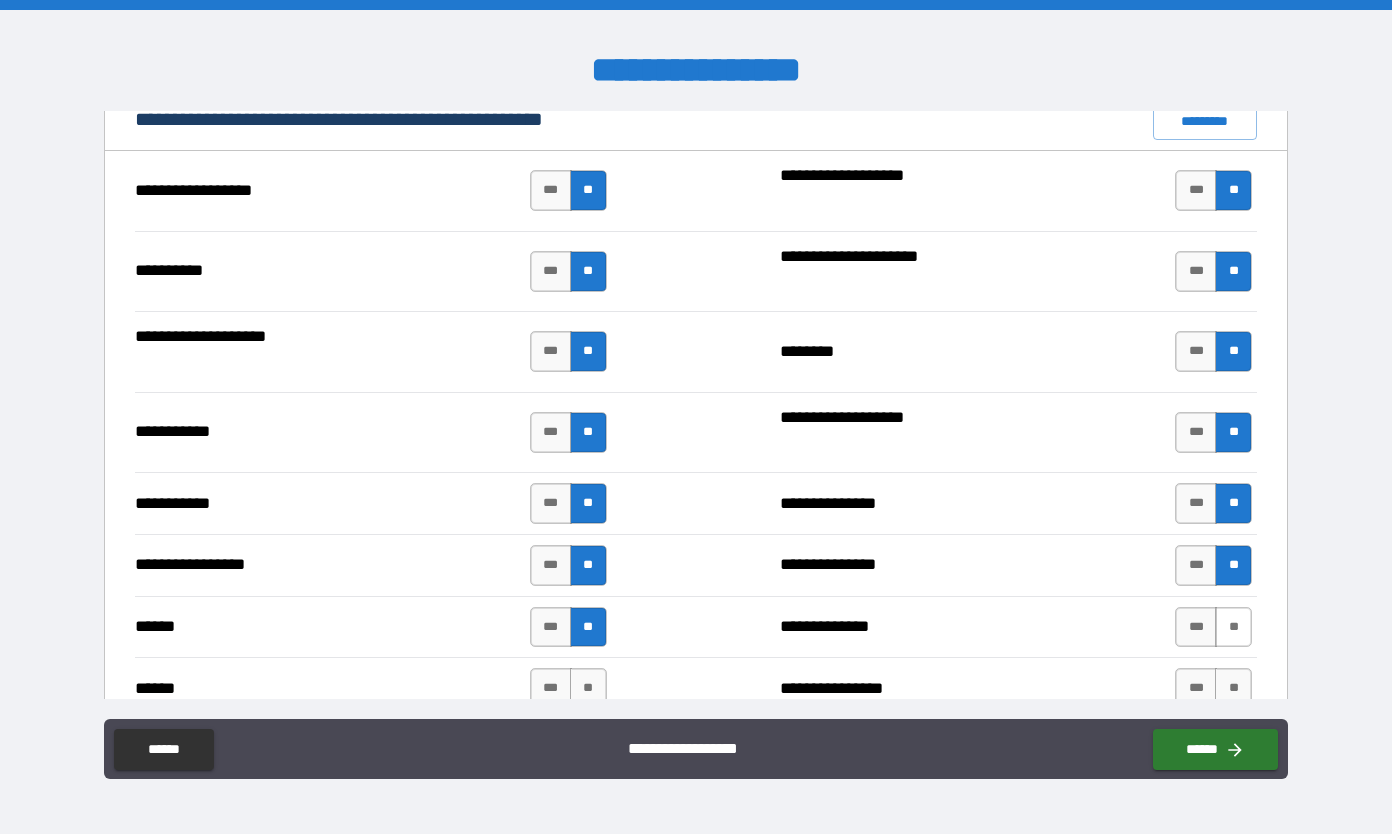 click on "**" at bounding box center (1233, 627) 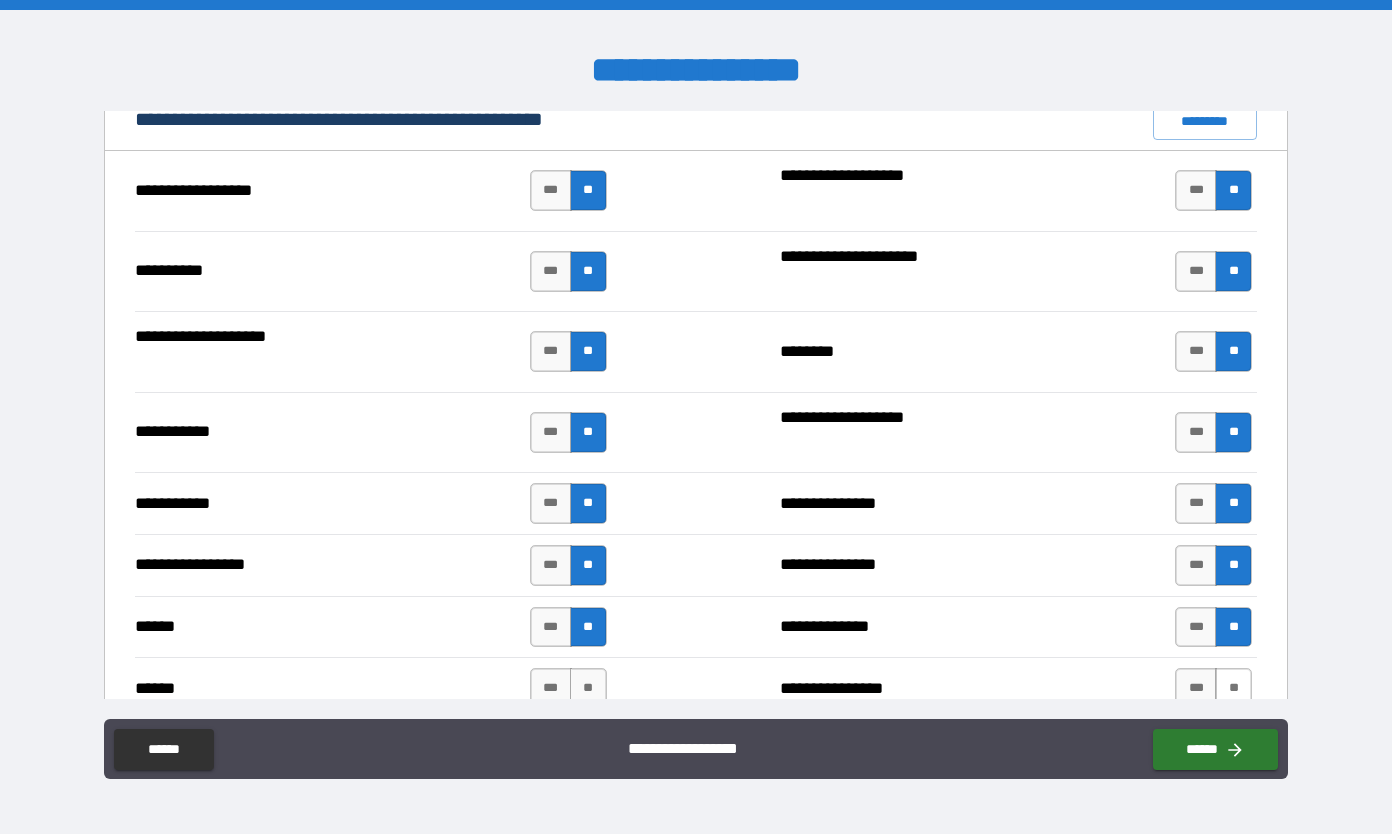 click on "**" at bounding box center [1233, 688] 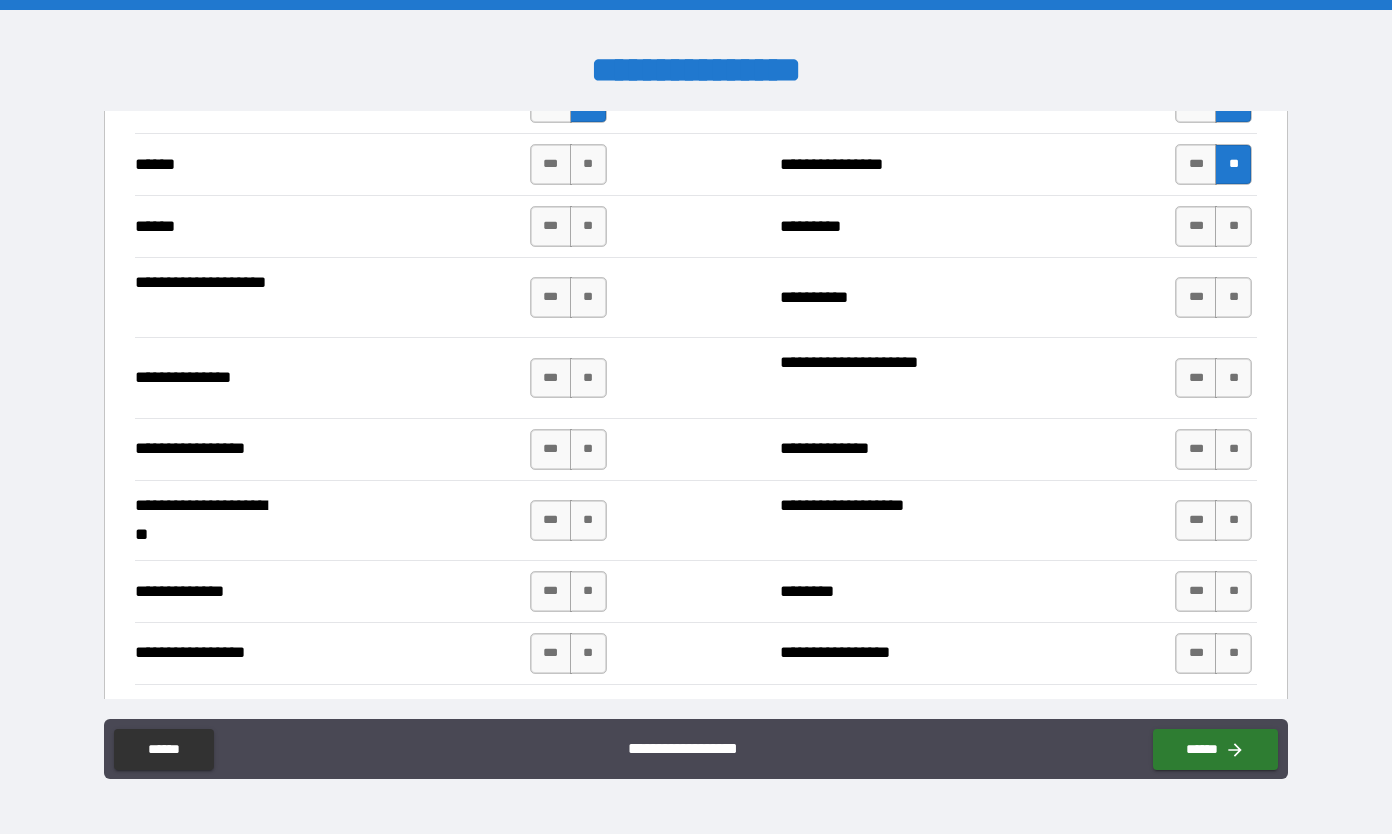 scroll, scrollTop: 2476, scrollLeft: 0, axis: vertical 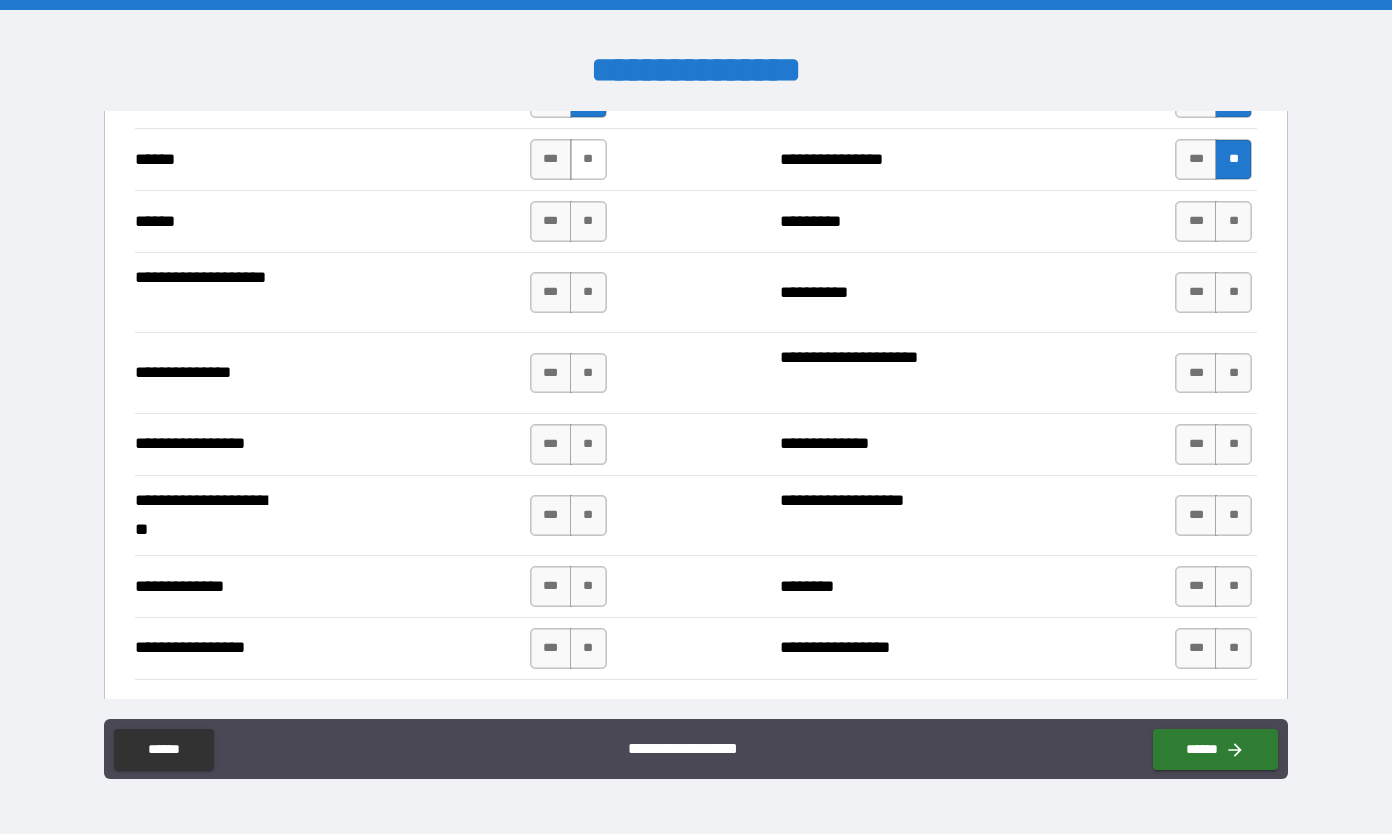 click on "**" at bounding box center [588, 159] 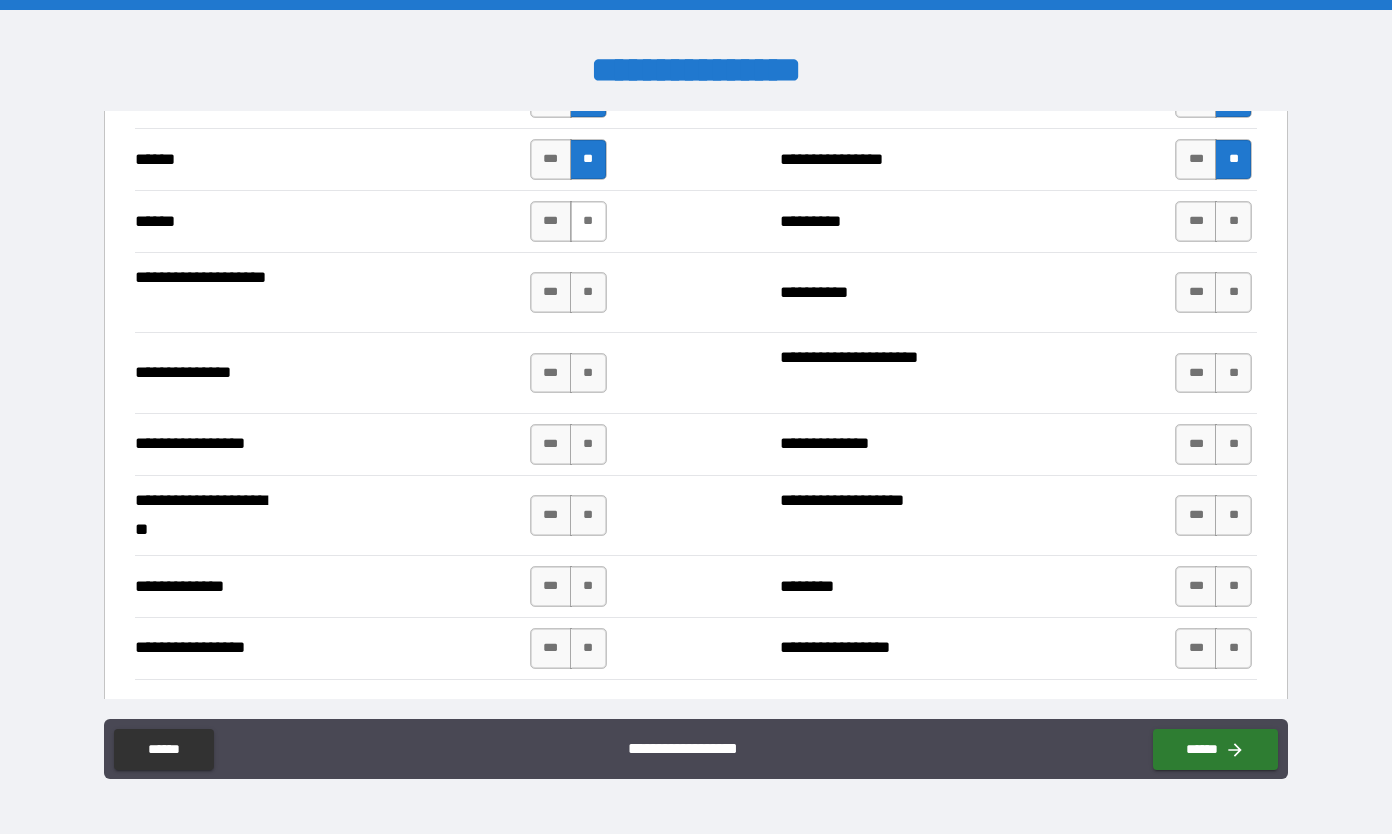 click on "**" at bounding box center [588, 221] 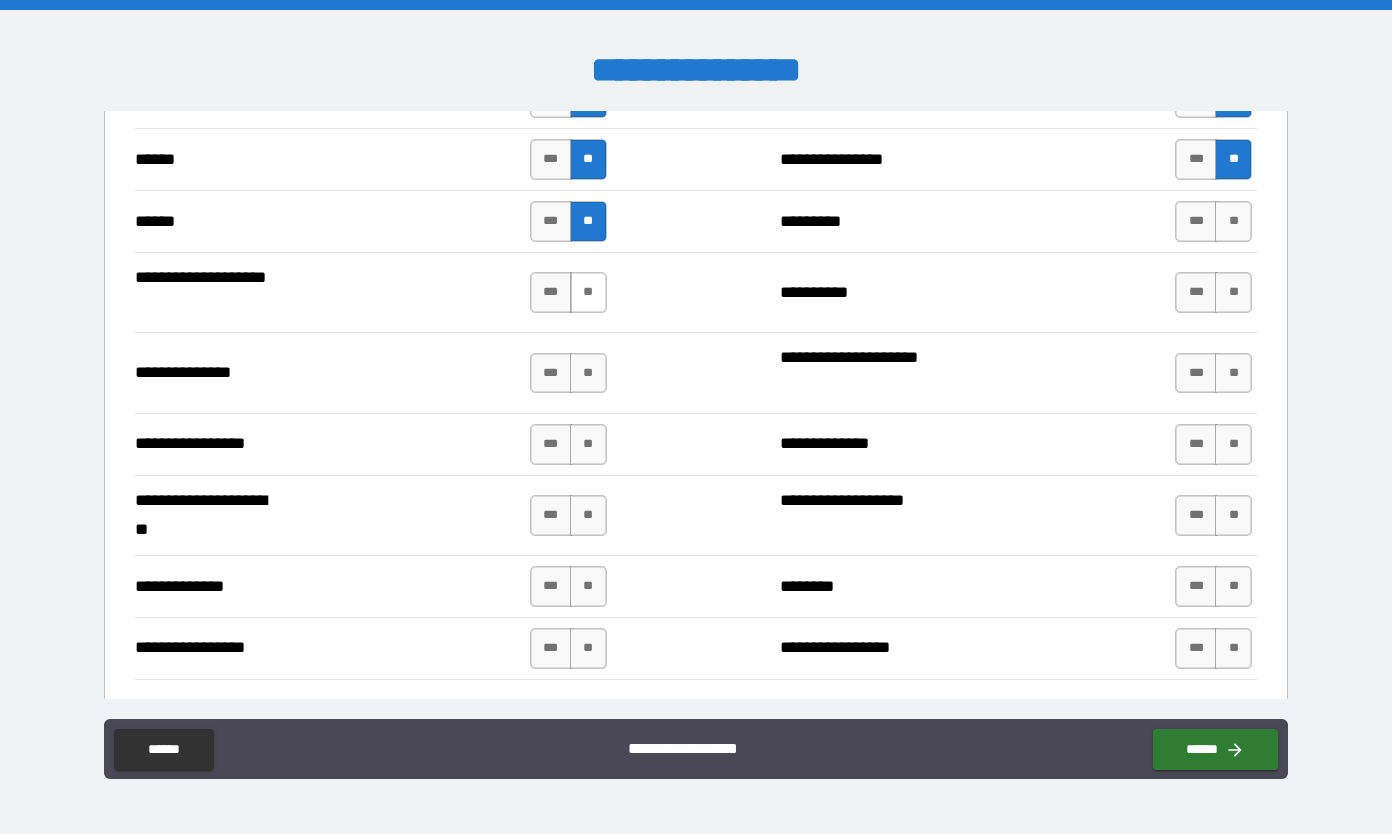 click on "**" at bounding box center [588, 292] 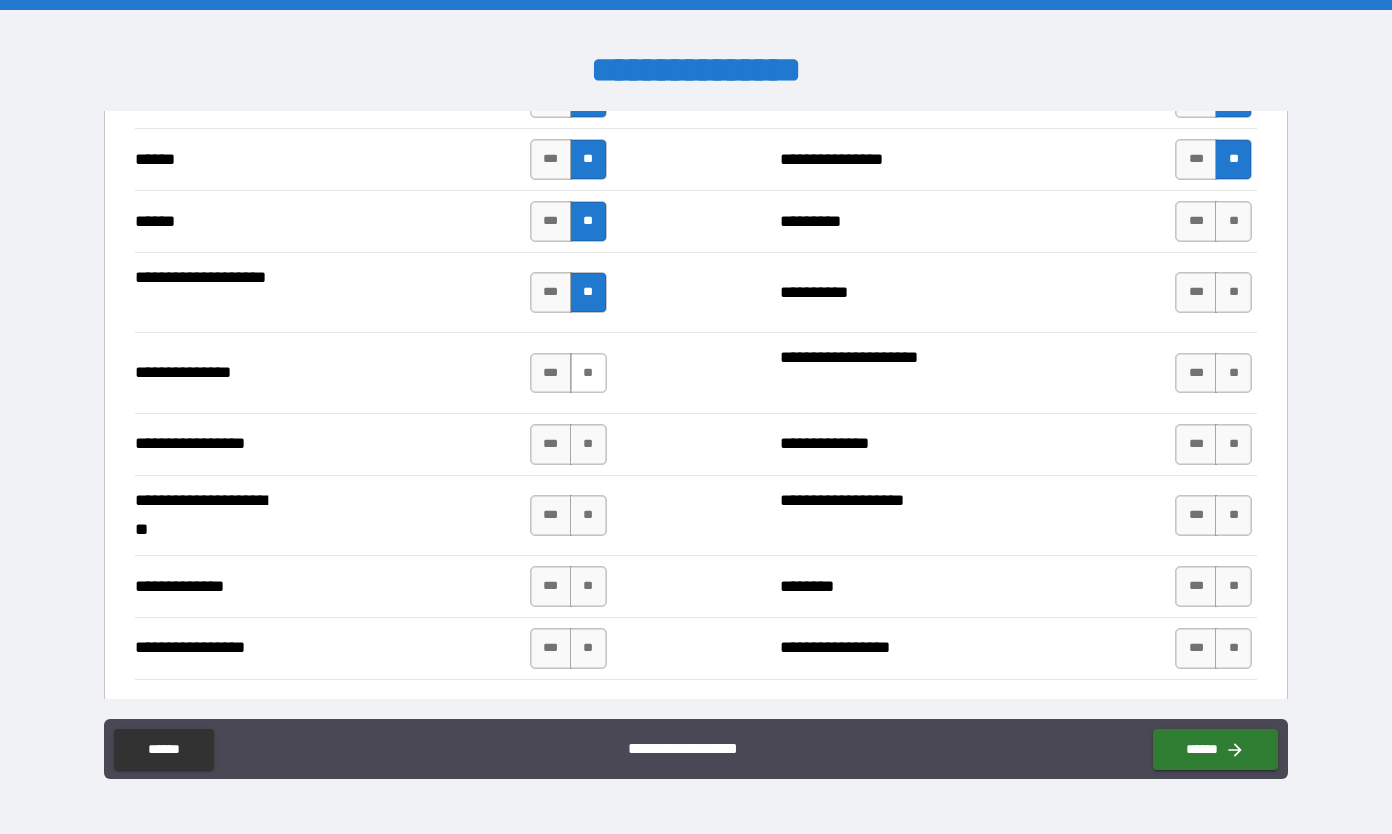 click on "**" at bounding box center (588, 373) 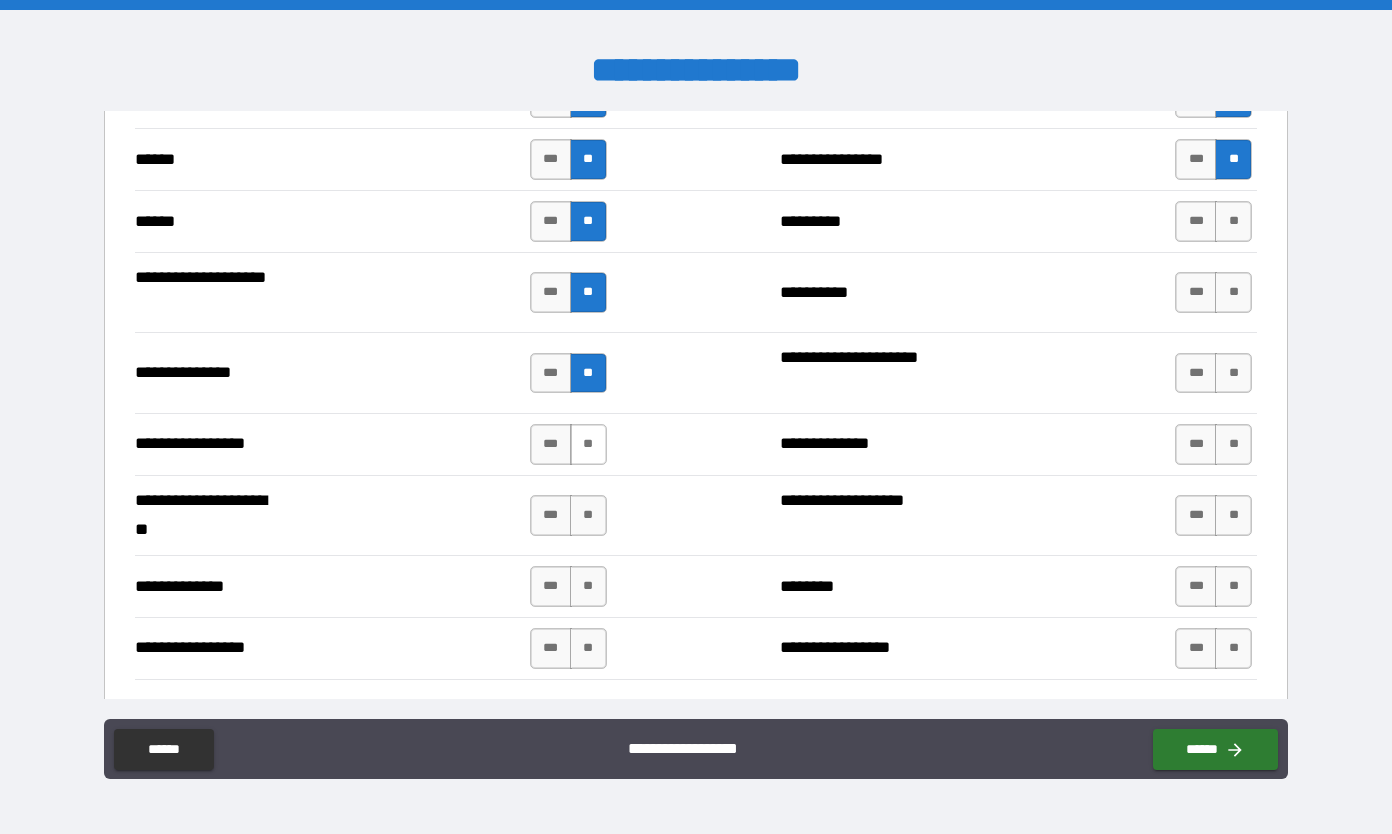 click on "**" at bounding box center [588, 444] 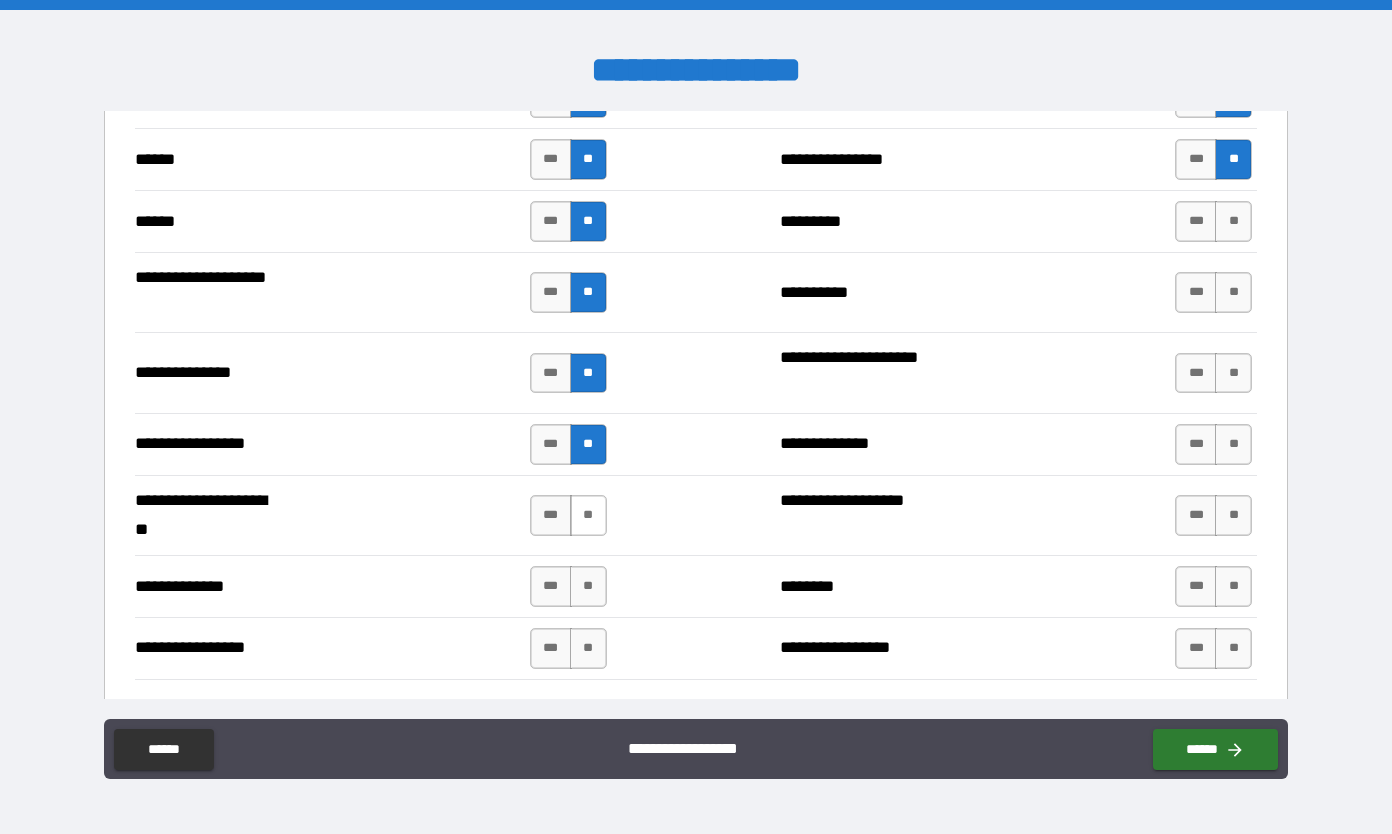 click on "**" at bounding box center [588, 515] 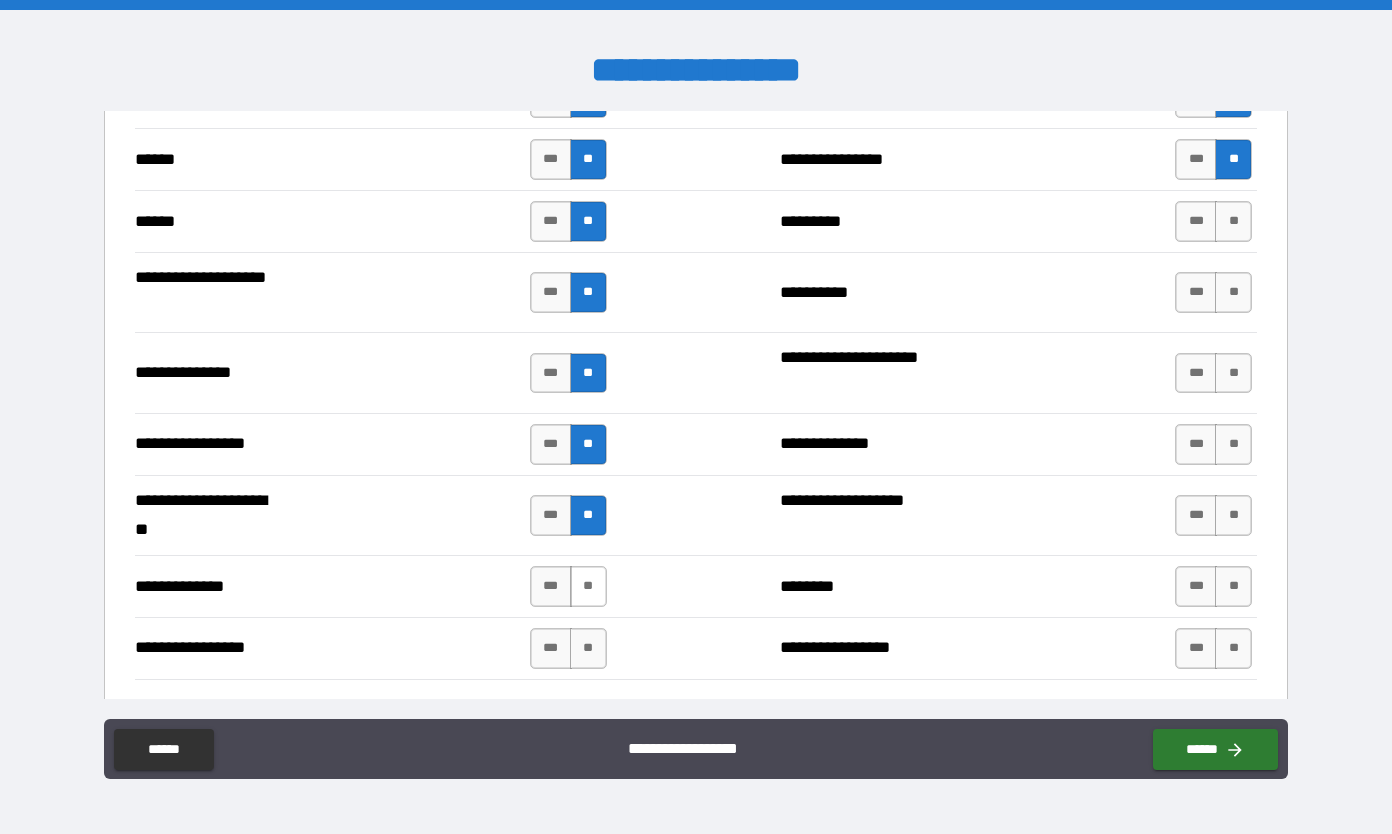 click on "**" at bounding box center (588, 586) 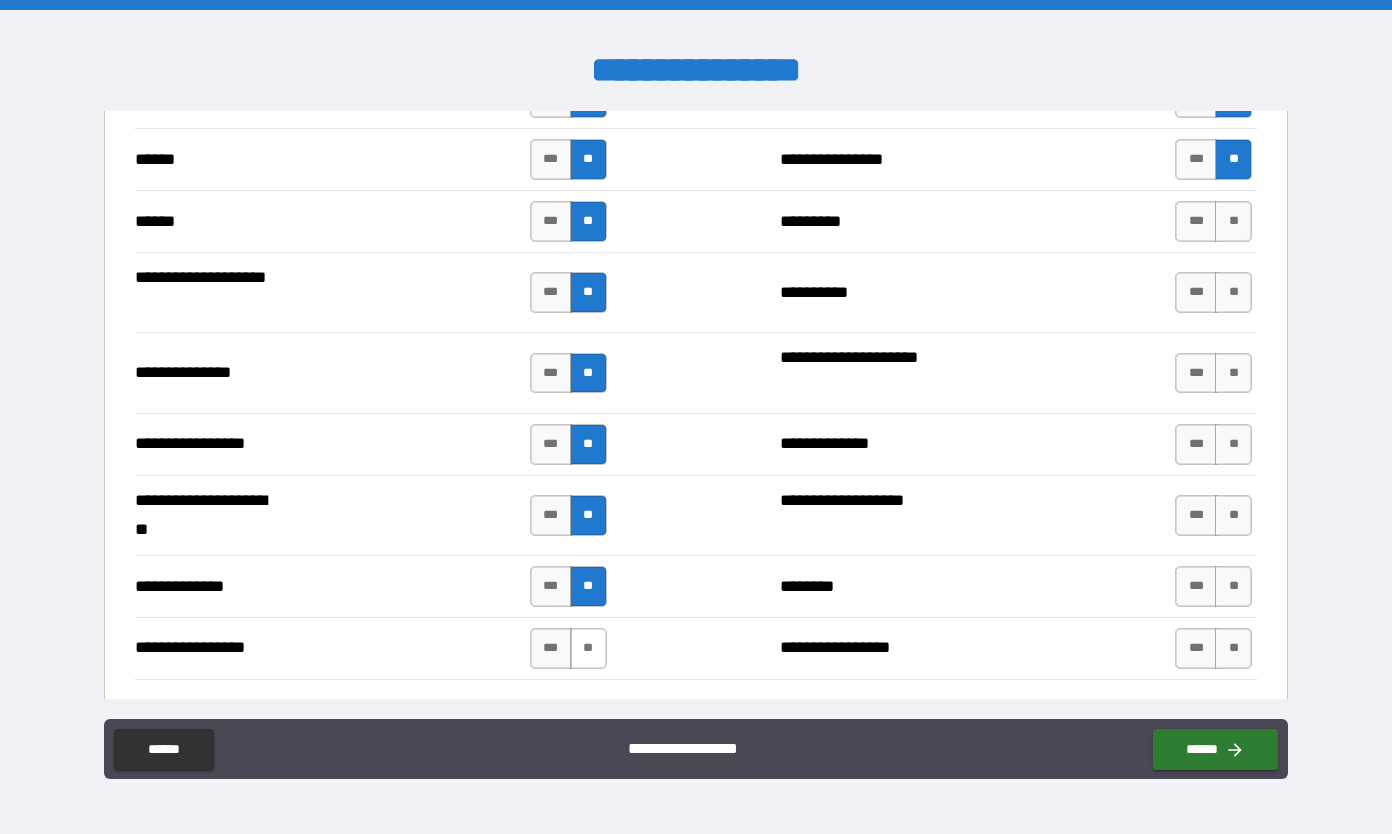 click on "**" at bounding box center (588, 648) 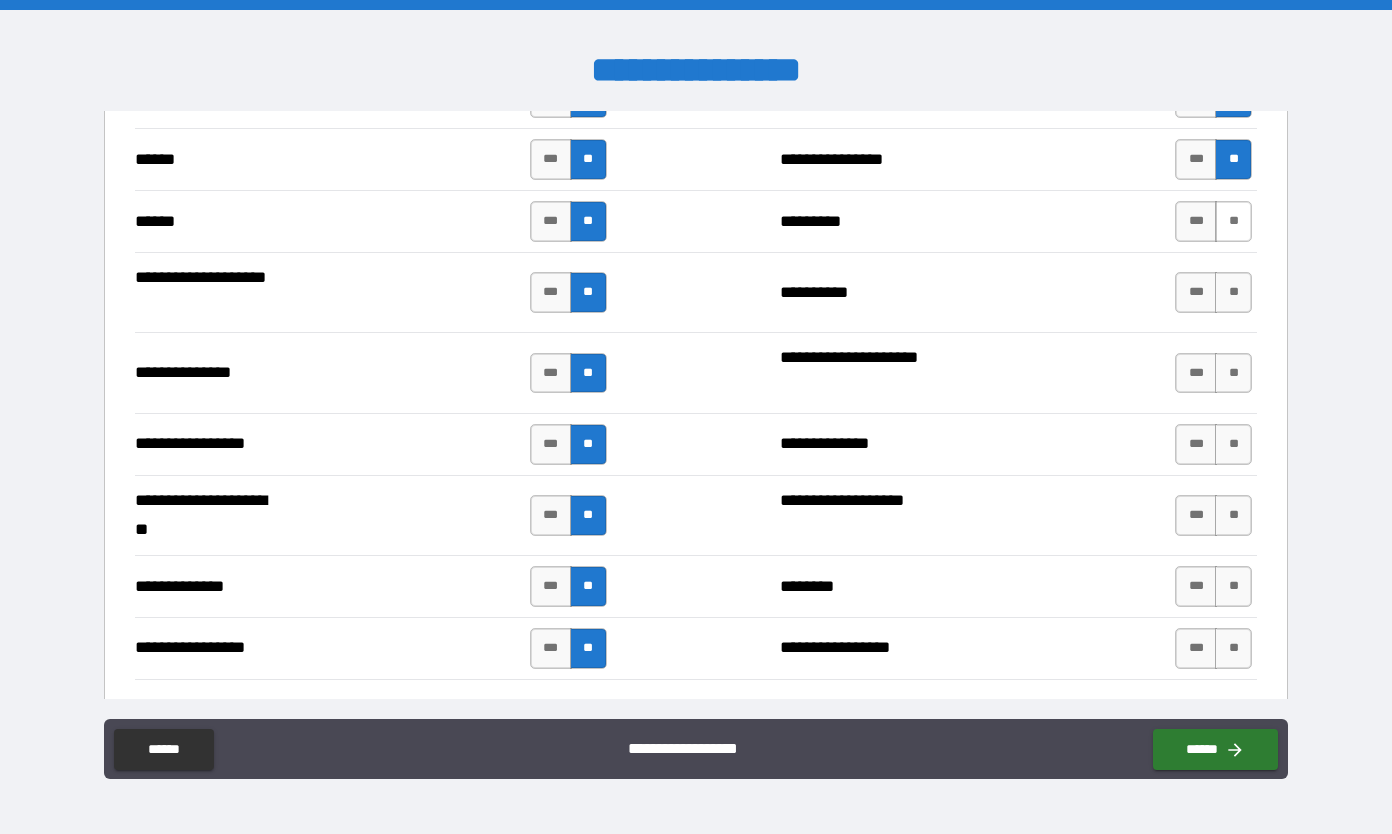 click on "**" at bounding box center (1233, 221) 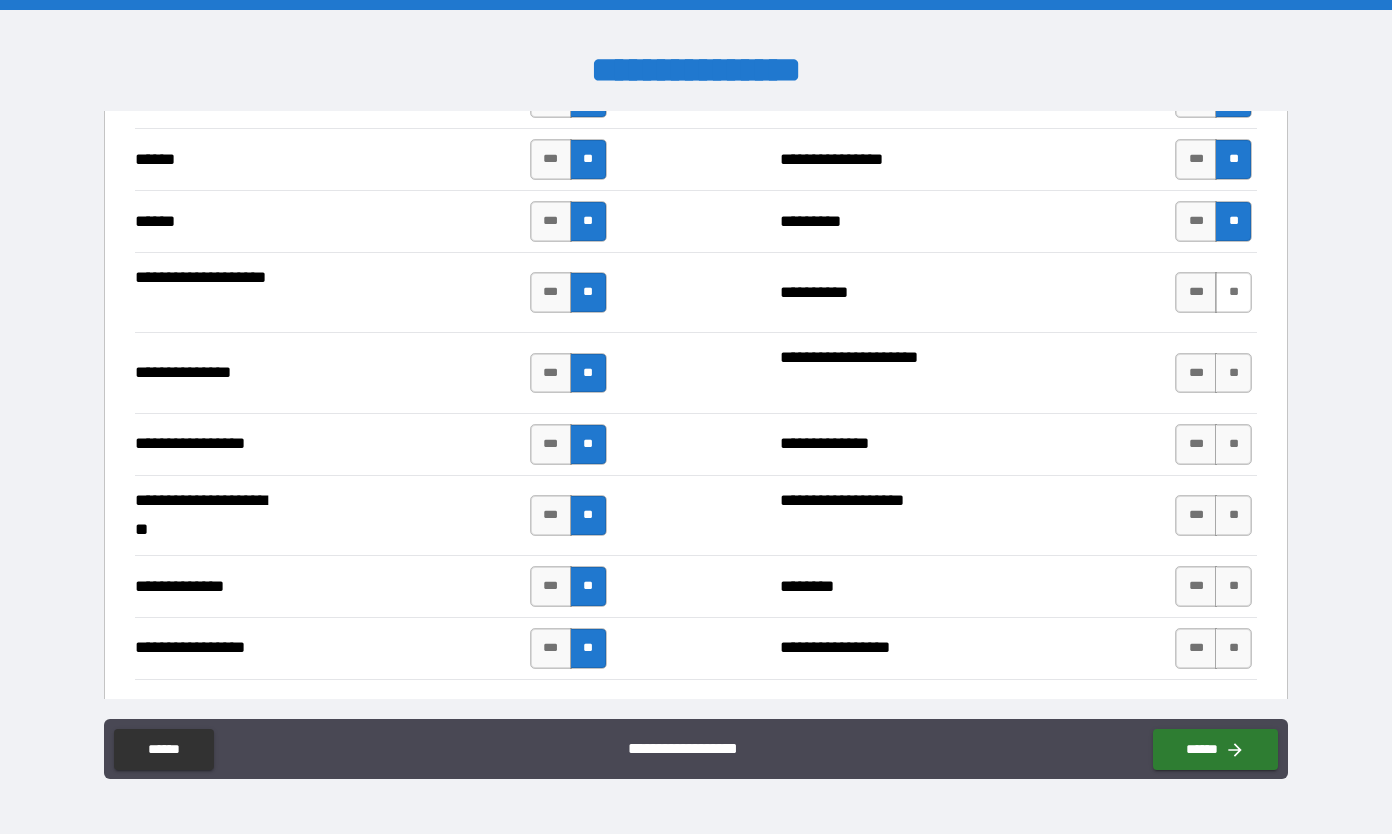click on "**" at bounding box center [1233, 292] 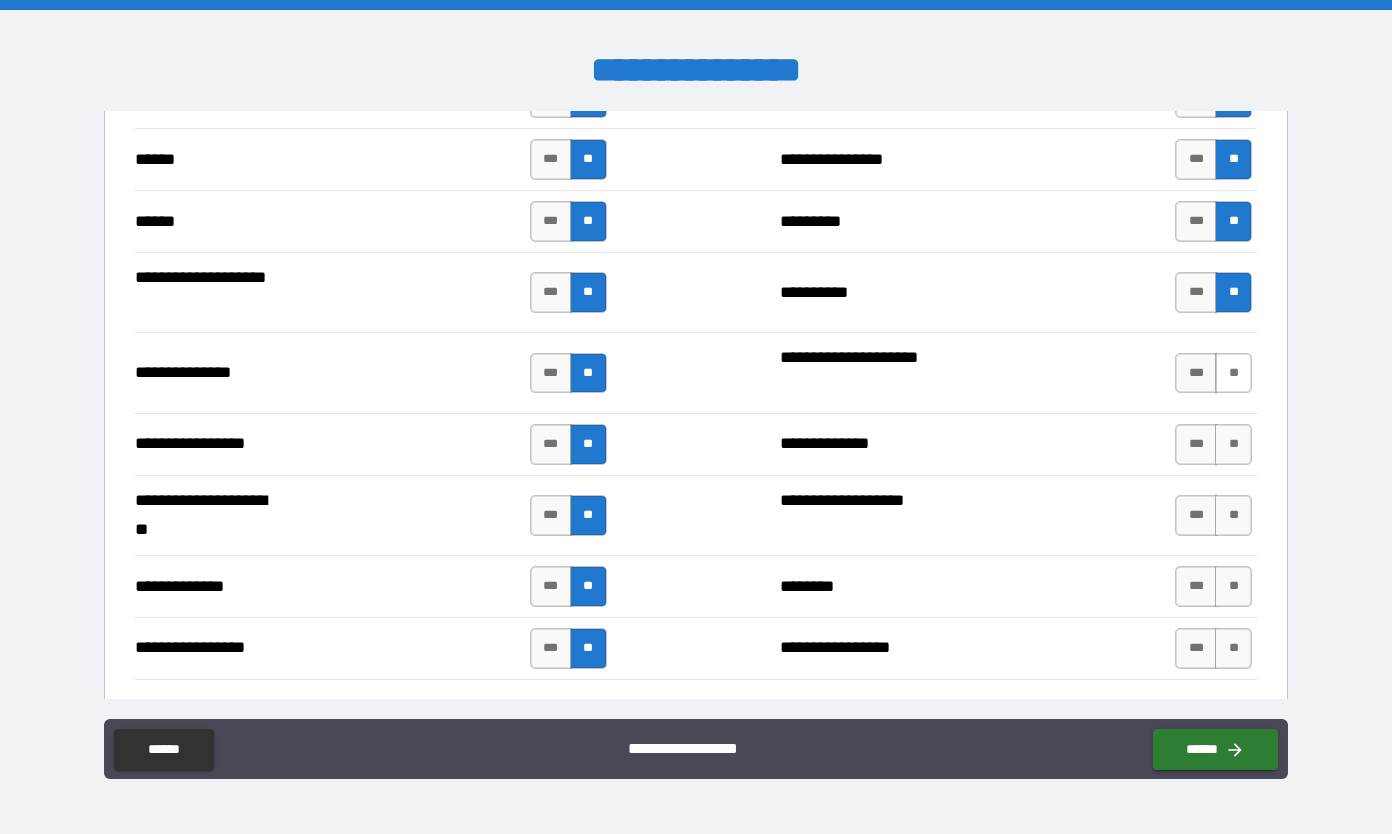 click on "**" at bounding box center [1233, 373] 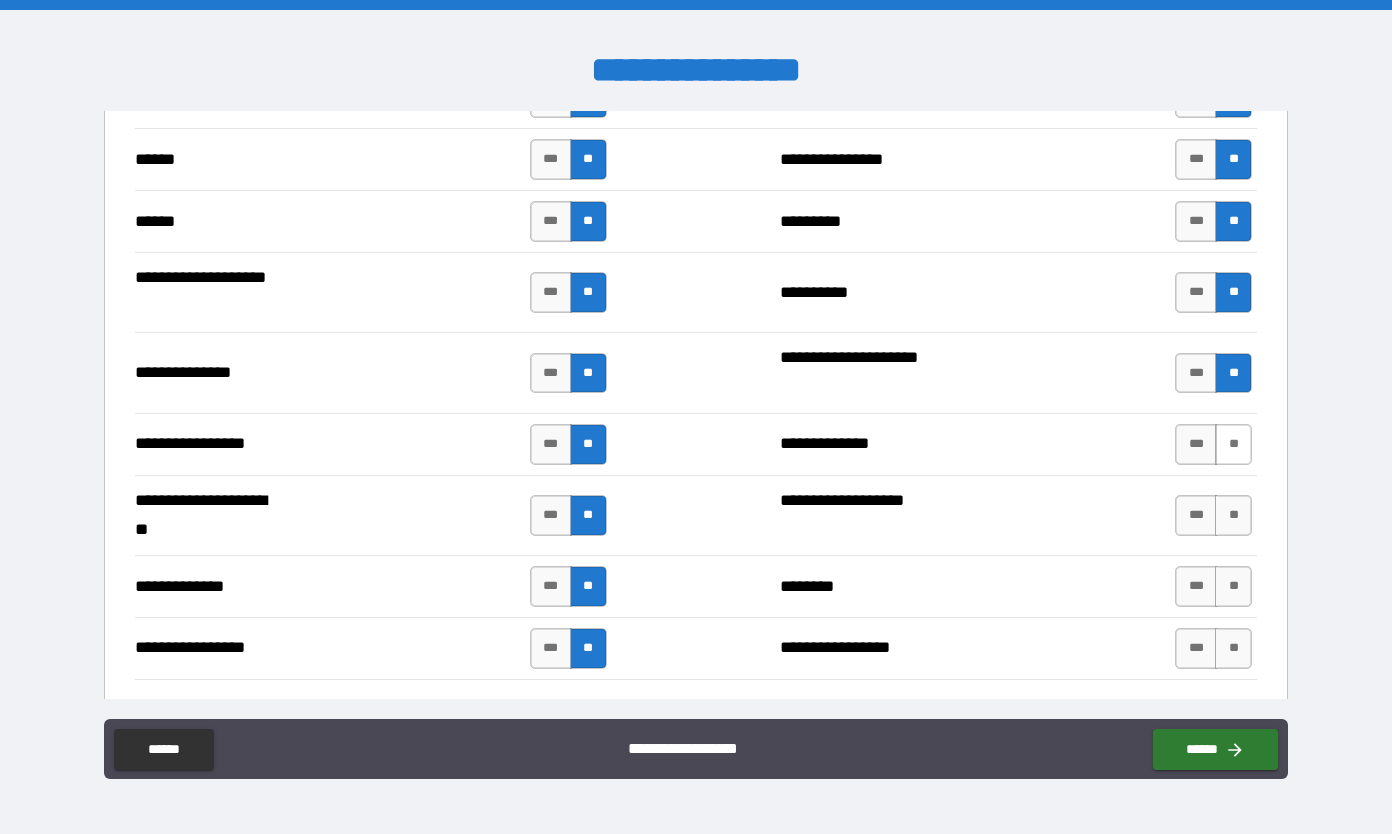 click on "**" at bounding box center [1233, 444] 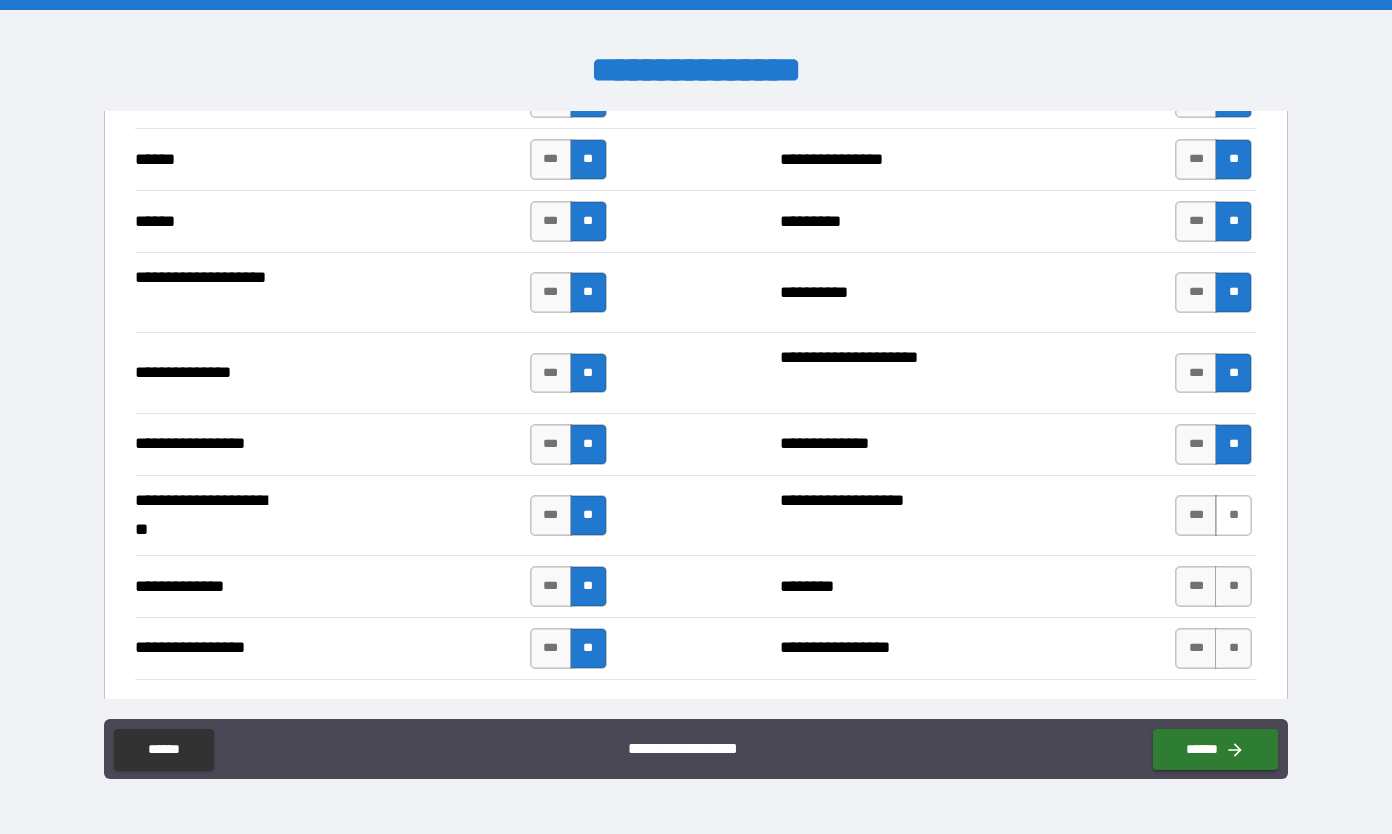 click on "**" at bounding box center (1233, 515) 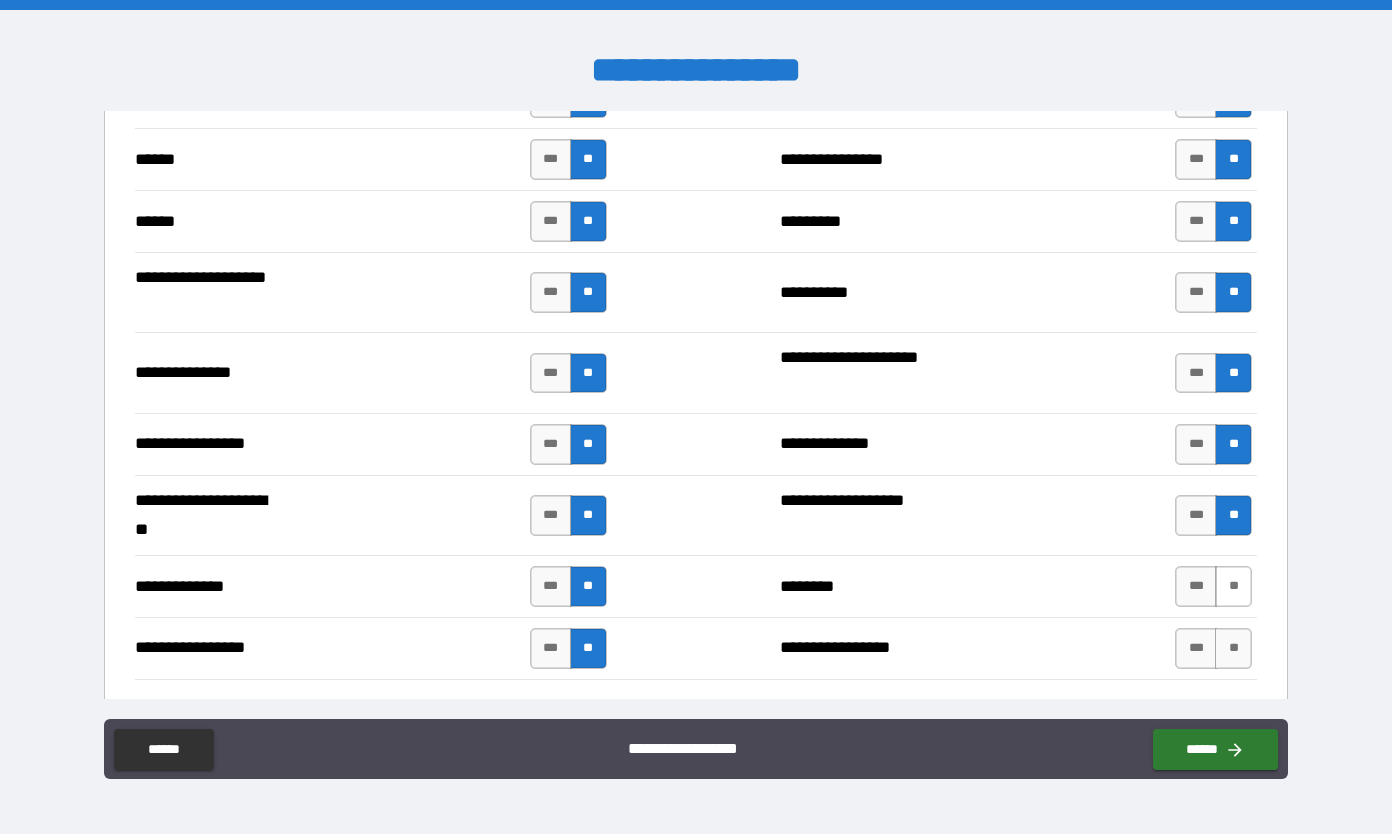 click on "**" at bounding box center [1233, 586] 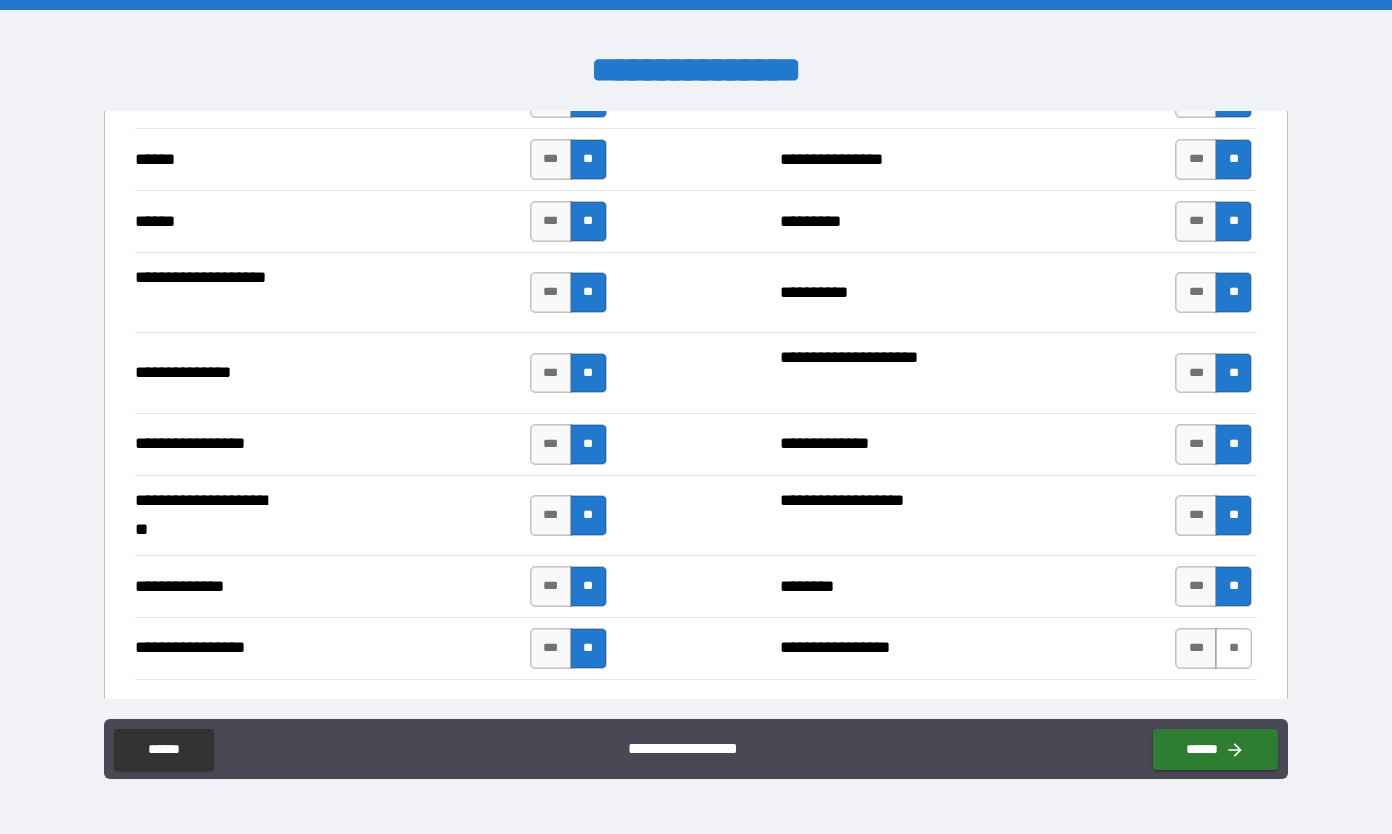 click on "**" at bounding box center [1233, 648] 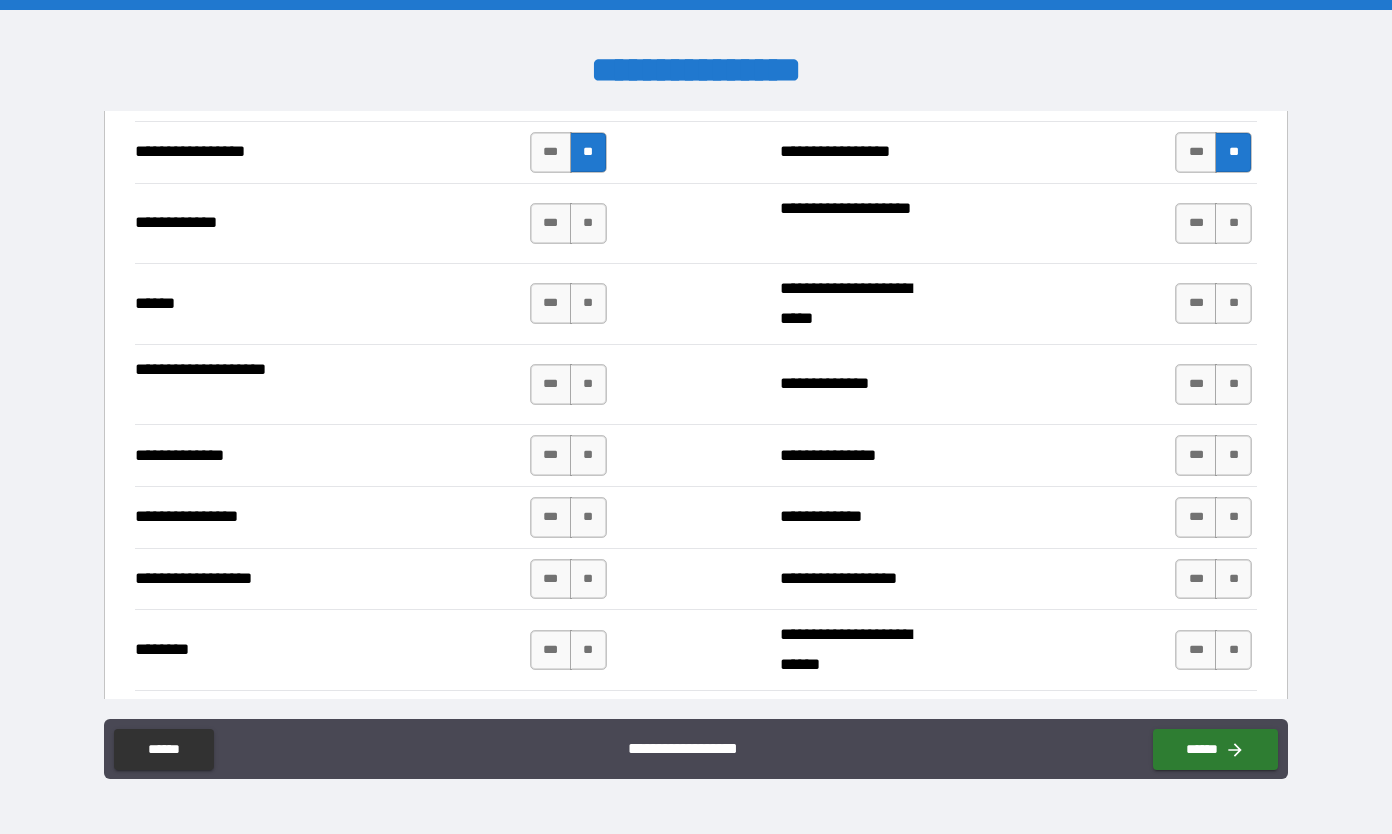 scroll, scrollTop: 2996, scrollLeft: 0, axis: vertical 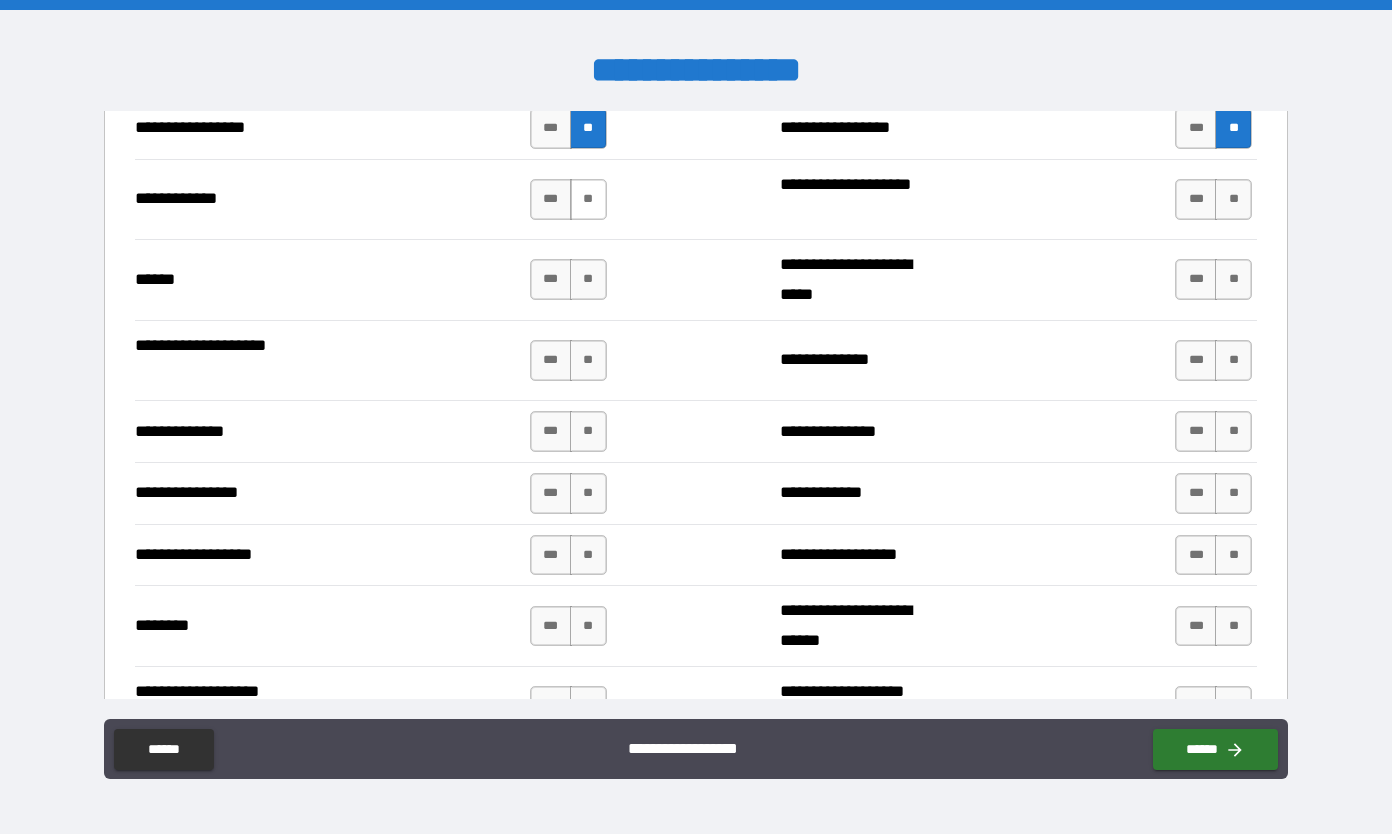 click on "**" at bounding box center [588, 199] 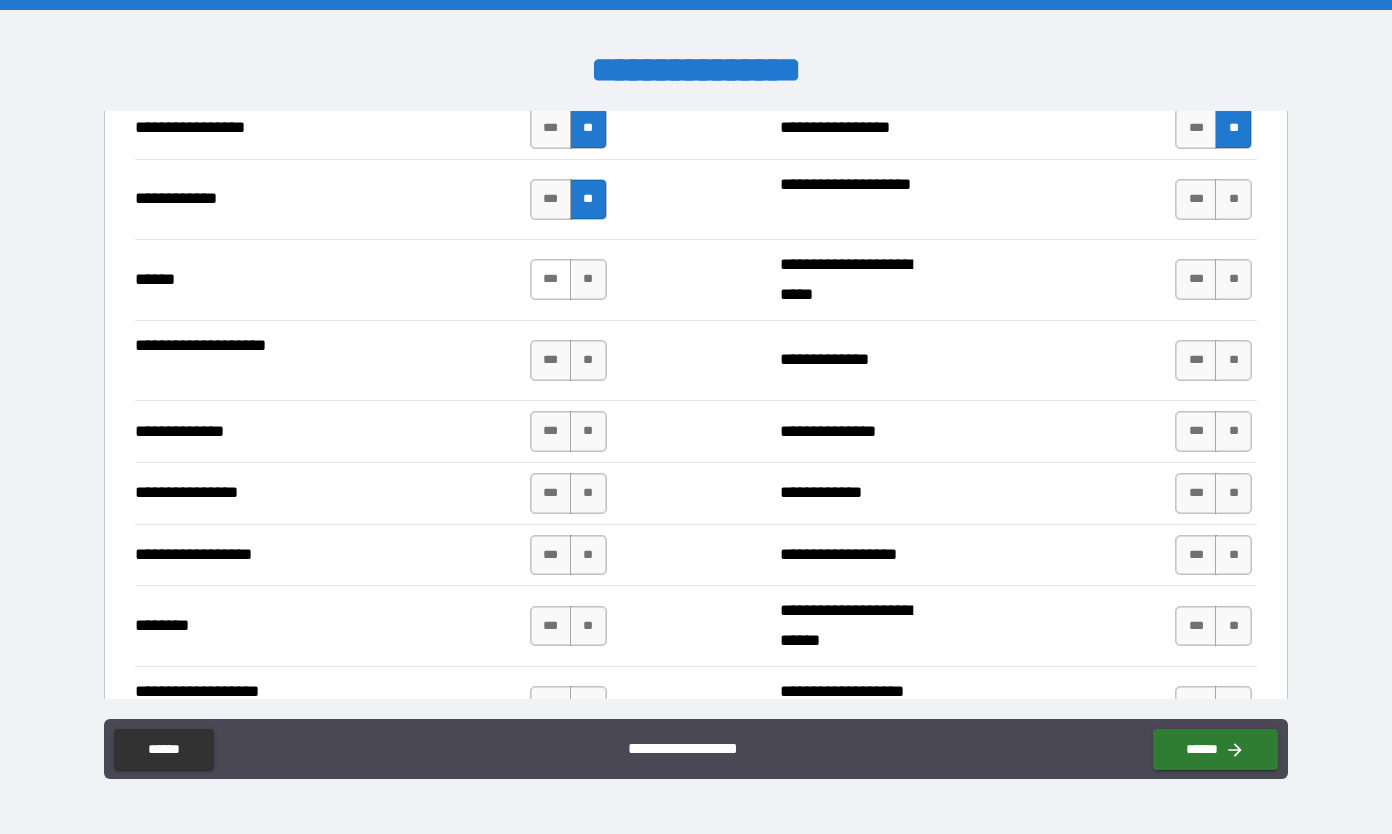 click on "***" at bounding box center [551, 279] 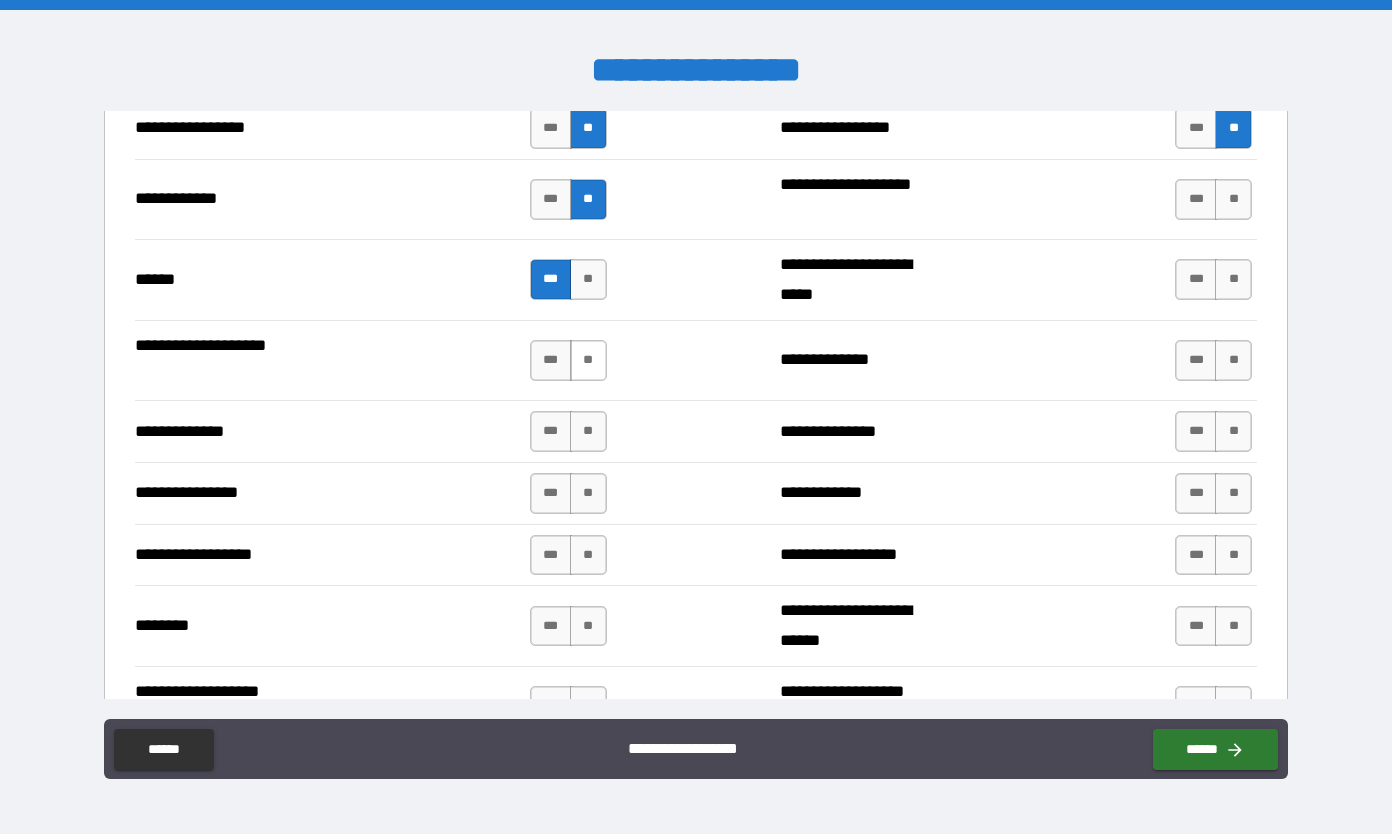 click on "**" at bounding box center [588, 360] 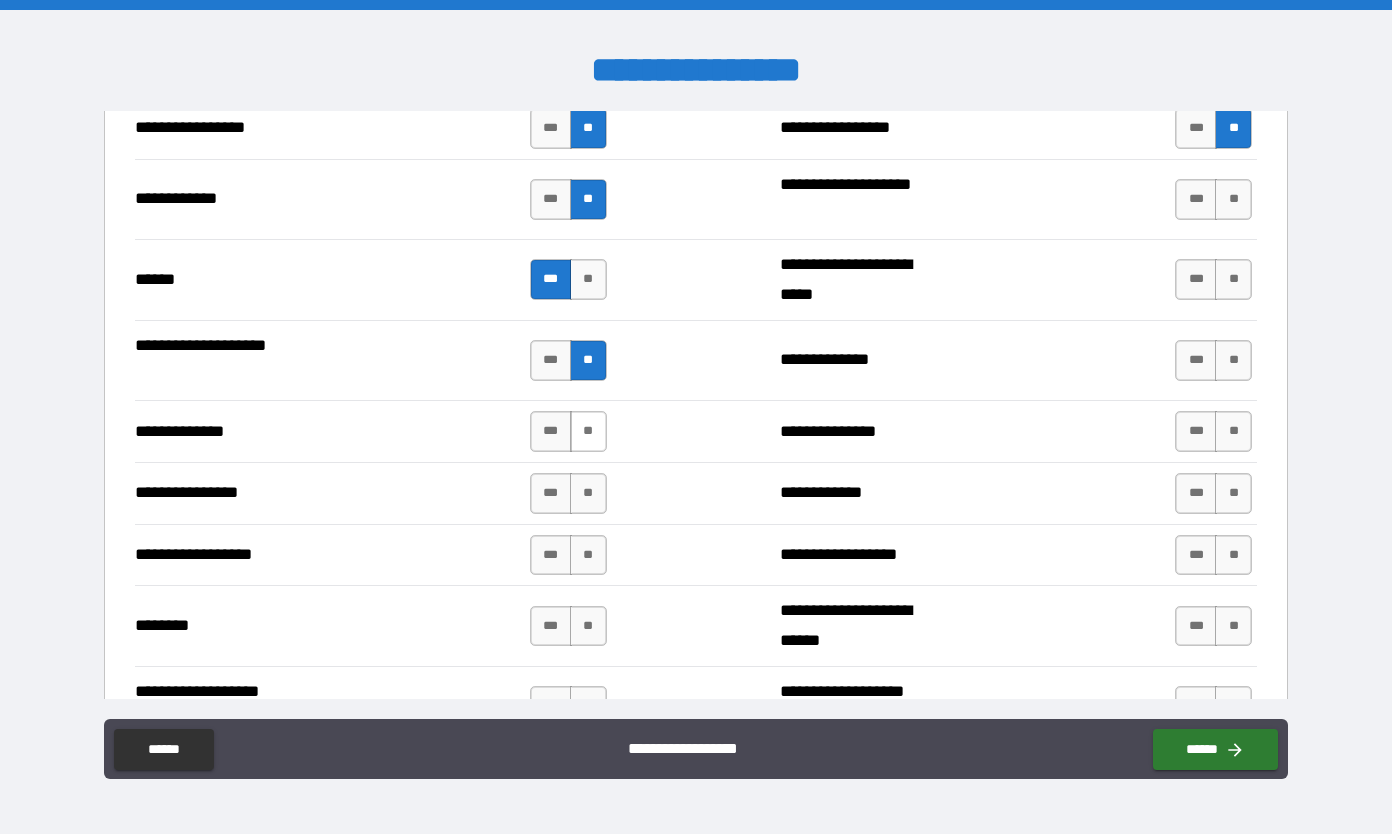 click on "**" at bounding box center [588, 431] 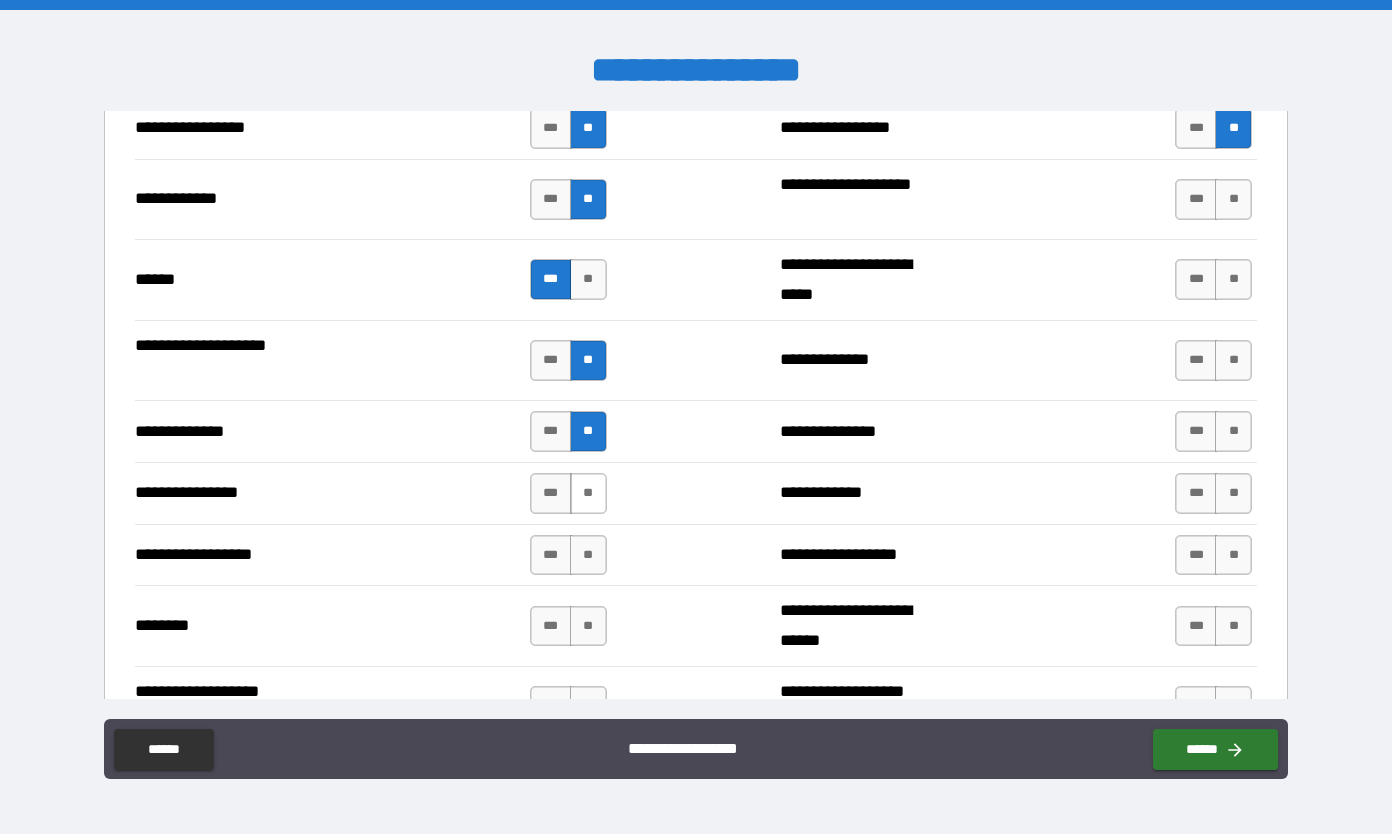 click on "**" at bounding box center (588, 493) 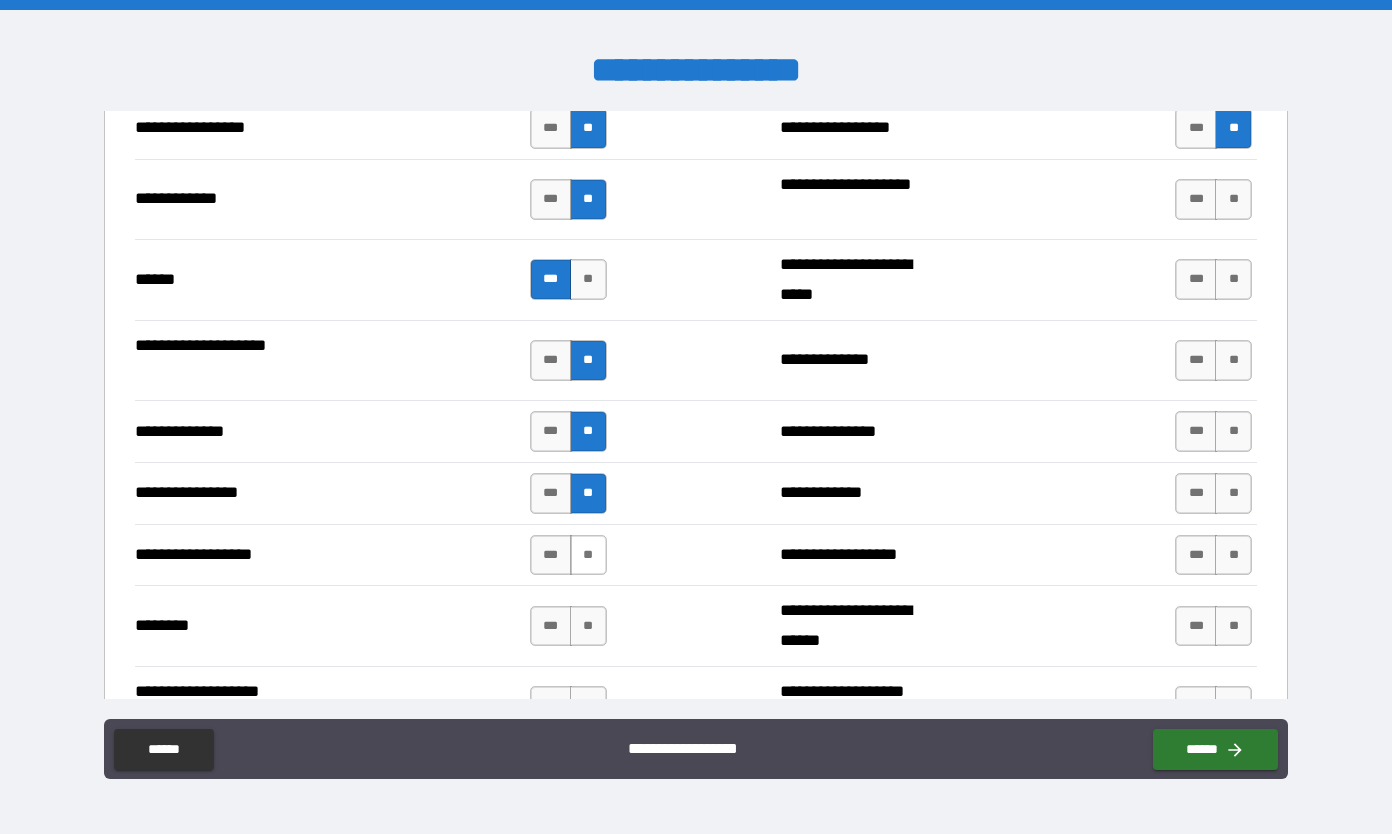 click on "**" at bounding box center (588, 555) 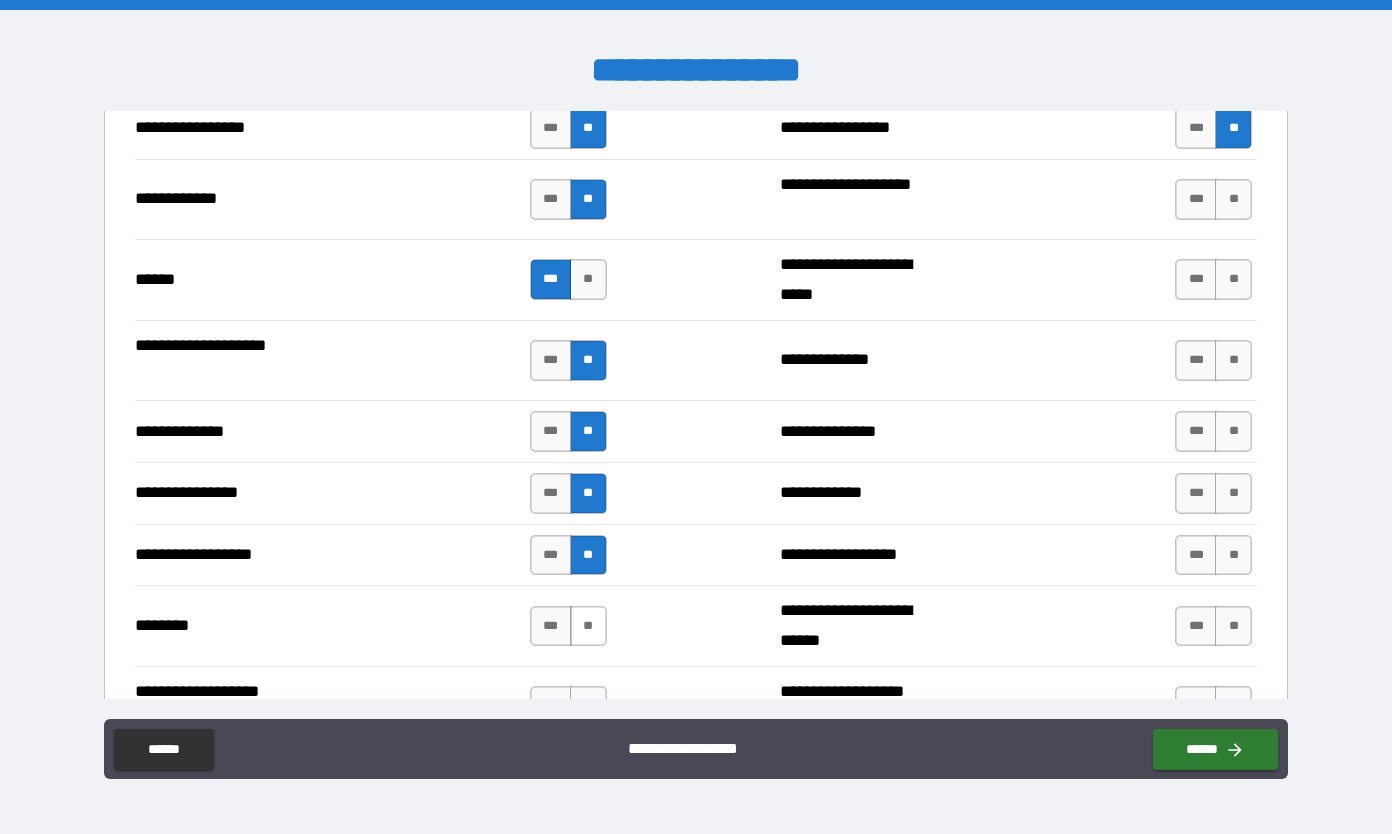 click on "**" at bounding box center (588, 626) 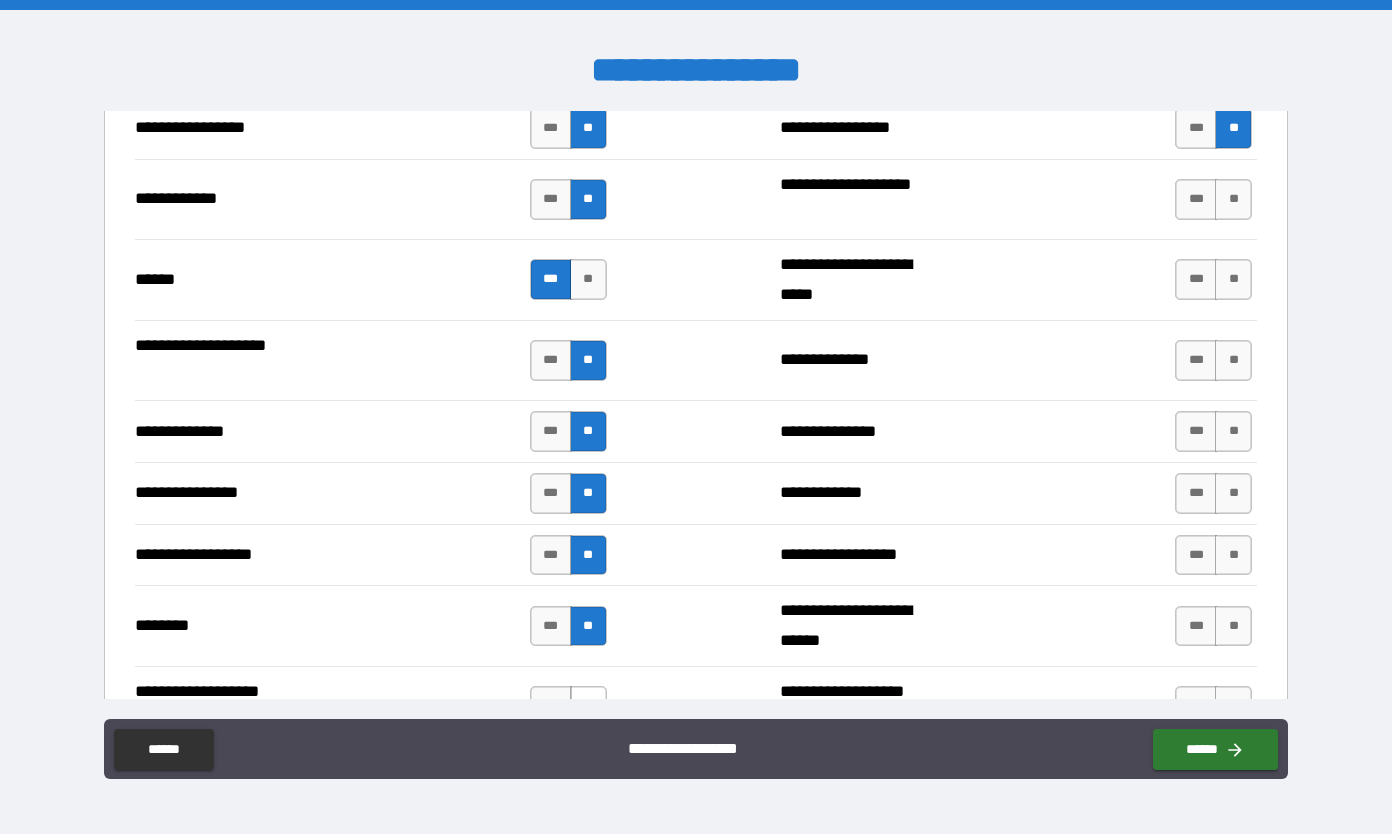 click on "**" at bounding box center (588, 706) 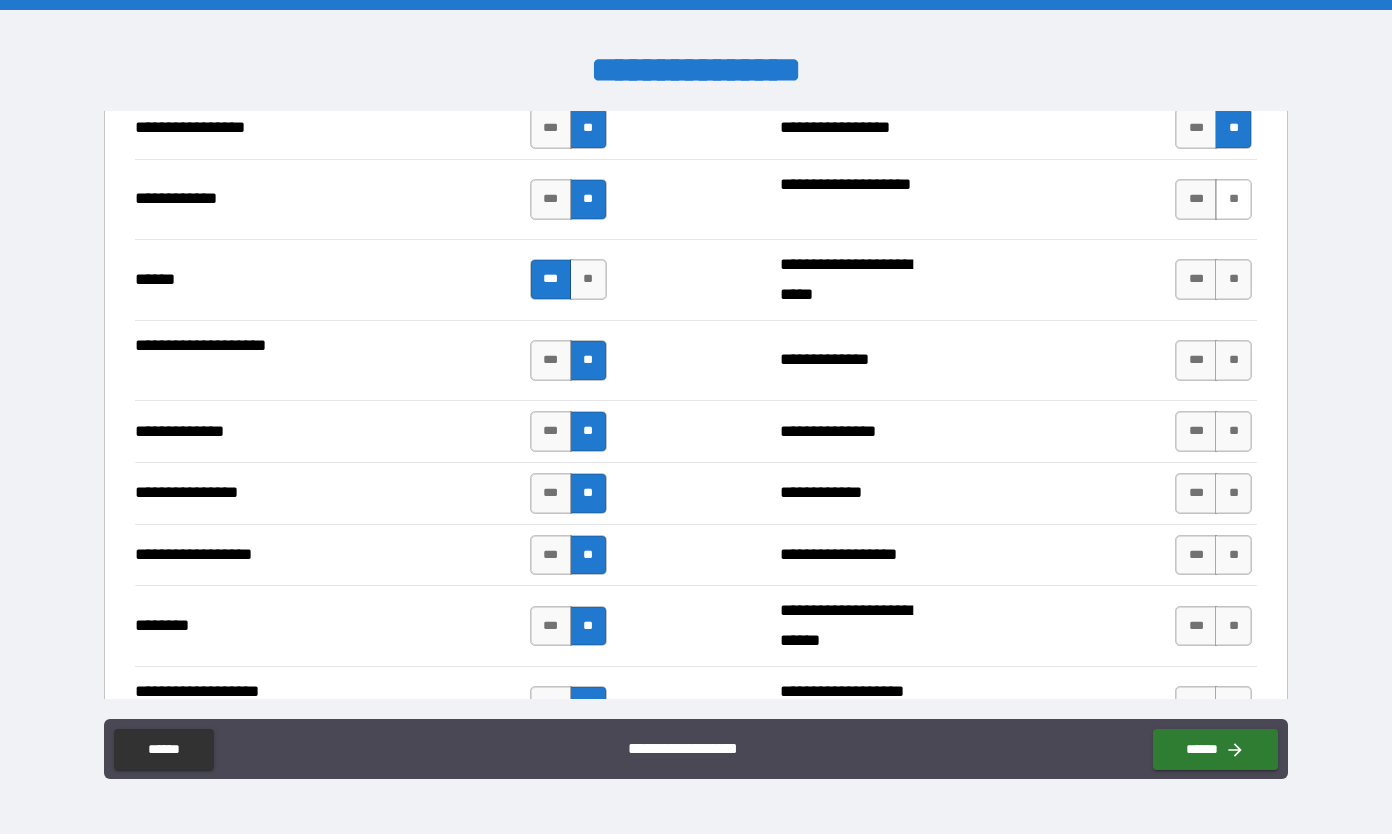 click on "**" at bounding box center (1233, 199) 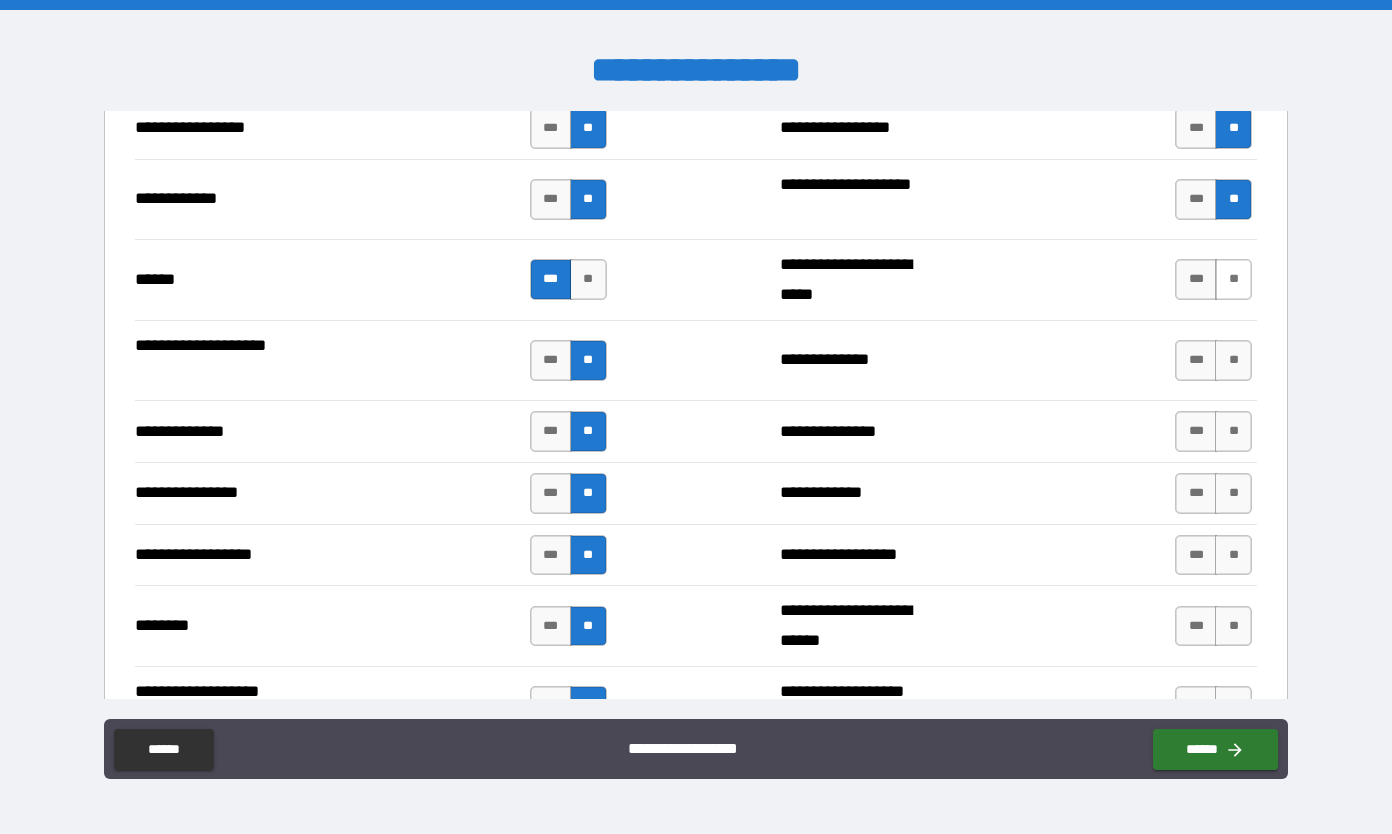 click on "**" at bounding box center [1233, 279] 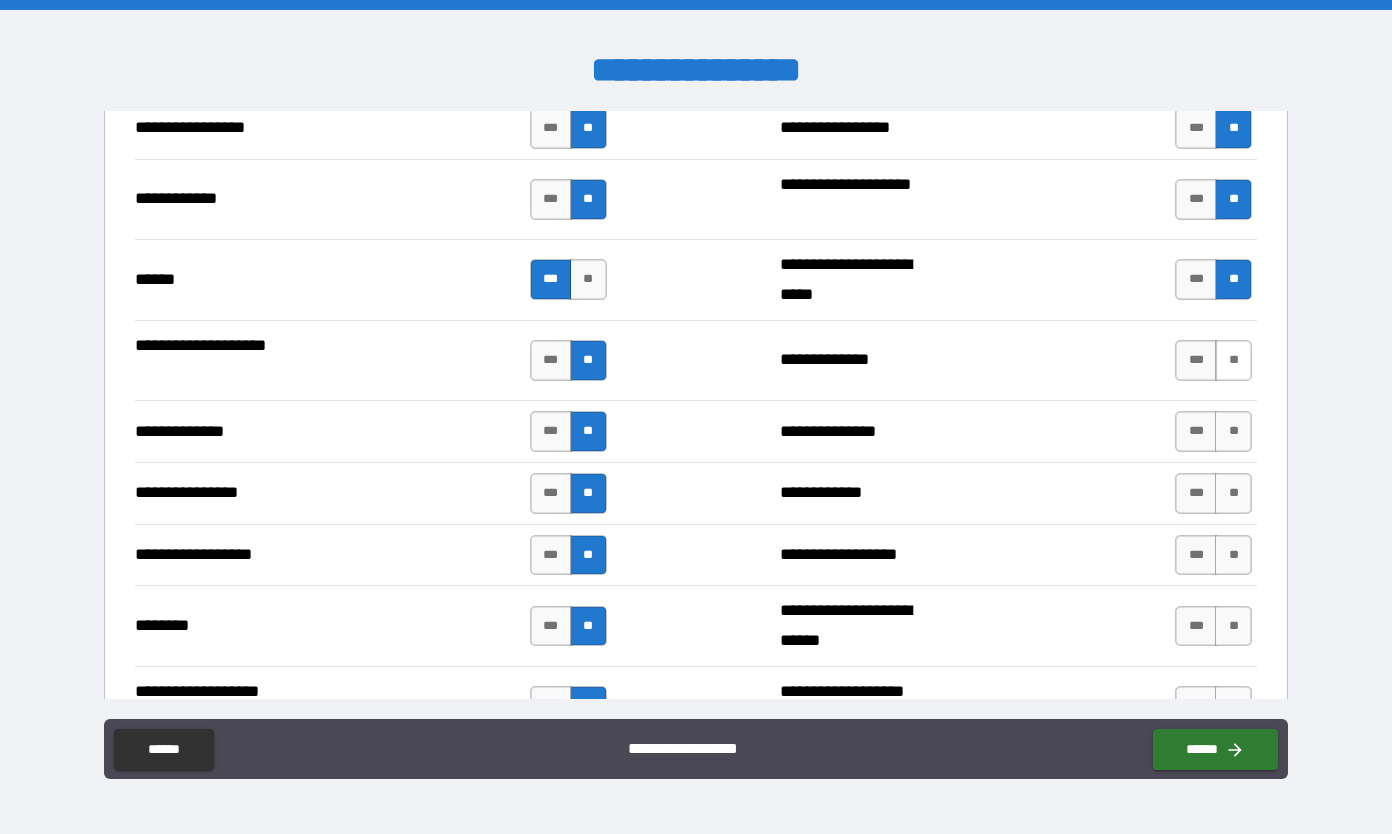 click on "**" at bounding box center [1233, 360] 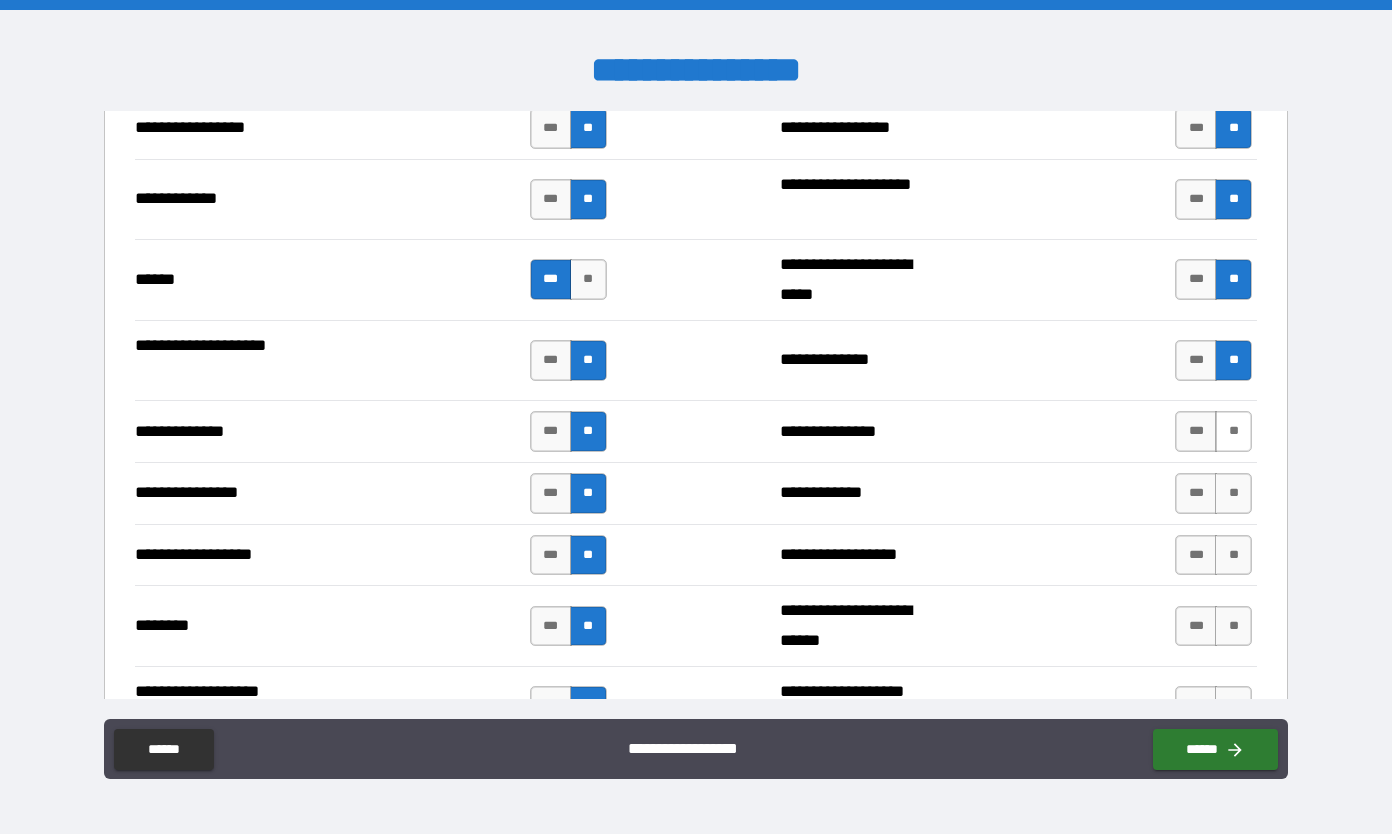 click on "**" at bounding box center (1233, 431) 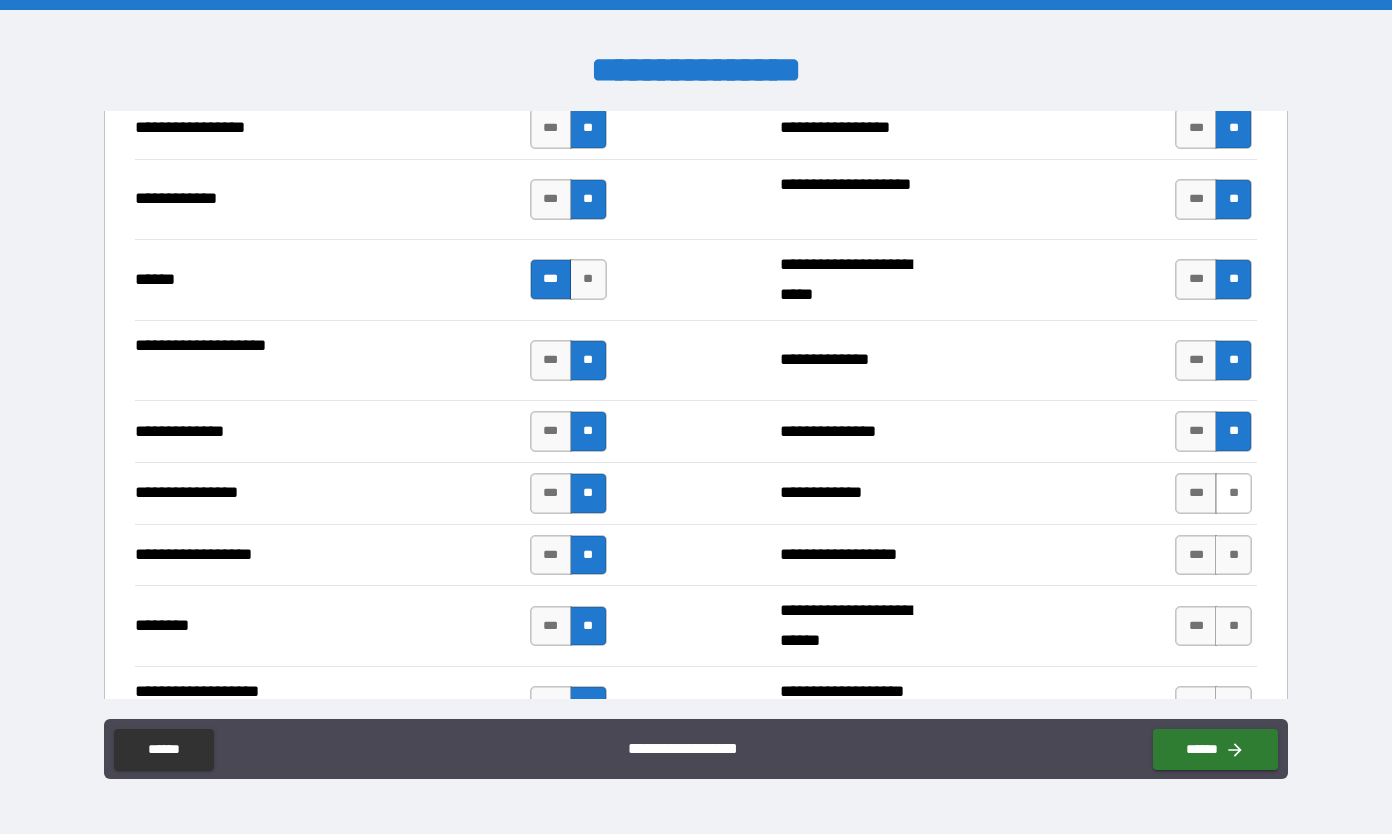 click on "**" at bounding box center [1233, 493] 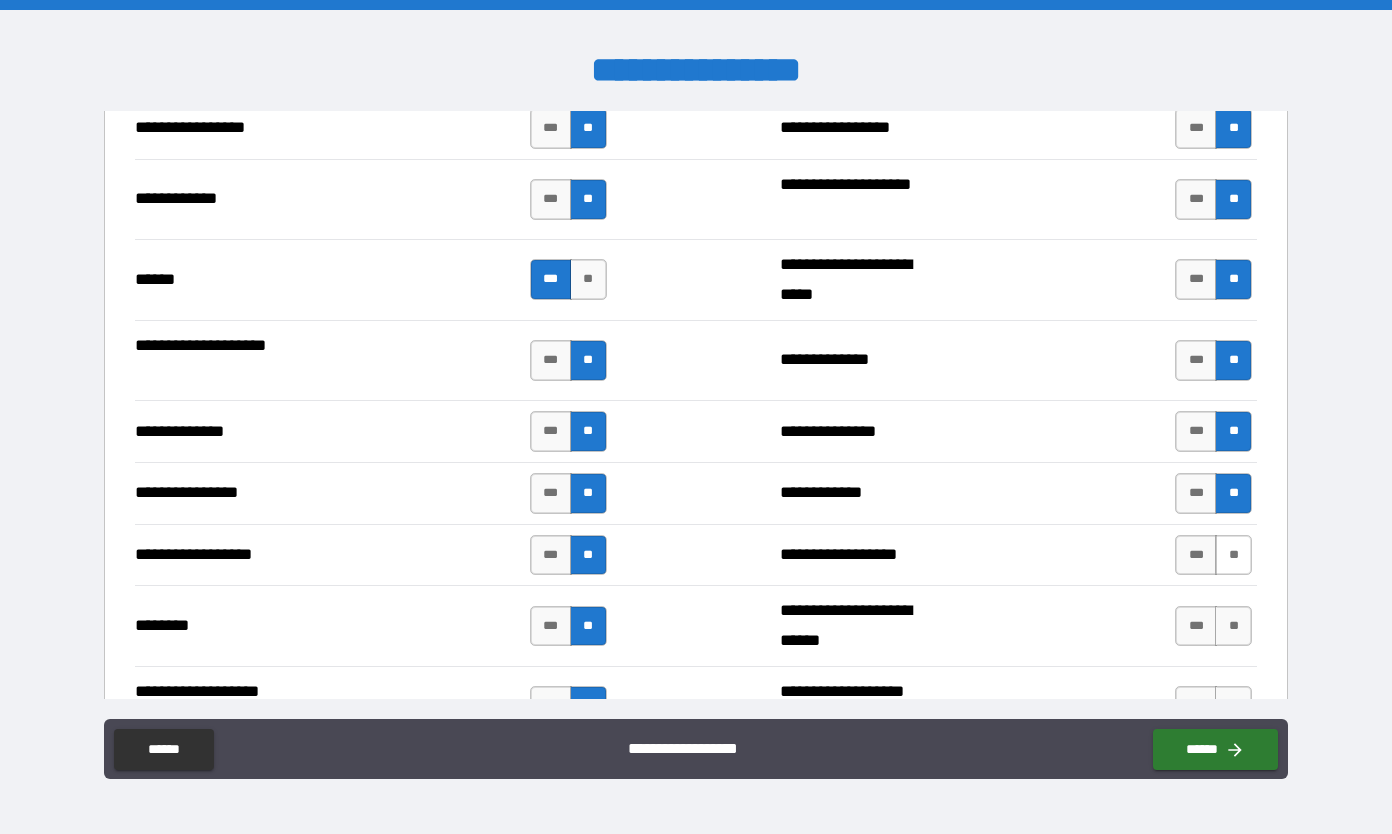 click on "**" at bounding box center (1233, 555) 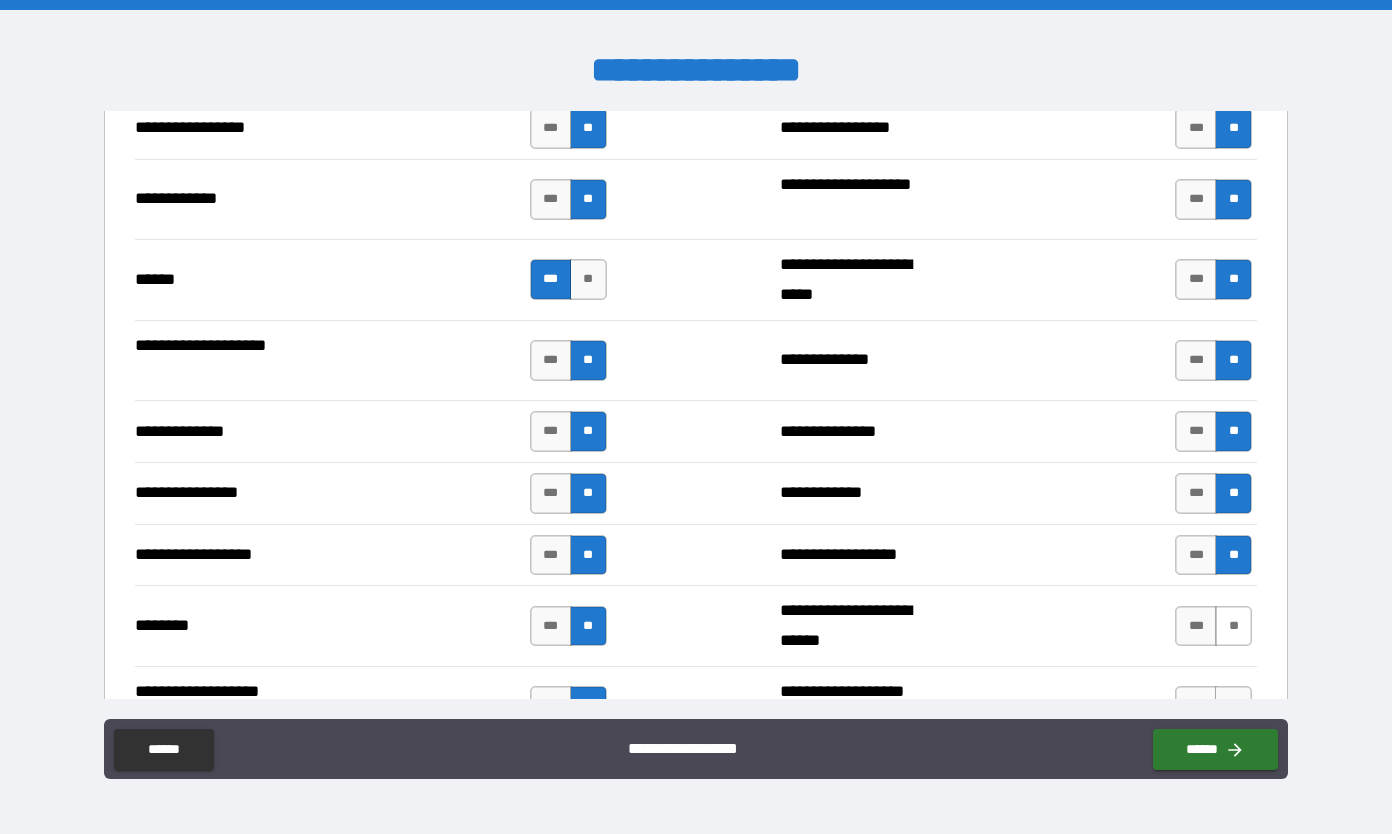 click on "**" at bounding box center [1233, 626] 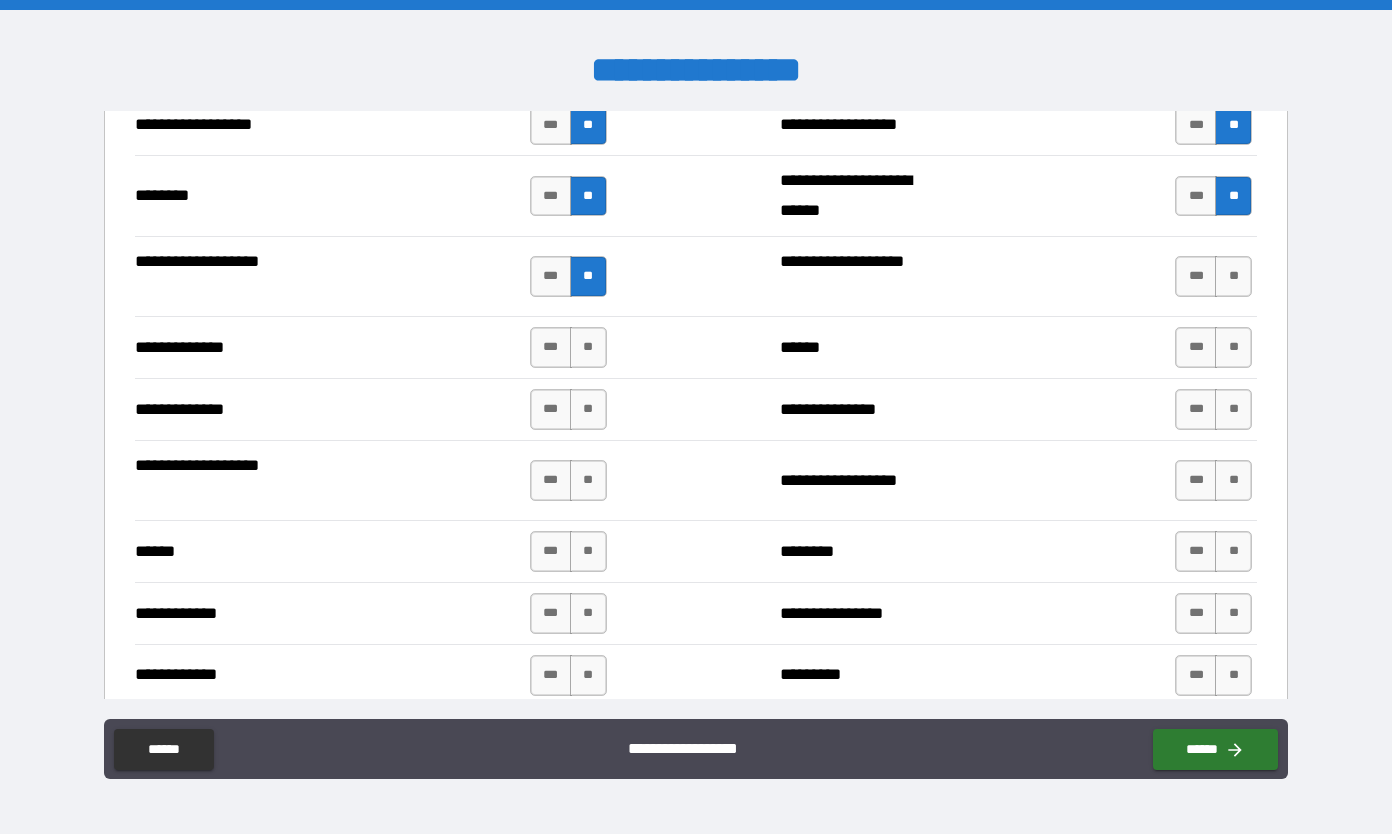 scroll, scrollTop: 3427, scrollLeft: 0, axis: vertical 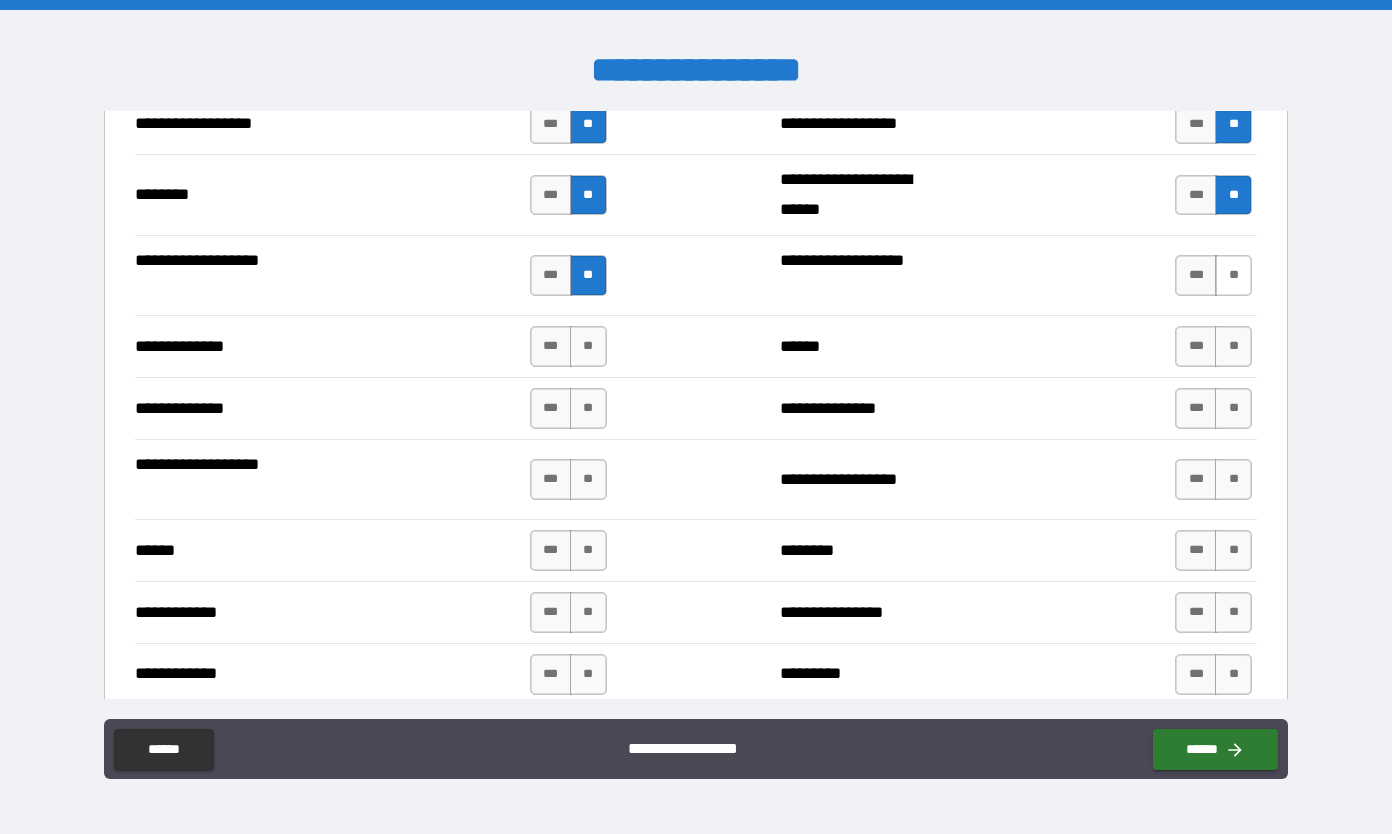 click on "**" at bounding box center (1233, 275) 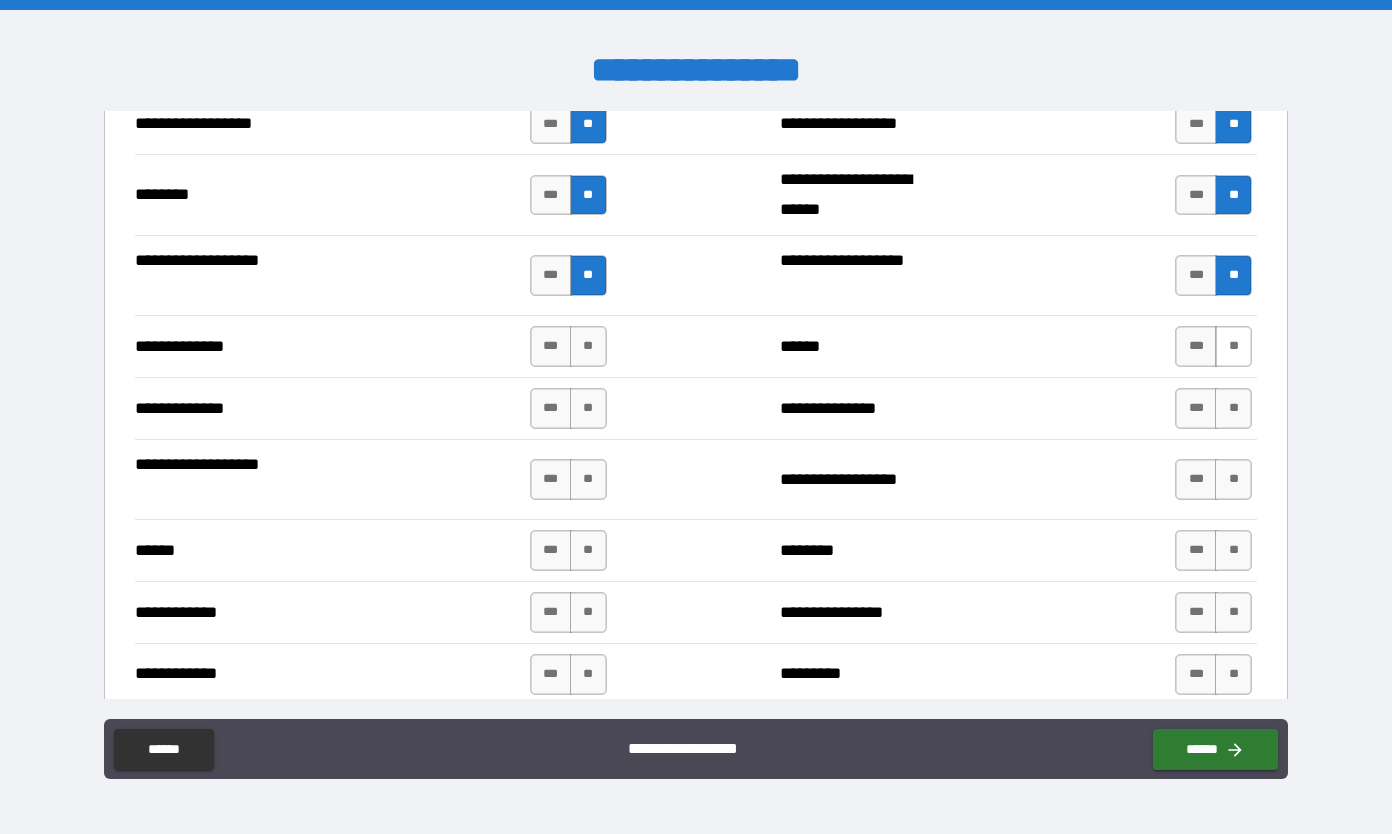 click on "**" at bounding box center [1233, 346] 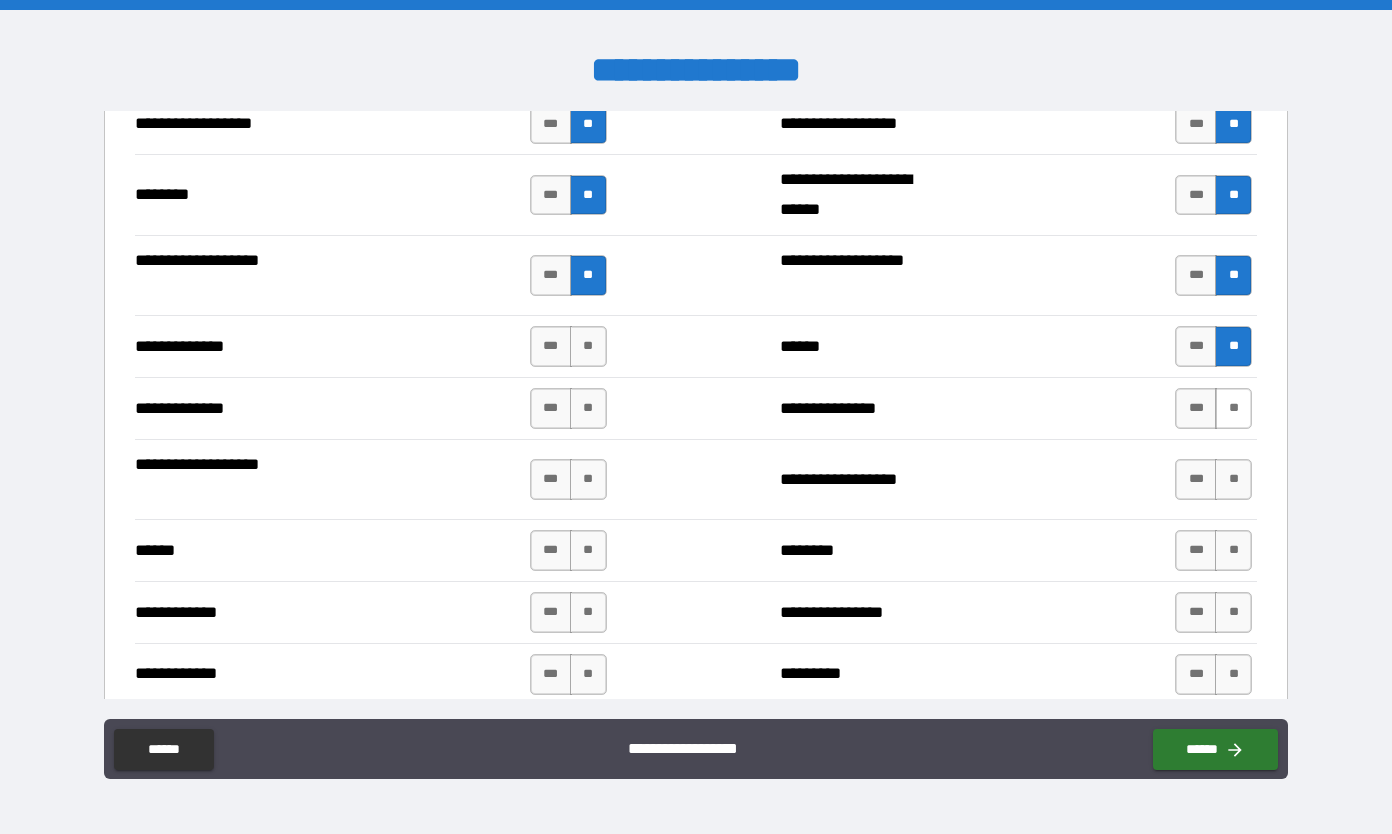 click on "**" at bounding box center [1233, 408] 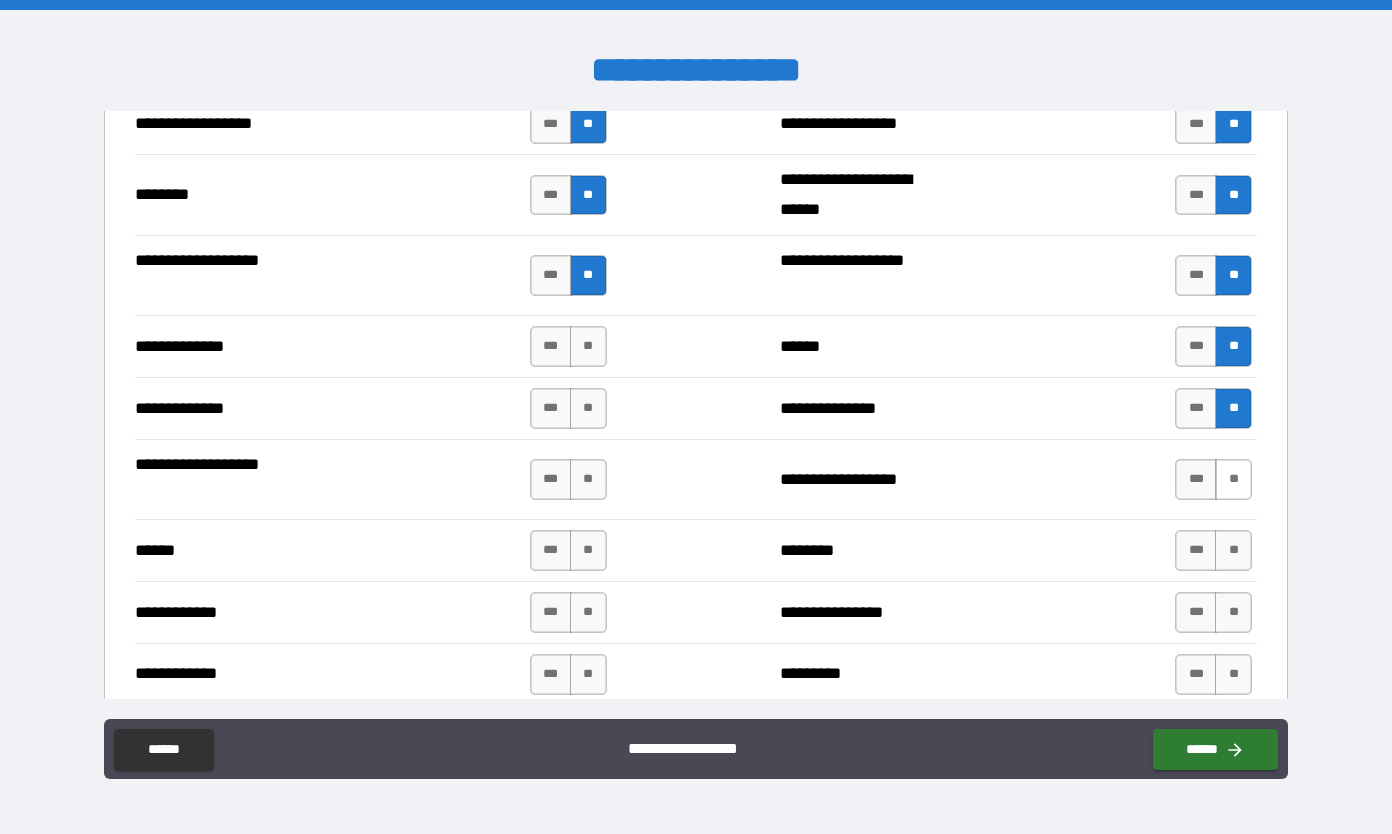 click on "**" at bounding box center (1233, 479) 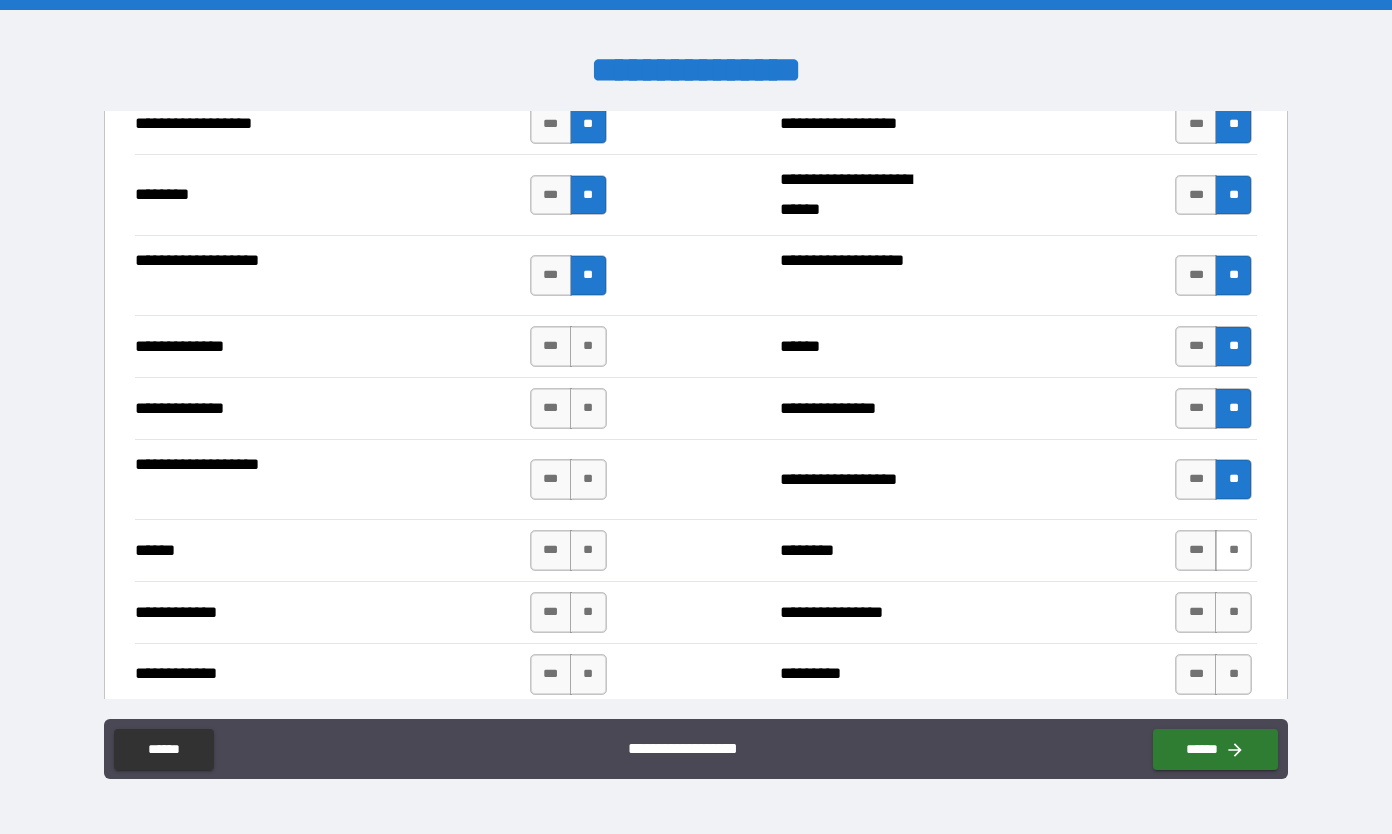 click on "**" at bounding box center [1233, 550] 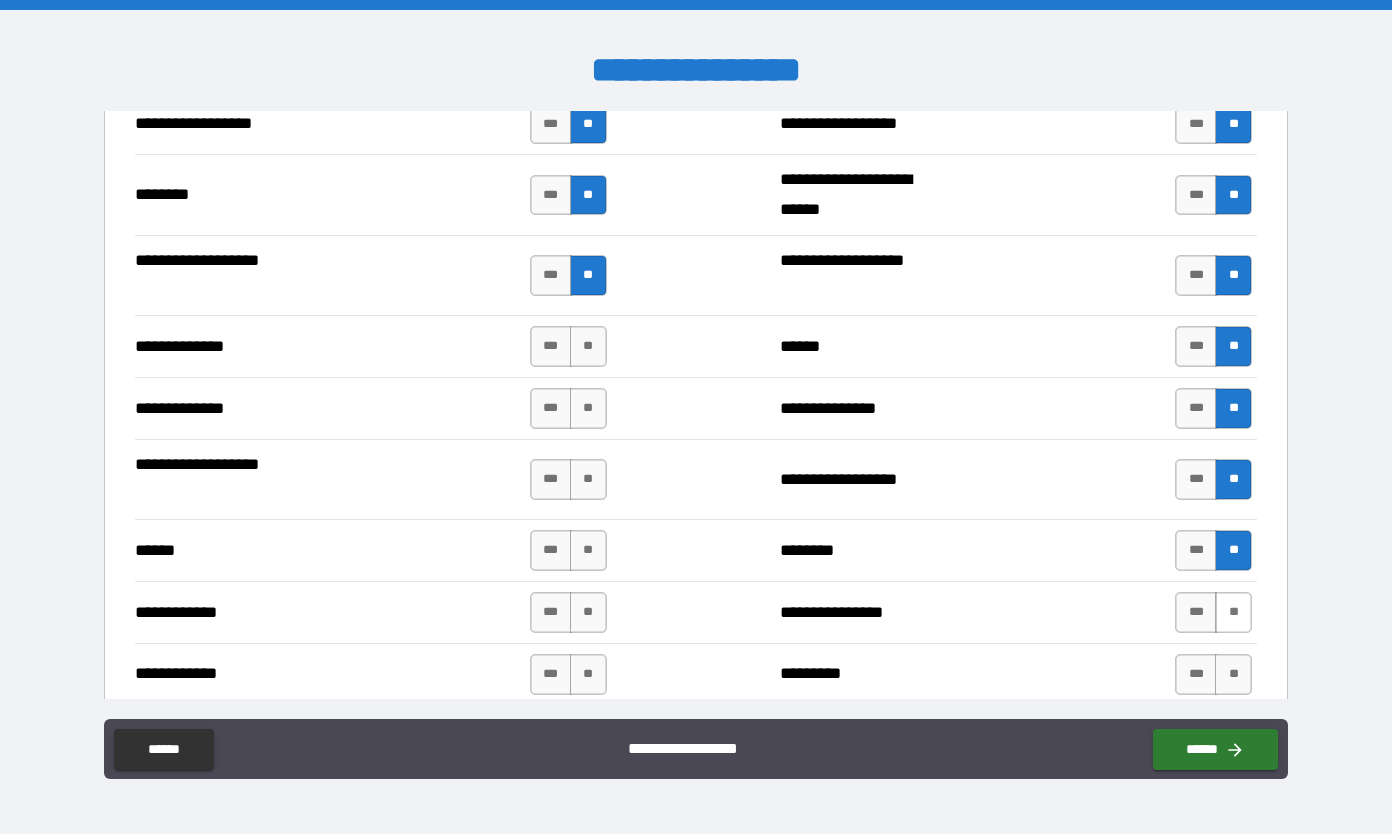 click on "**" at bounding box center [1233, 612] 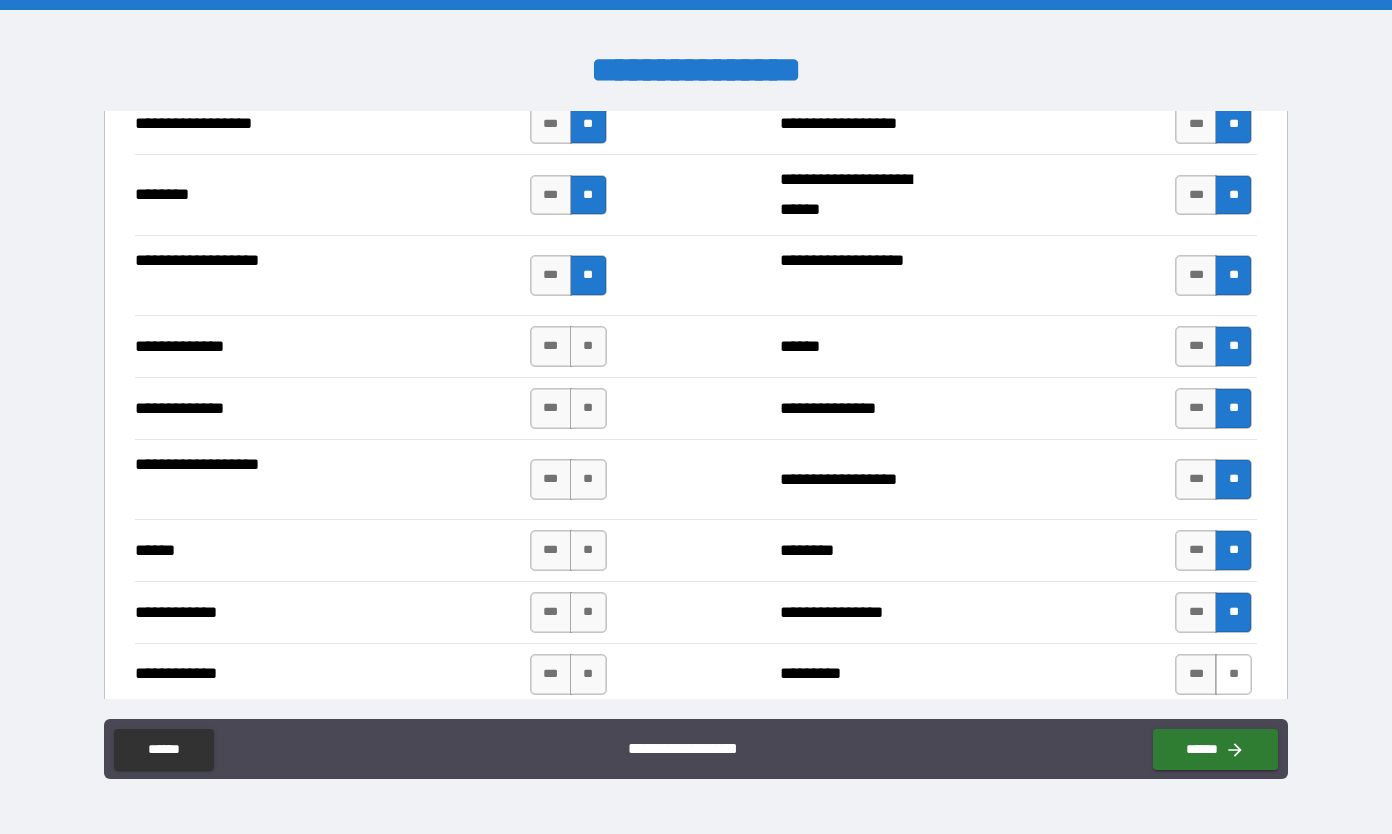 click on "**" at bounding box center [1233, 674] 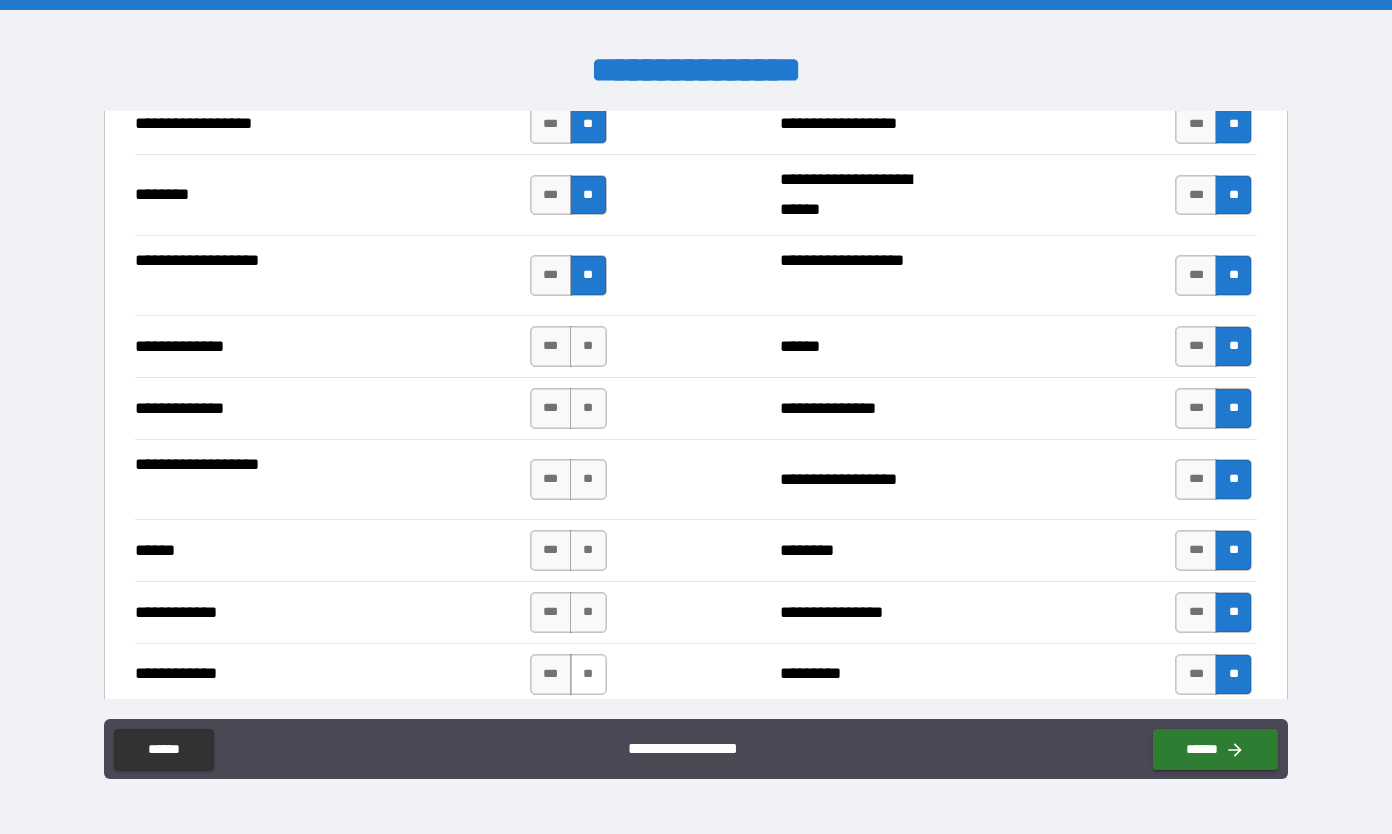 click on "**" at bounding box center [588, 674] 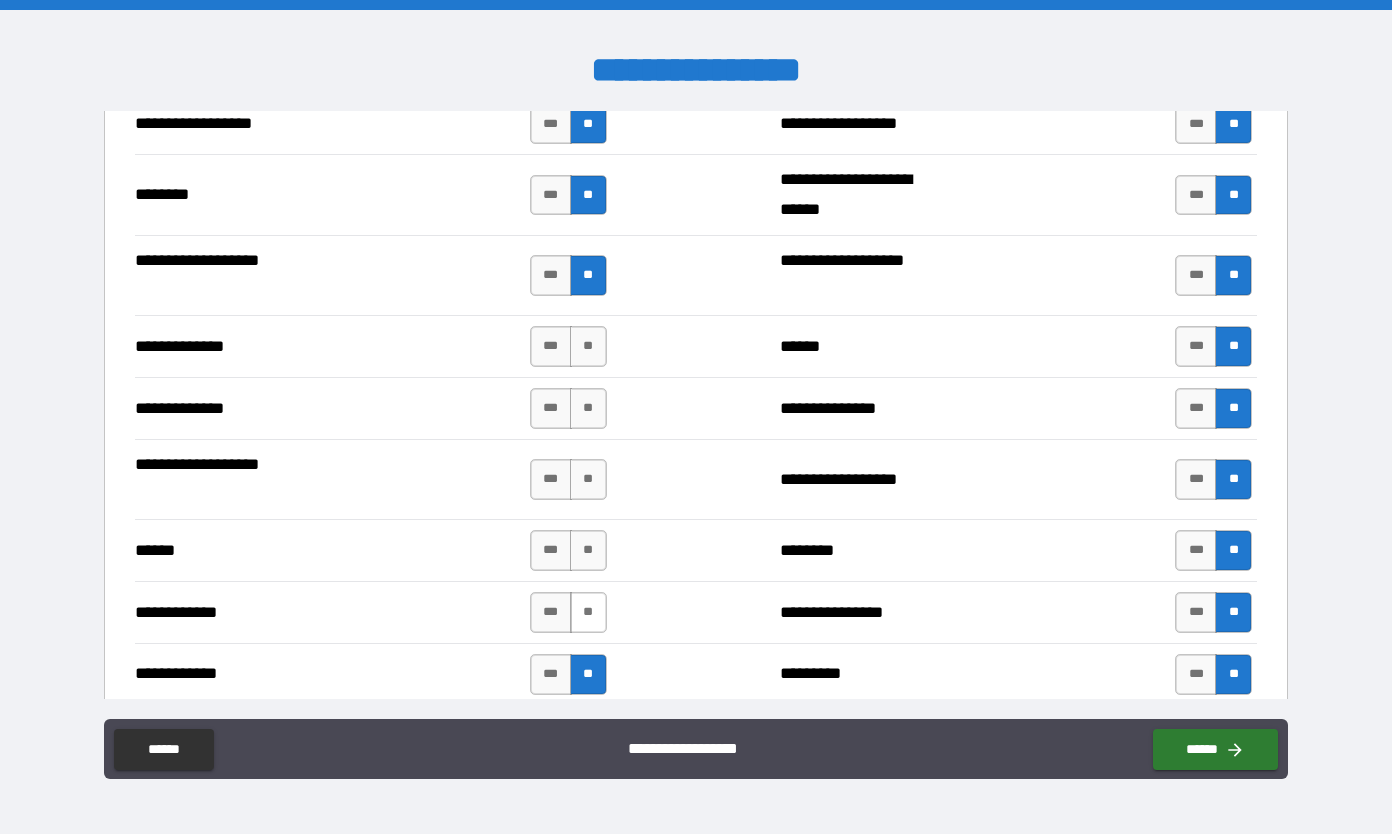 click on "**" at bounding box center (588, 612) 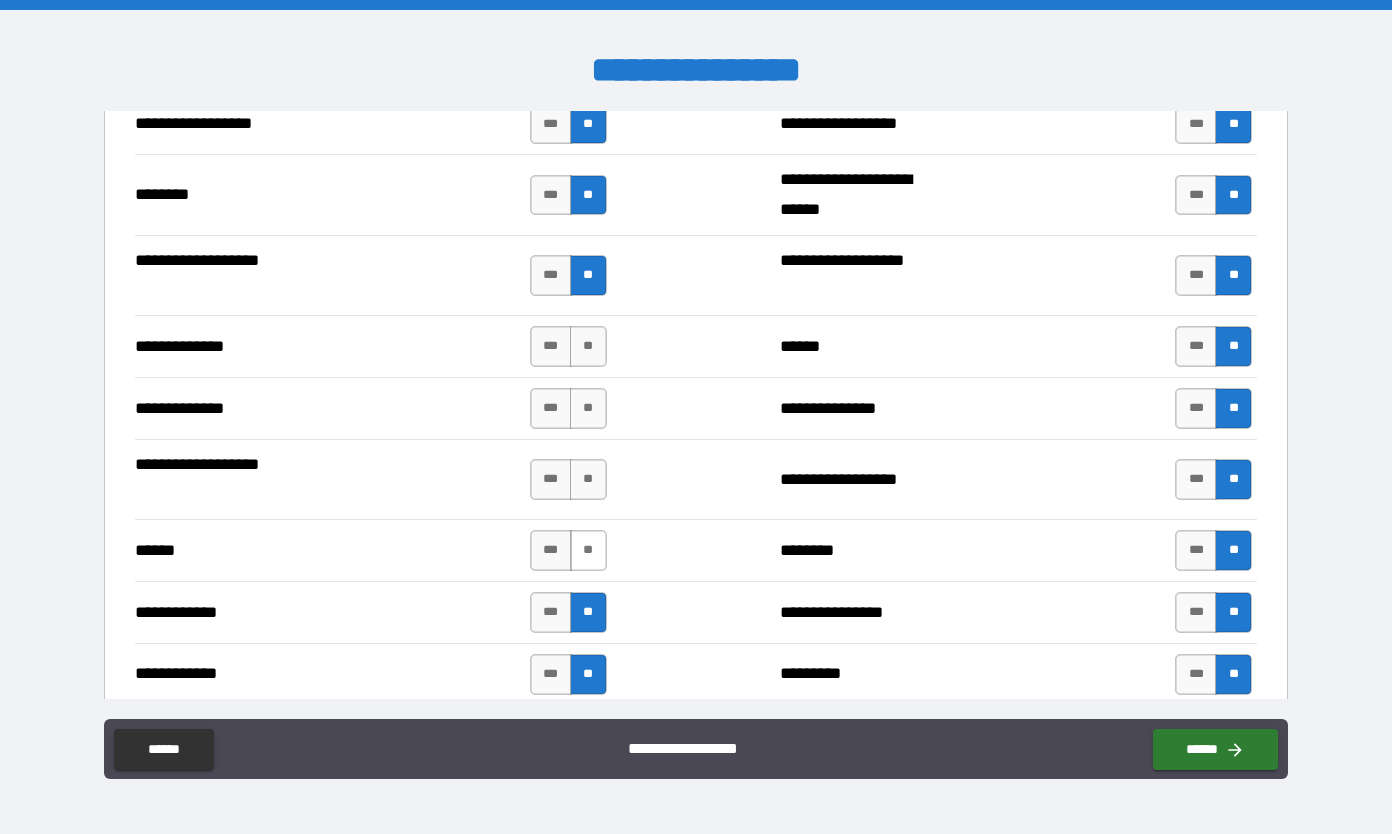 click on "**" at bounding box center [588, 550] 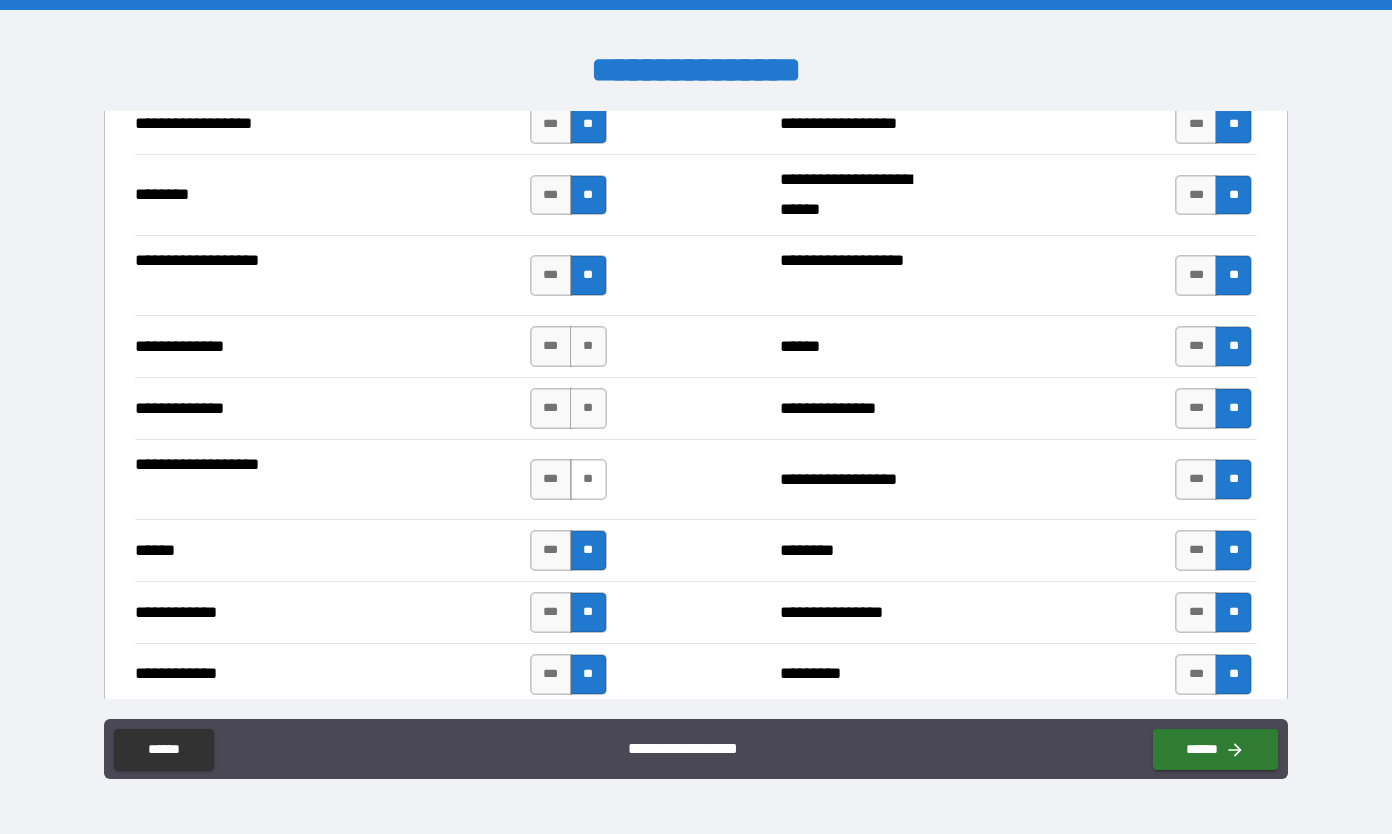 click on "**" at bounding box center [588, 479] 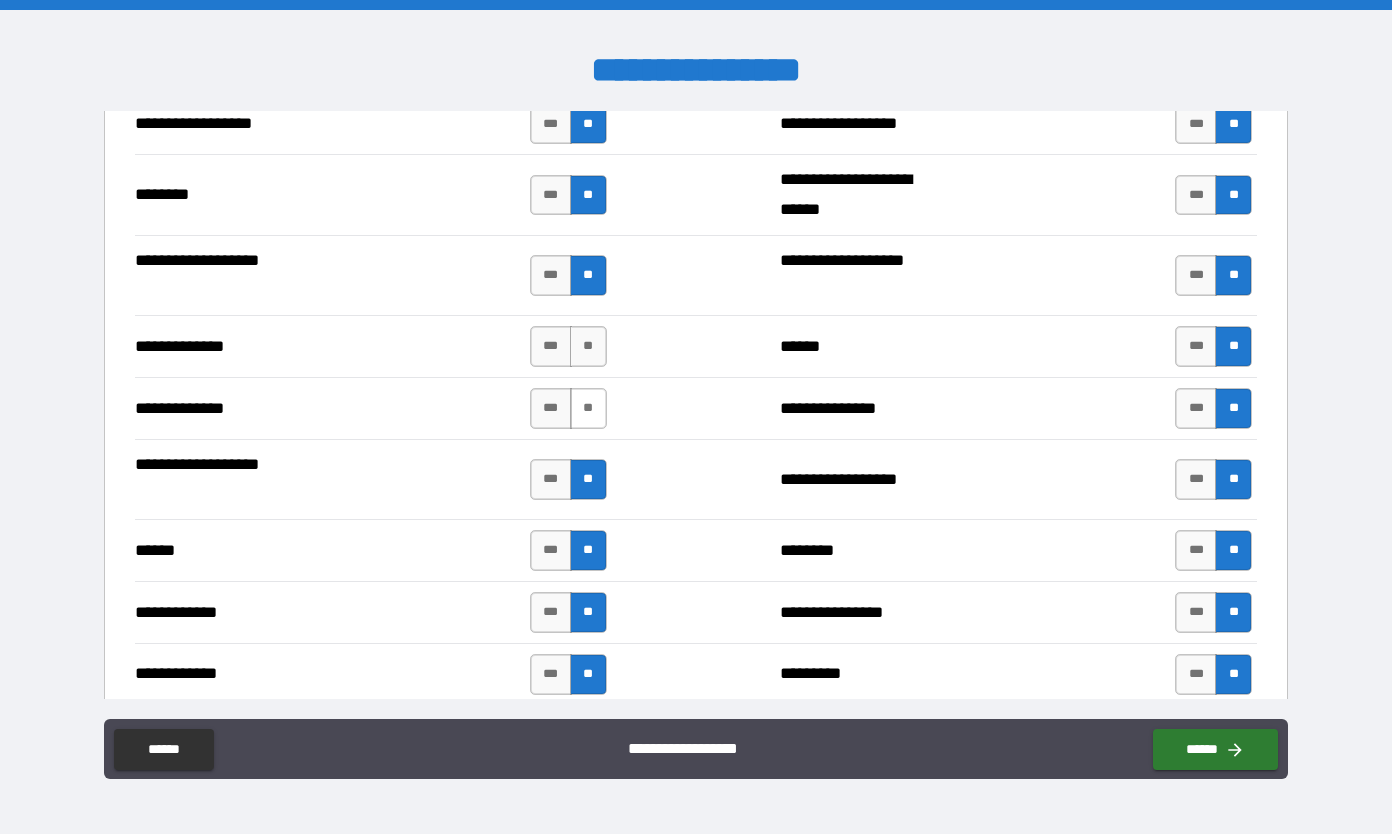 click on "**" at bounding box center [588, 408] 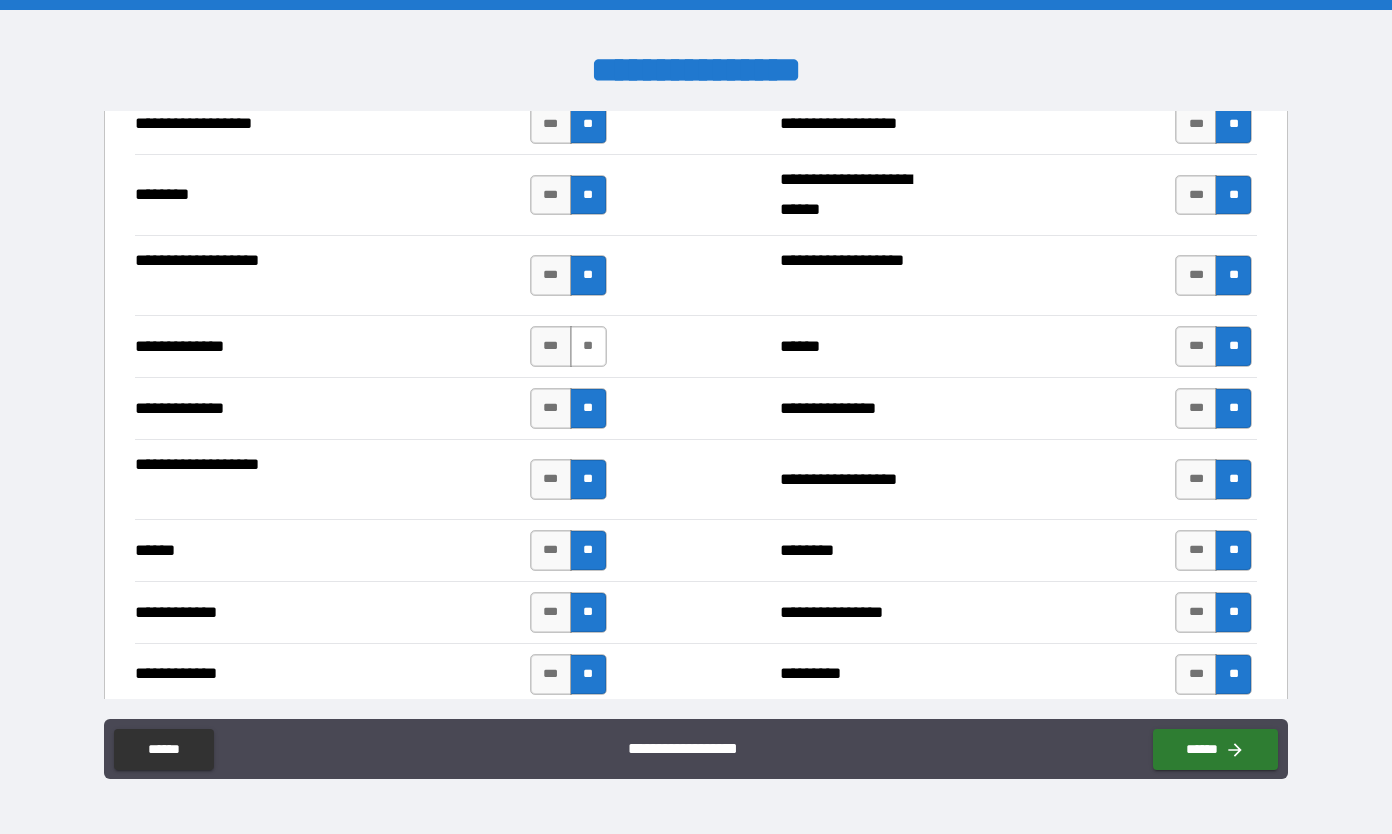 click on "**" at bounding box center [588, 346] 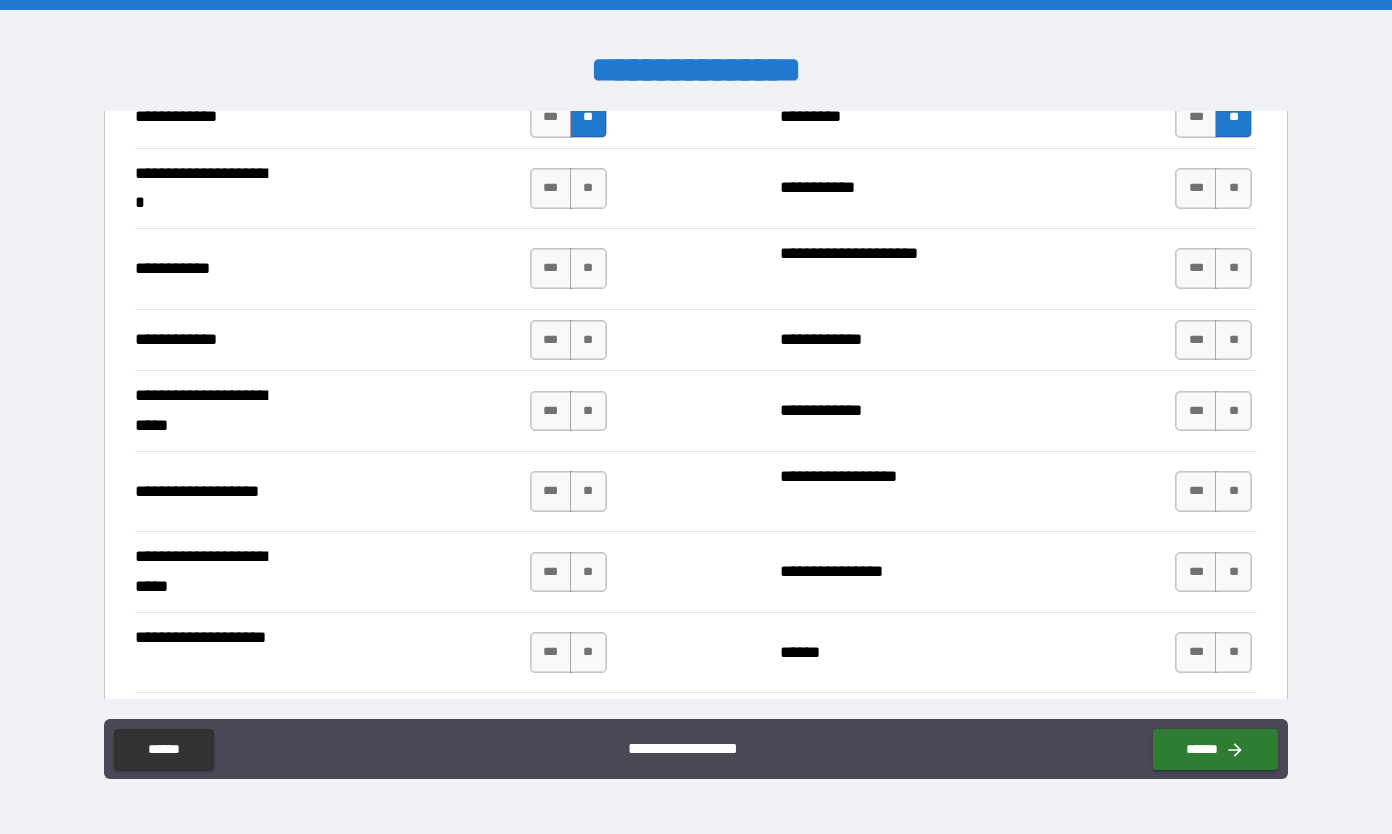 scroll, scrollTop: 4005, scrollLeft: 0, axis: vertical 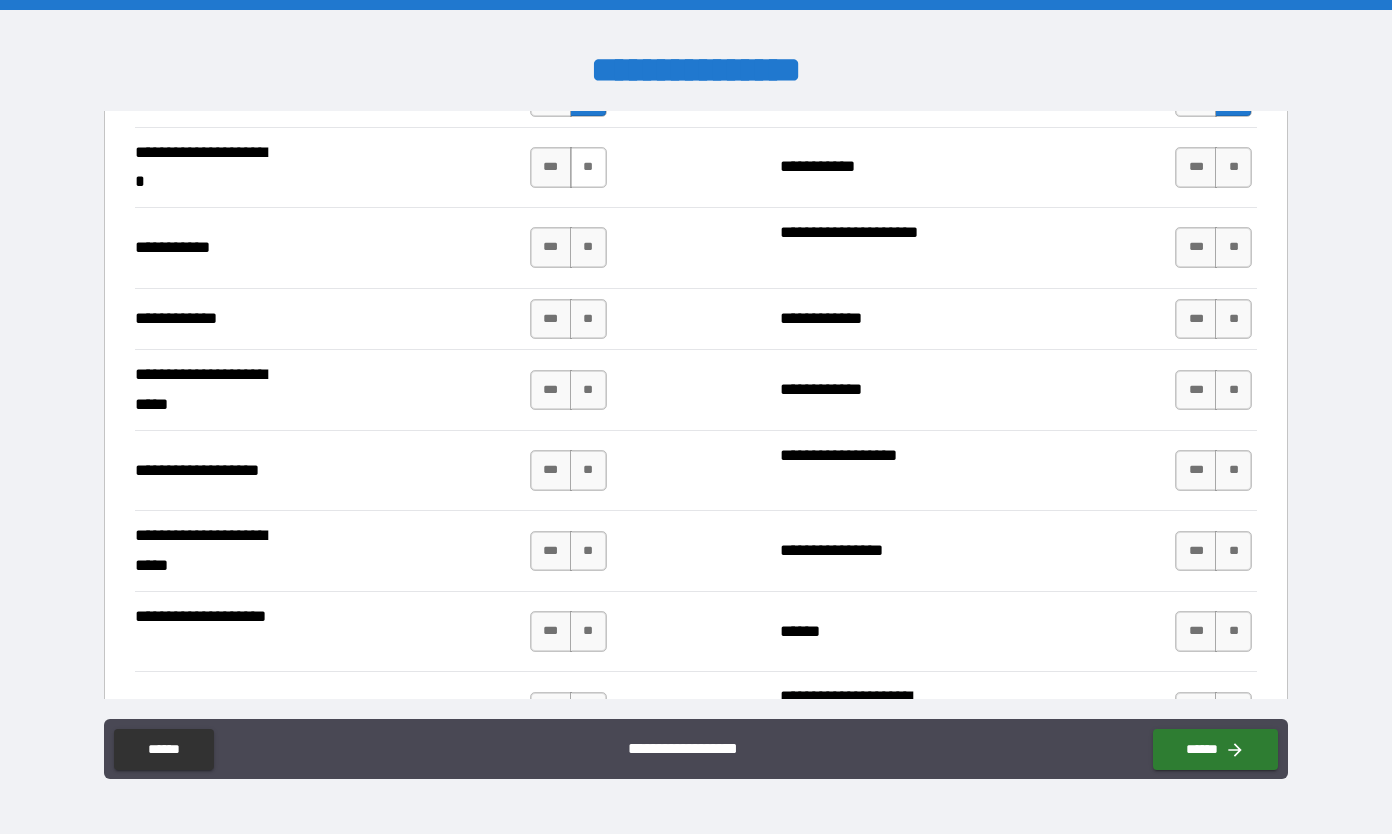 click on "**" at bounding box center (588, 167) 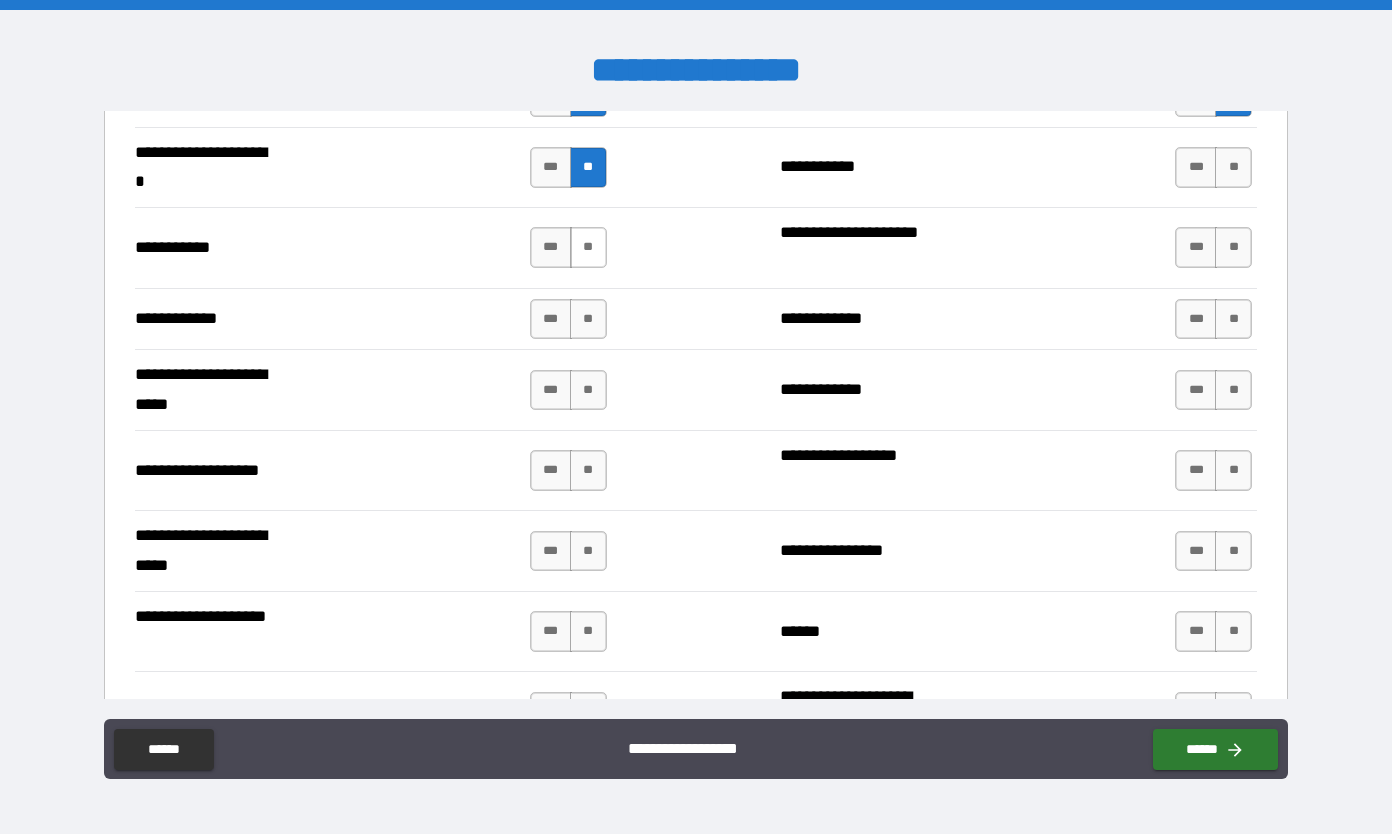 click on "**" at bounding box center [588, 247] 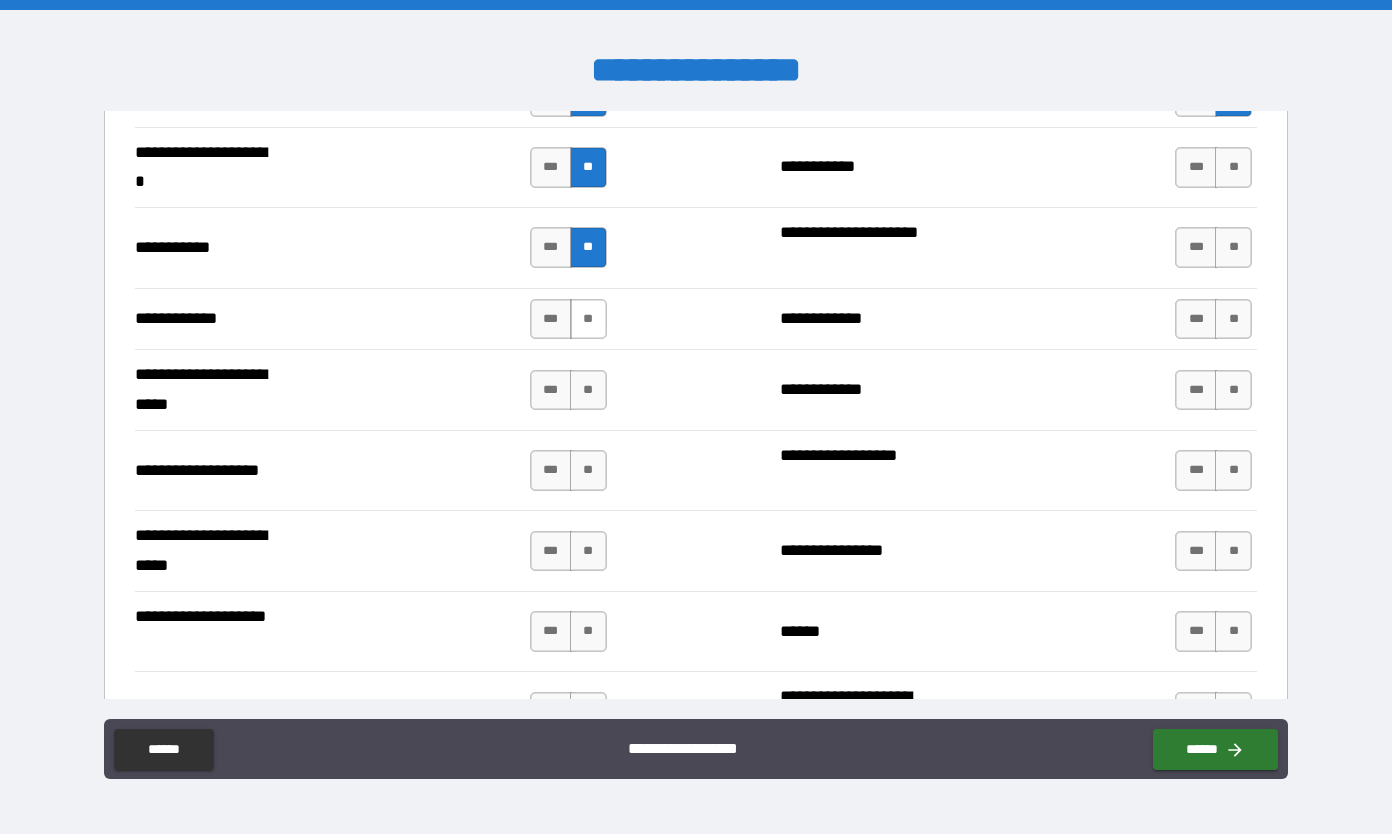 click on "**" at bounding box center [588, 319] 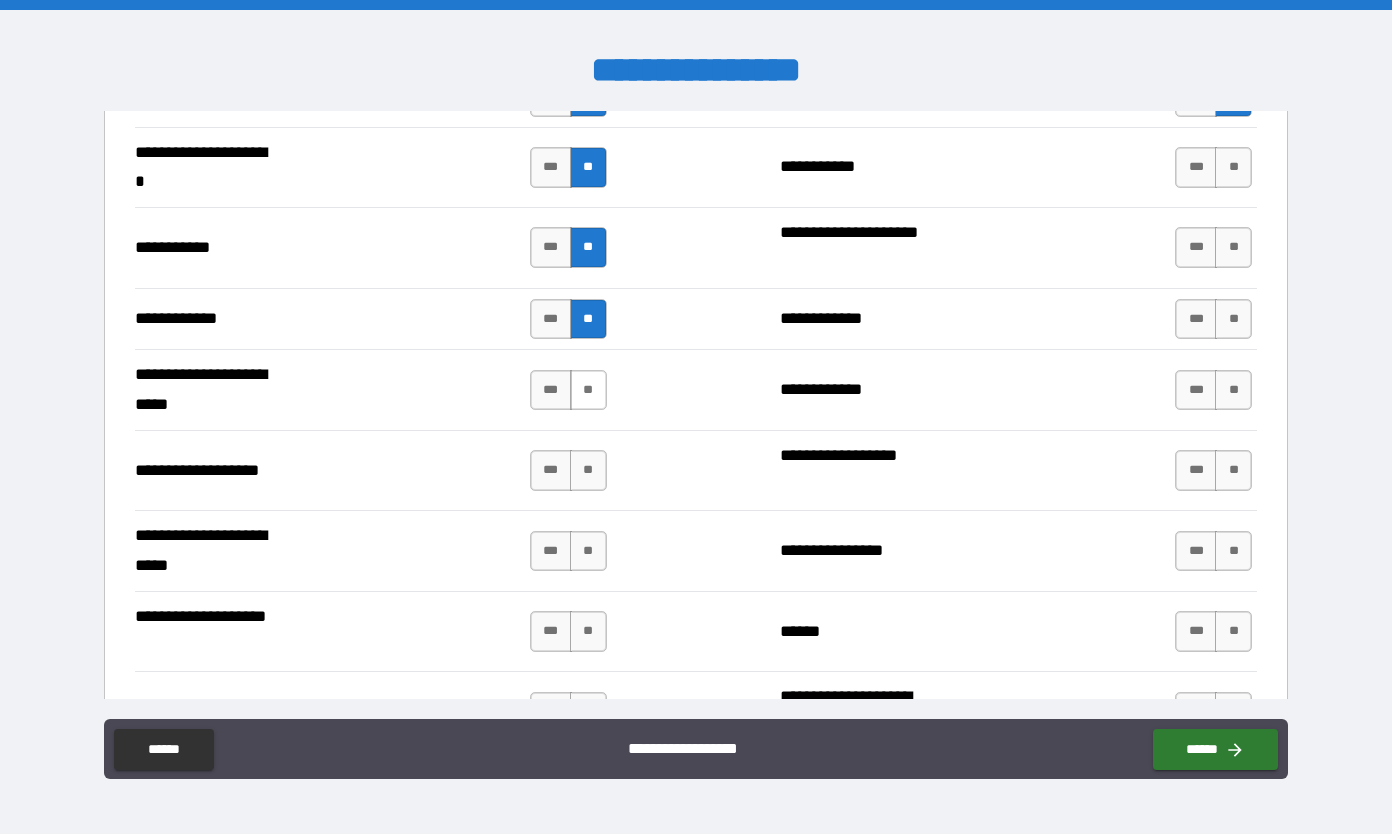 click on "**" at bounding box center [588, 390] 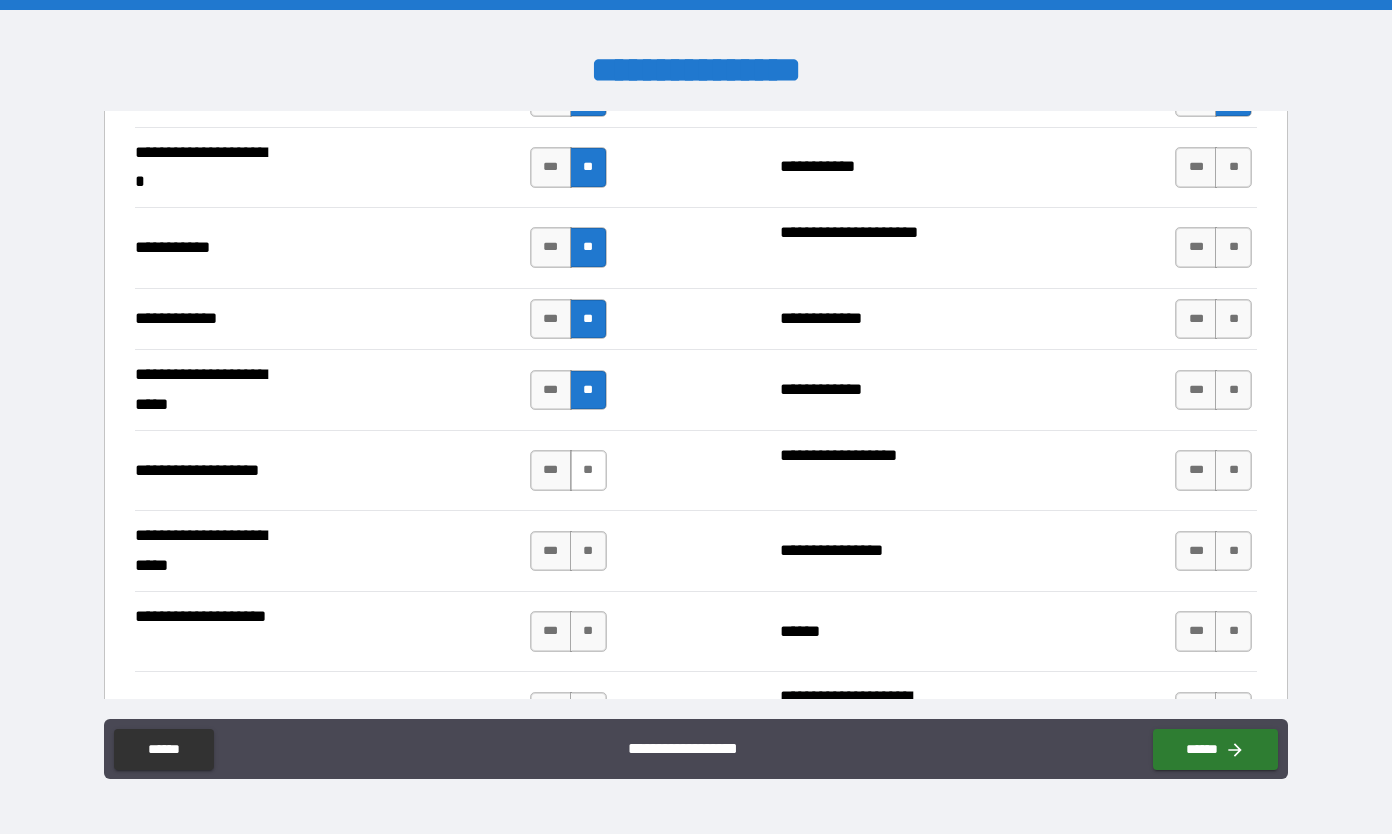 click on "**" at bounding box center (588, 470) 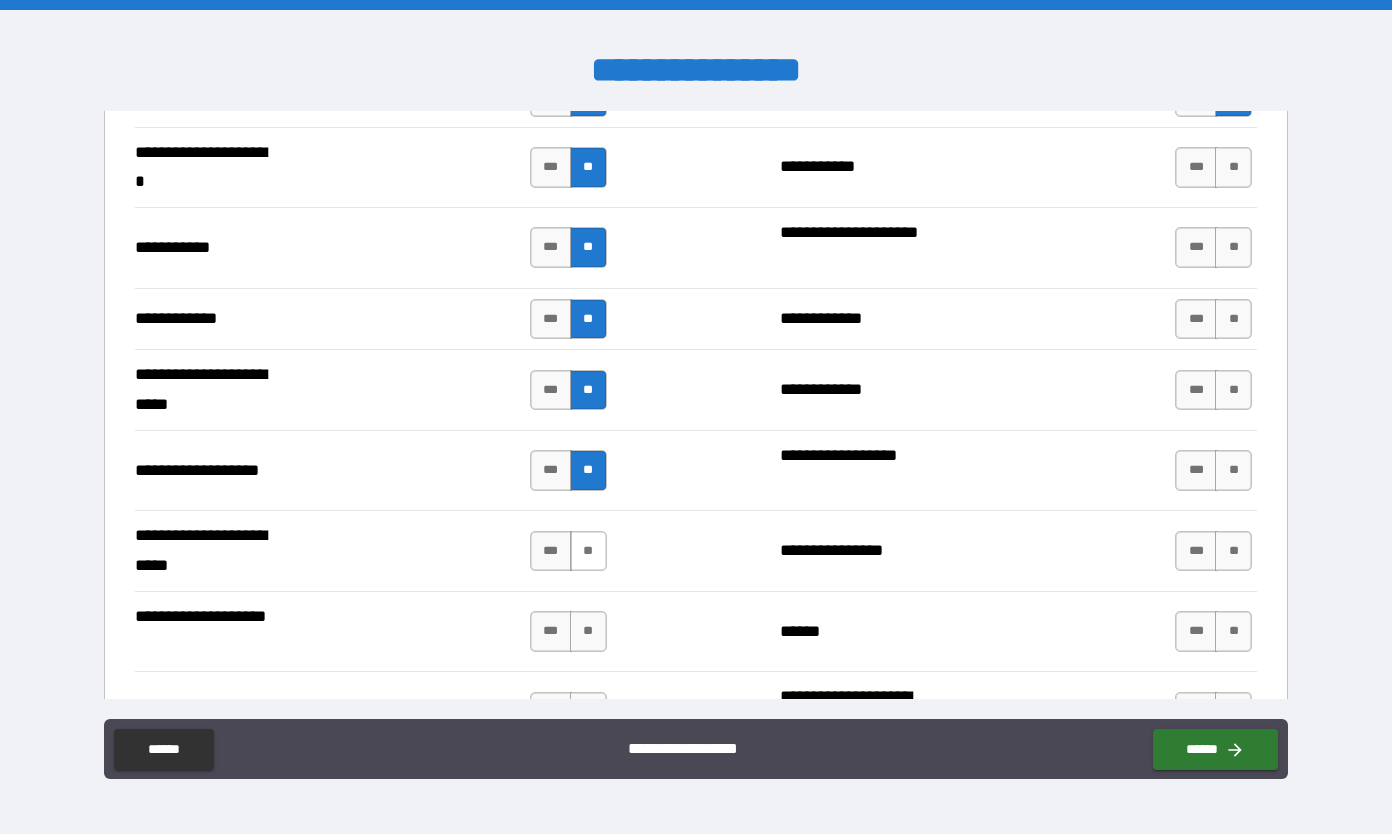 click on "**" at bounding box center [588, 551] 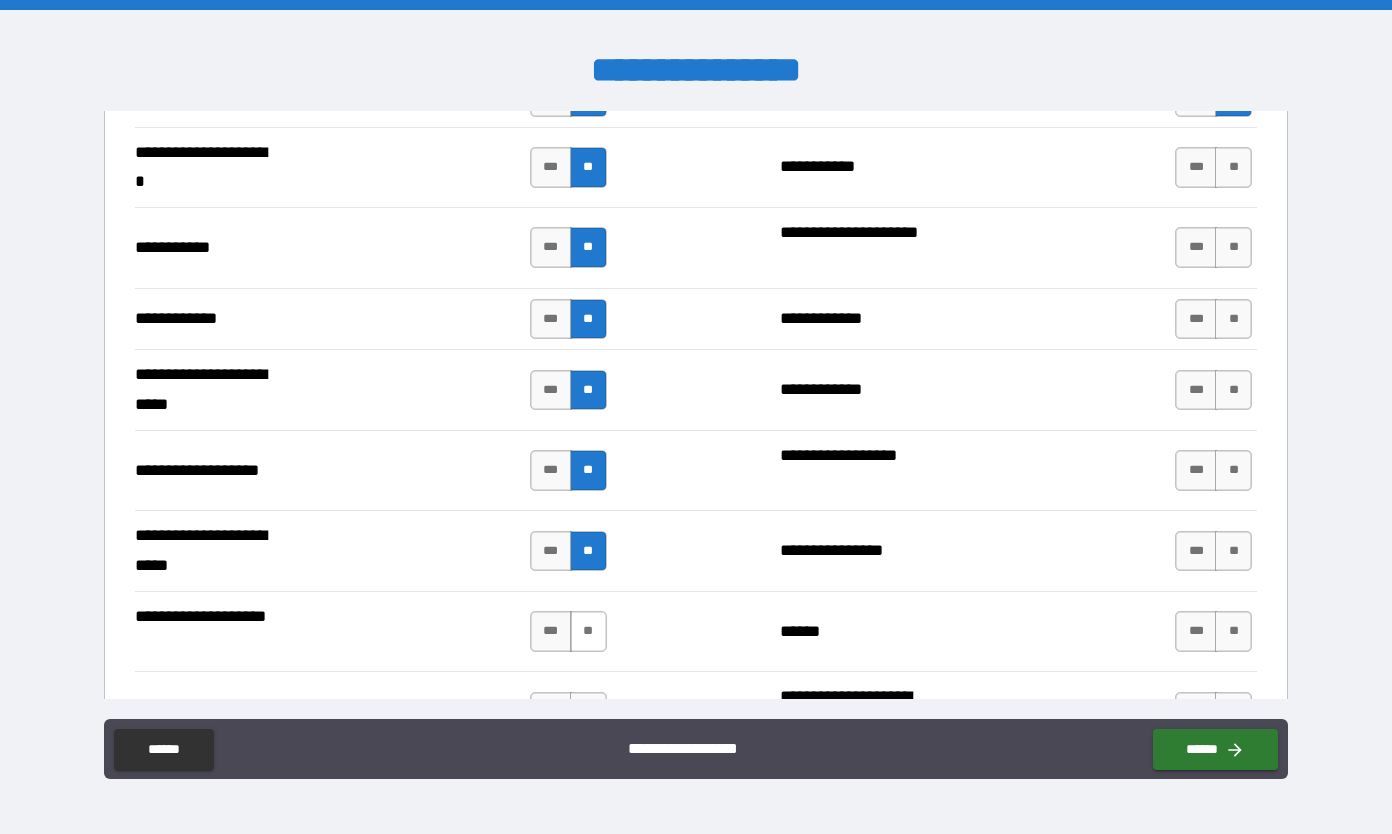 click on "**" at bounding box center [588, 631] 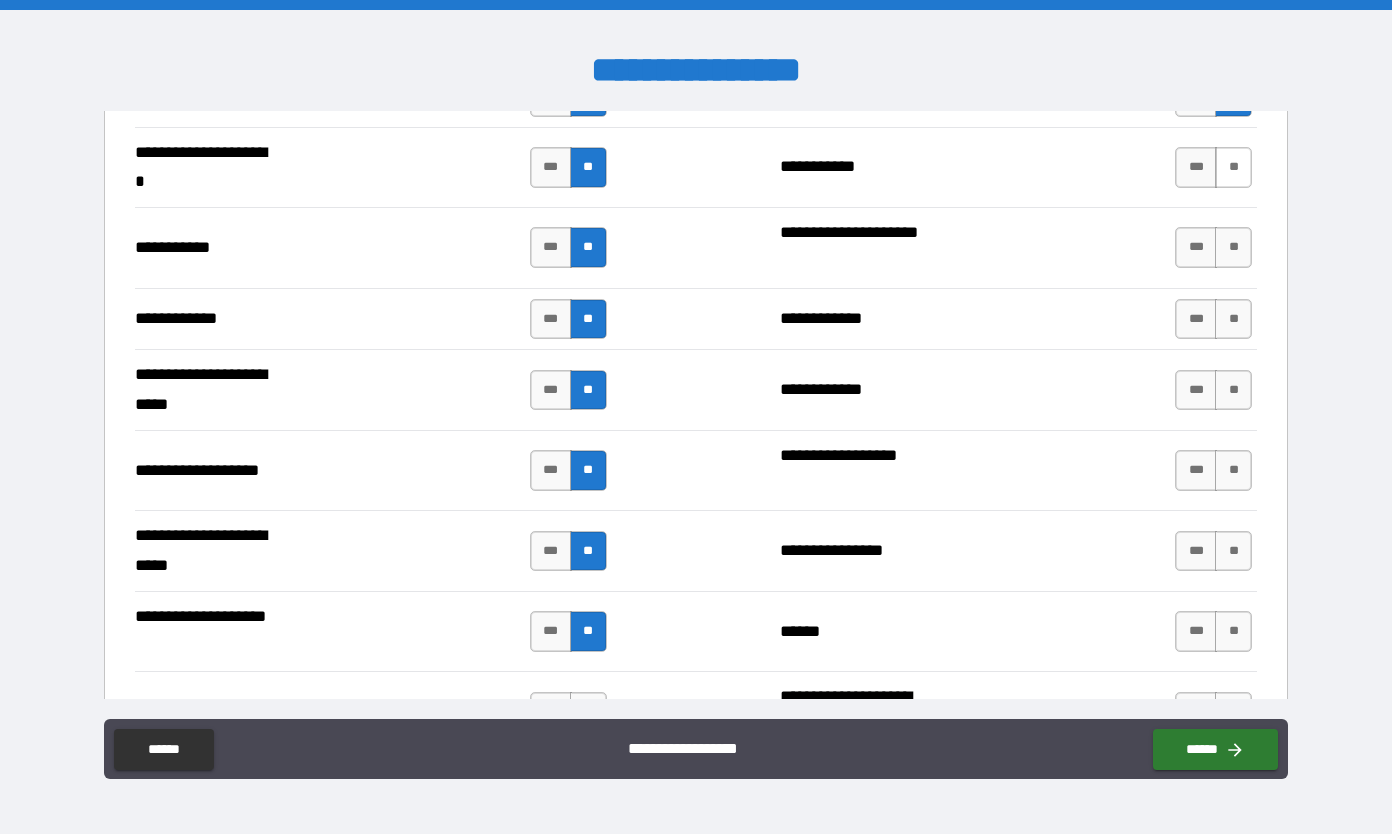click on "**" at bounding box center (1233, 167) 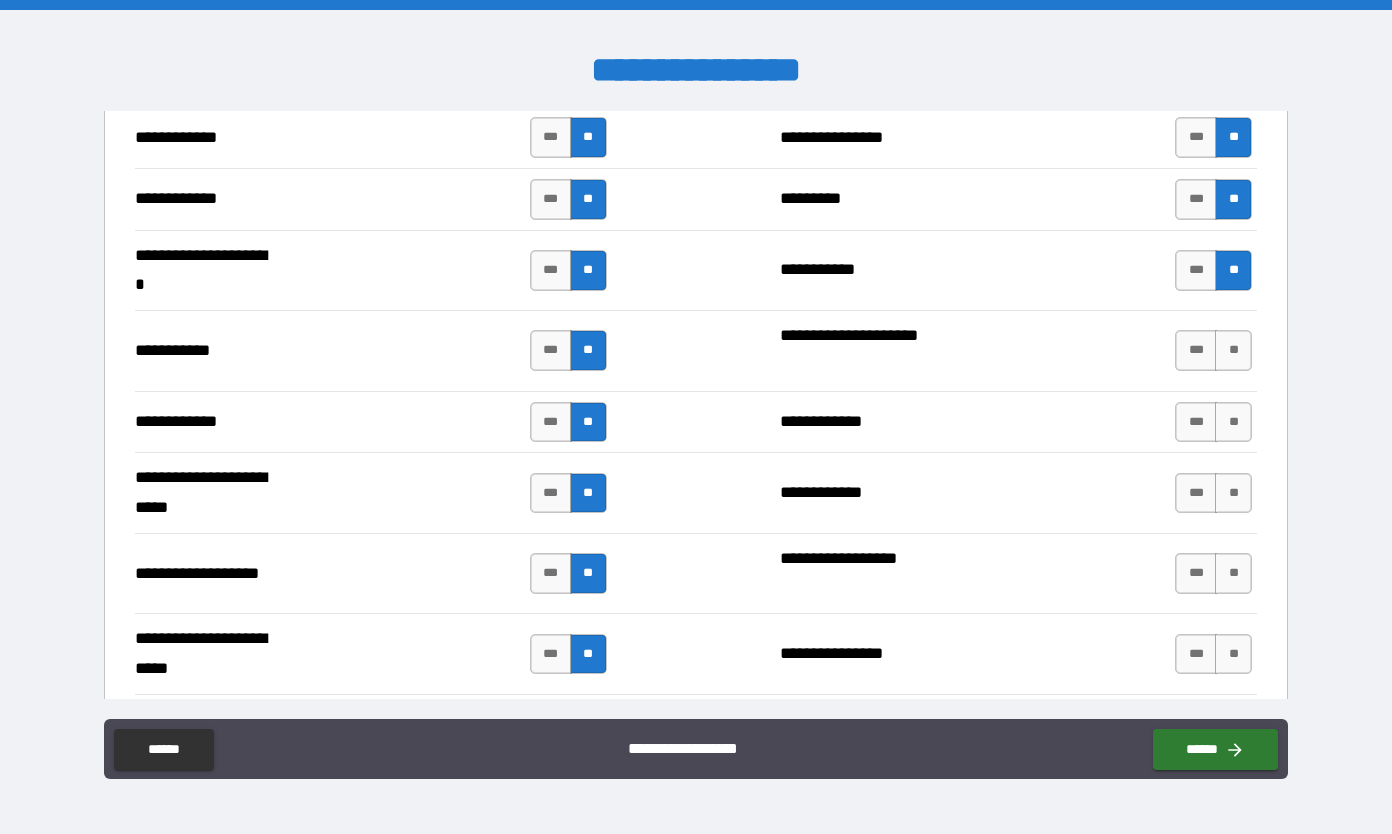 scroll, scrollTop: 3903, scrollLeft: 0, axis: vertical 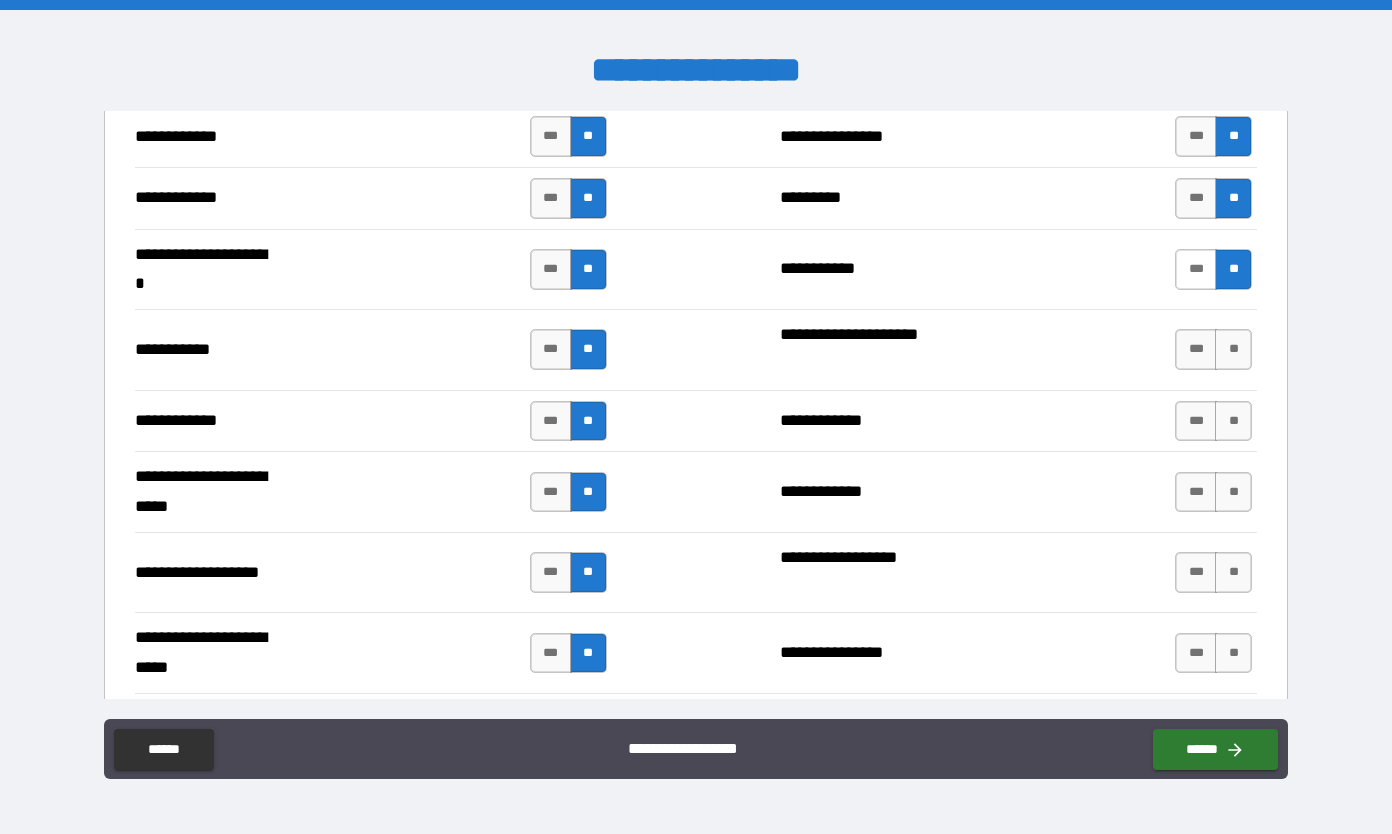 click on "***" at bounding box center (1196, 269) 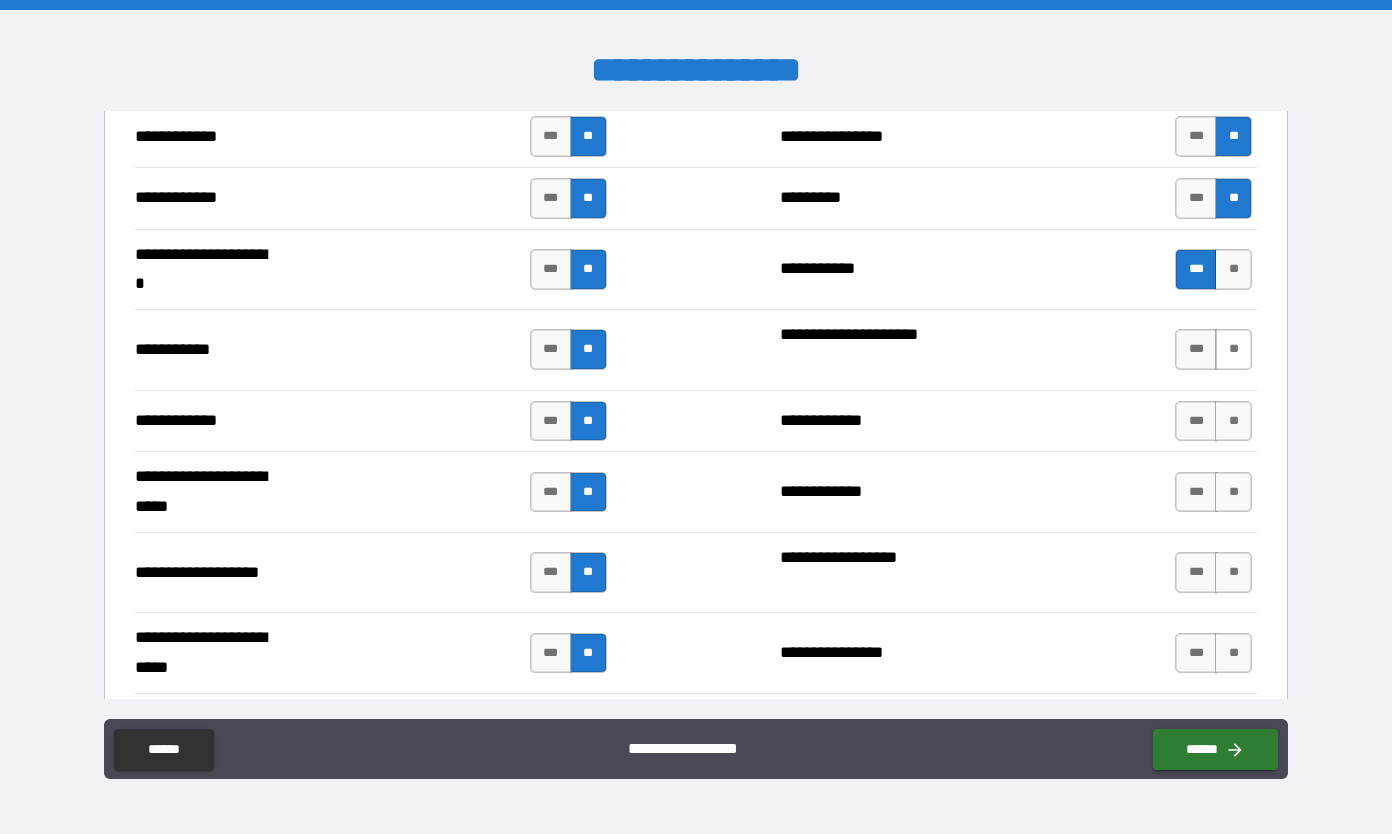 click on "**" at bounding box center (1233, 349) 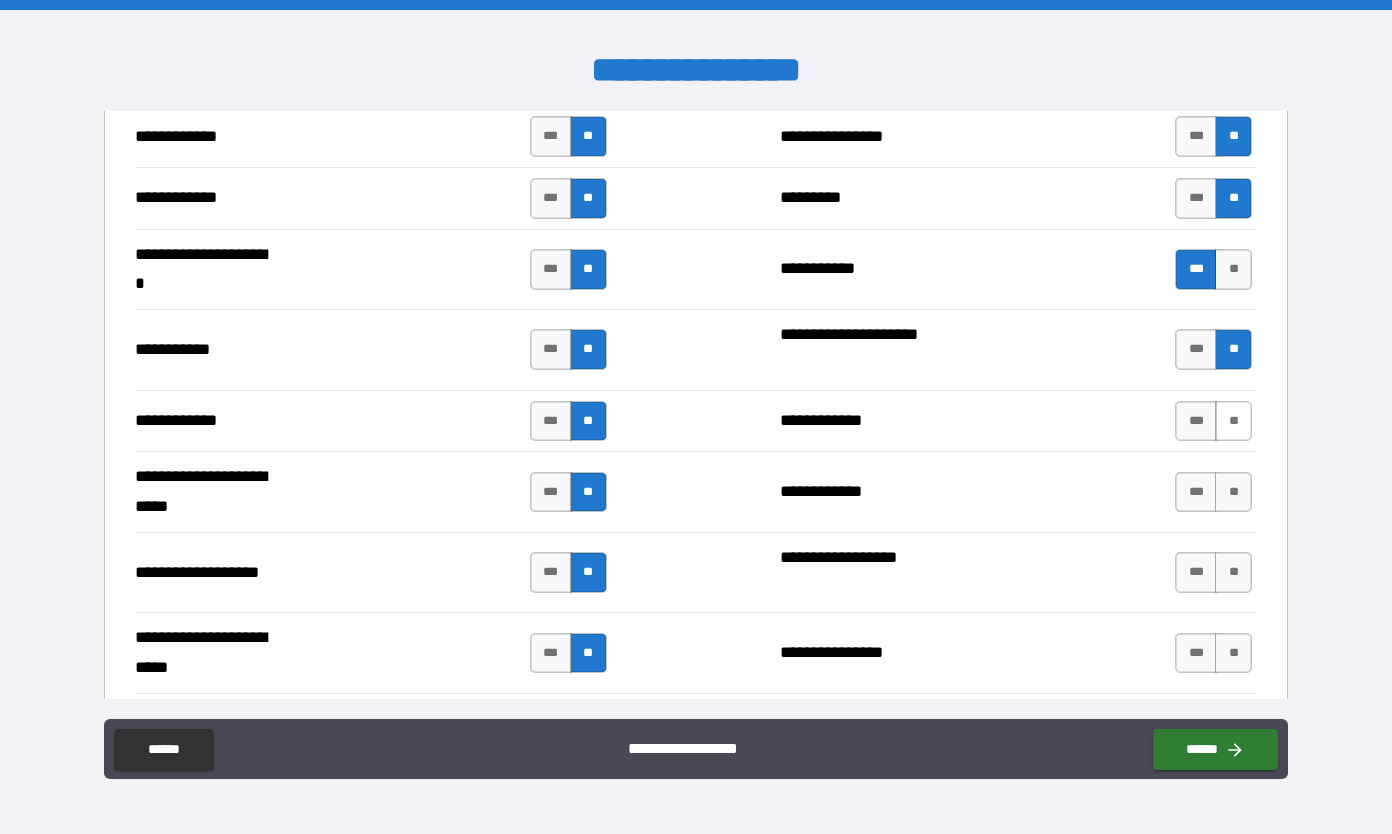 click on "**" at bounding box center [1233, 421] 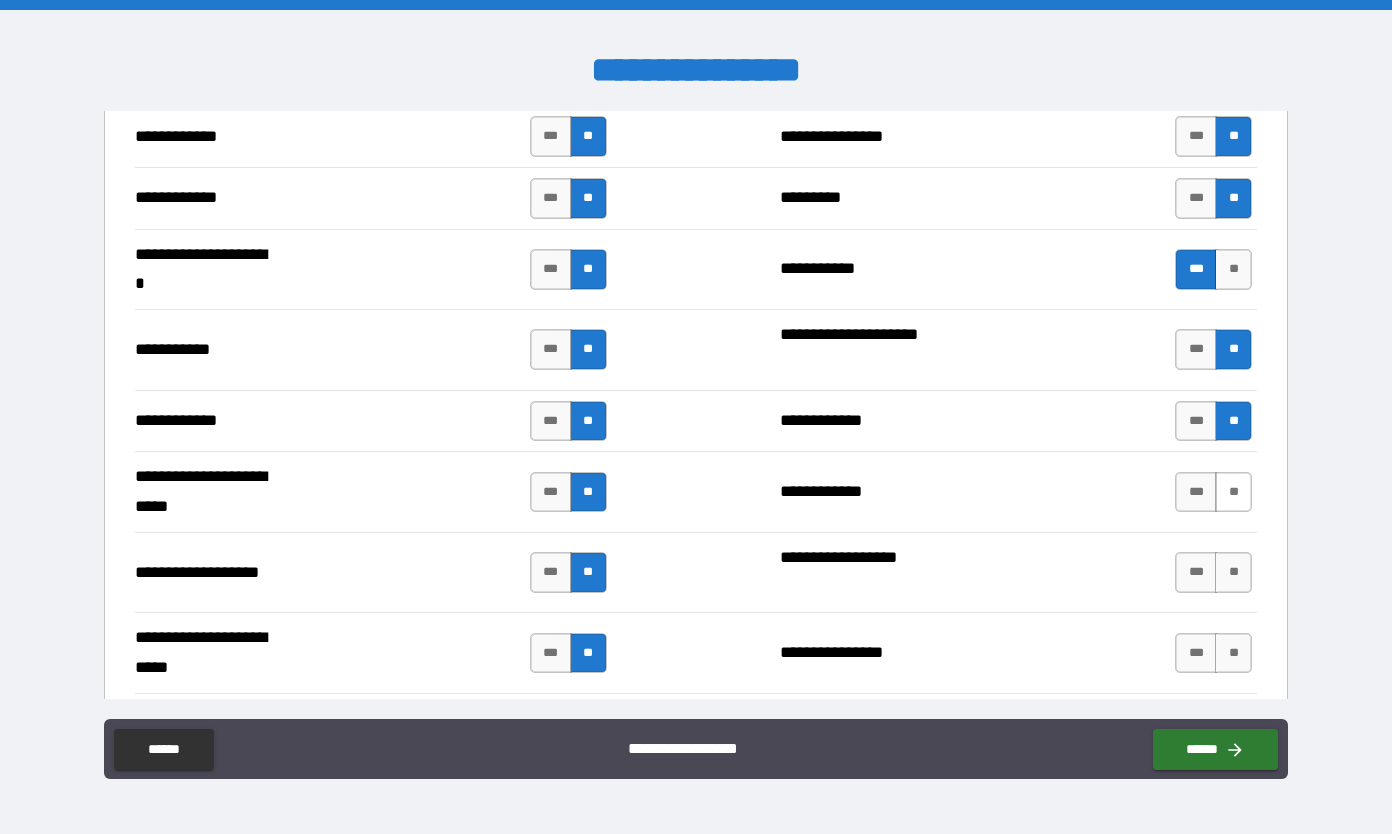 click on "**" at bounding box center [1233, 492] 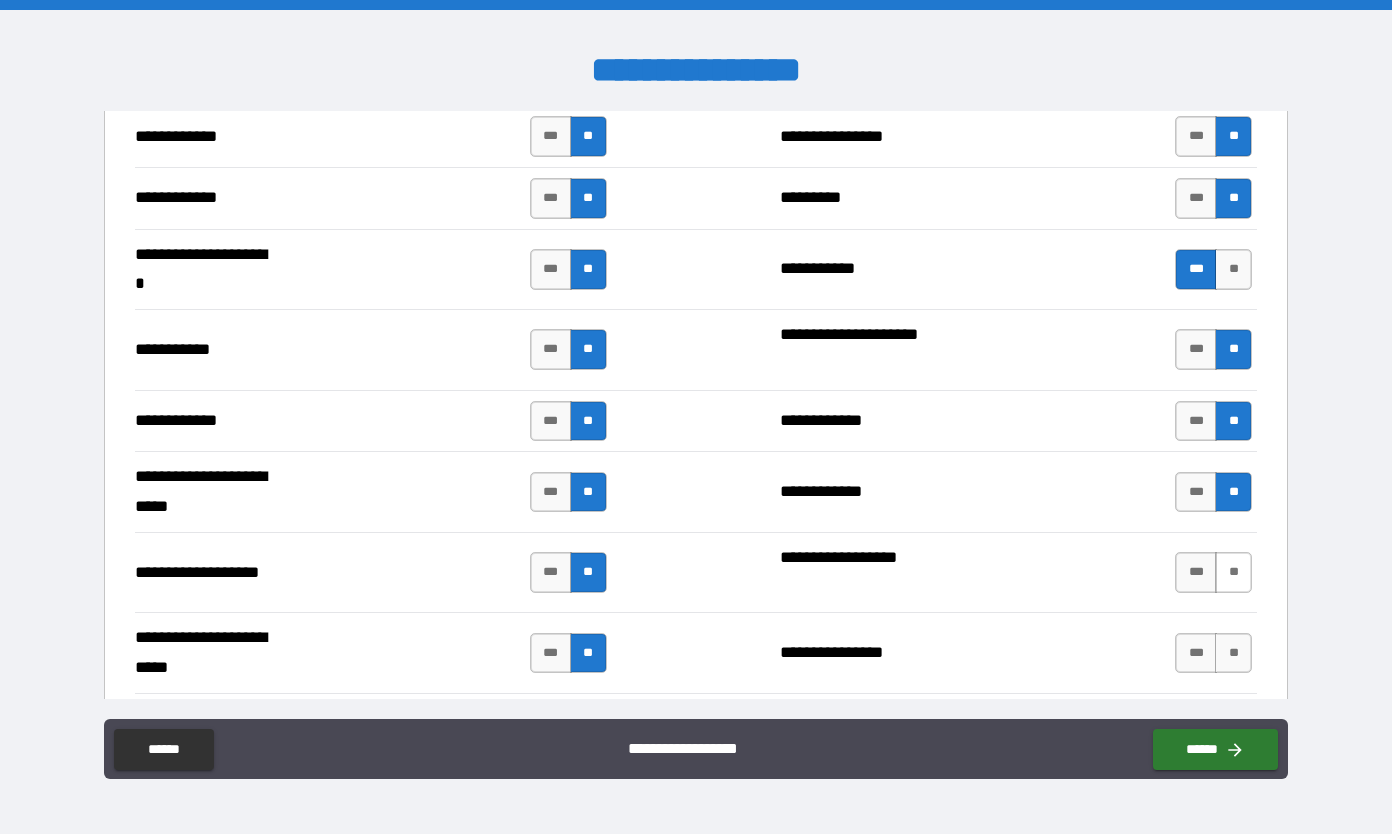 click on "**" at bounding box center (1233, 572) 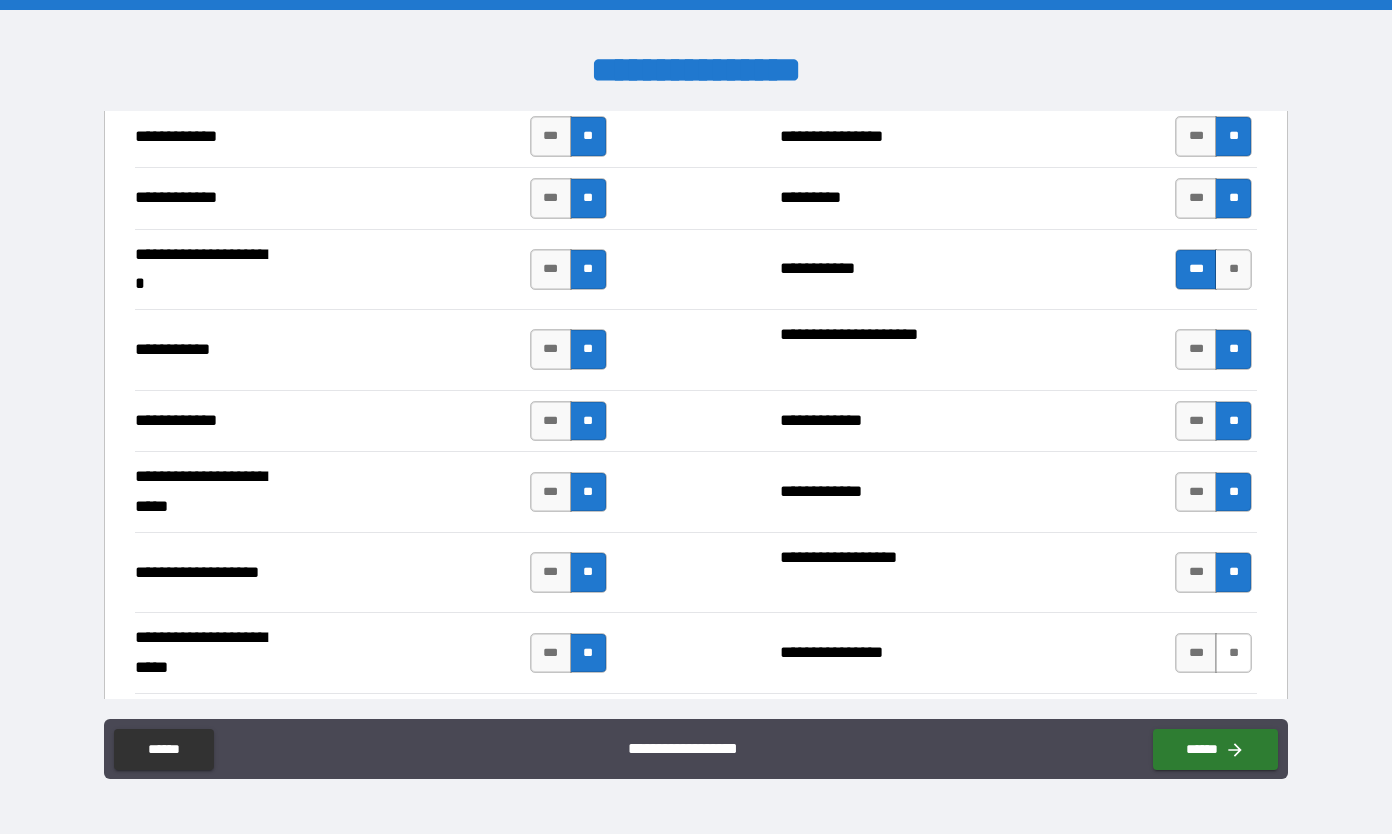 click on "**" at bounding box center [1233, 653] 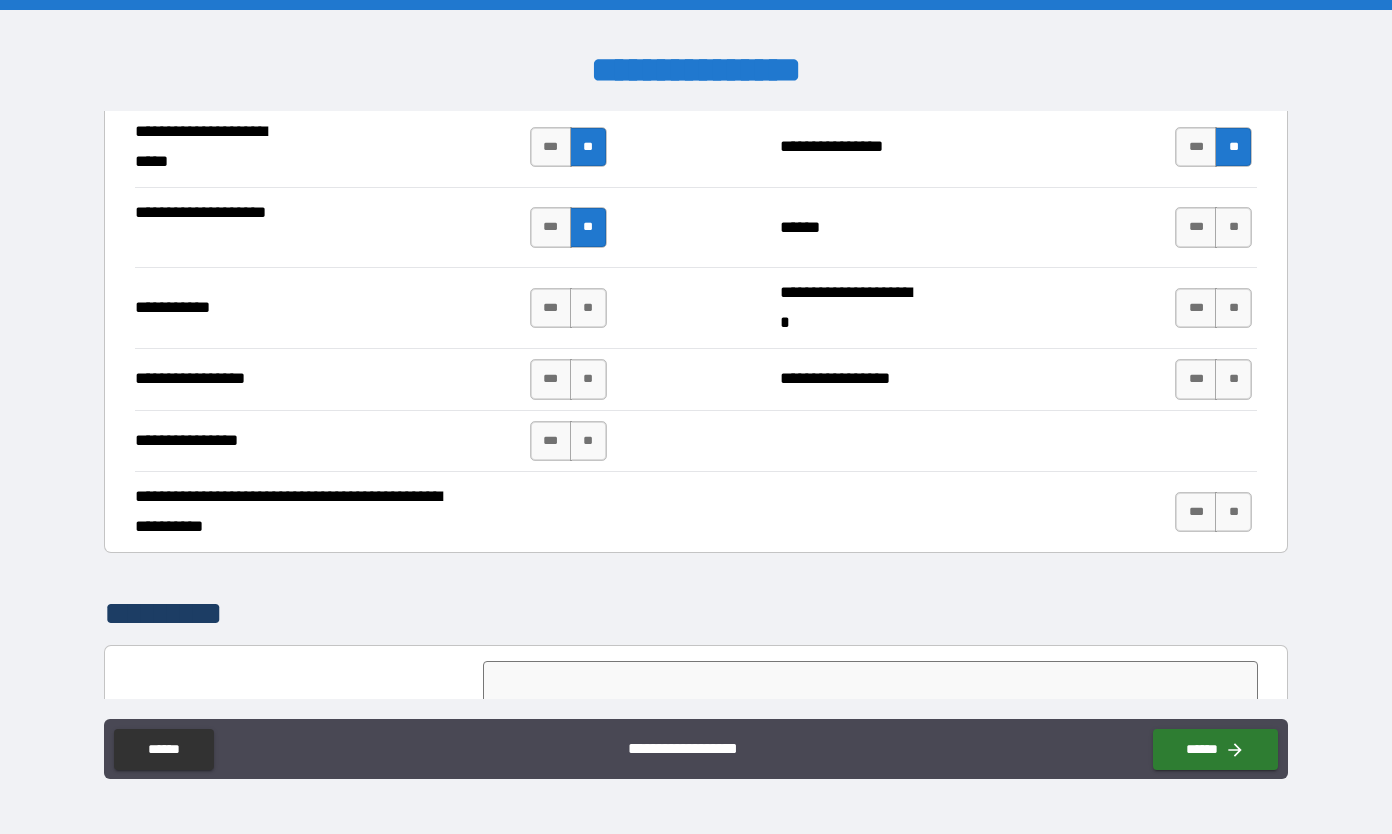 scroll, scrollTop: 4423, scrollLeft: 0, axis: vertical 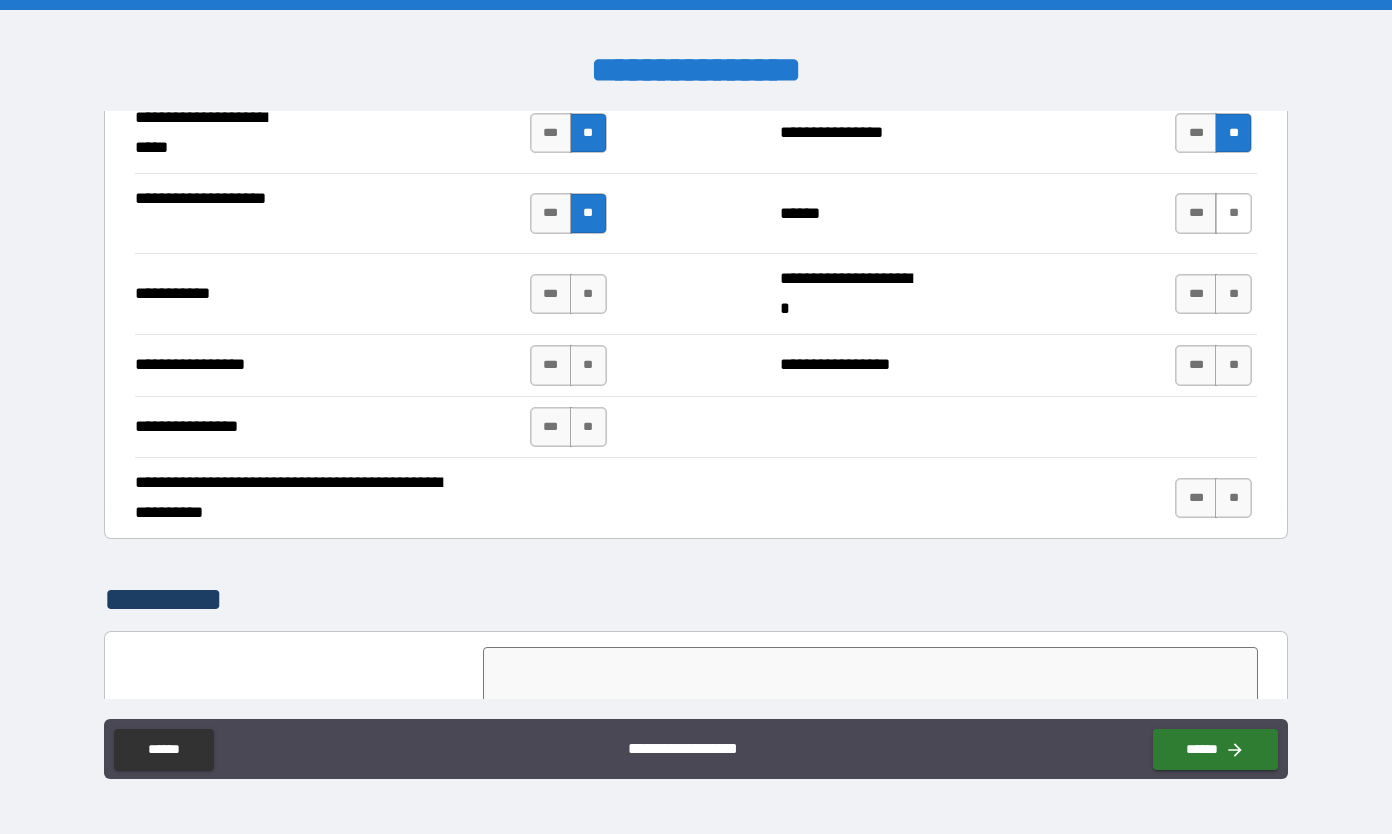click on "**" at bounding box center [1233, 213] 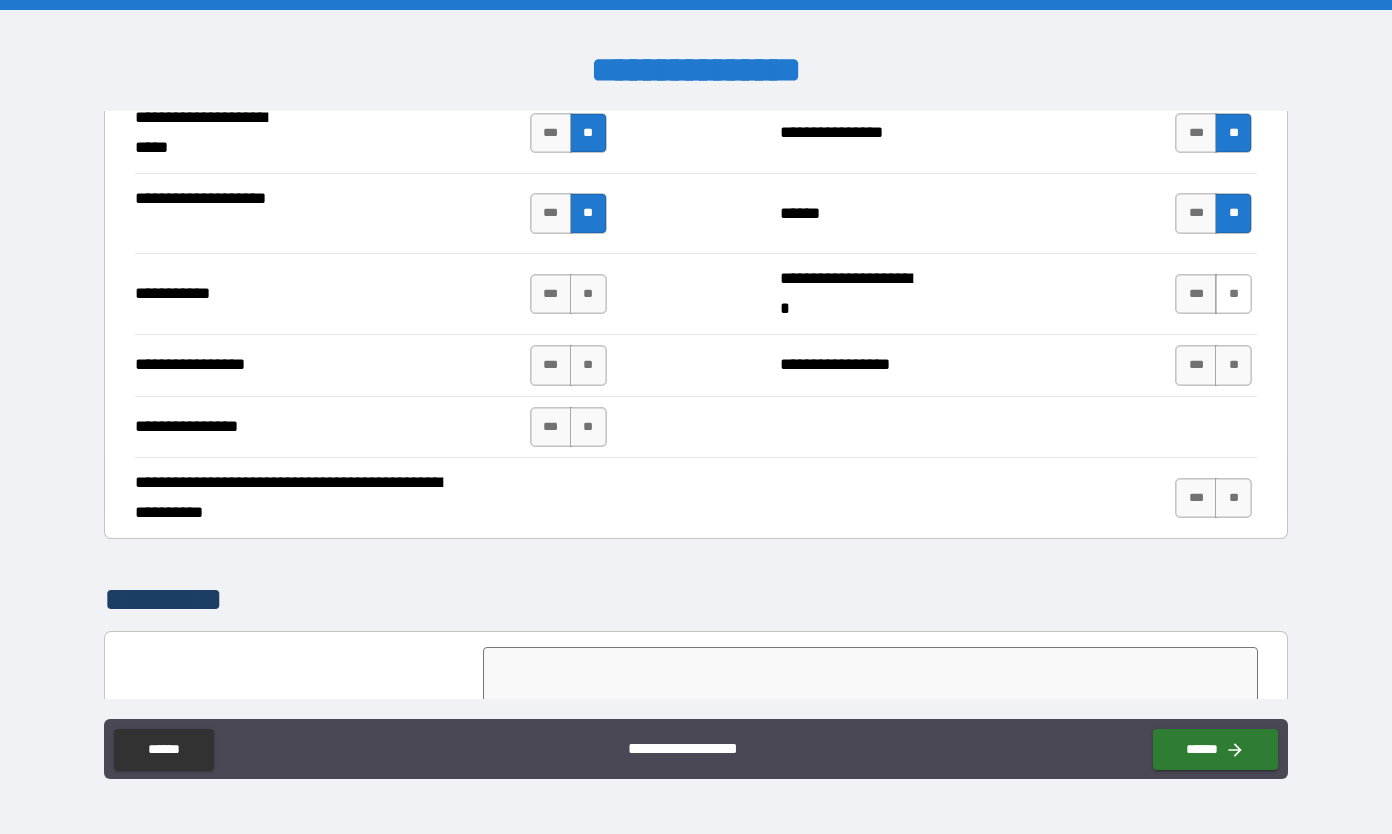 click on "**" at bounding box center [1233, 294] 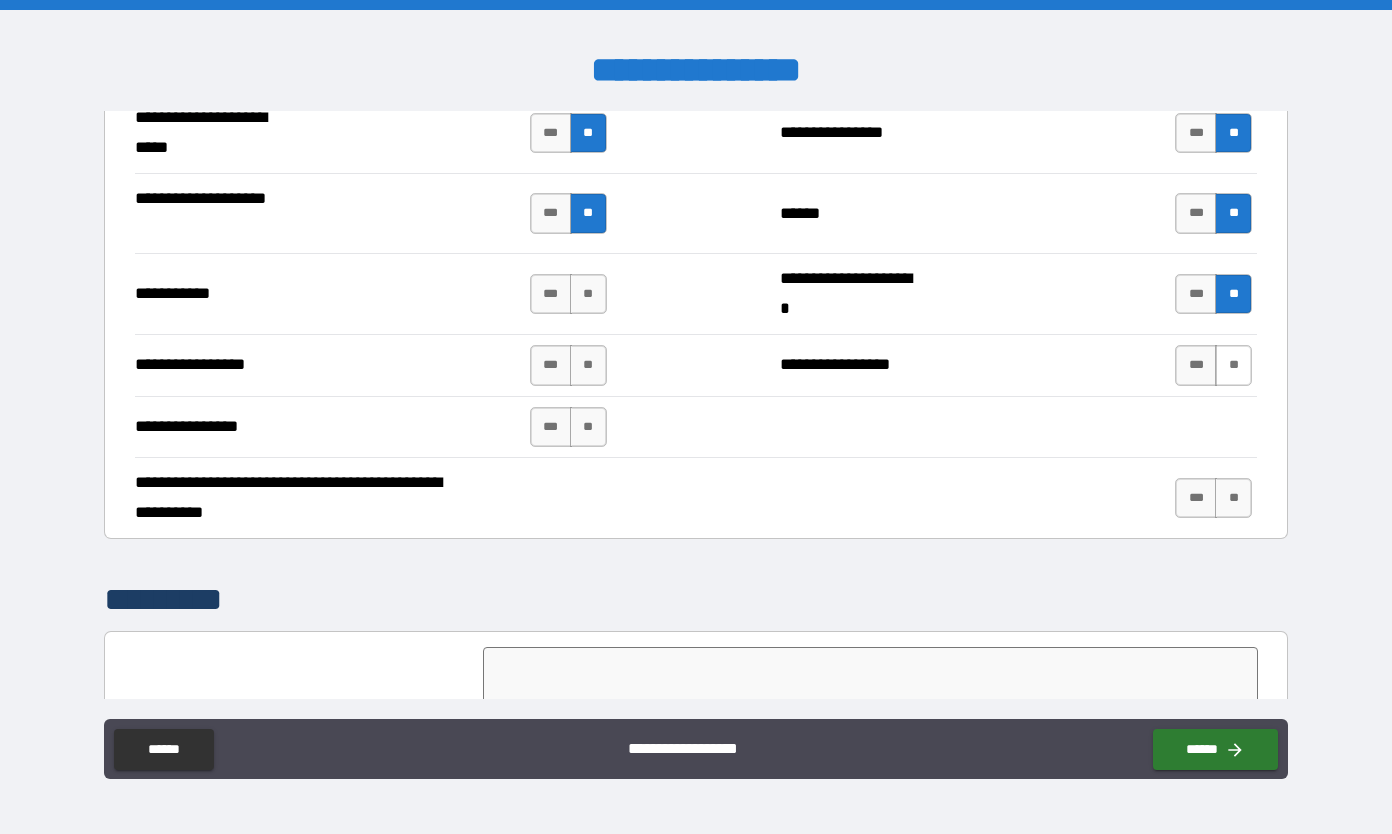 click on "**" at bounding box center (1233, 365) 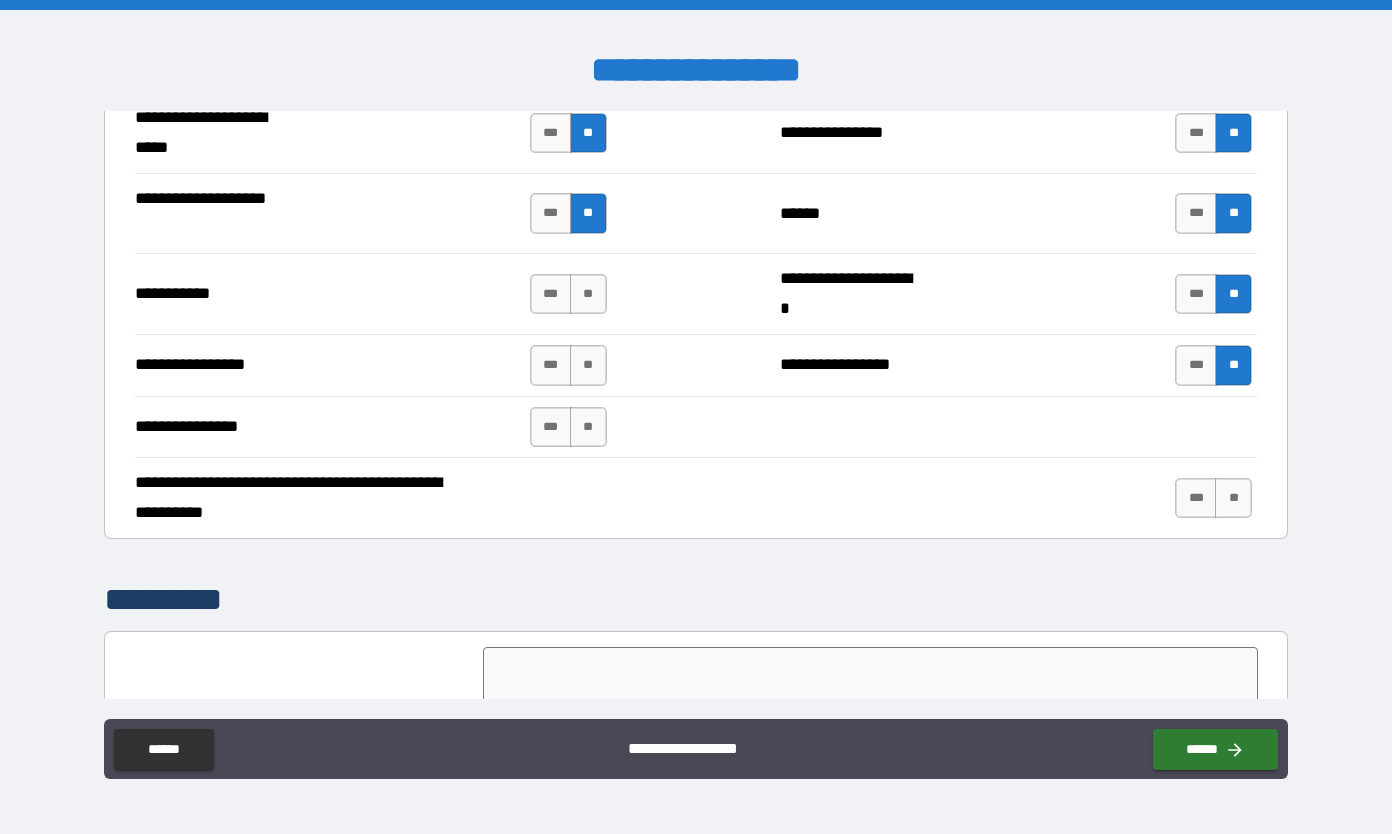 click on "**" at bounding box center [1233, 498] 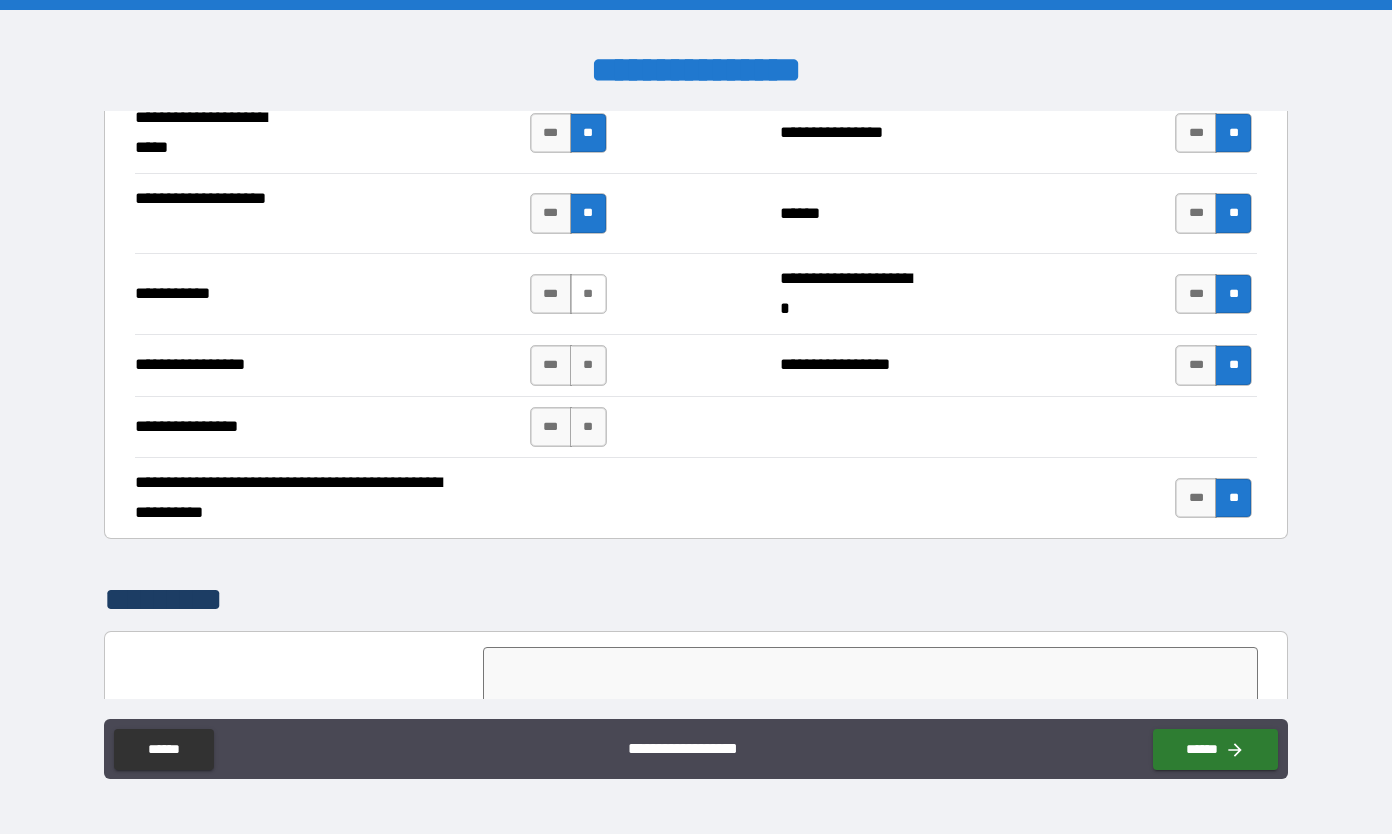 click on "**" at bounding box center [588, 294] 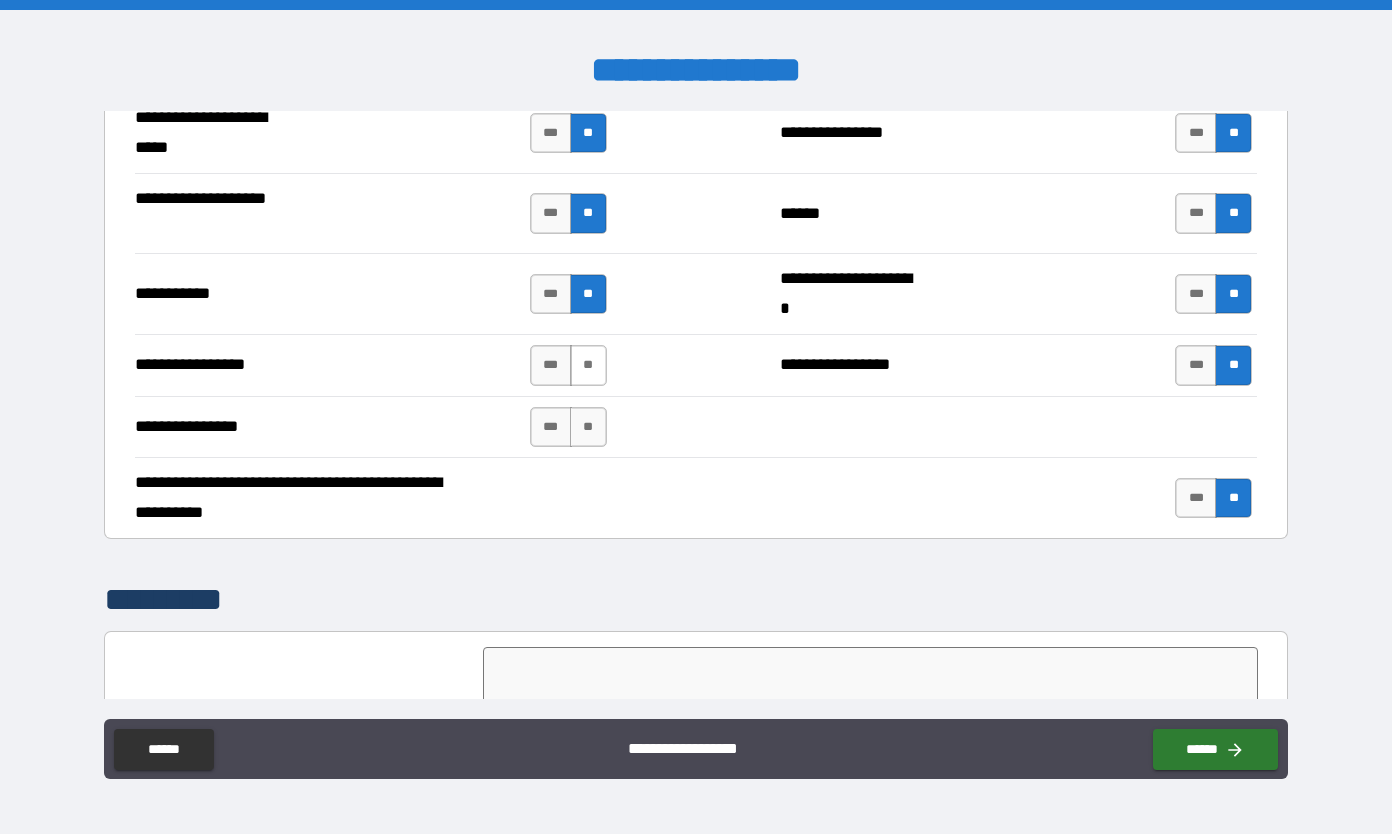 click on "**" at bounding box center [588, 365] 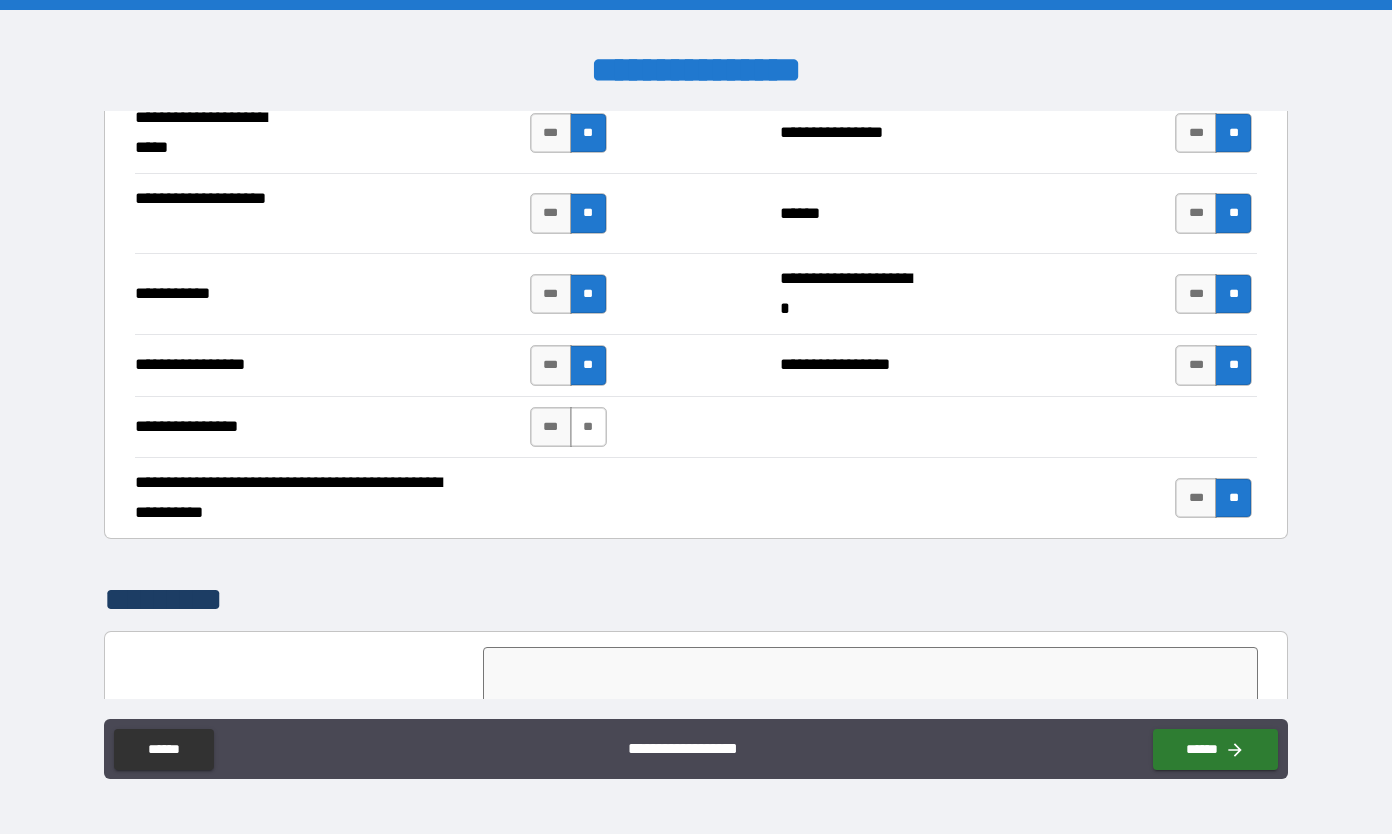click on "**" at bounding box center (588, 427) 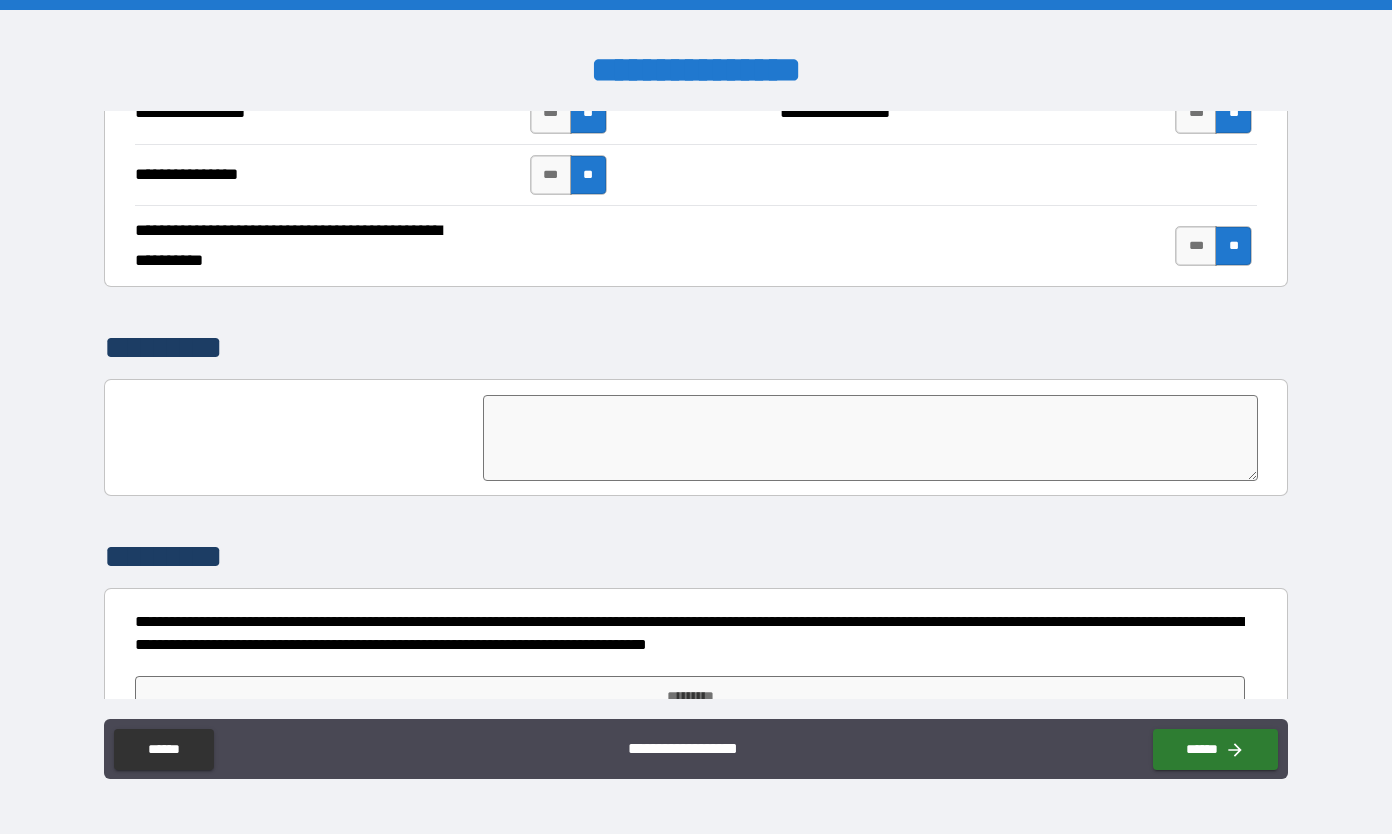 scroll, scrollTop: 4723, scrollLeft: 0, axis: vertical 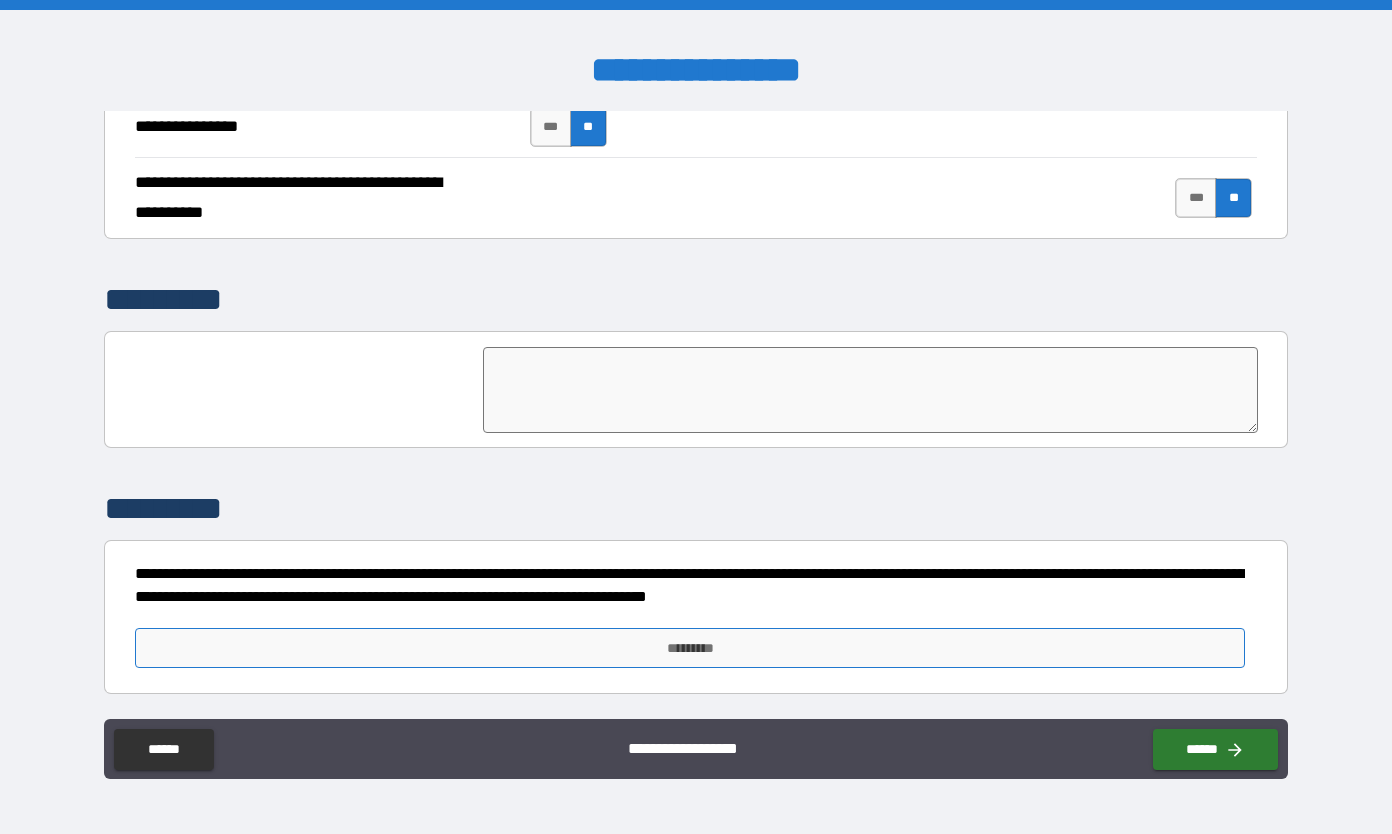 click on "*********" at bounding box center (690, 648) 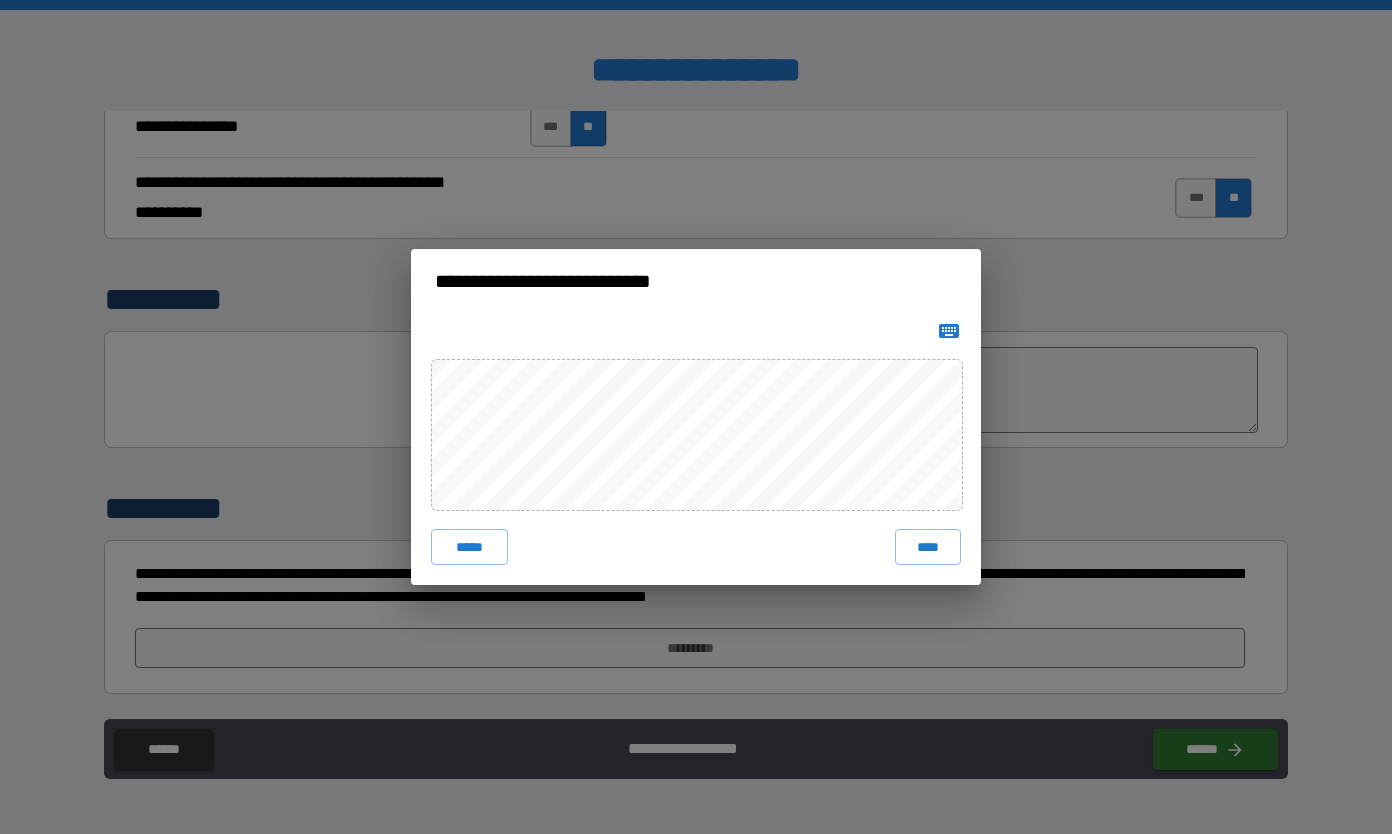 click on "****" at bounding box center [928, 547] 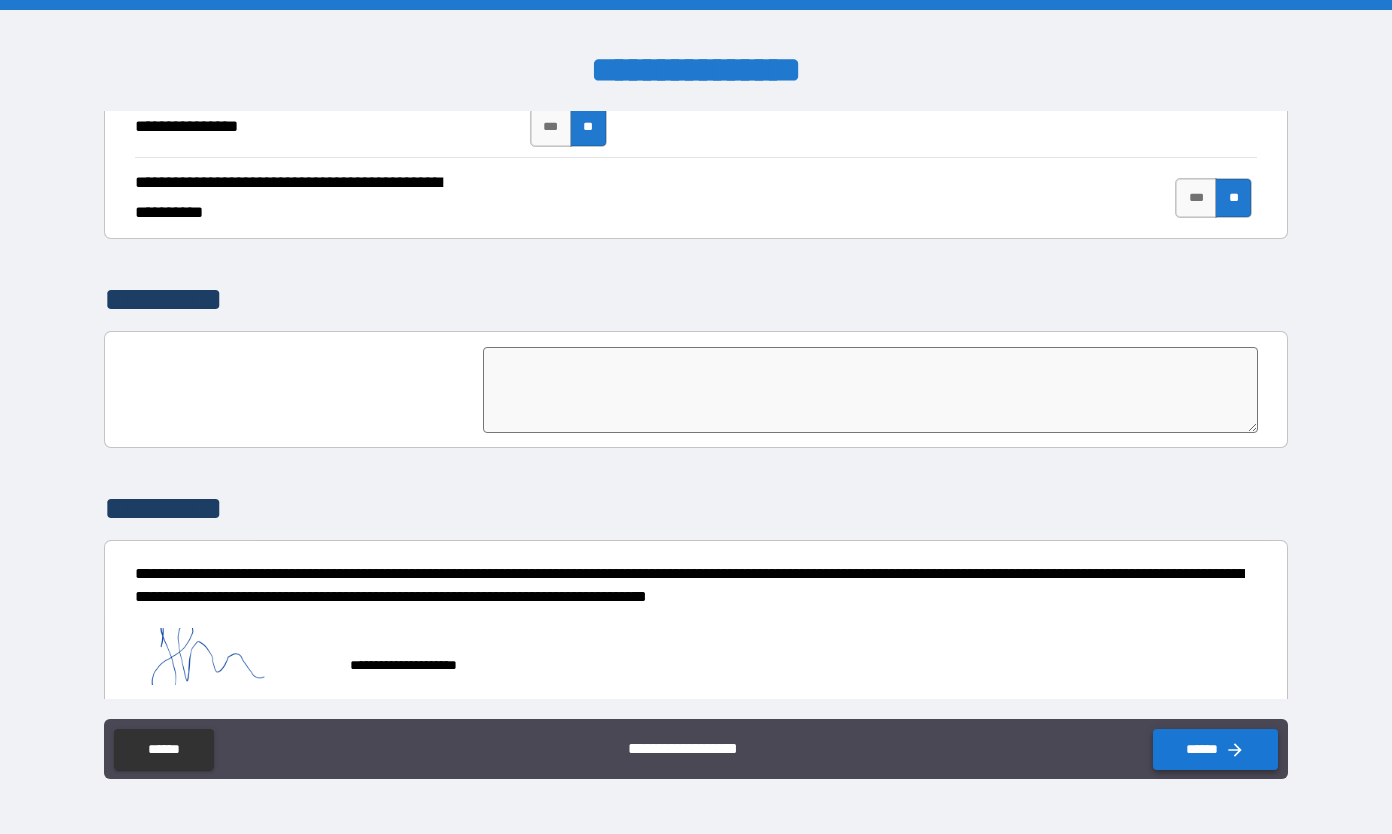 click on "******" at bounding box center [1215, 749] 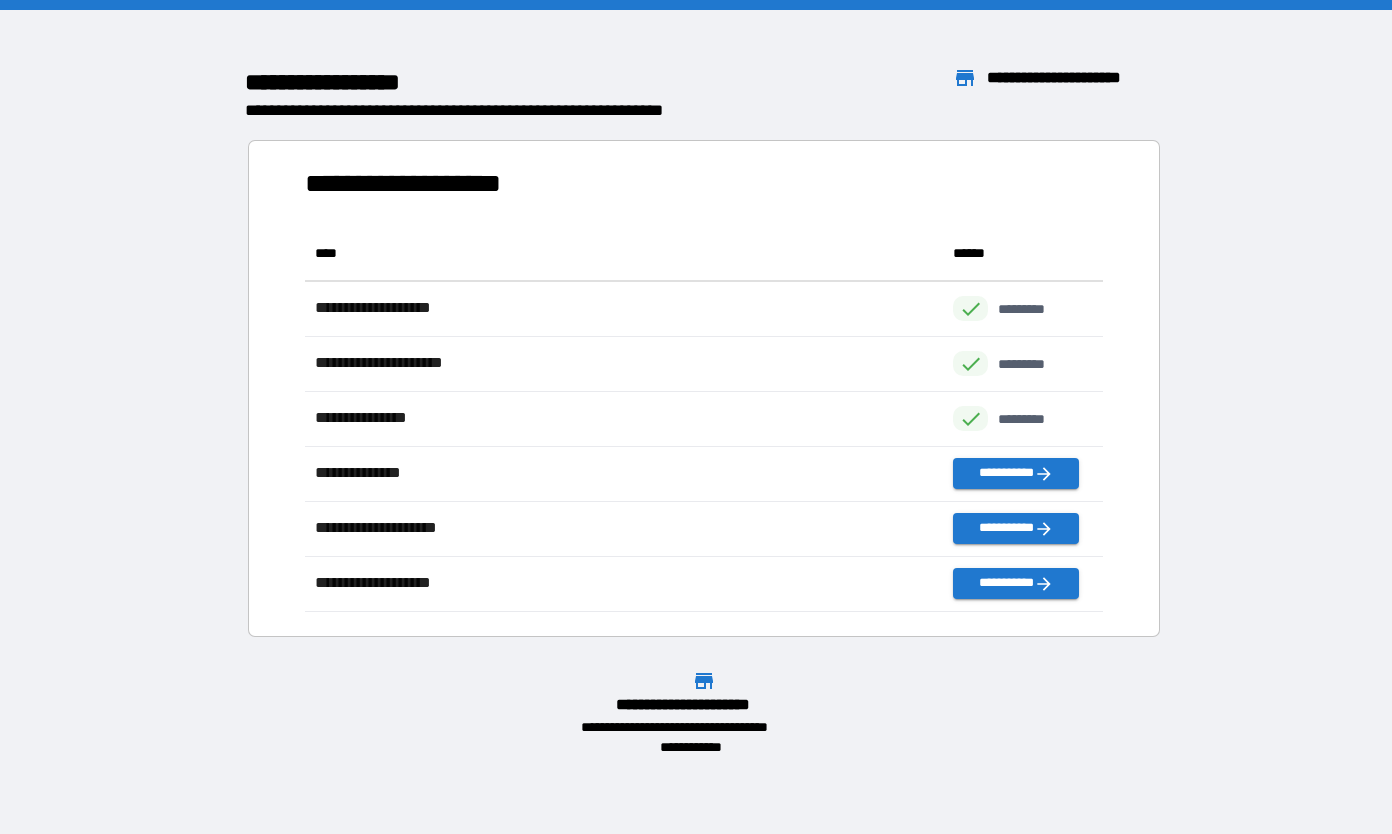scroll, scrollTop: 16, scrollLeft: 16, axis: both 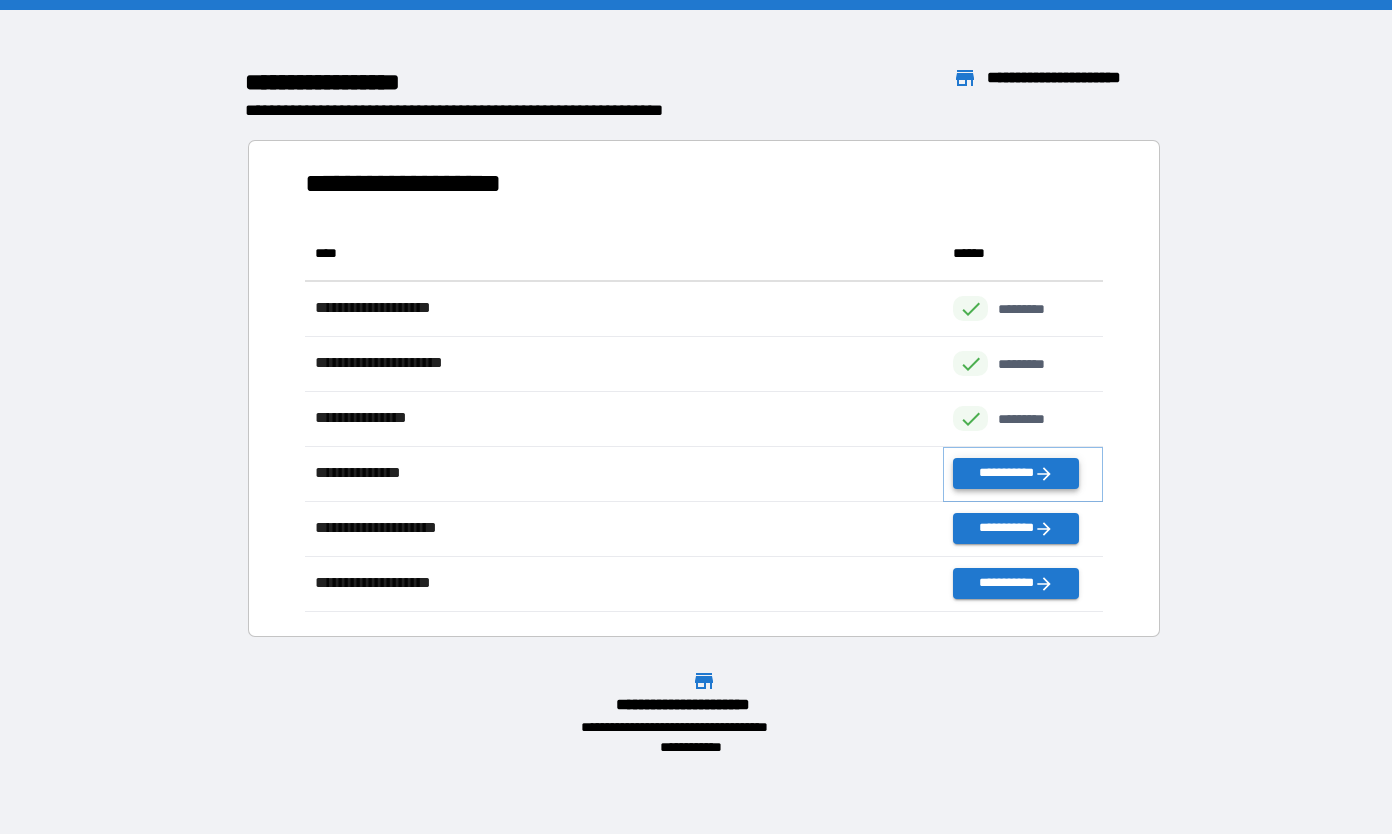 click on "**********" at bounding box center [1015, 473] 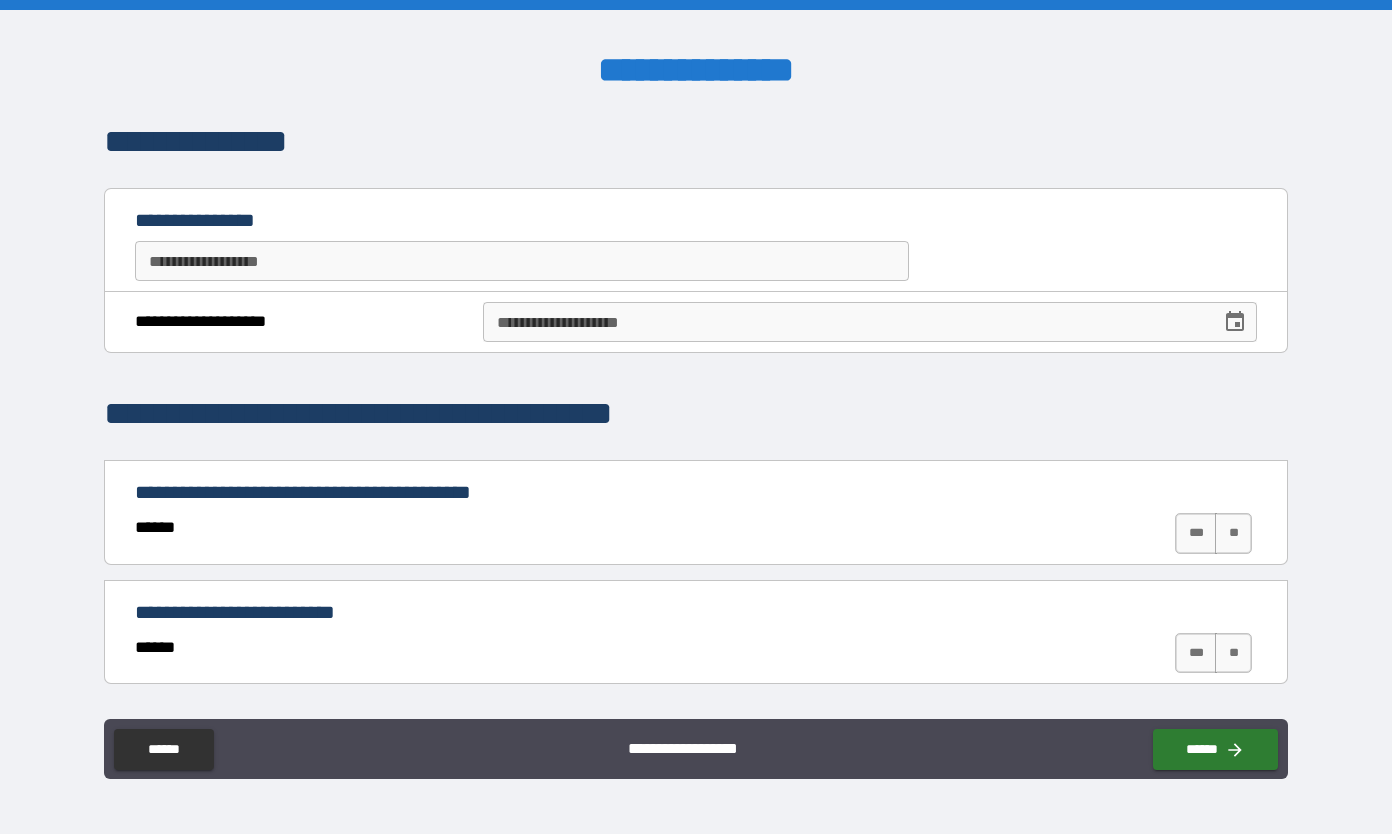 click on "**********" at bounding box center [522, 261] 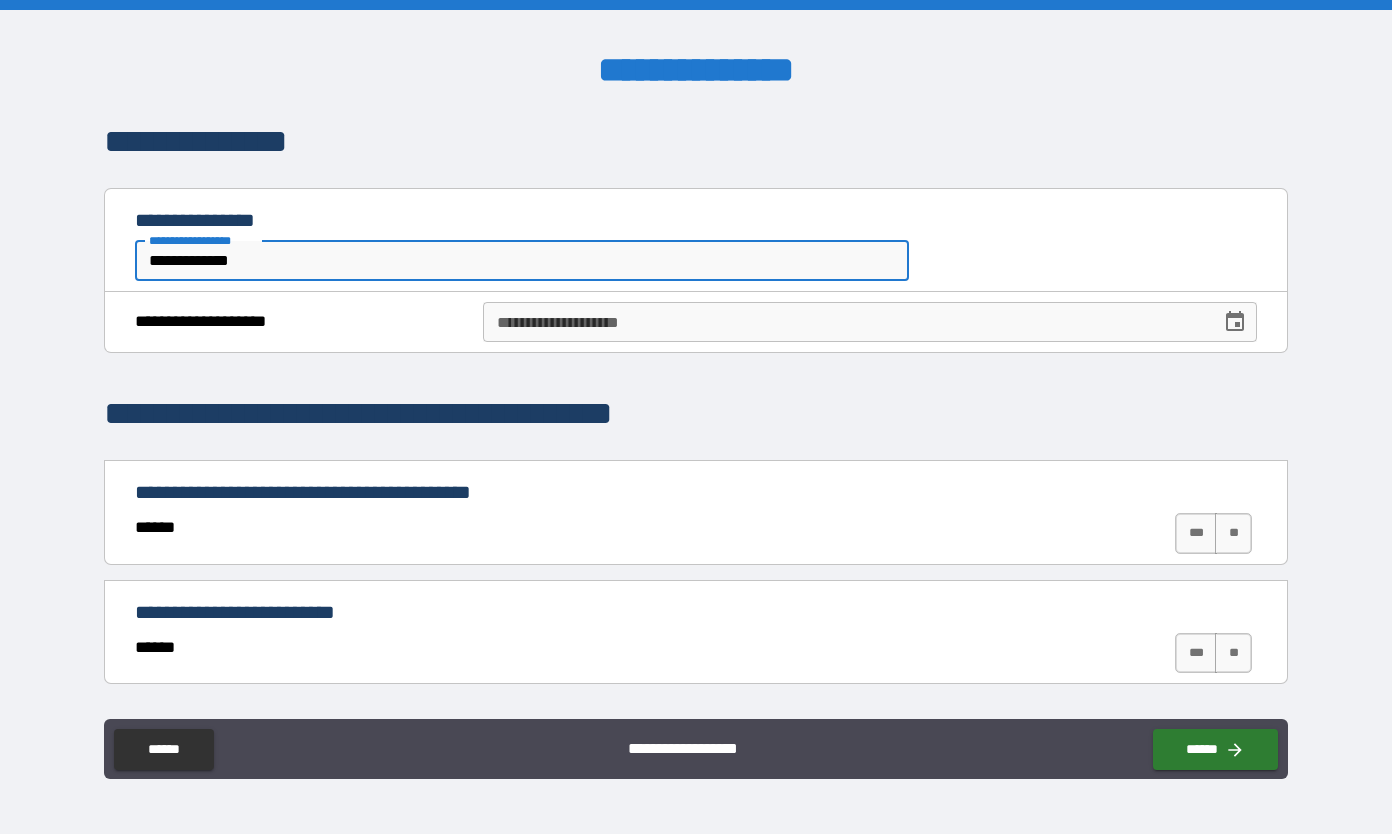 type on "**********" 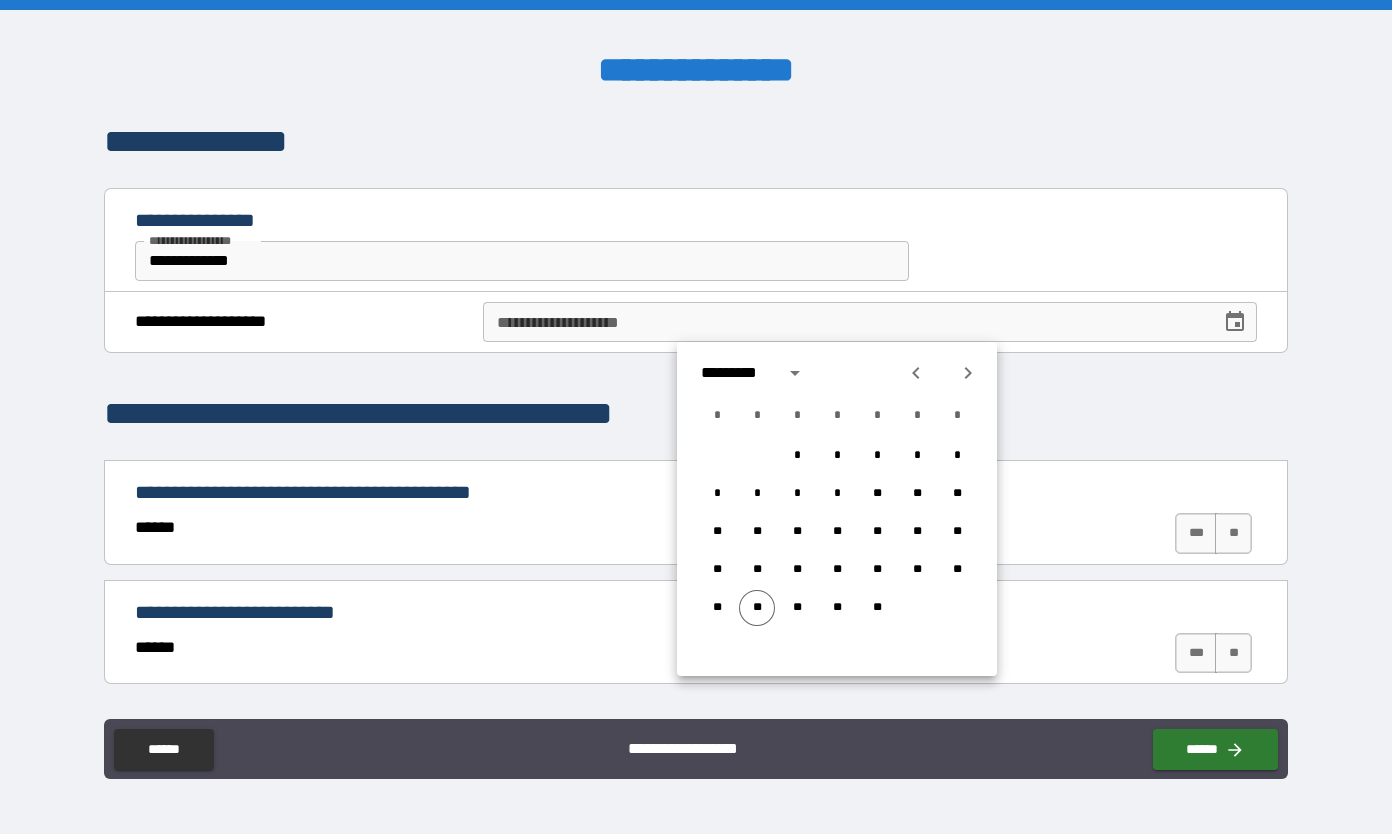 click 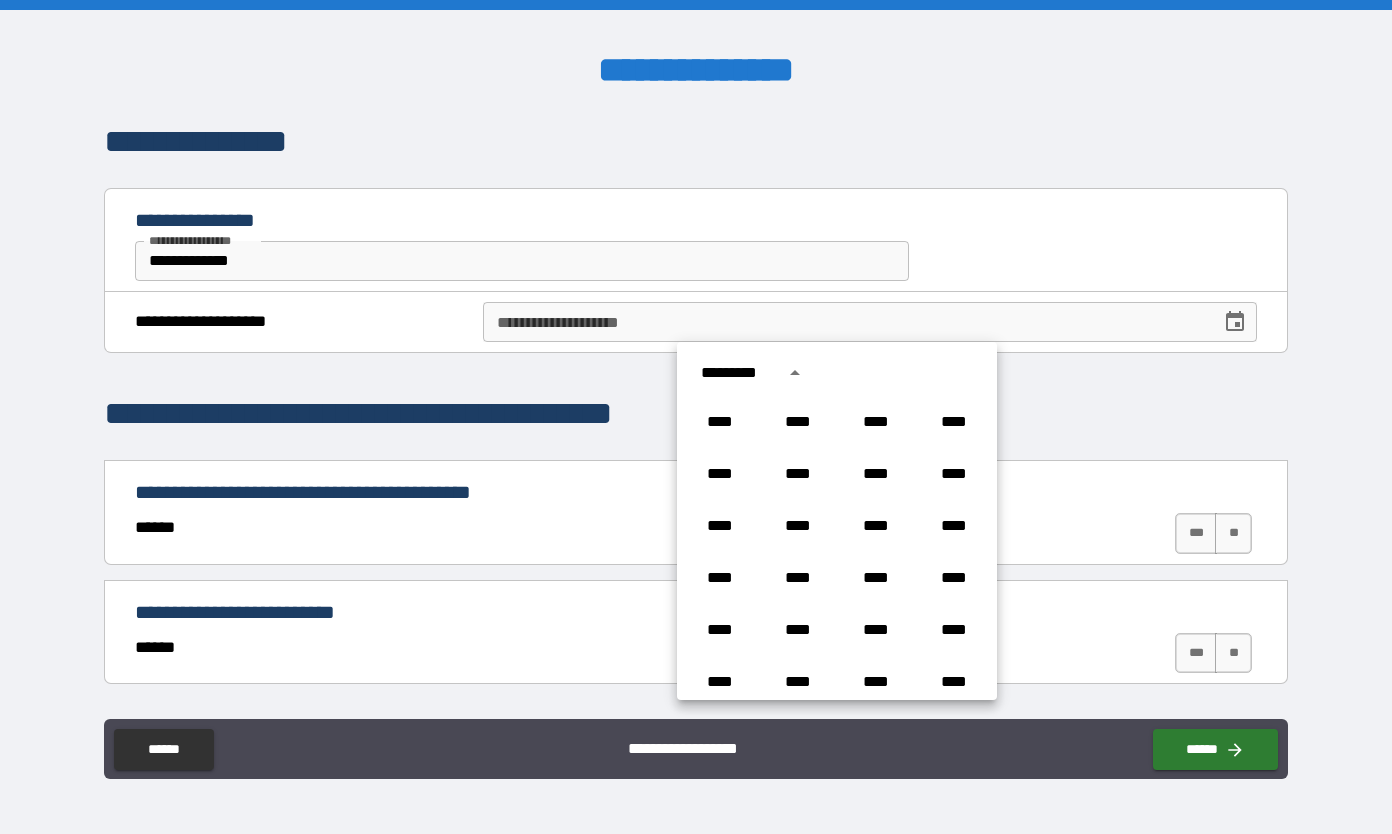 scroll, scrollTop: 1486, scrollLeft: 0, axis: vertical 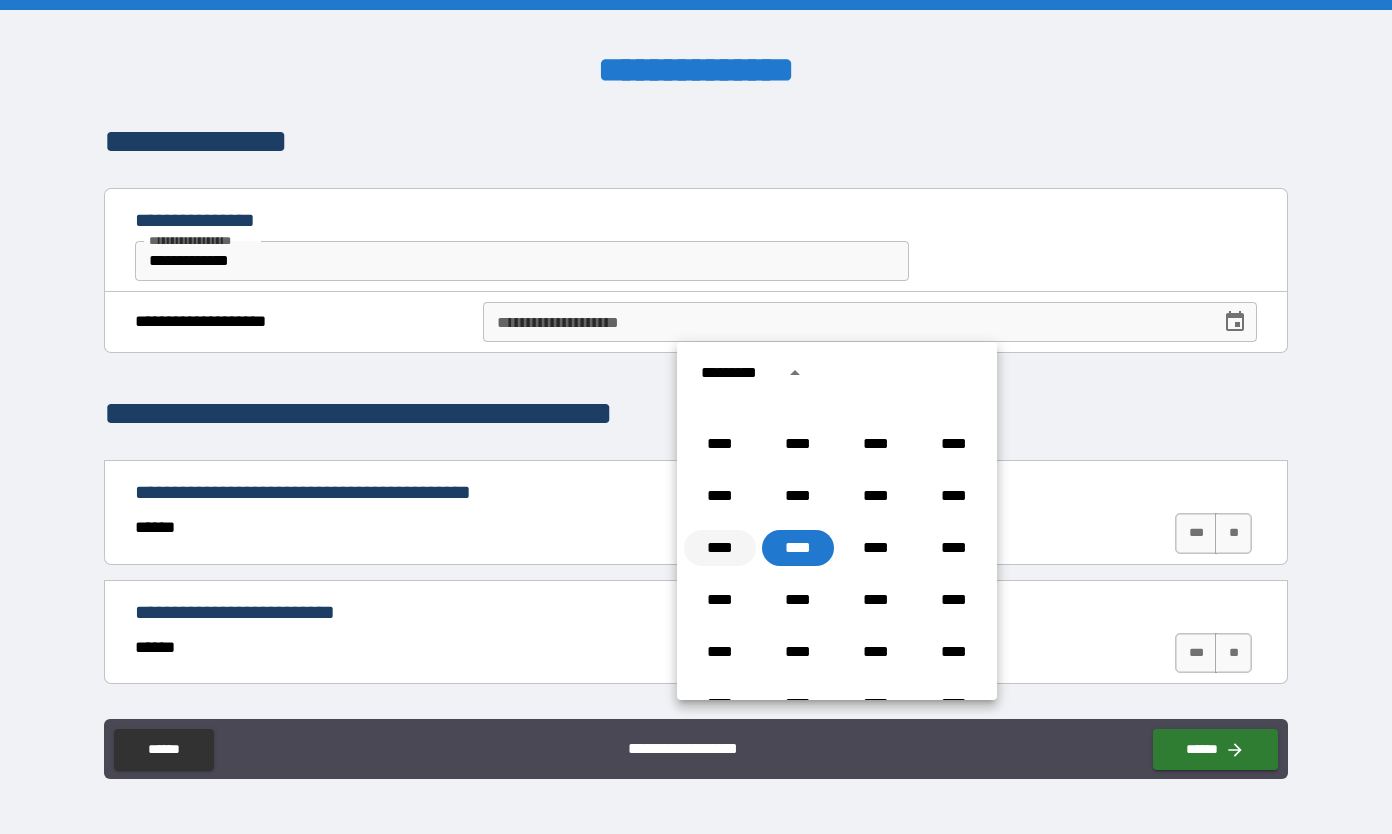 click on "****" at bounding box center [720, 548] 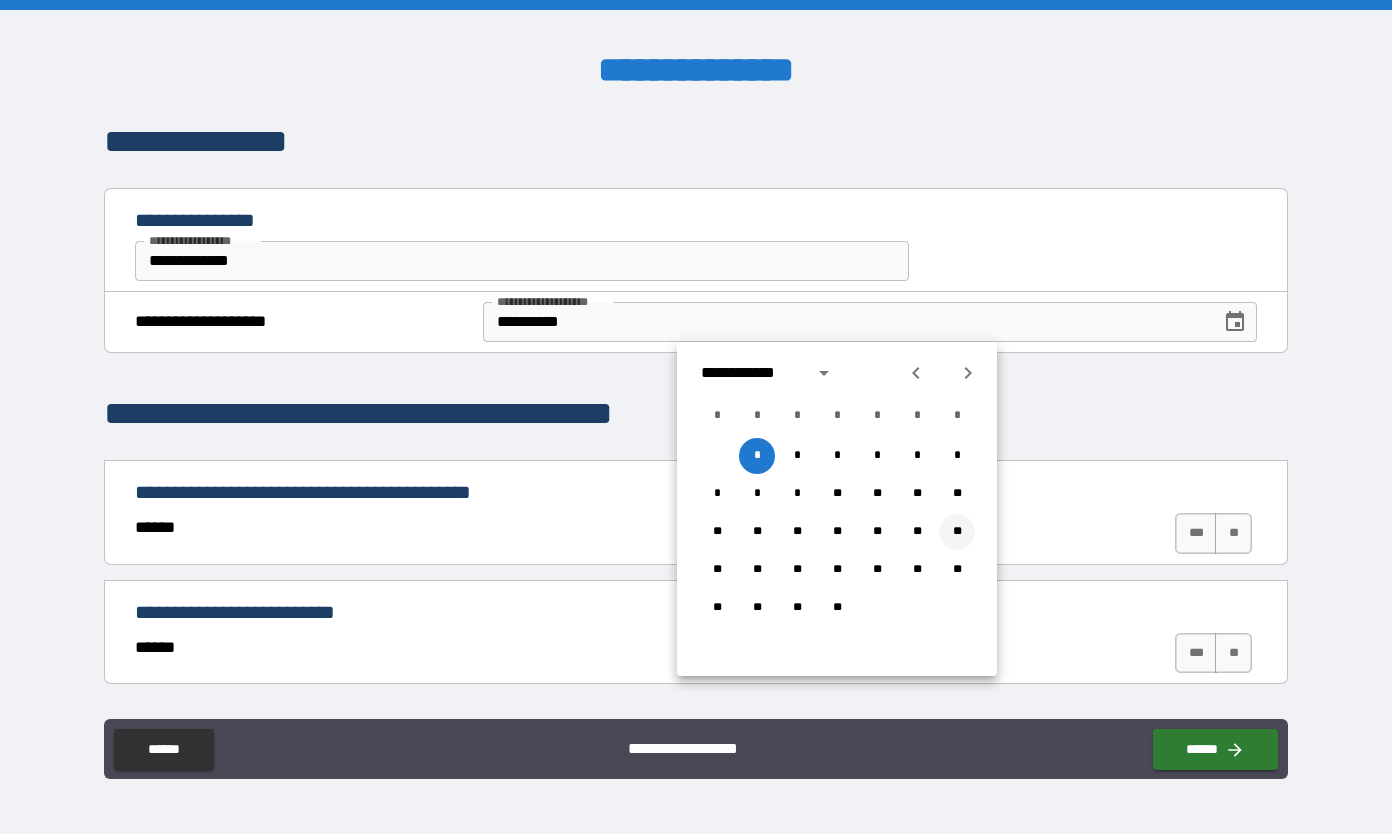 click on "**" at bounding box center [957, 532] 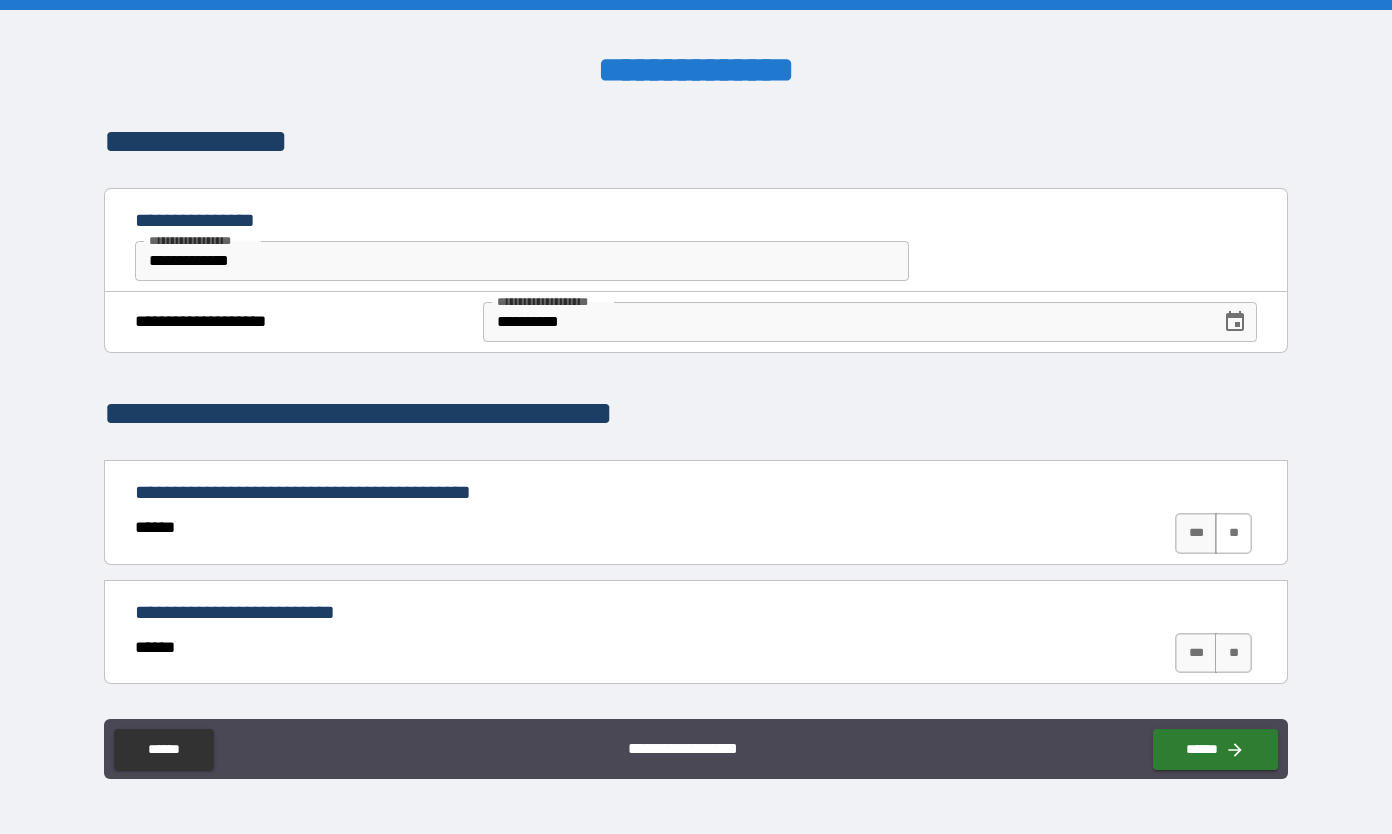 click on "**" at bounding box center [1233, 533] 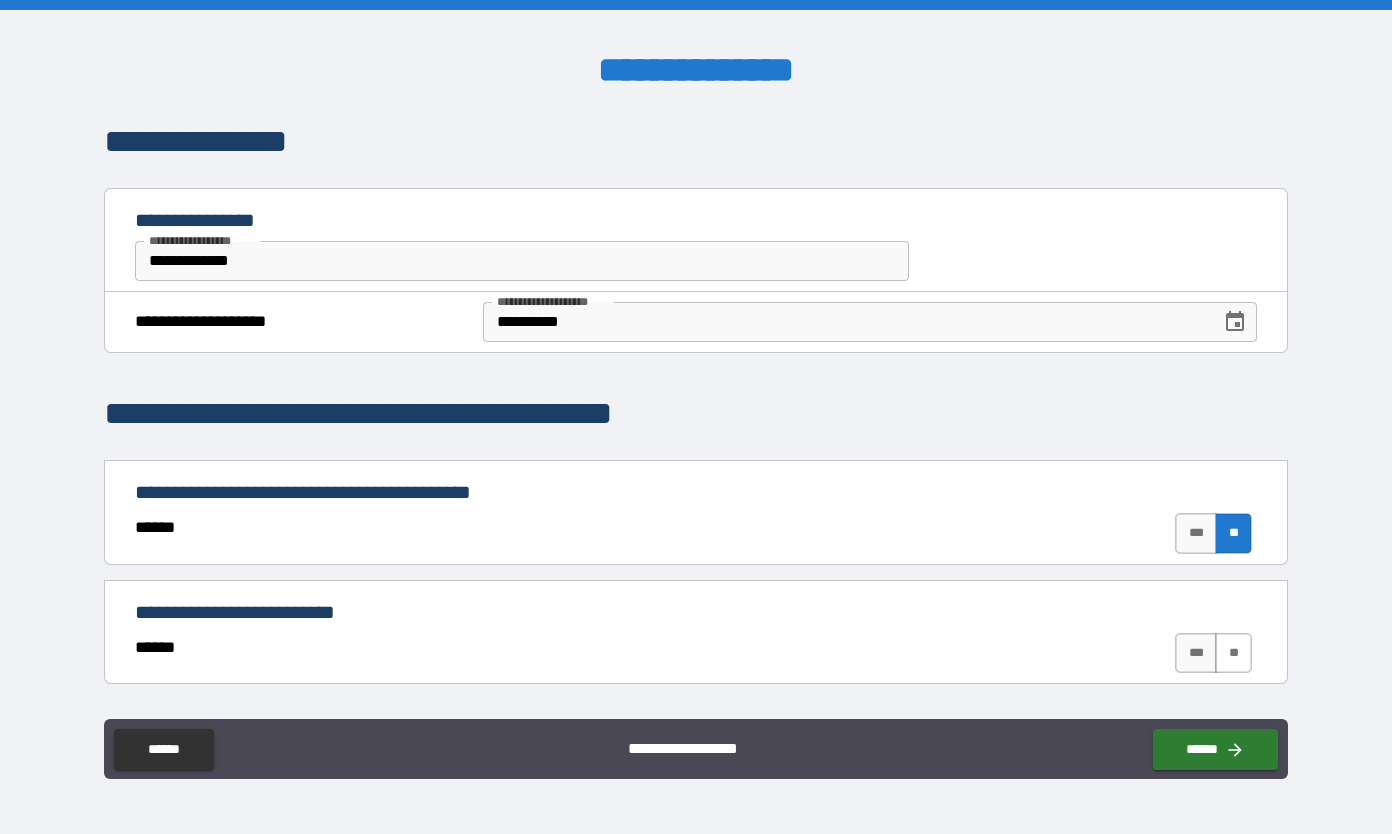 click on "**" at bounding box center (1233, 653) 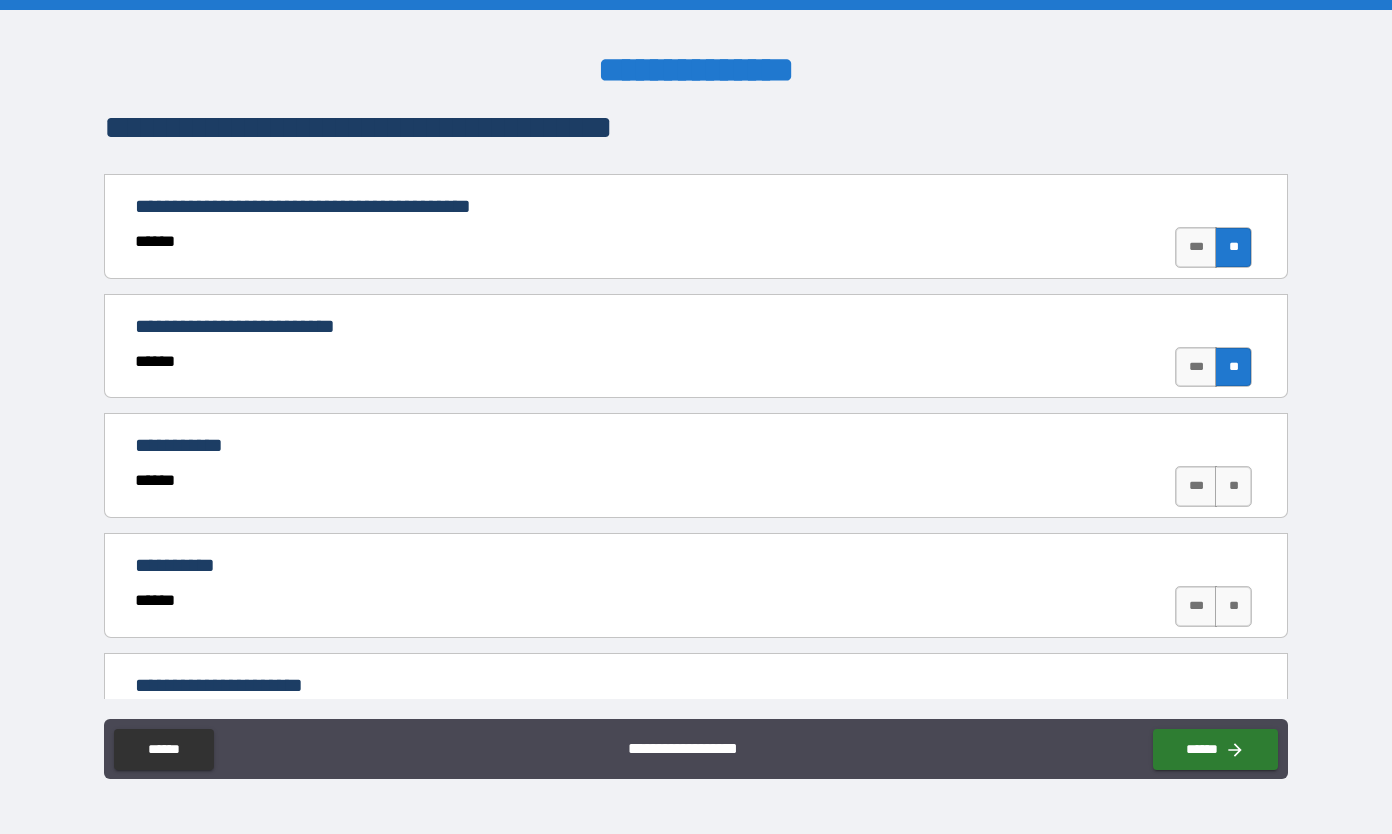 scroll, scrollTop: 289, scrollLeft: 0, axis: vertical 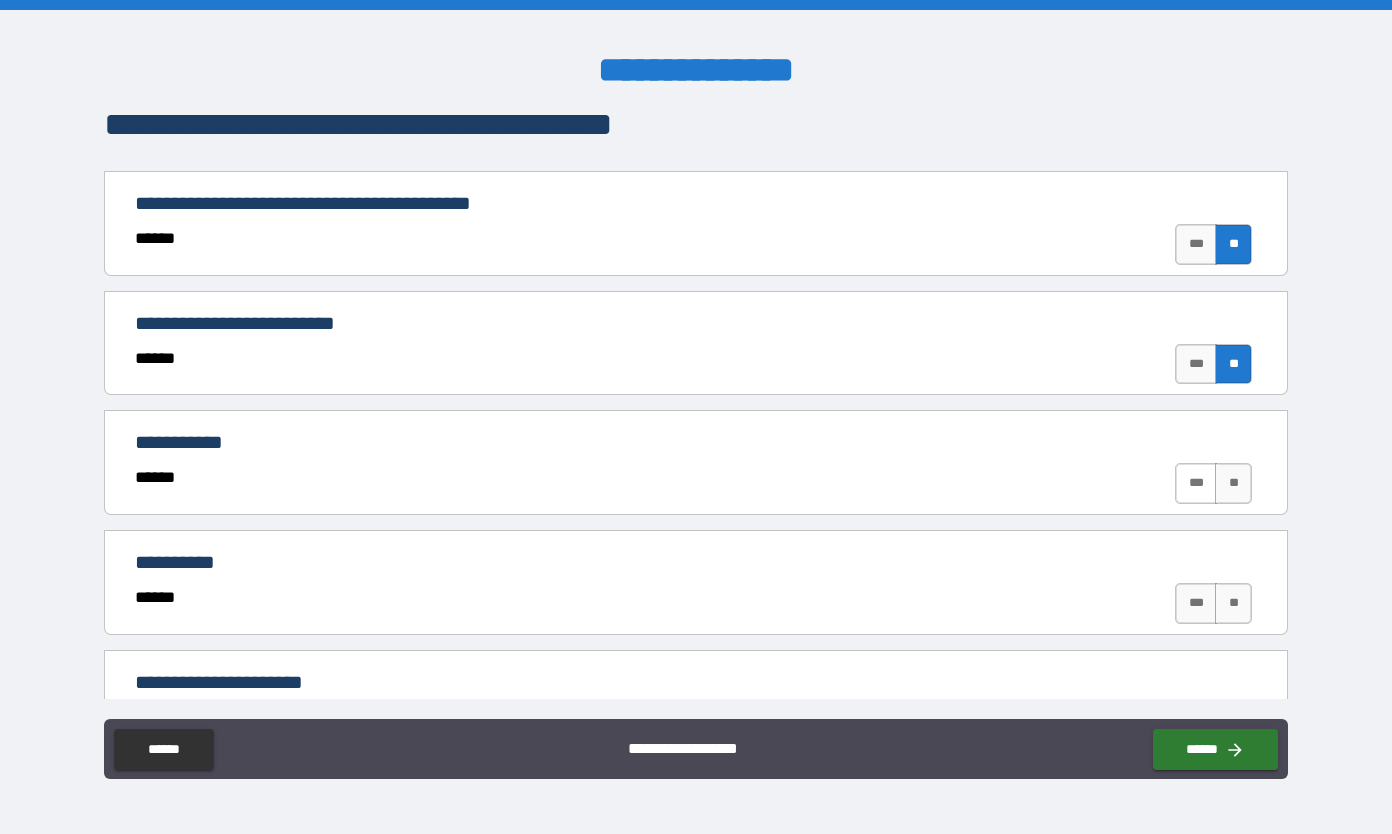 click on "***" at bounding box center [1196, 483] 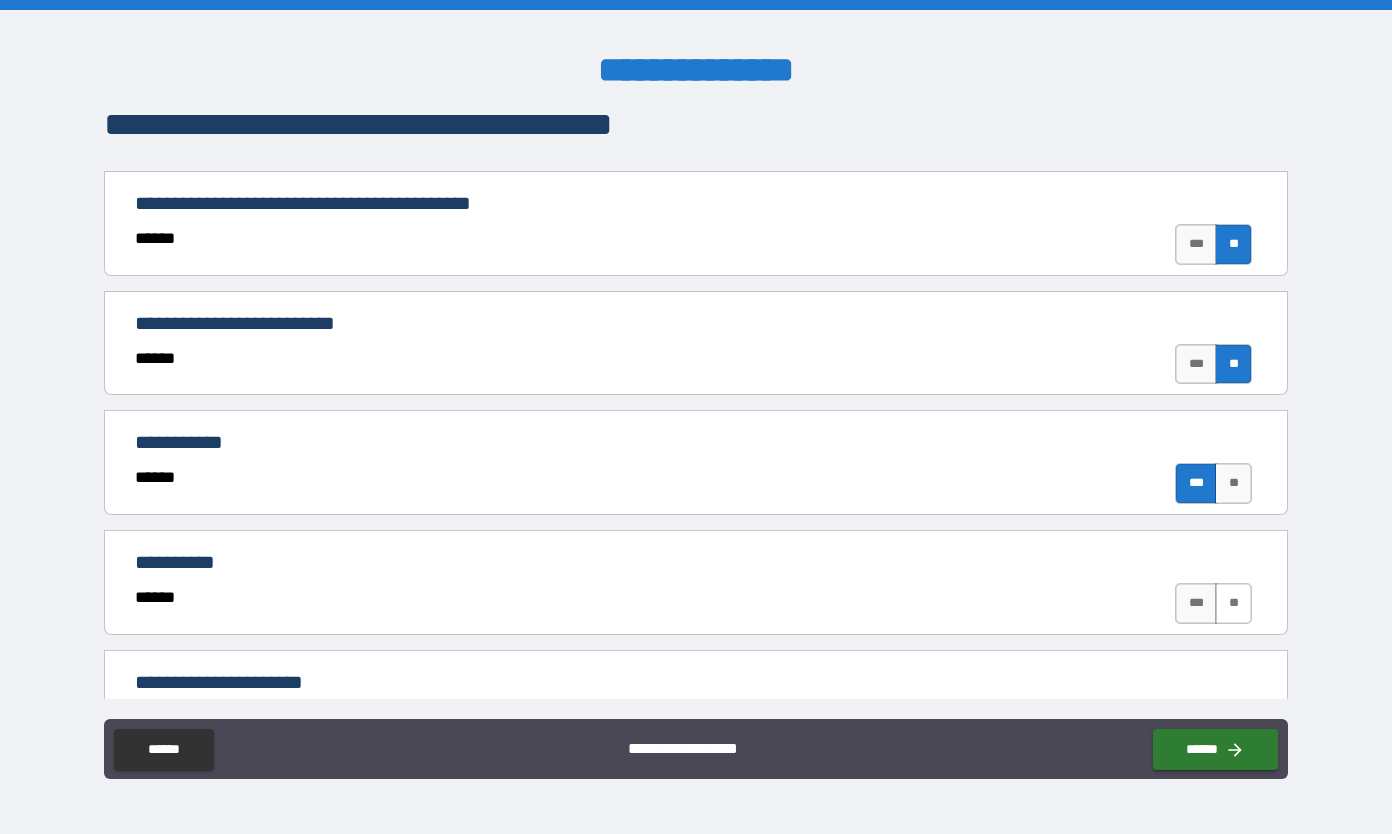 click on "**" at bounding box center [1233, 603] 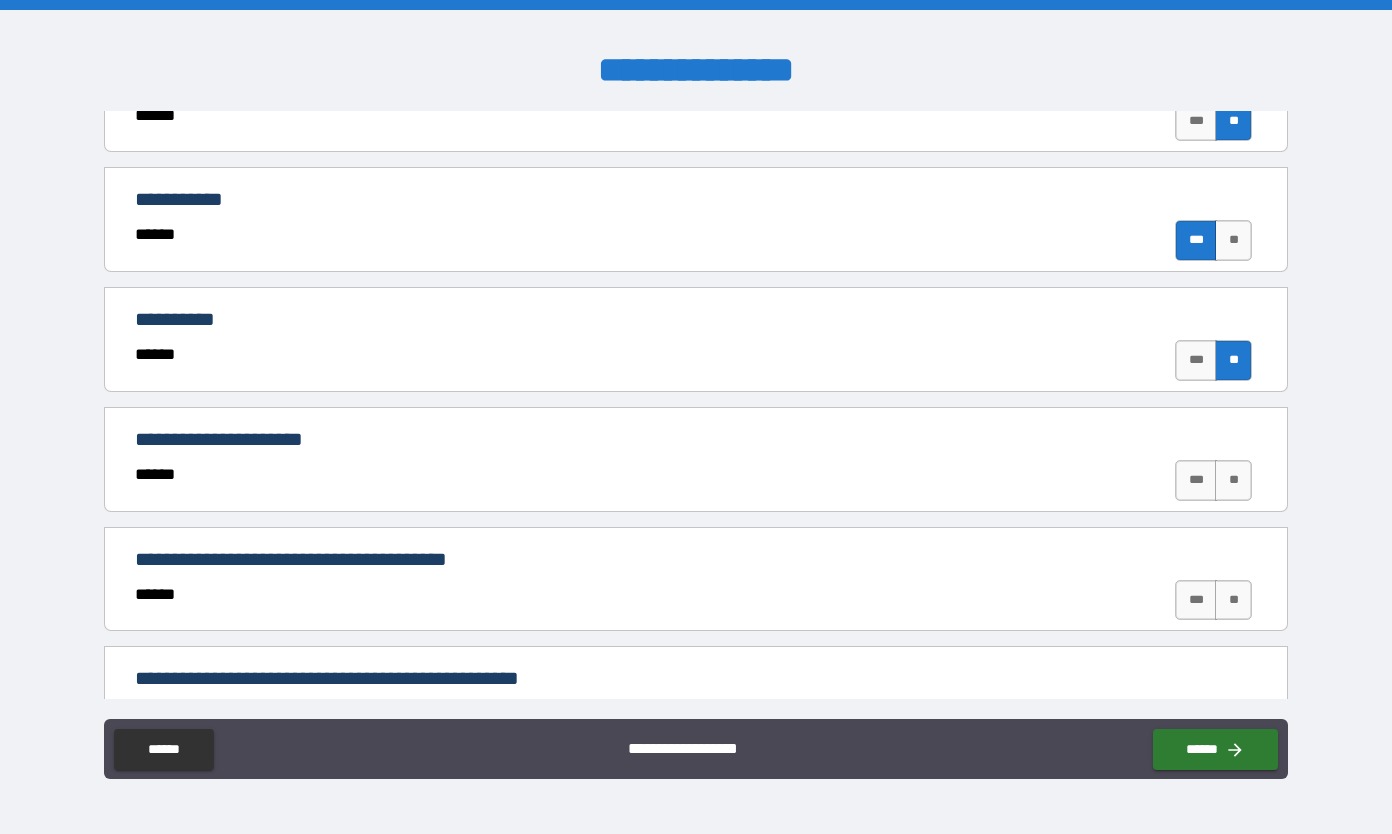 scroll, scrollTop: 625, scrollLeft: 0, axis: vertical 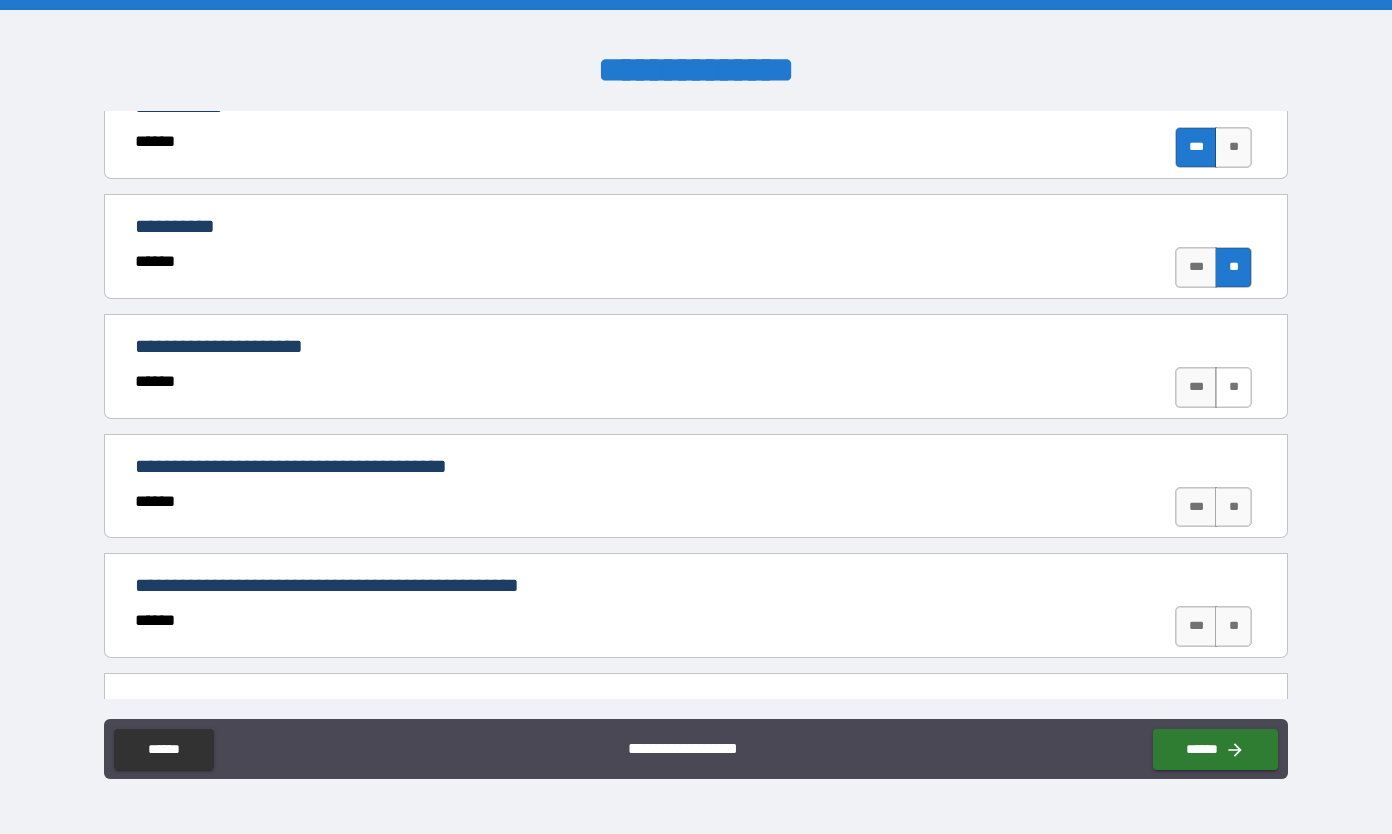 click on "**" at bounding box center (1233, 387) 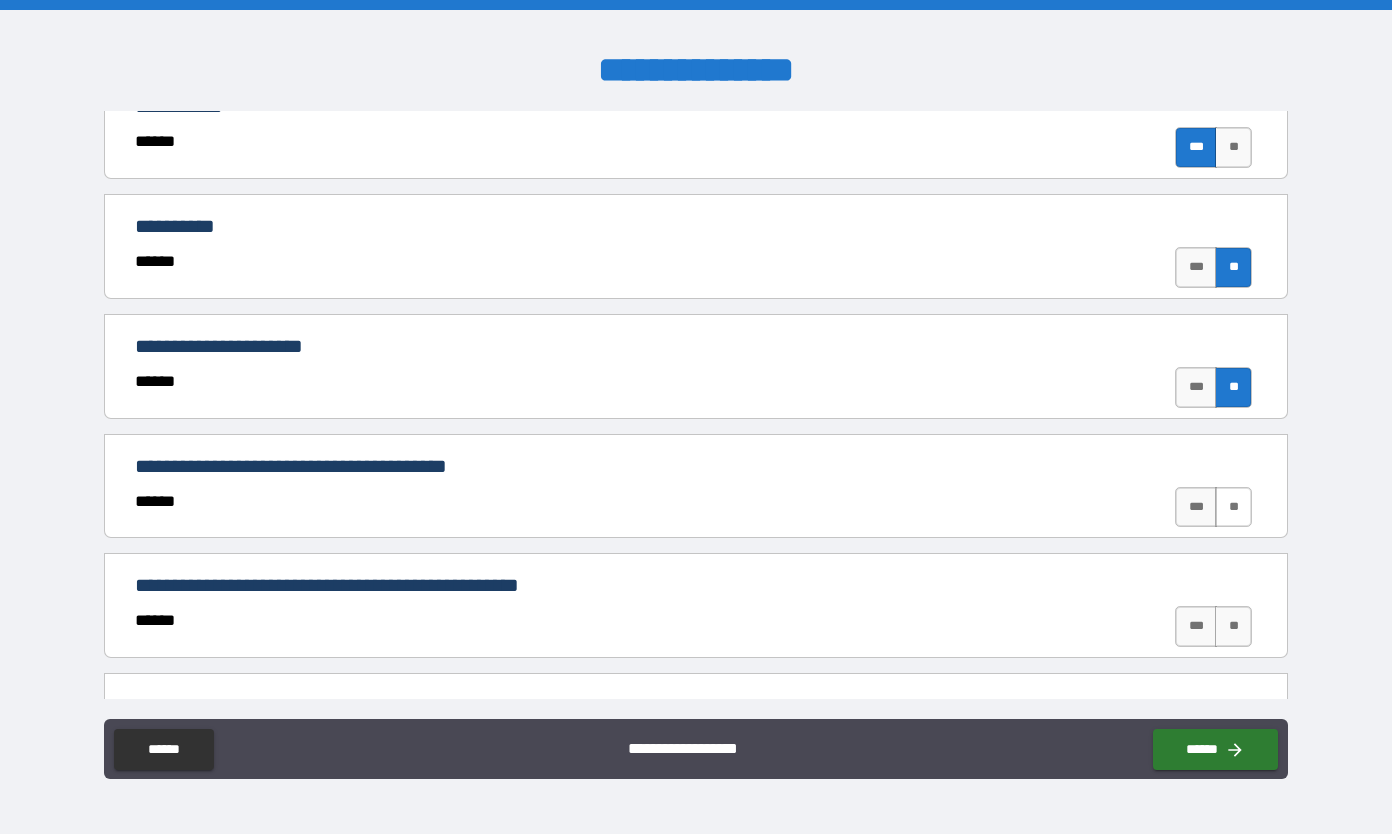 click on "**" at bounding box center (1233, 507) 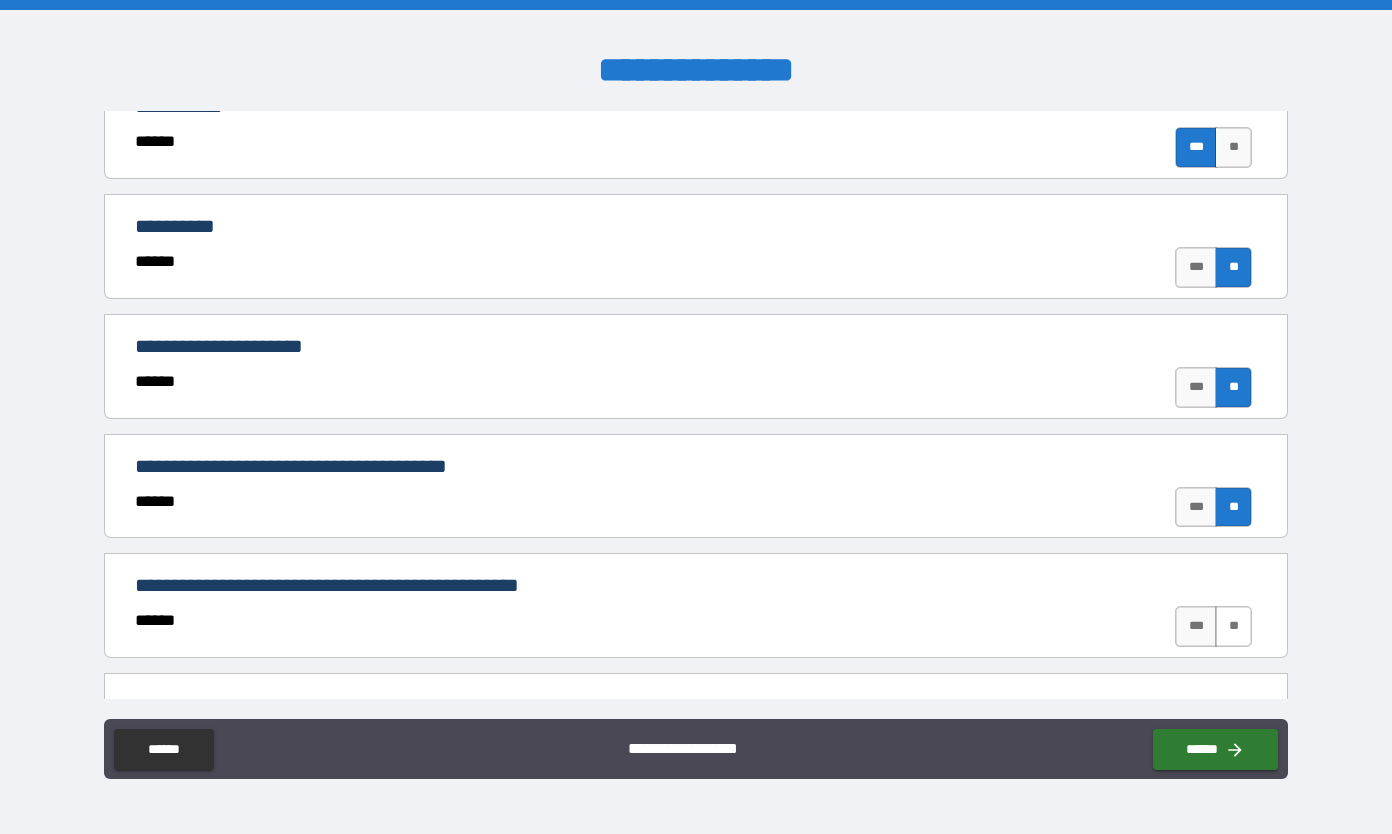 click on "**" at bounding box center [1233, 626] 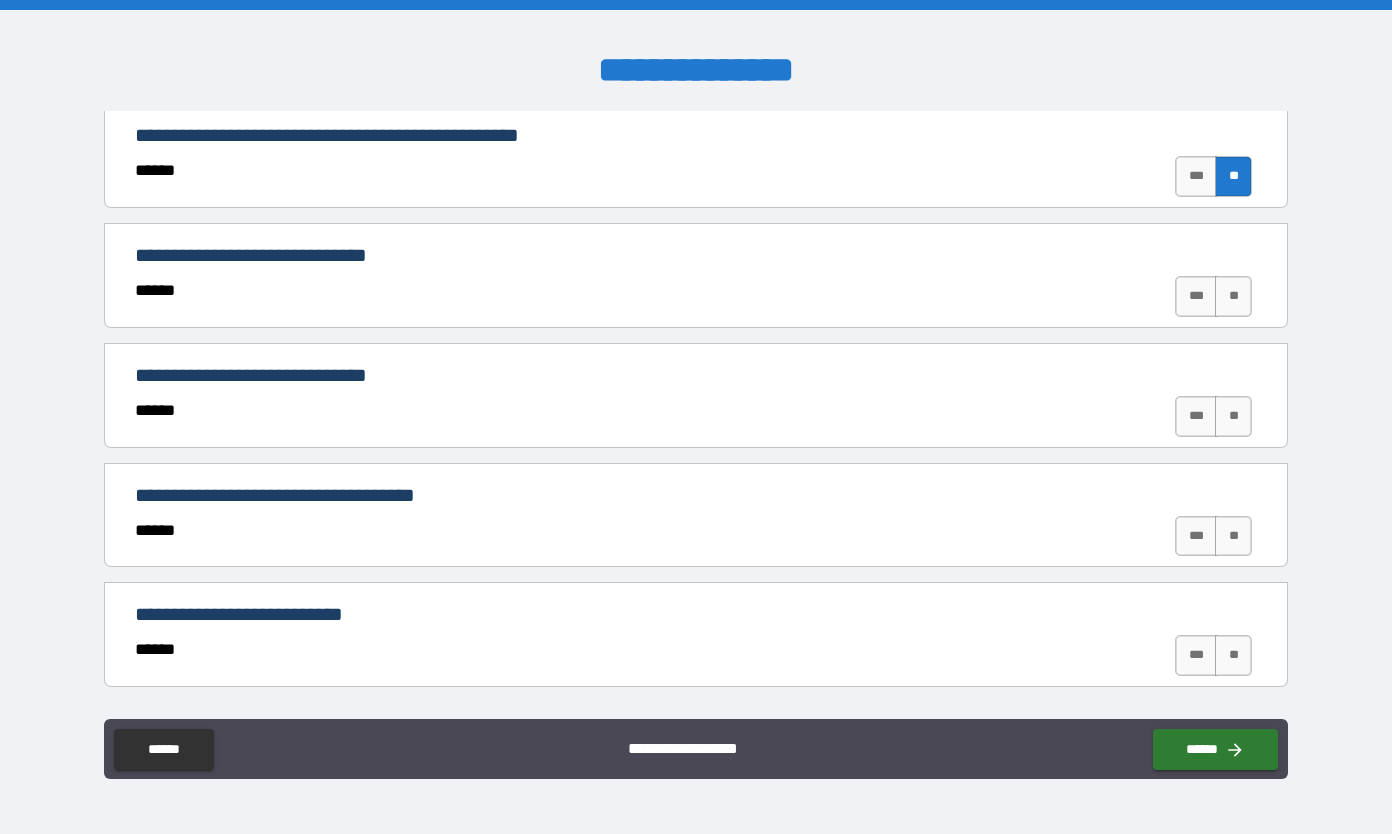 scroll, scrollTop: 1108, scrollLeft: 0, axis: vertical 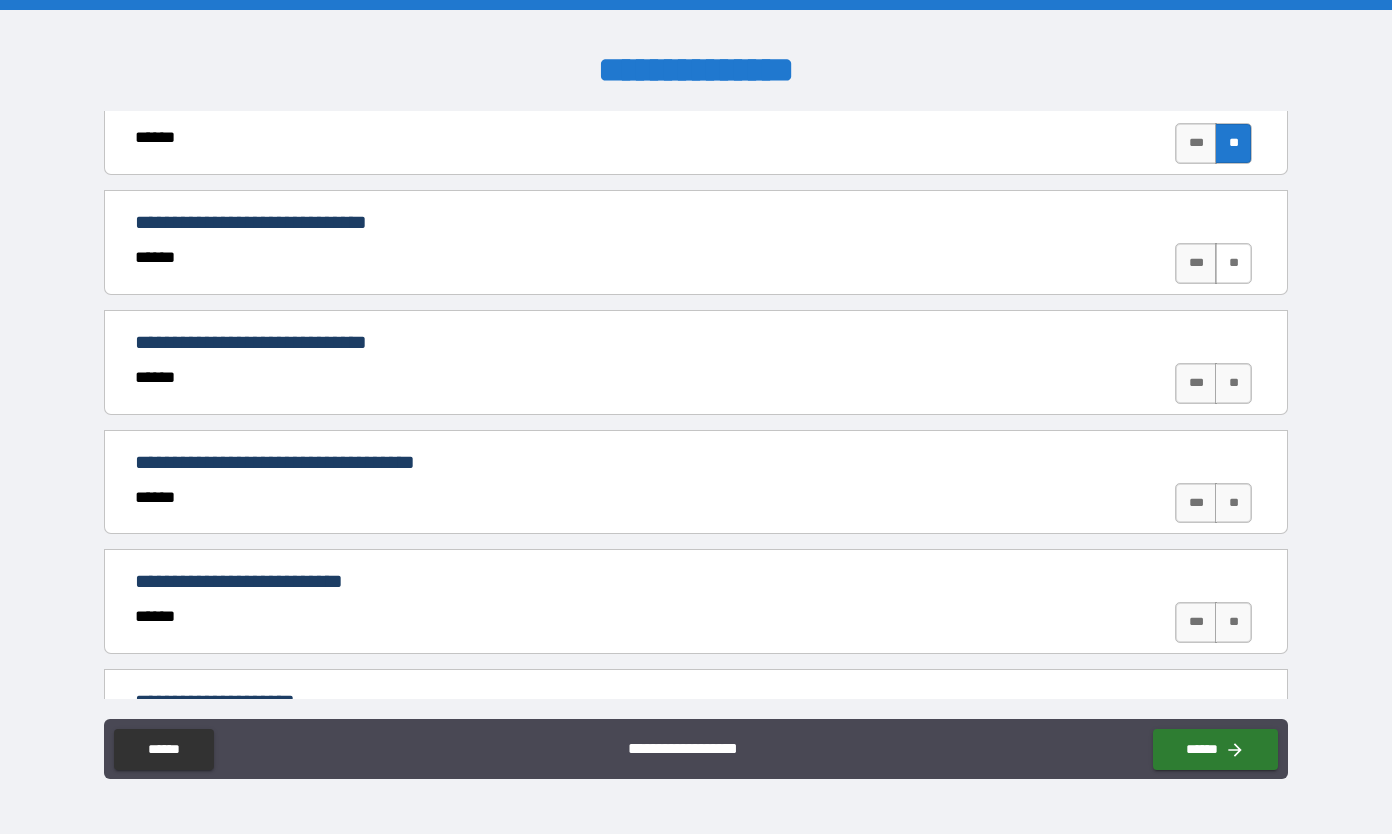 click on "**" at bounding box center (1233, 263) 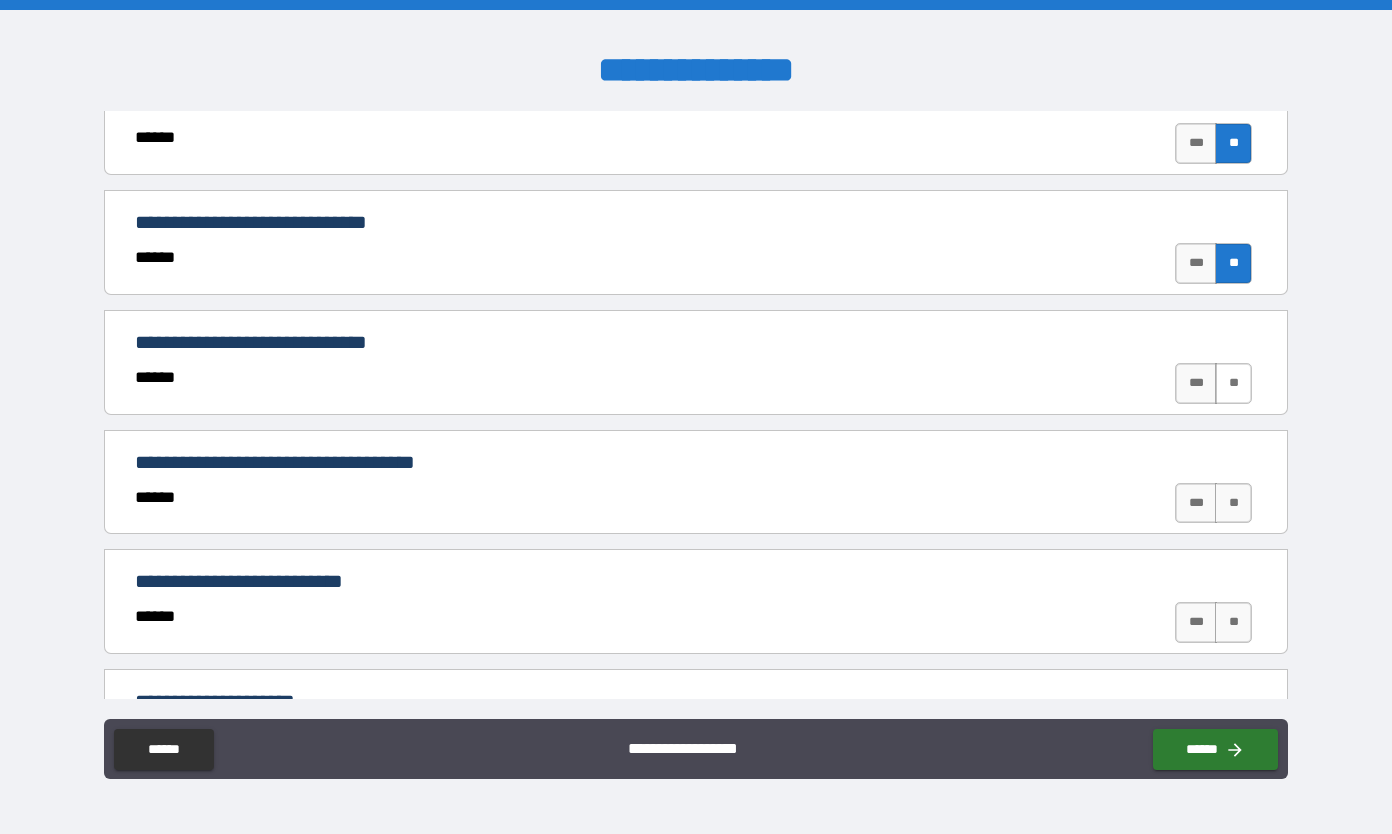 click on "**" at bounding box center [1233, 383] 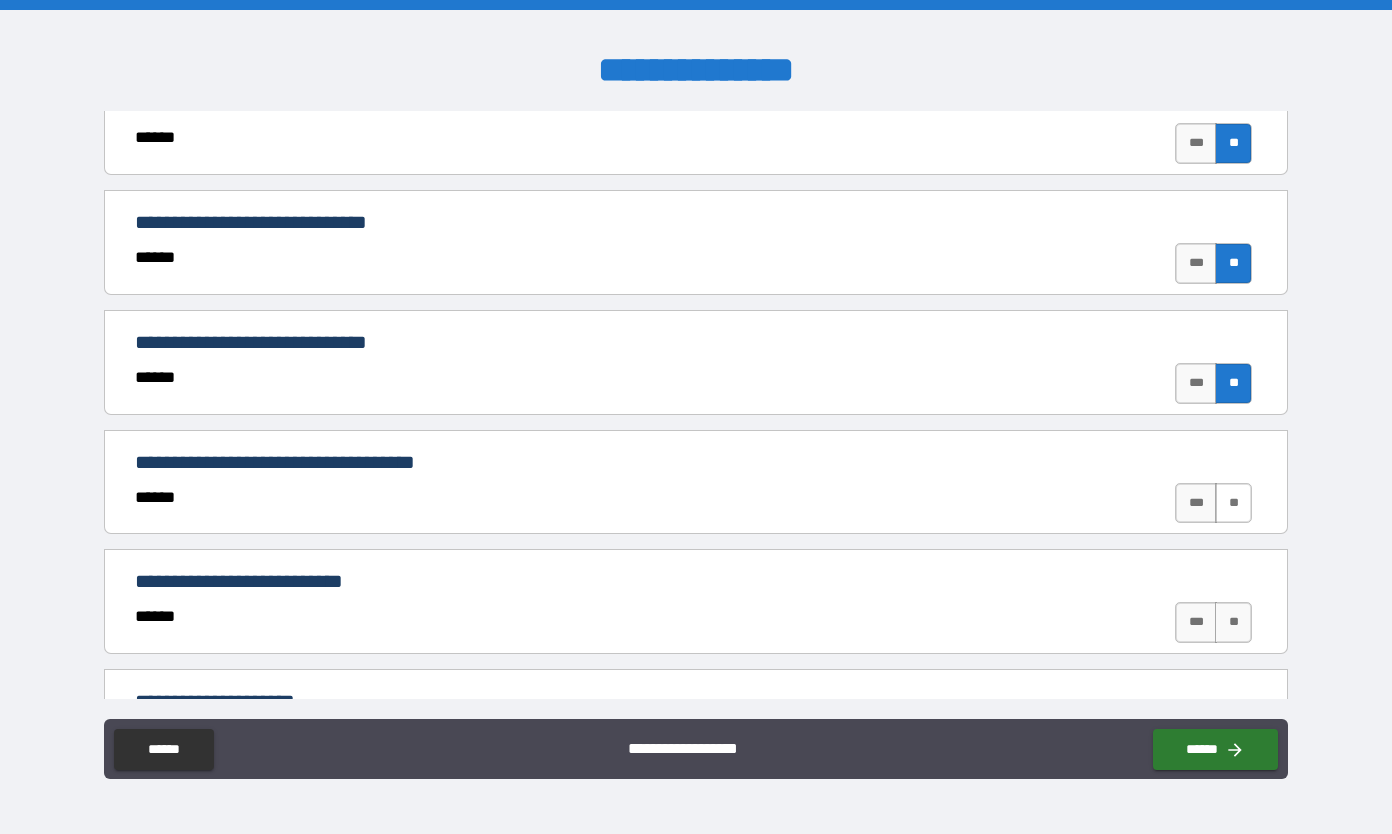 click on "**" at bounding box center (1233, 503) 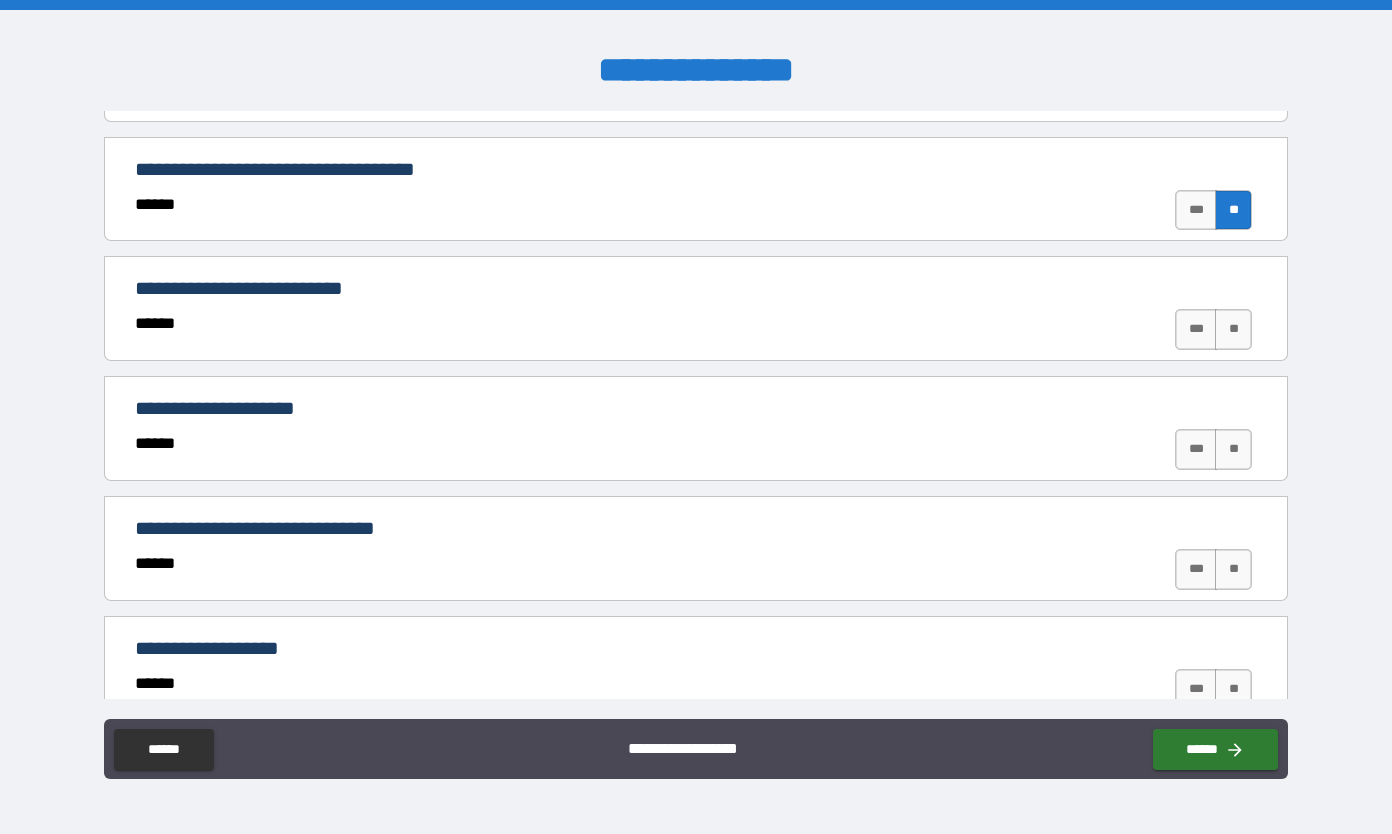 scroll, scrollTop: 1403, scrollLeft: 0, axis: vertical 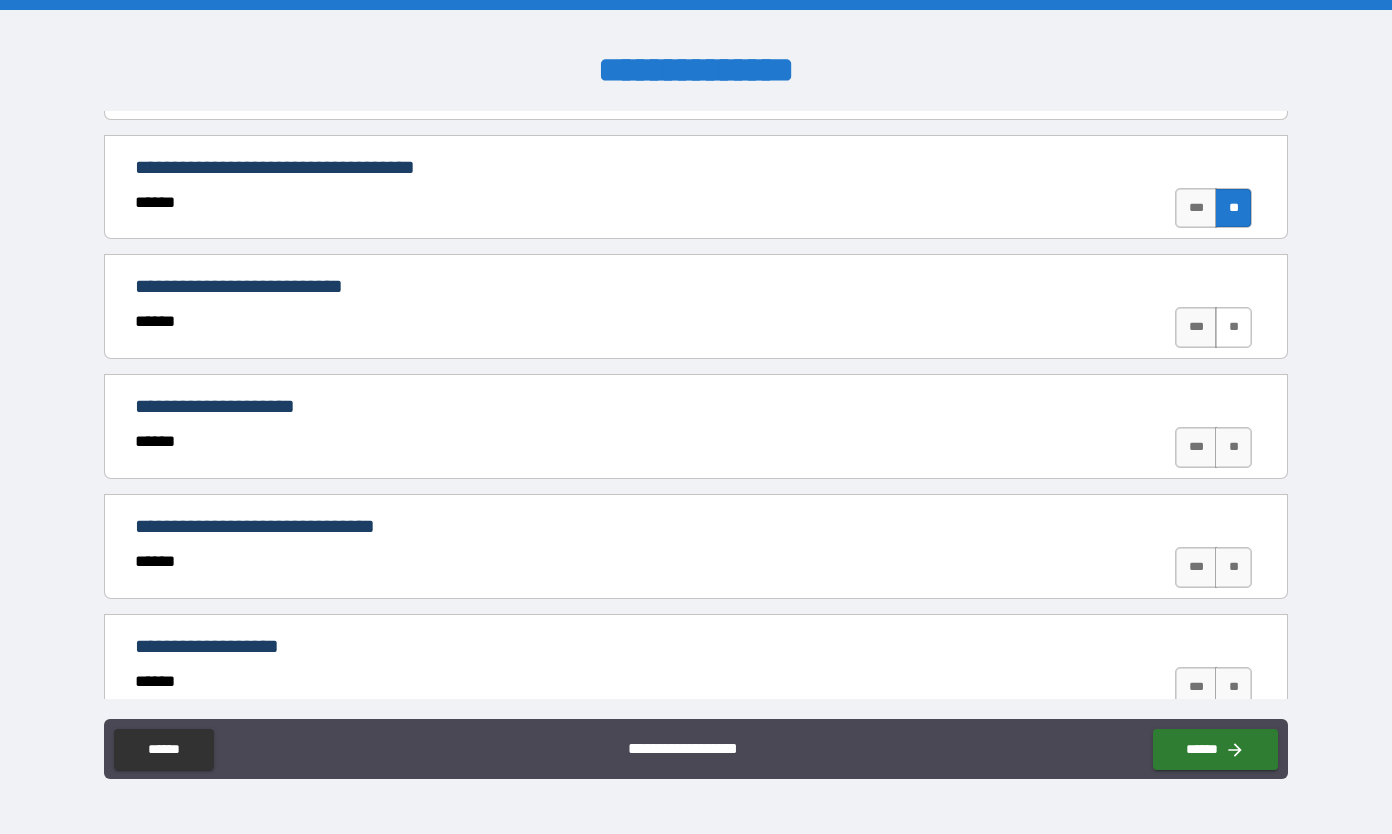click on "**" at bounding box center (1233, 327) 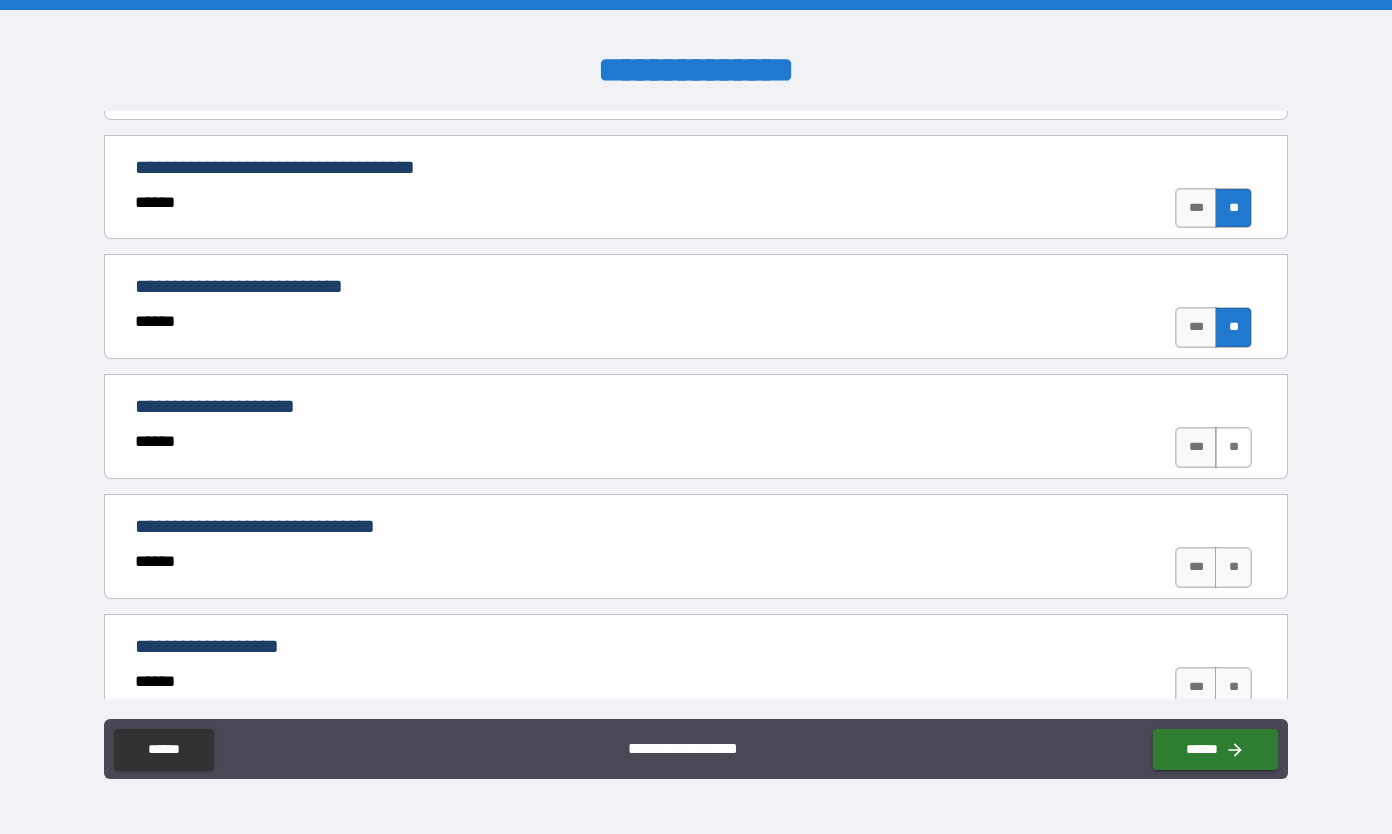click on "**" at bounding box center [1233, 447] 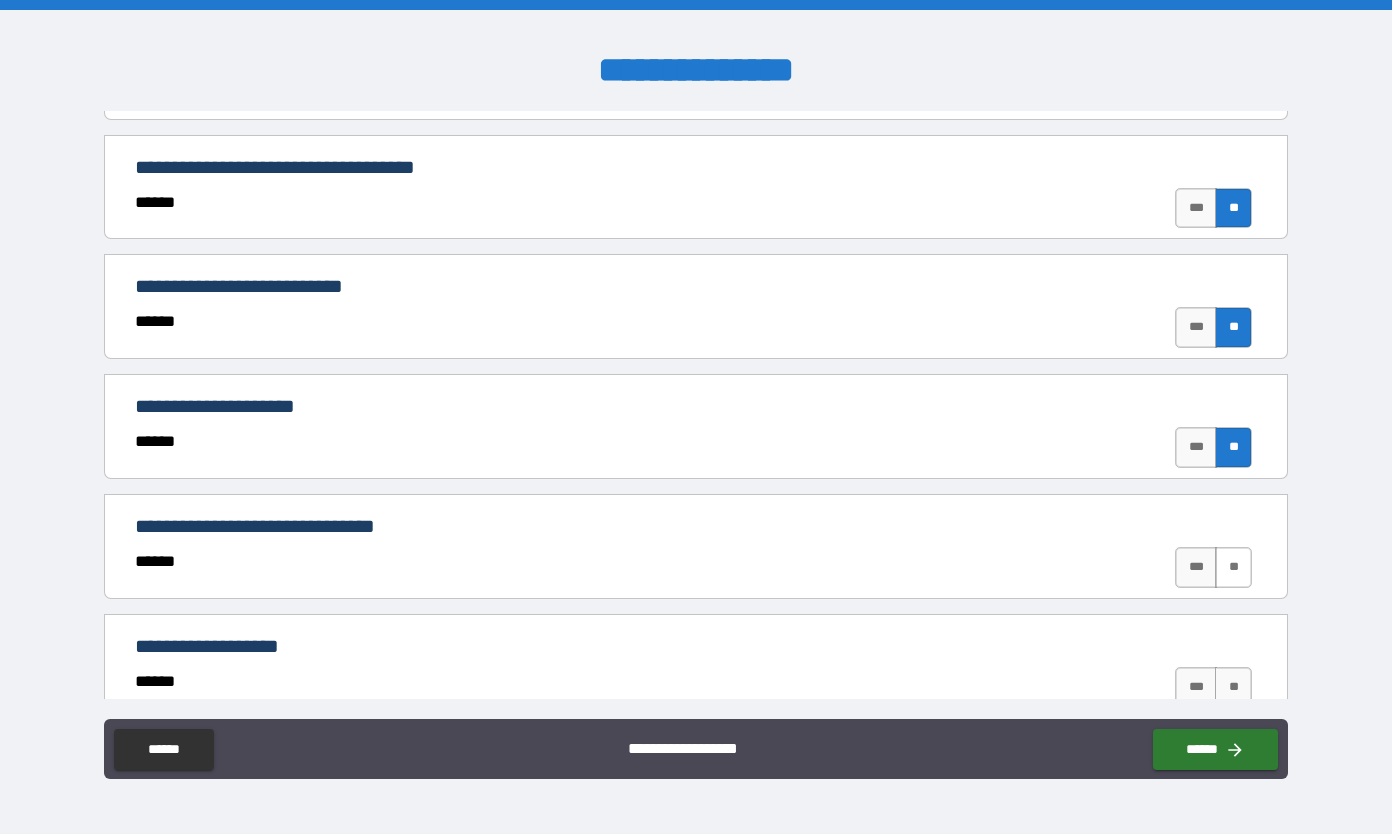 click on "**" at bounding box center (1233, 567) 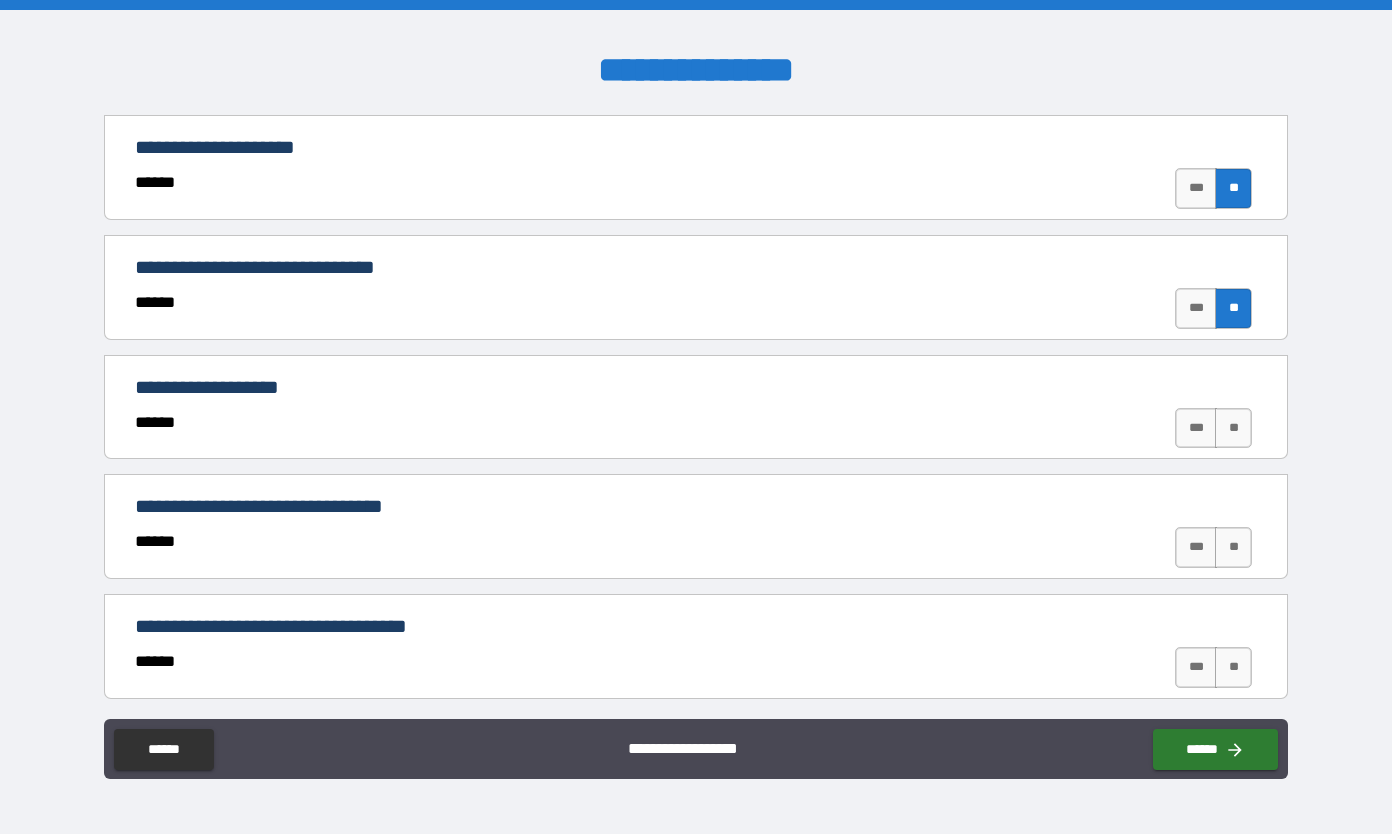 scroll, scrollTop: 1697, scrollLeft: 0, axis: vertical 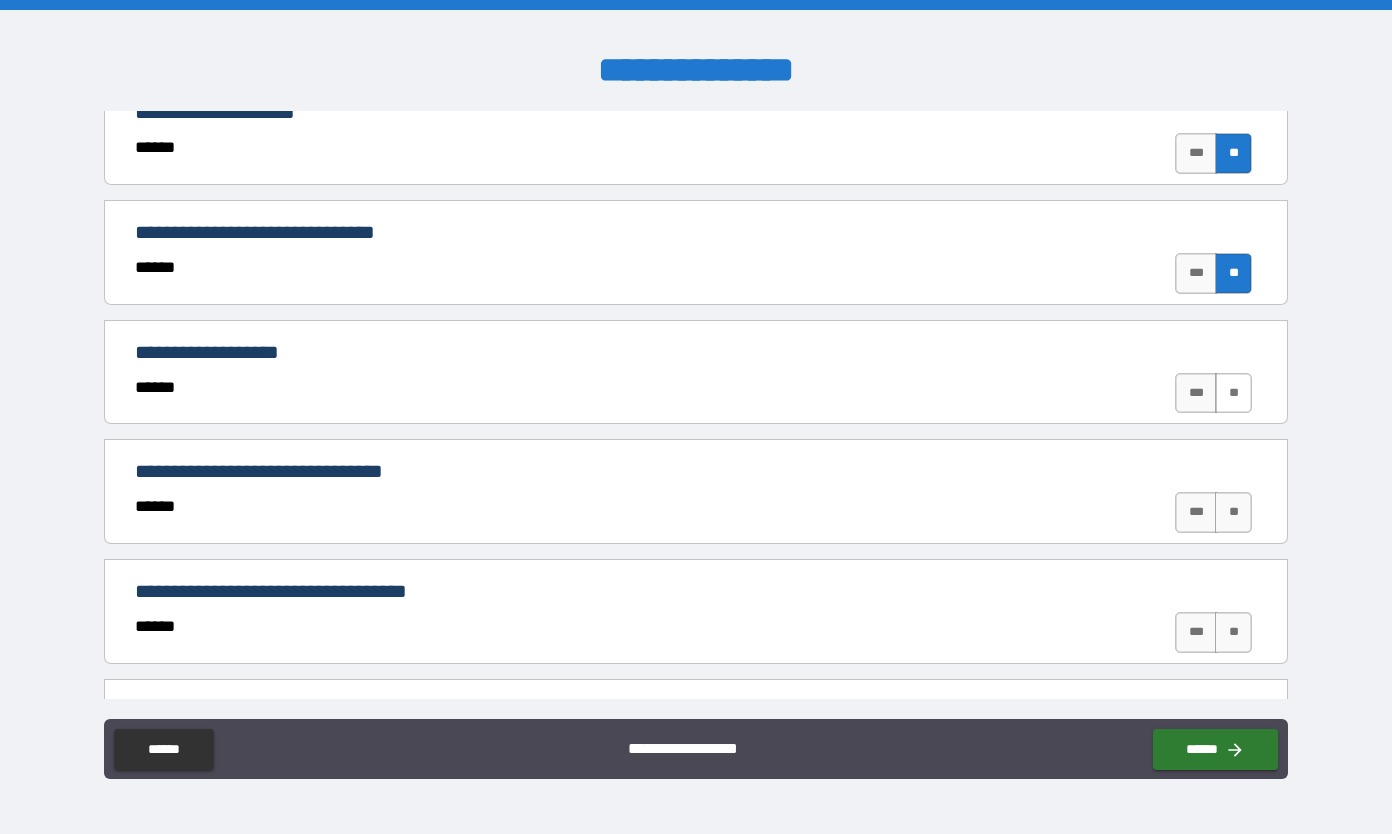 click on "**" at bounding box center [1233, 393] 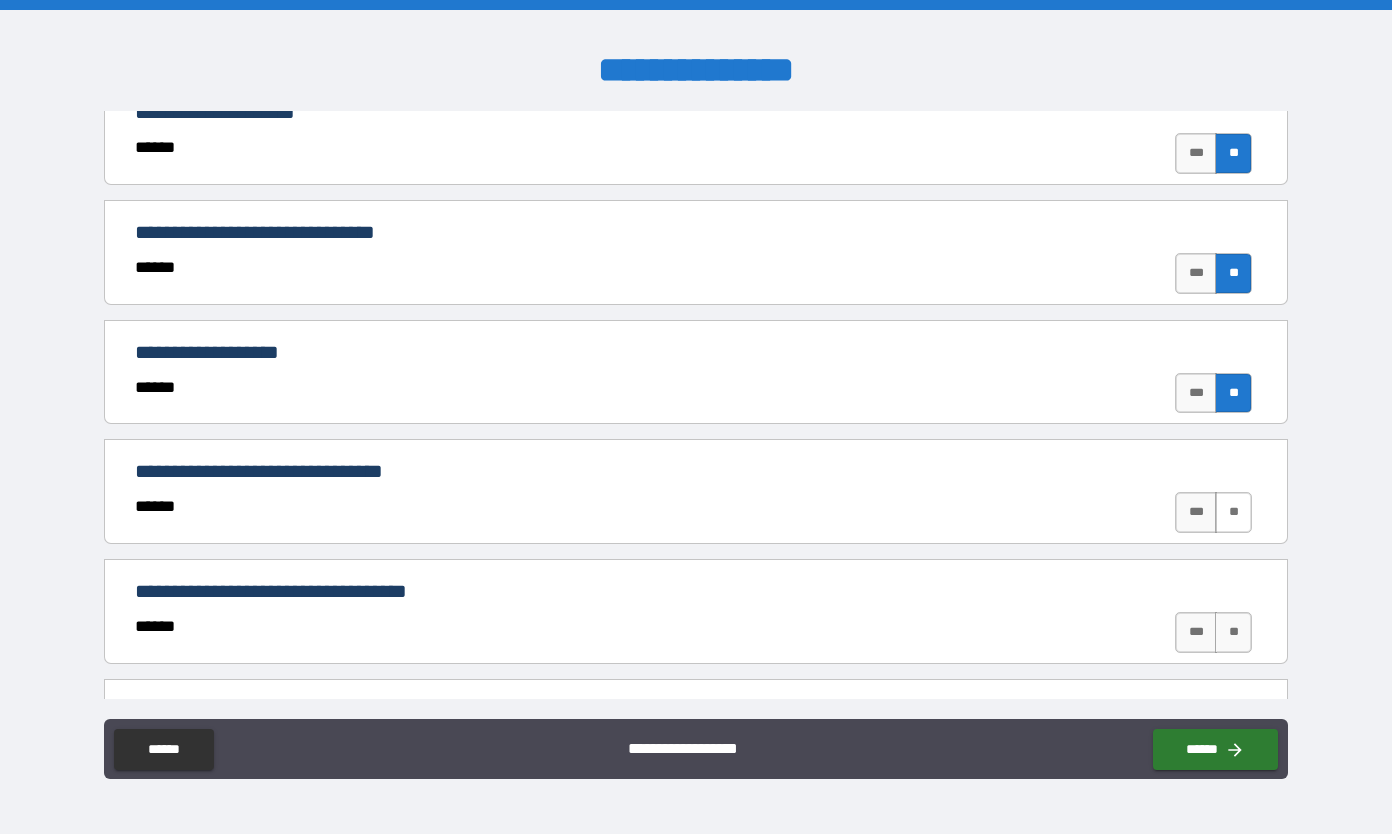 click on "**" at bounding box center [1233, 512] 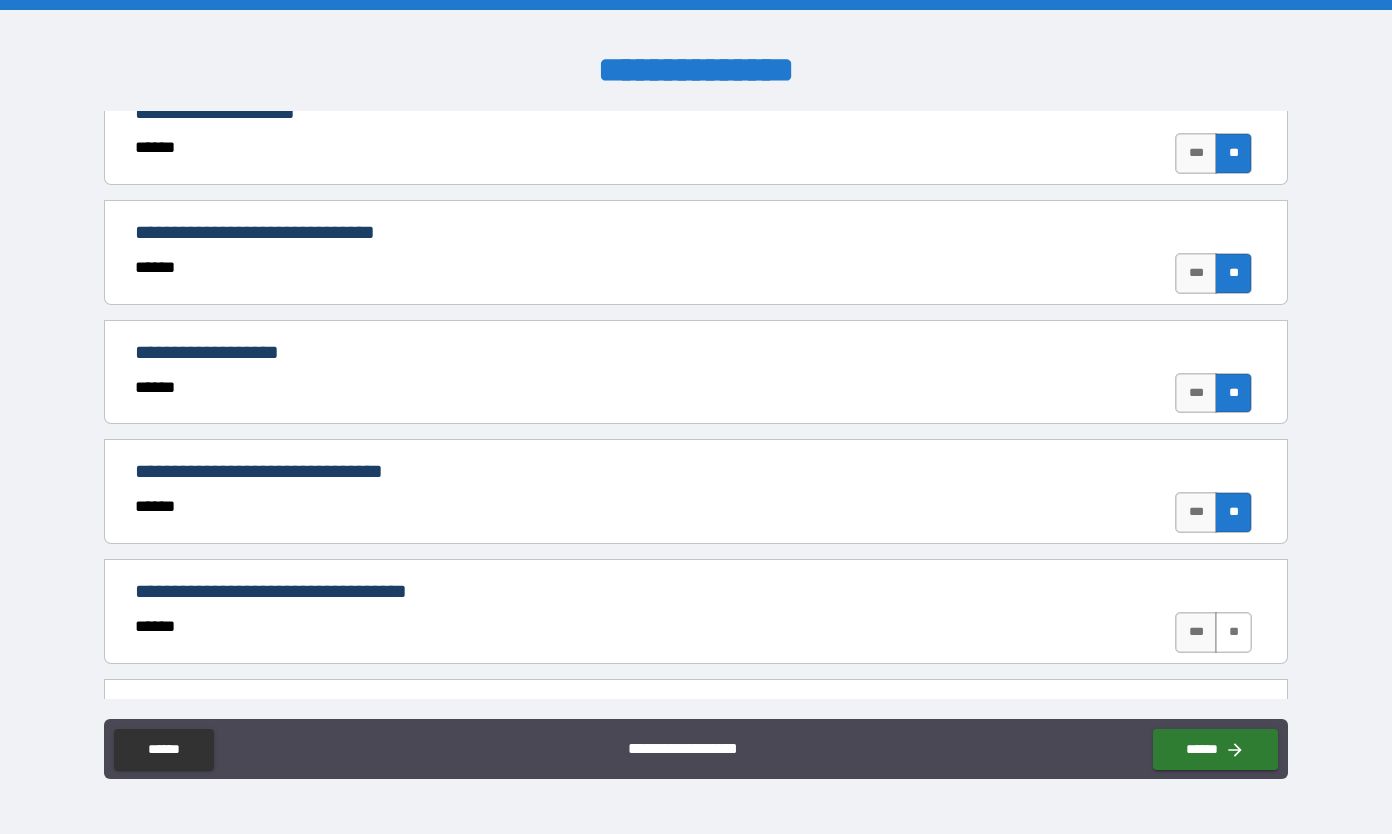 click on "**" at bounding box center (1233, 632) 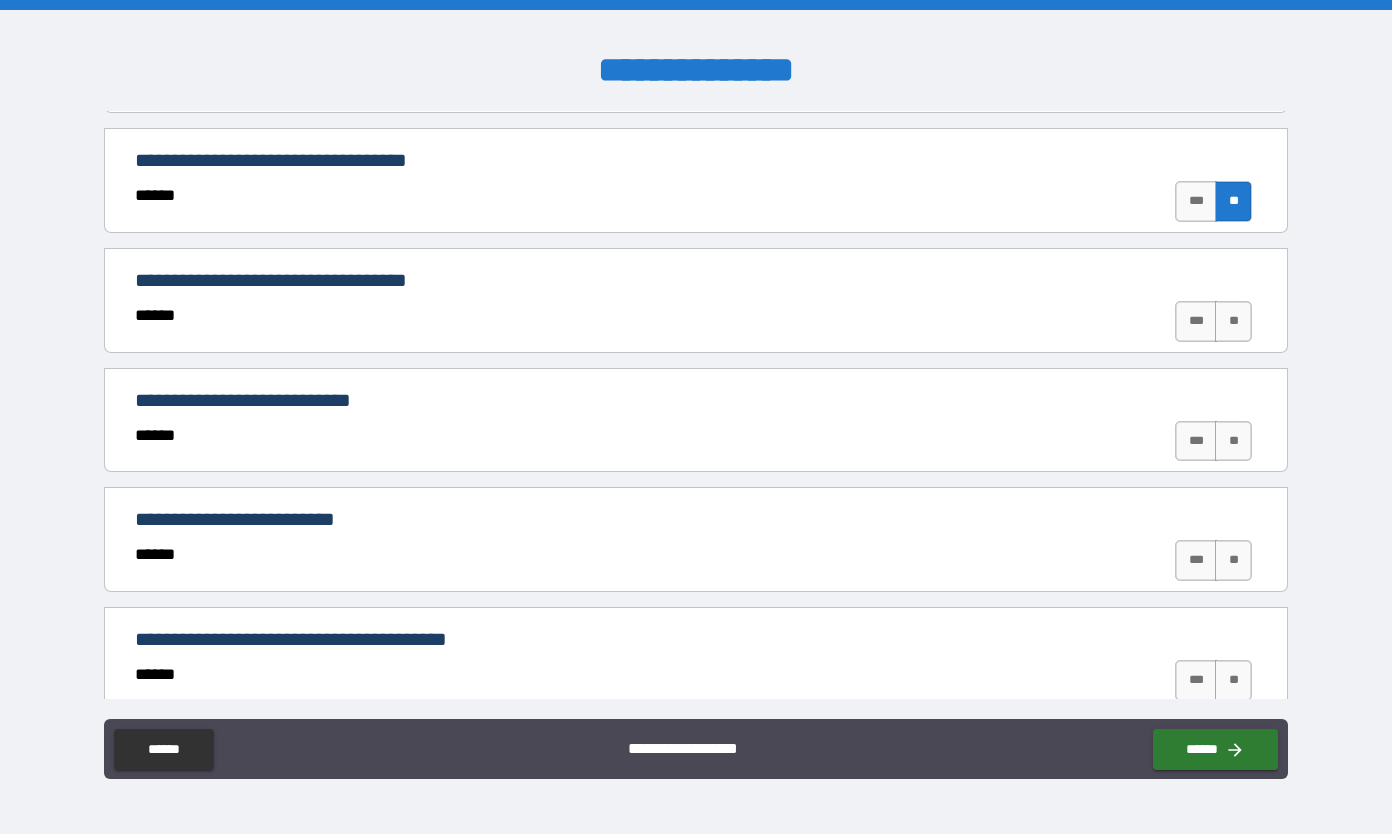 scroll, scrollTop: 2134, scrollLeft: 0, axis: vertical 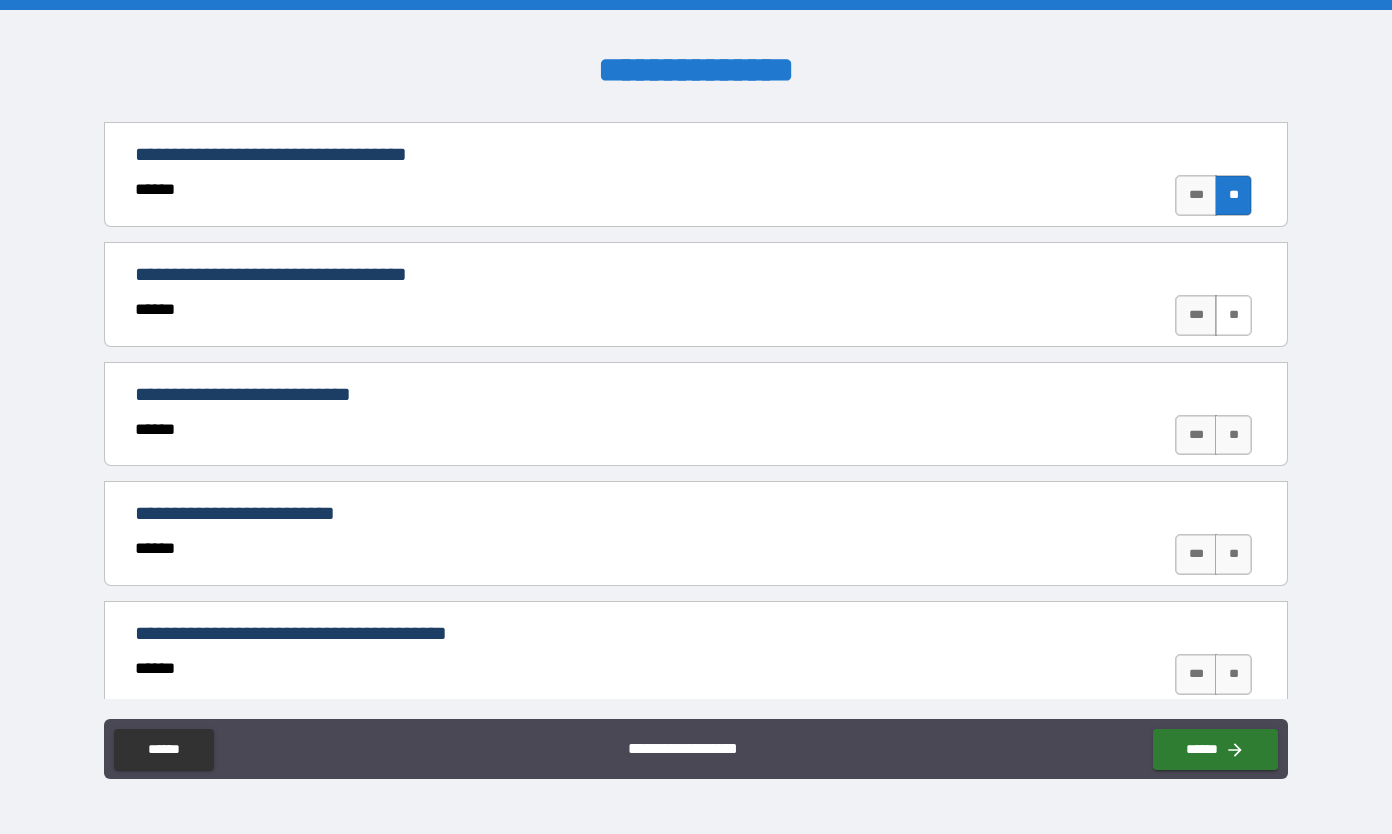 click on "**" at bounding box center (1233, 315) 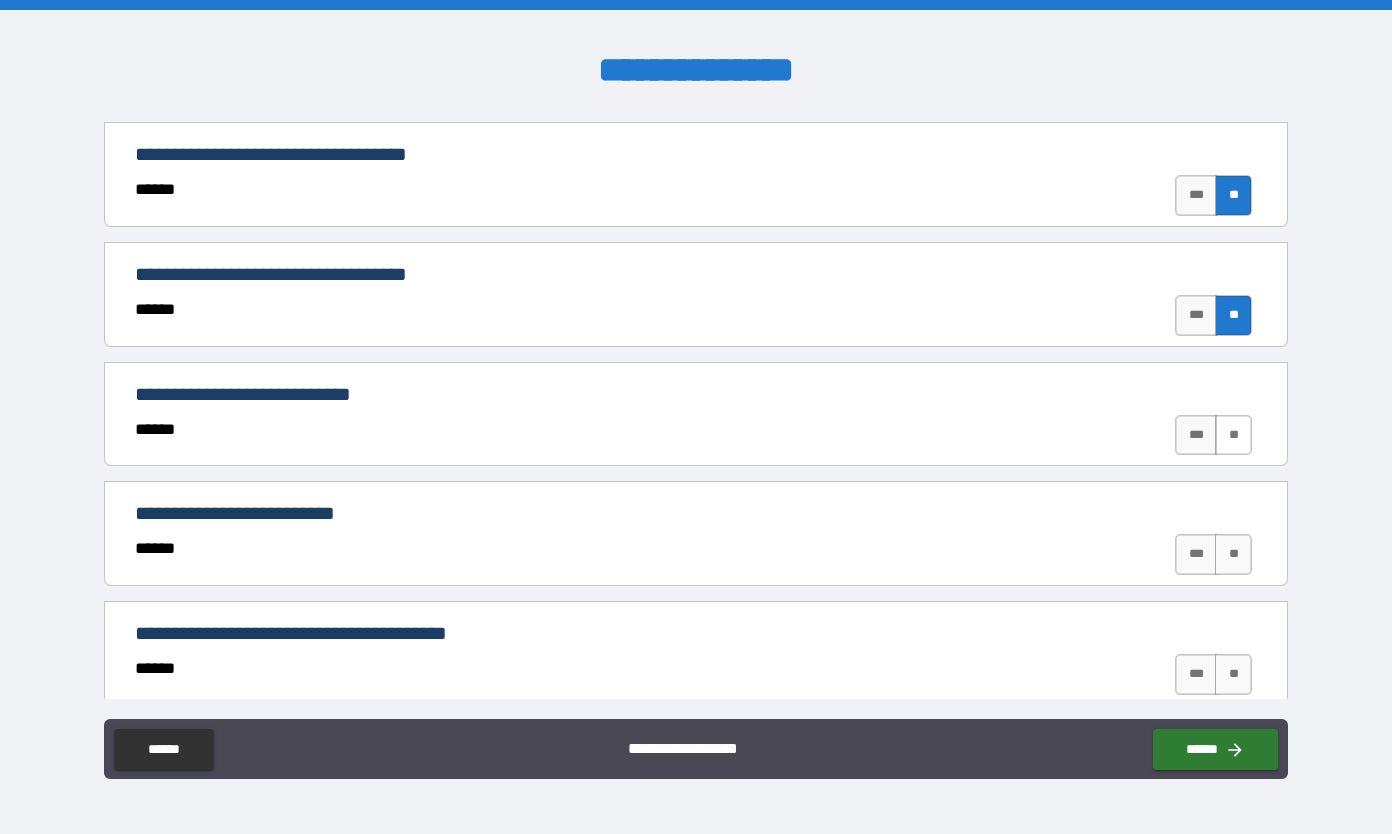 click on "**" at bounding box center (1233, 435) 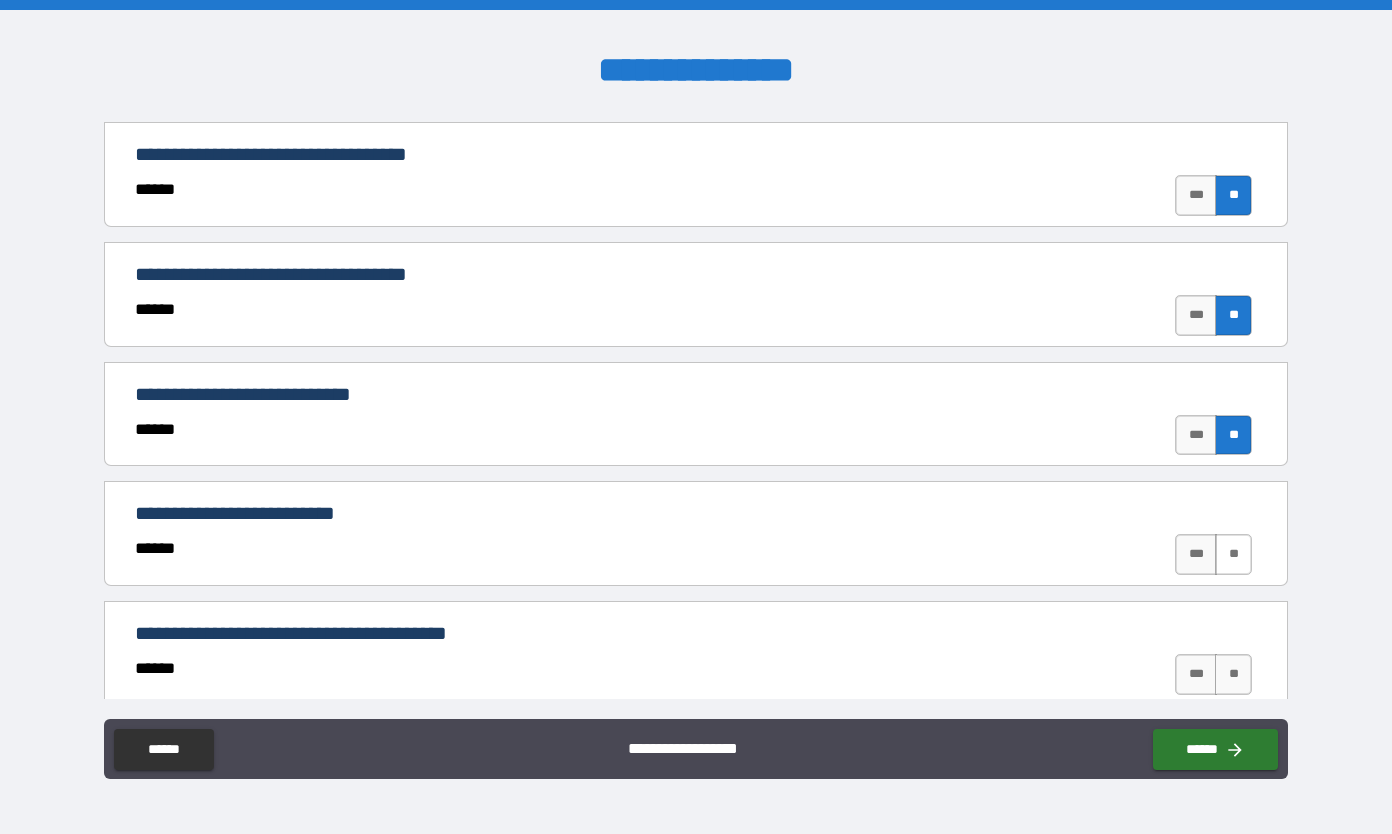 click on "**" at bounding box center [1233, 554] 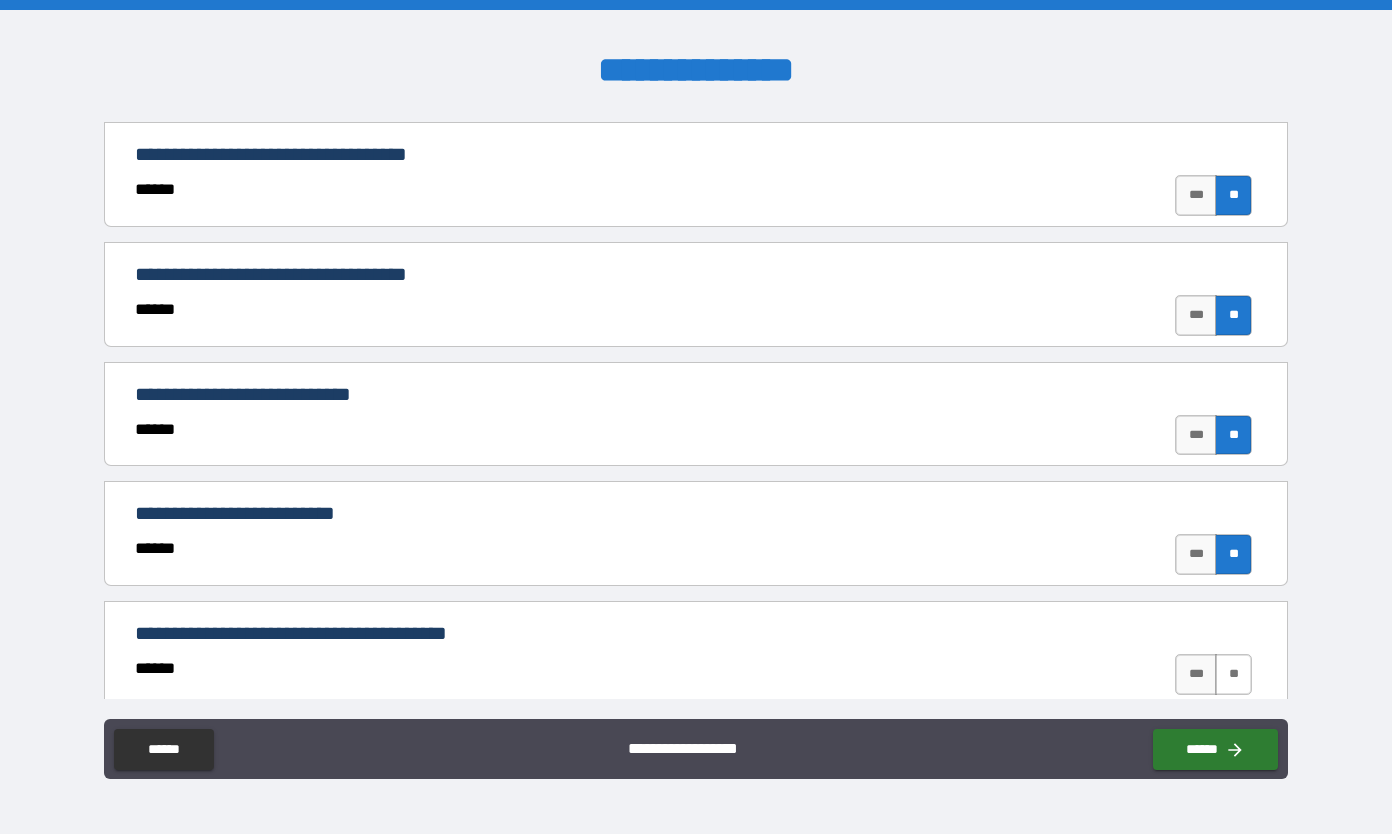click on "**" at bounding box center (1233, 674) 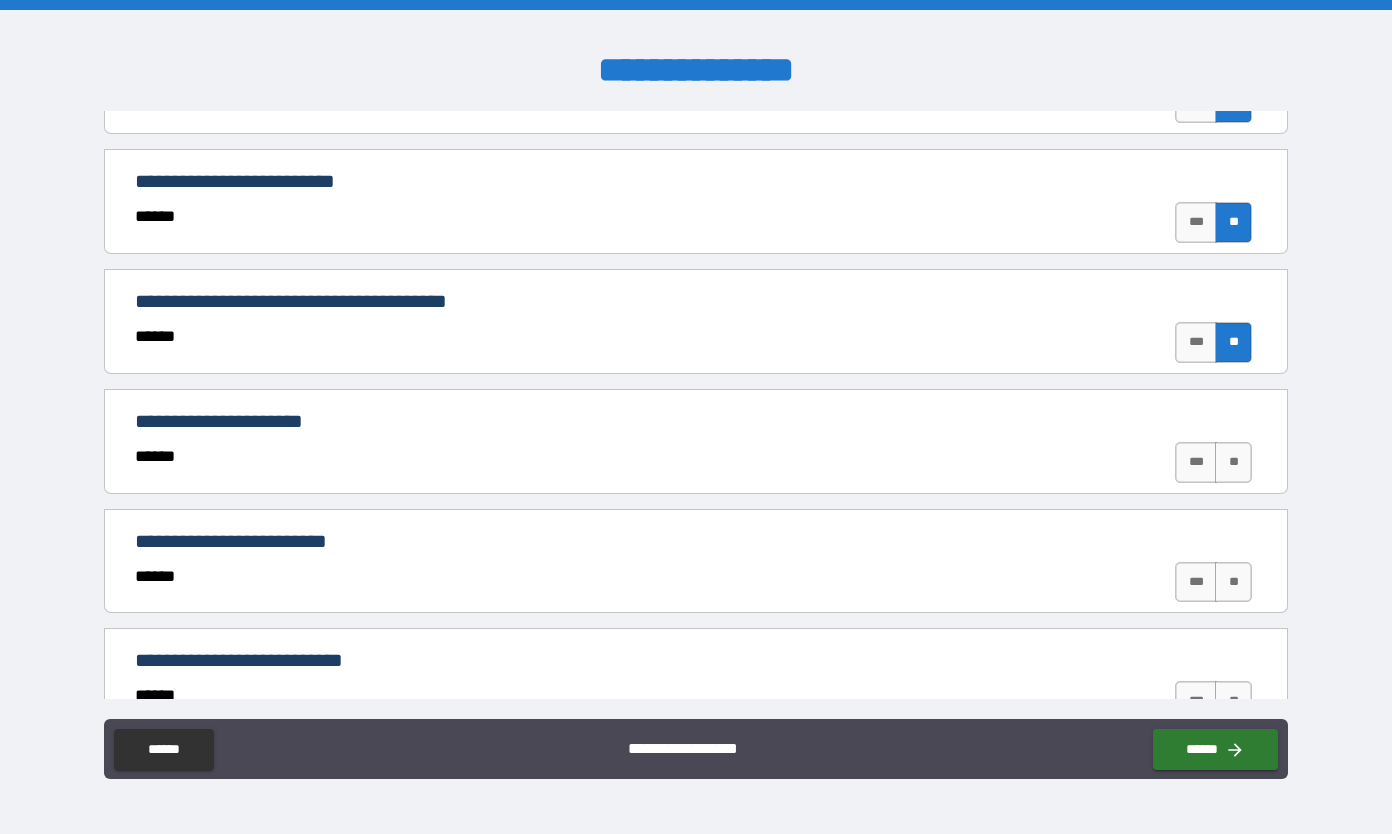 scroll, scrollTop: 2466, scrollLeft: 0, axis: vertical 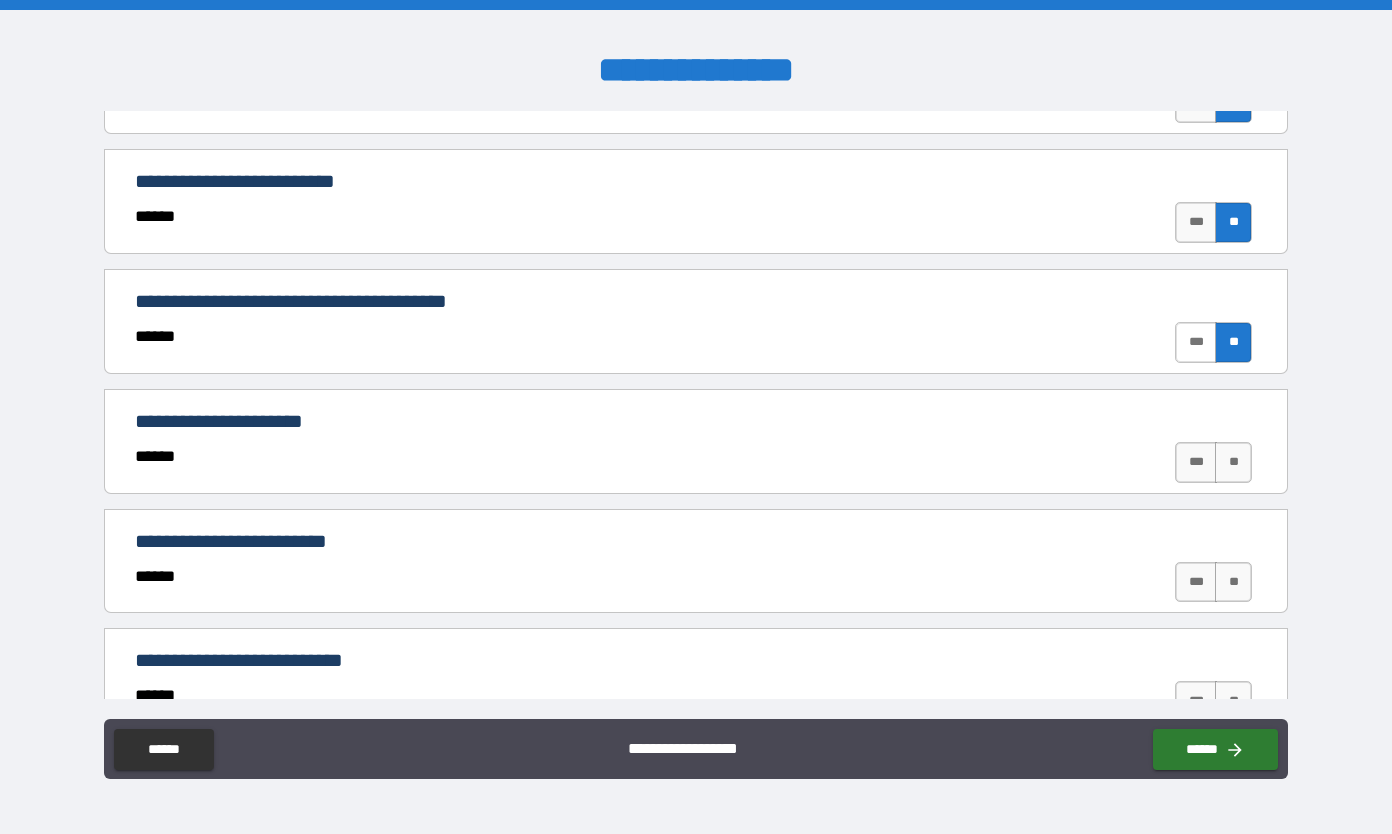 click on "***" at bounding box center (1196, 342) 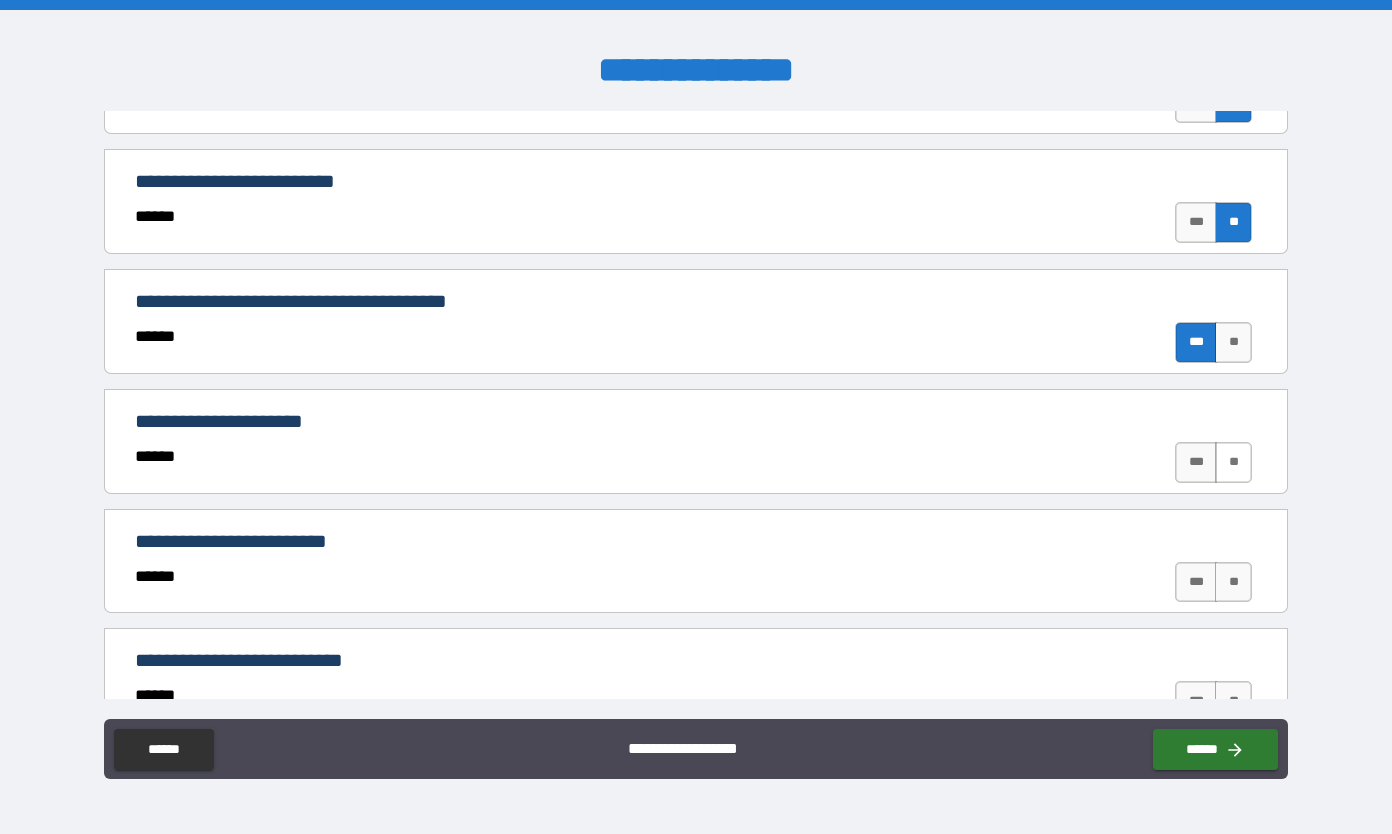 click on "**" at bounding box center (1233, 462) 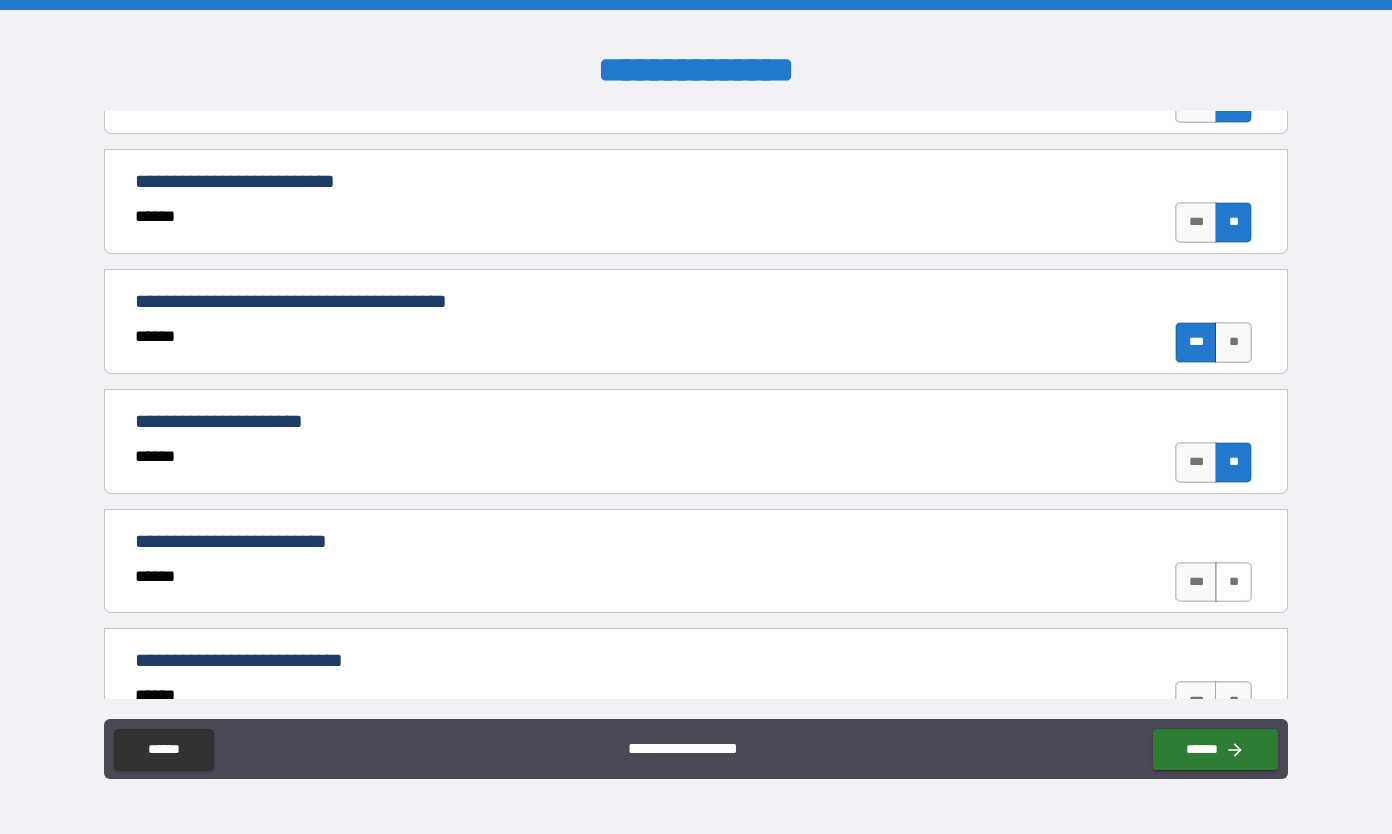 click on "**" at bounding box center (1233, 582) 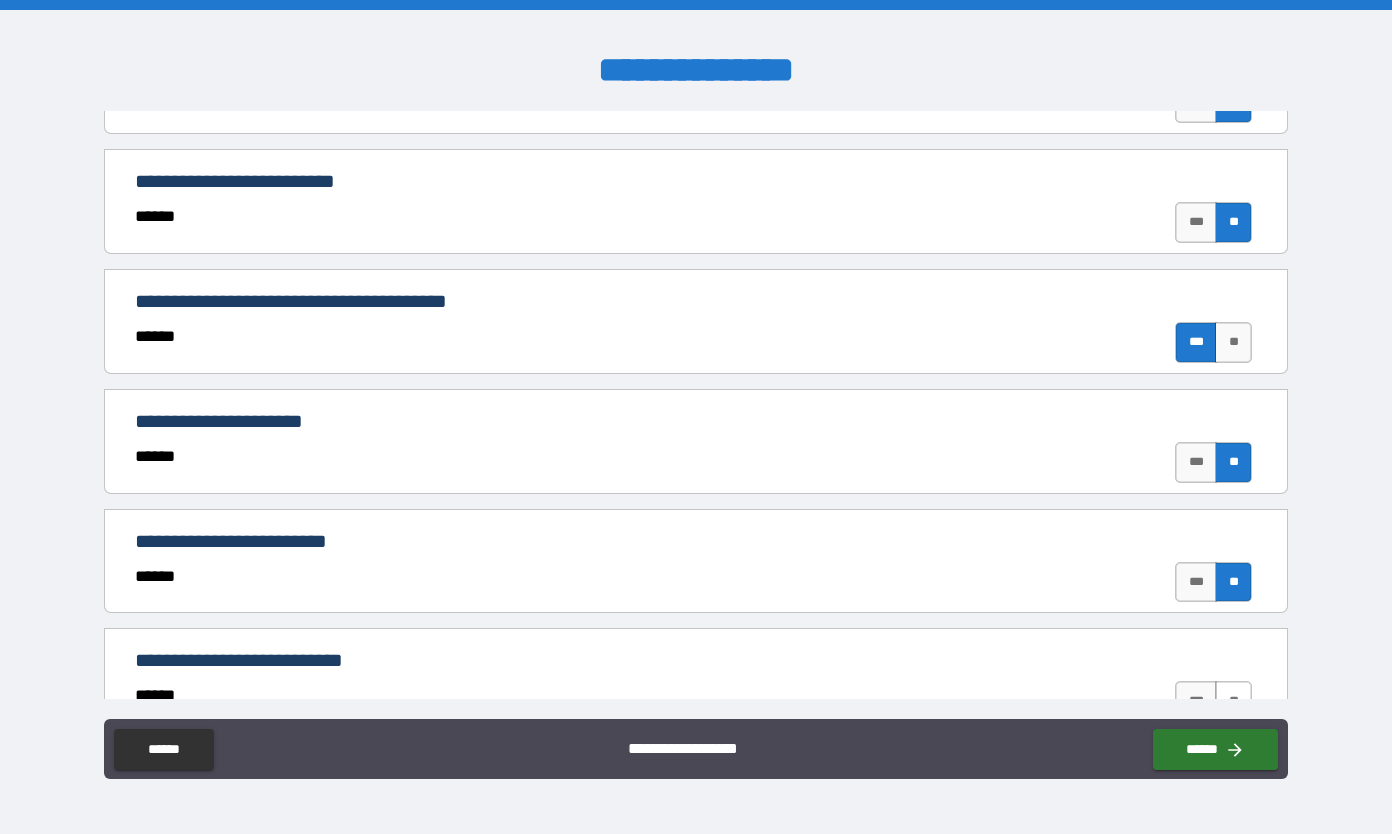 click on "**" at bounding box center (1233, 701) 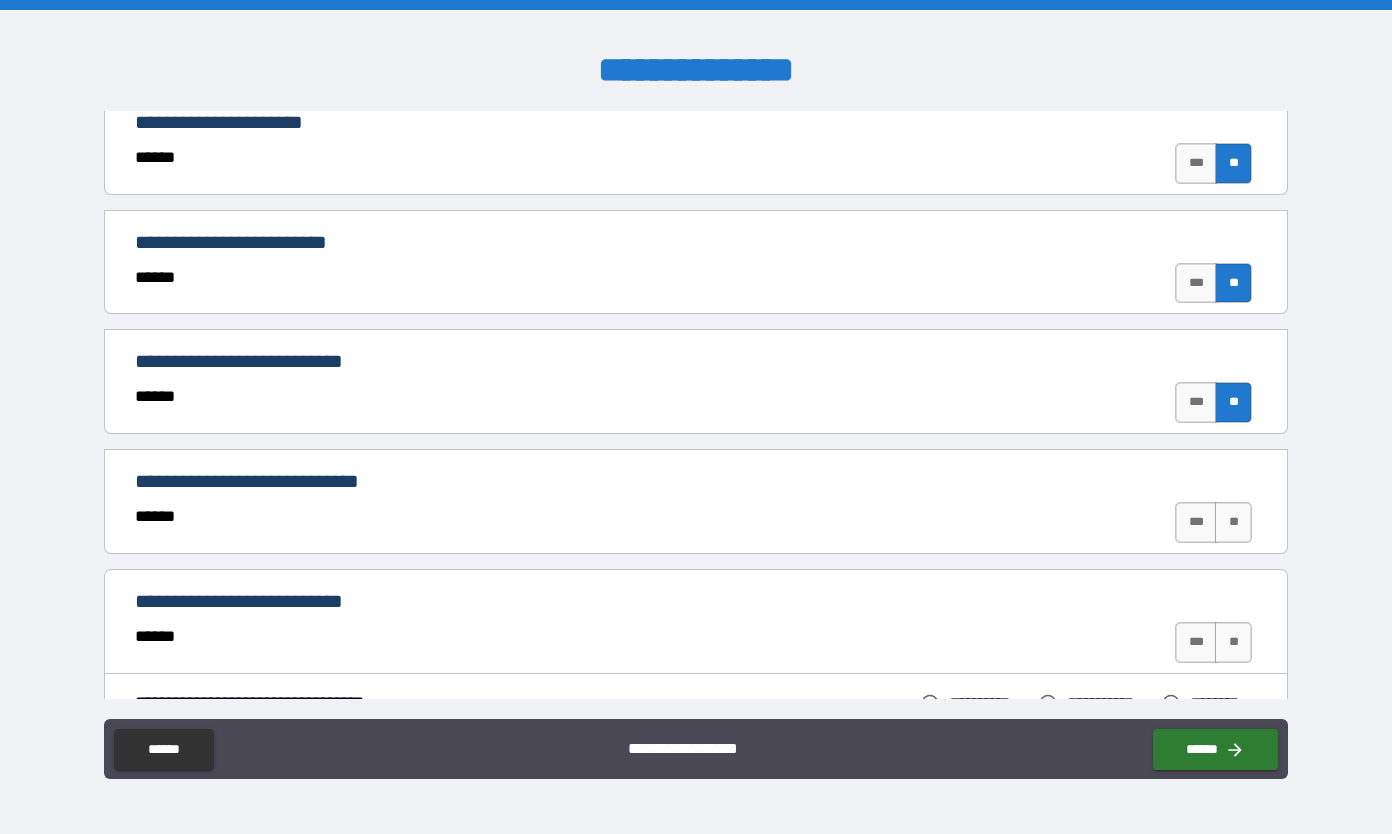 scroll, scrollTop: 2877, scrollLeft: 0, axis: vertical 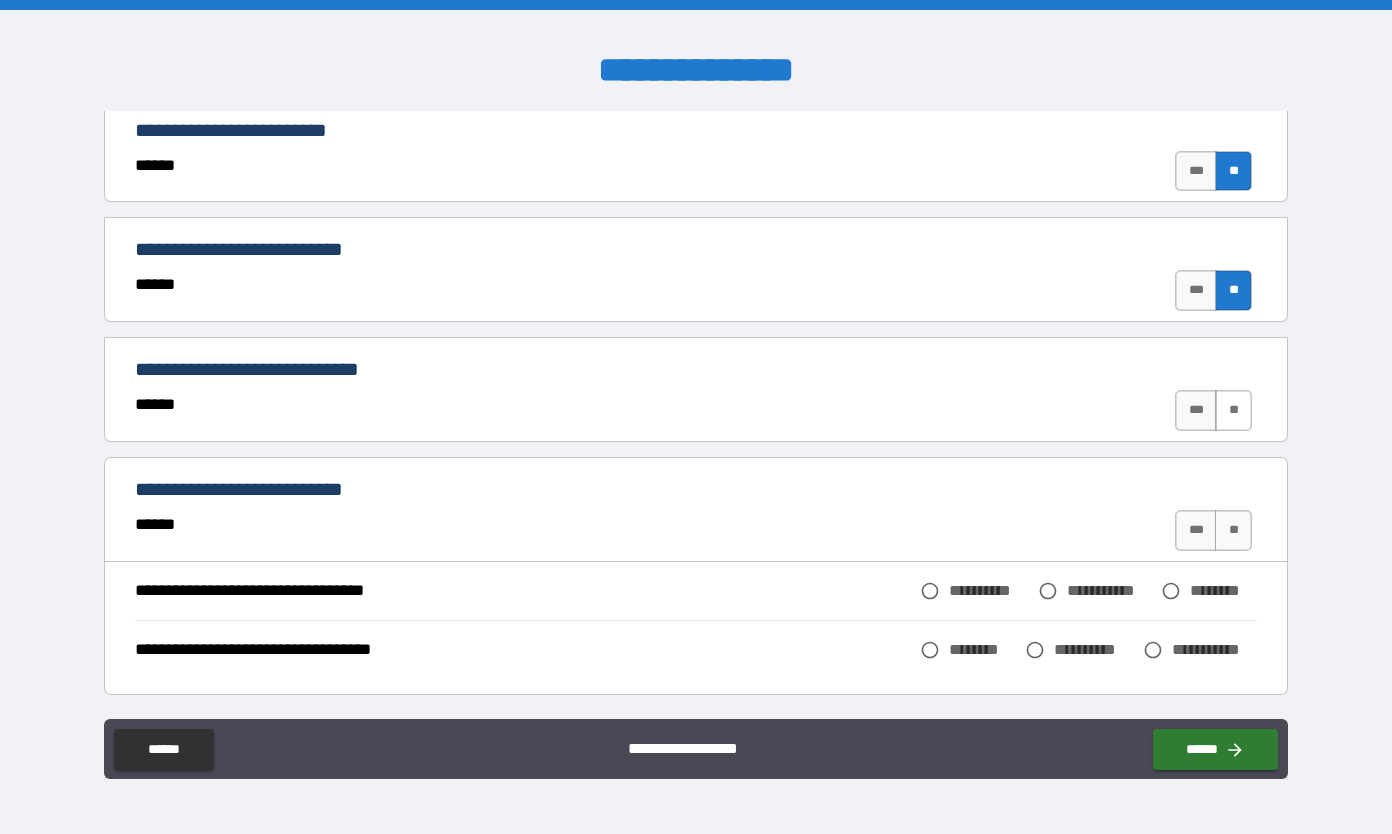 click on "**" at bounding box center [1233, 410] 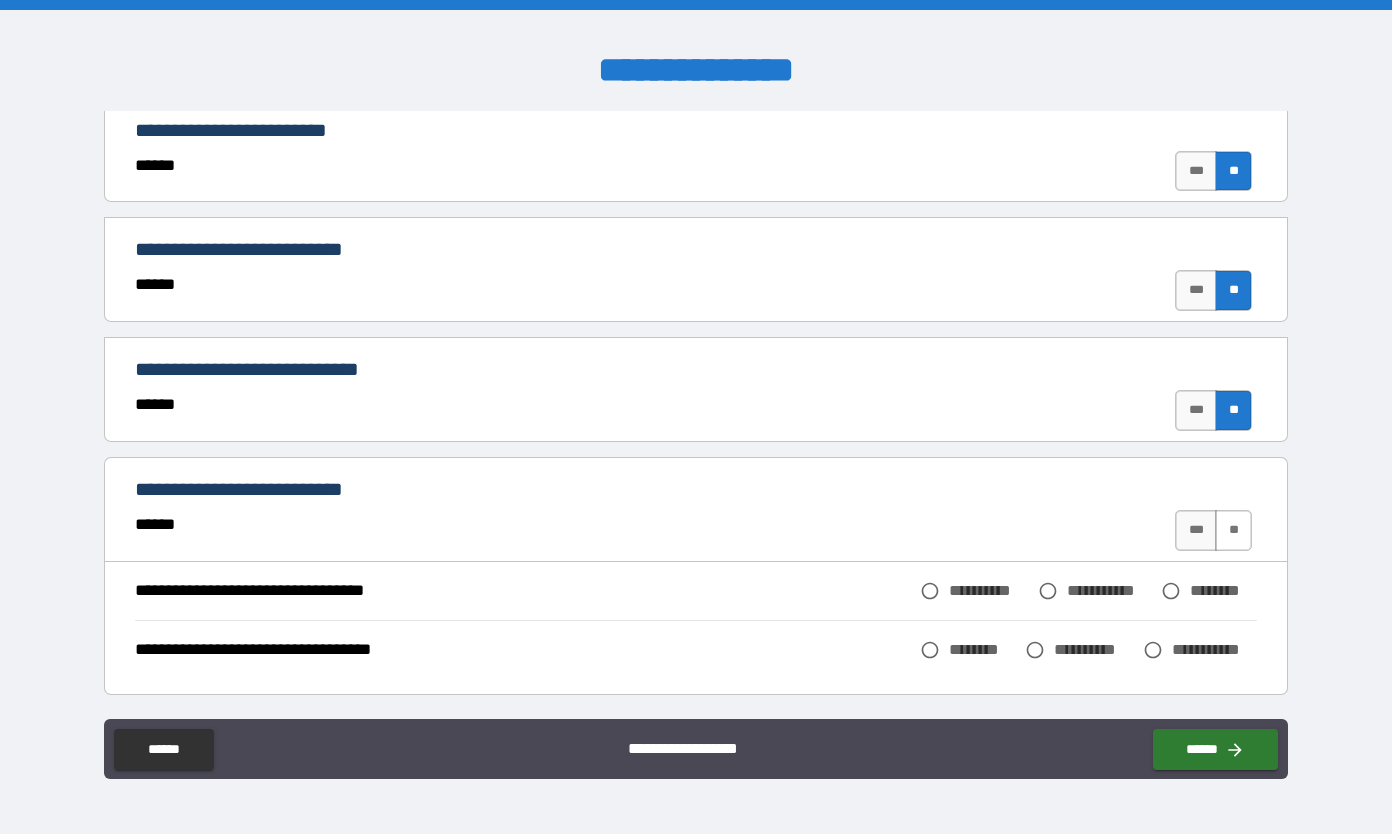 click on "**" at bounding box center [1233, 530] 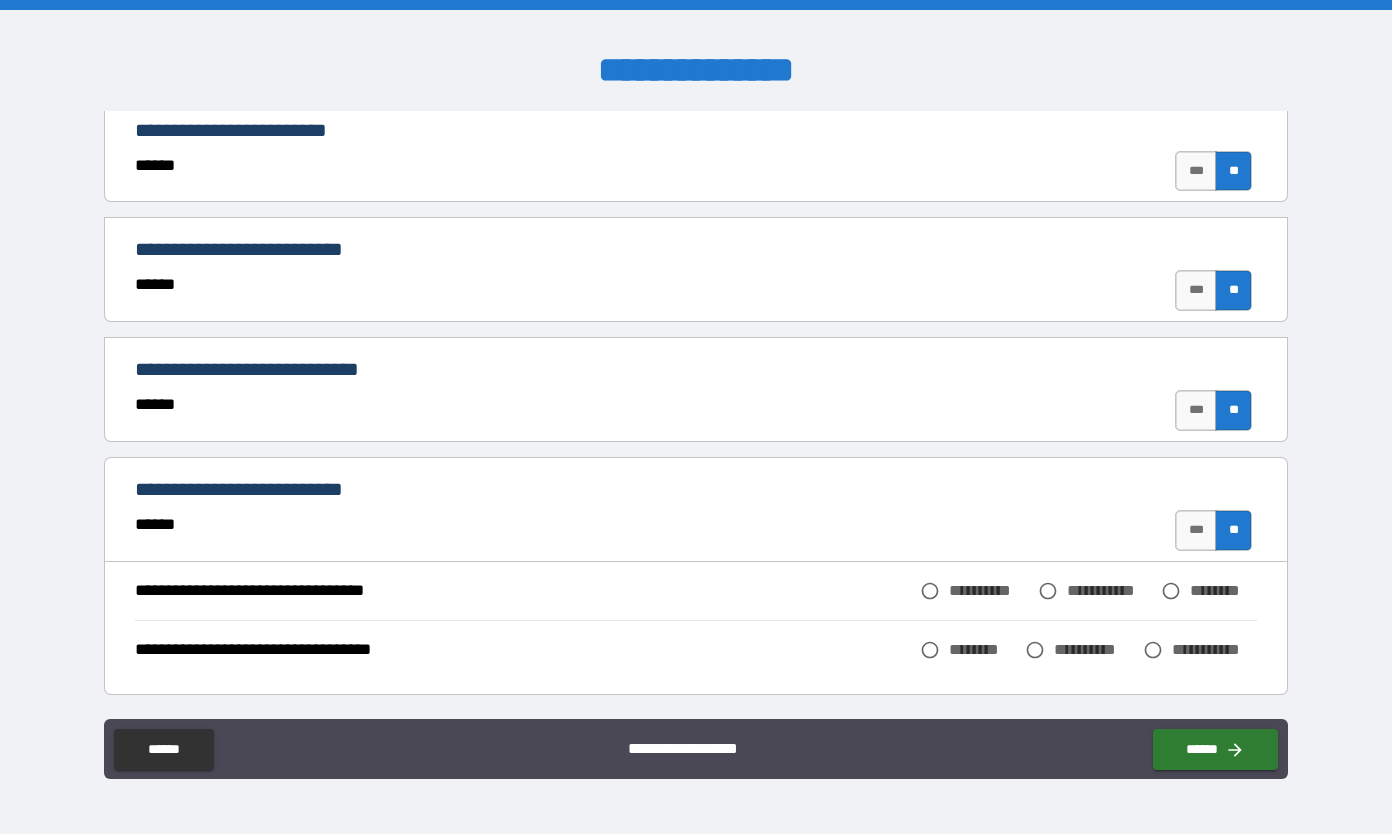 click on "**********" at bounding box center [1109, 590] 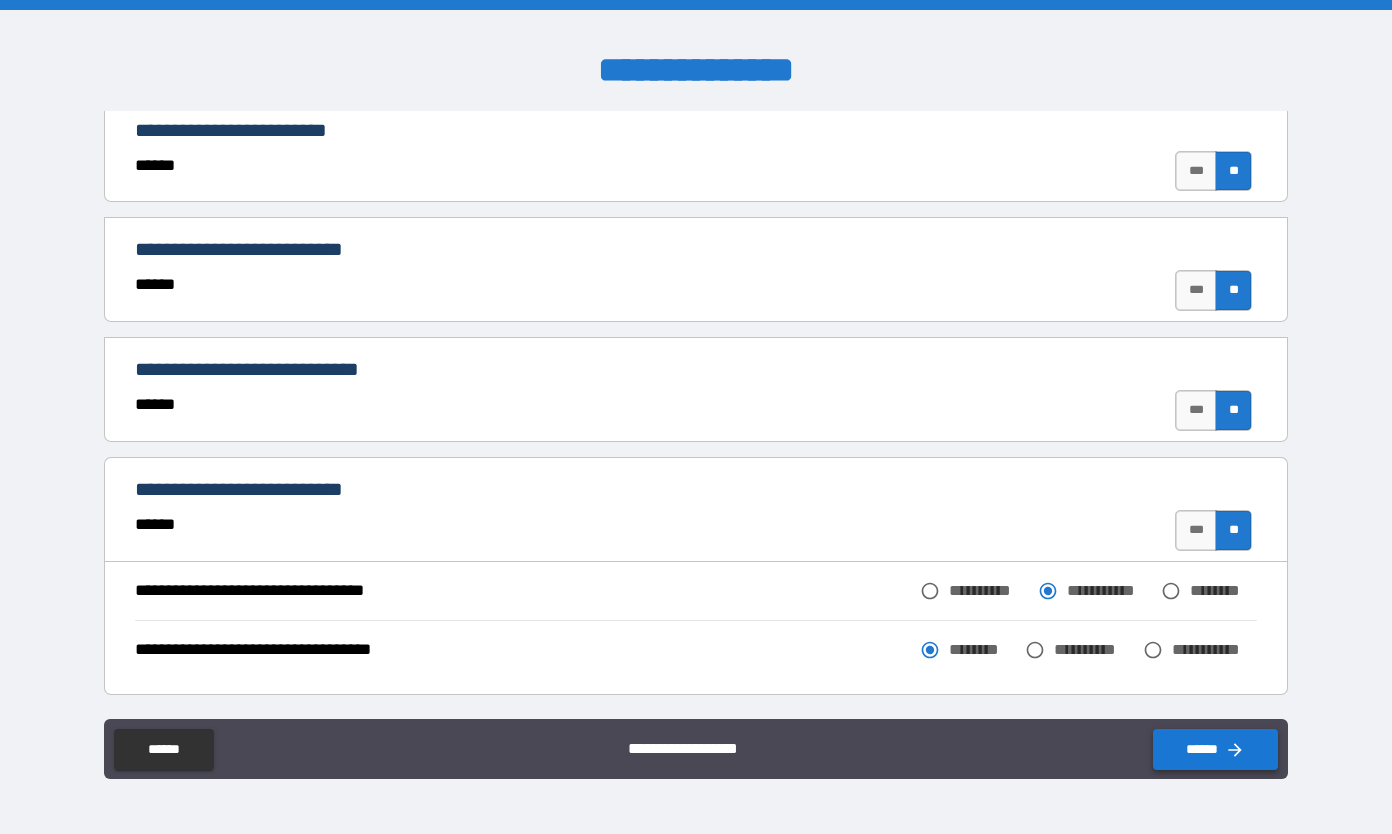 click on "******" at bounding box center [1215, 749] 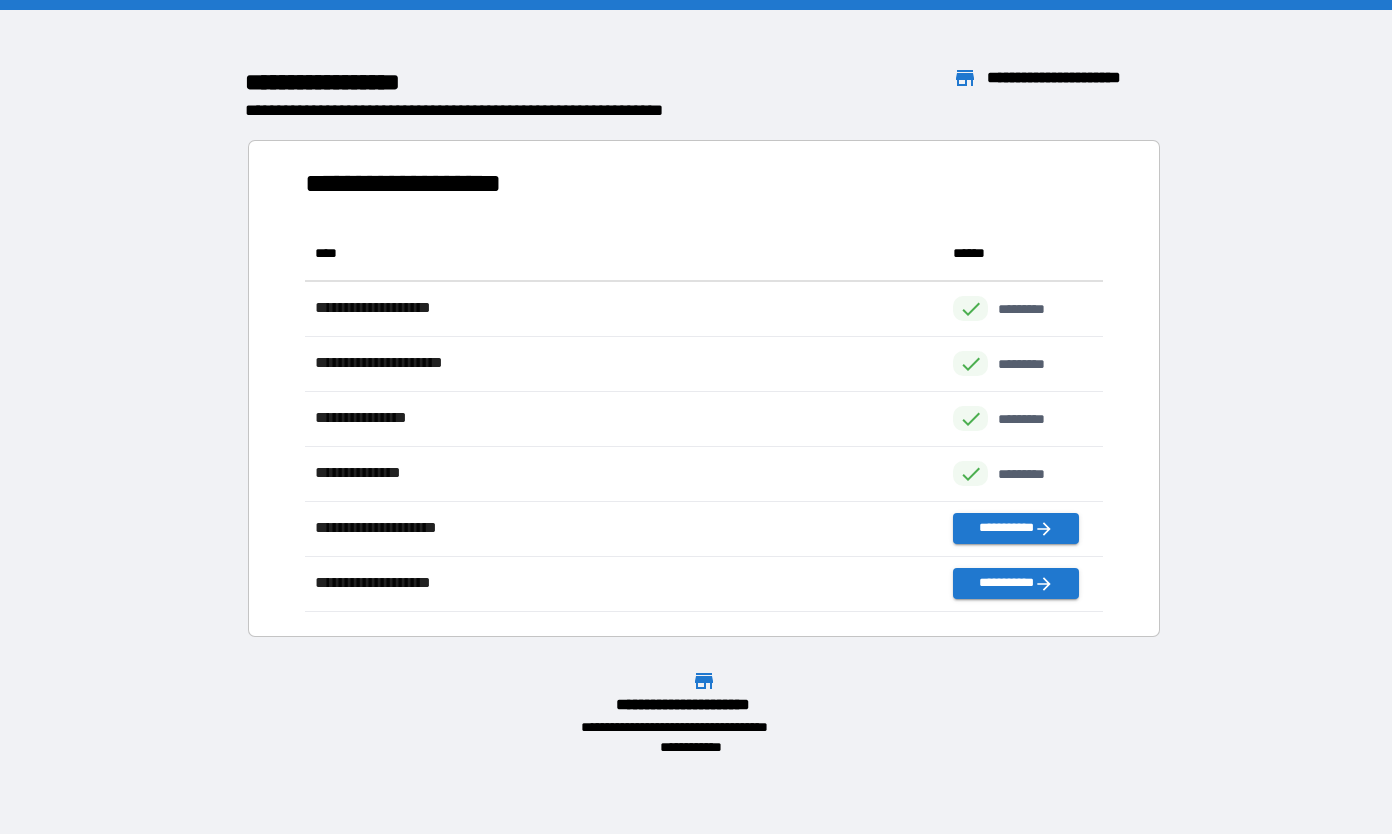 scroll, scrollTop: 16, scrollLeft: 16, axis: both 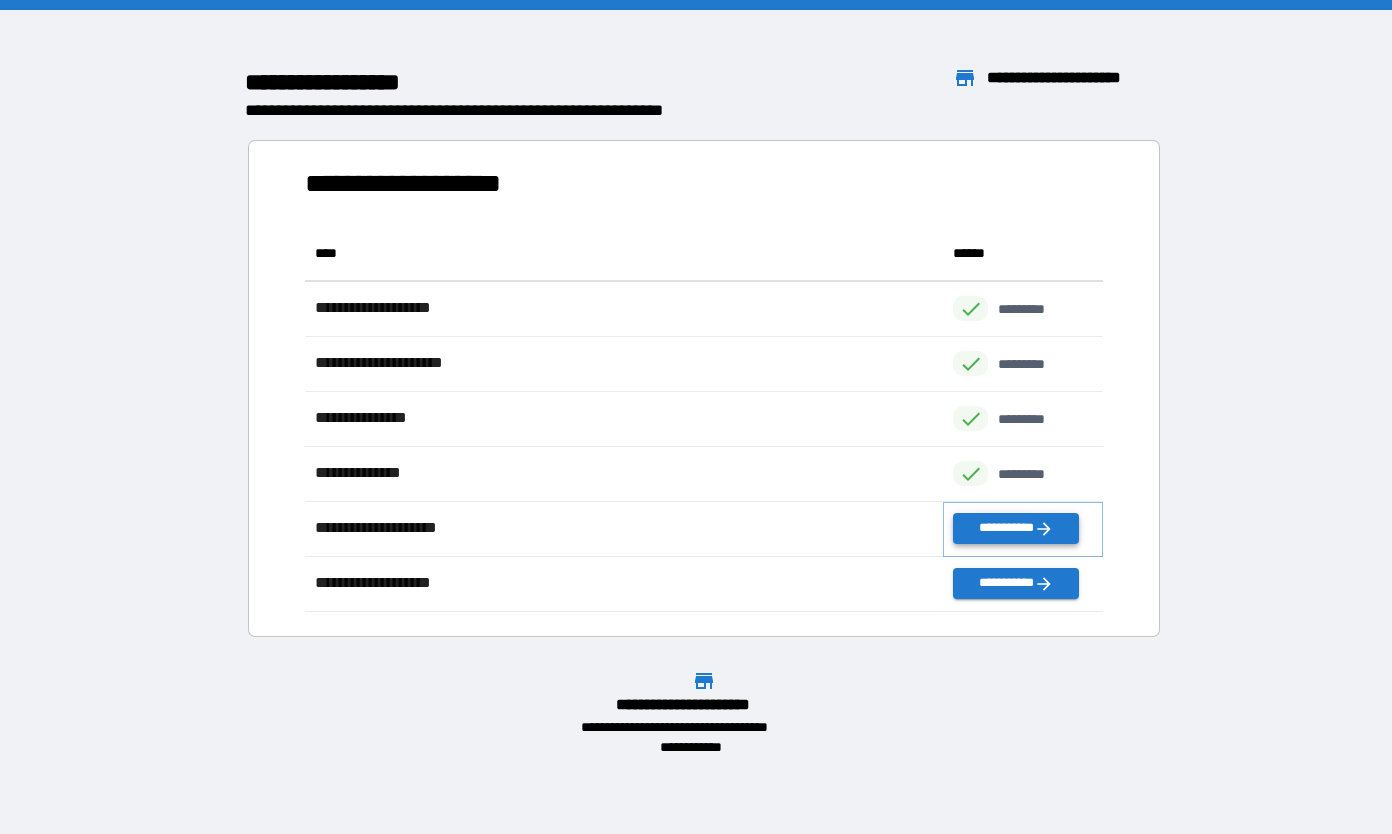 click on "**********" at bounding box center (1015, 528) 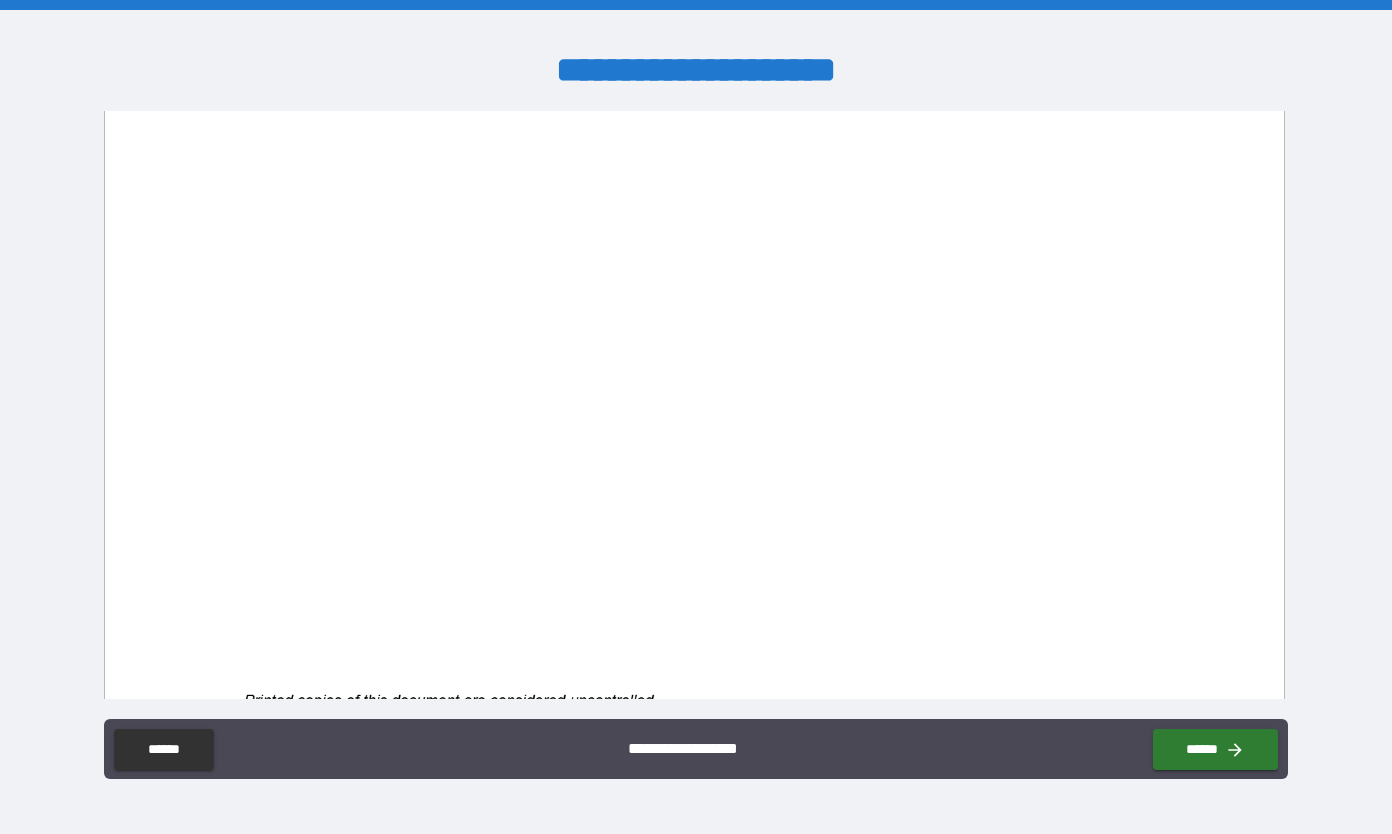 scroll, scrollTop: 8962, scrollLeft: 0, axis: vertical 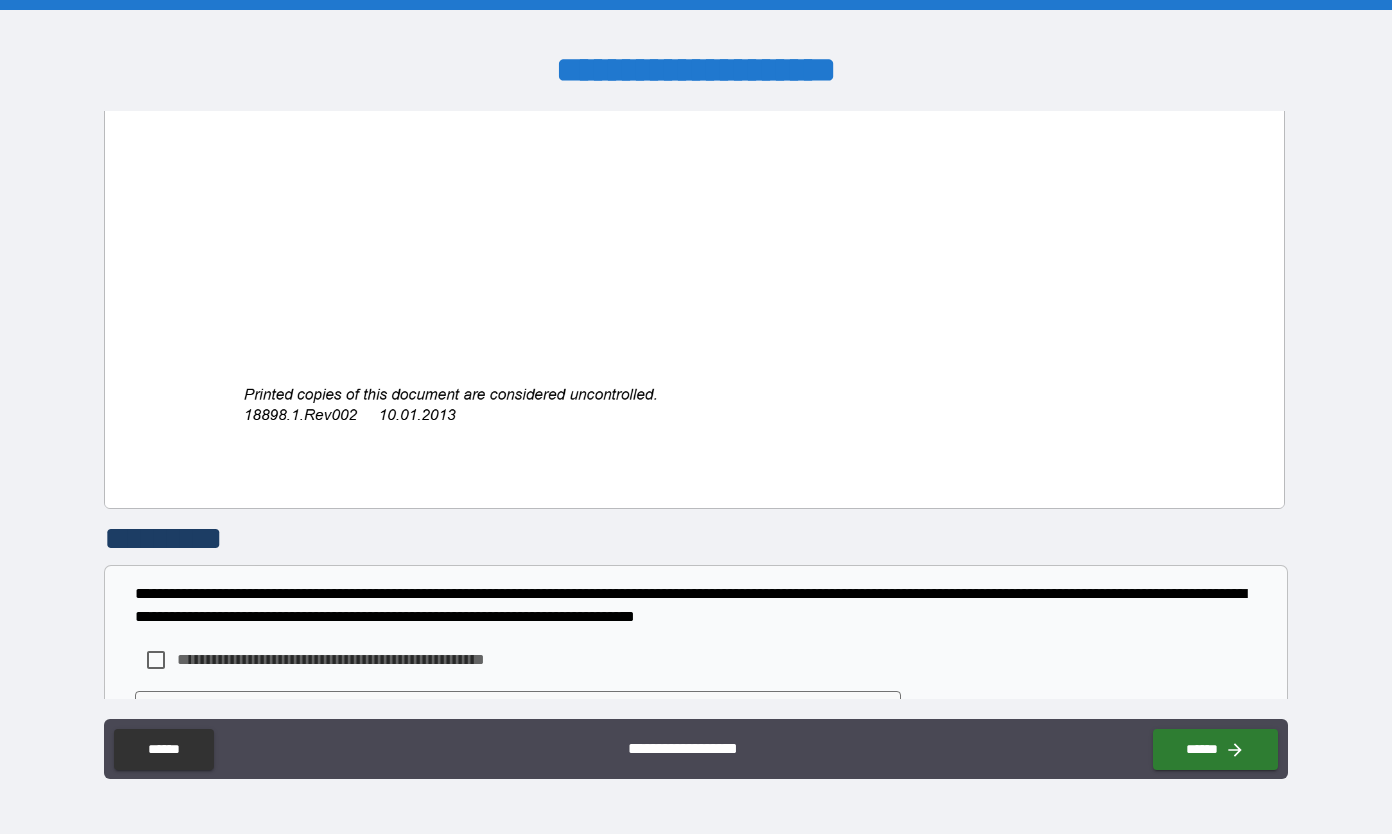 click on "**********" at bounding box center (696, 417) 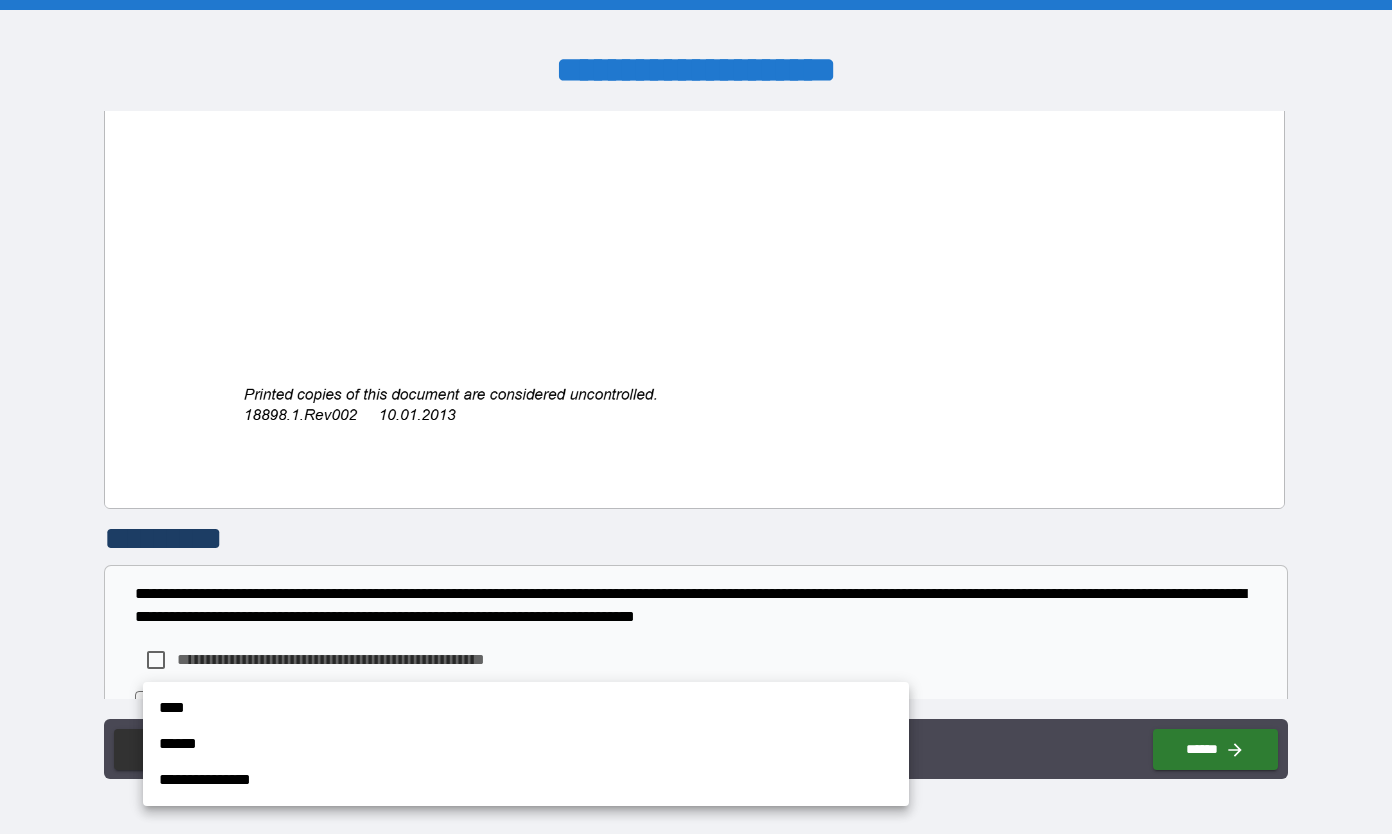 click at bounding box center [696, 417] 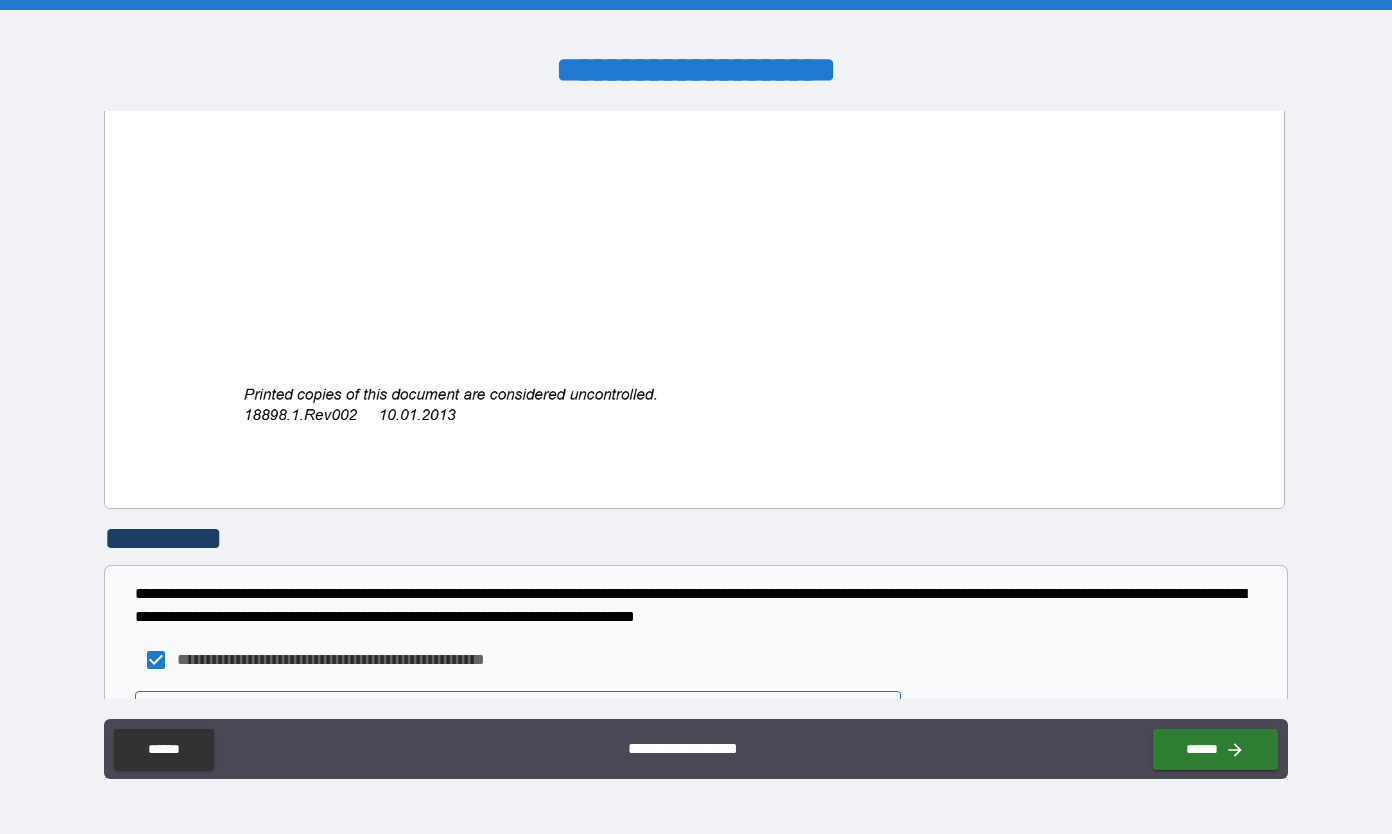 click on "*********" at bounding box center (518, 711) 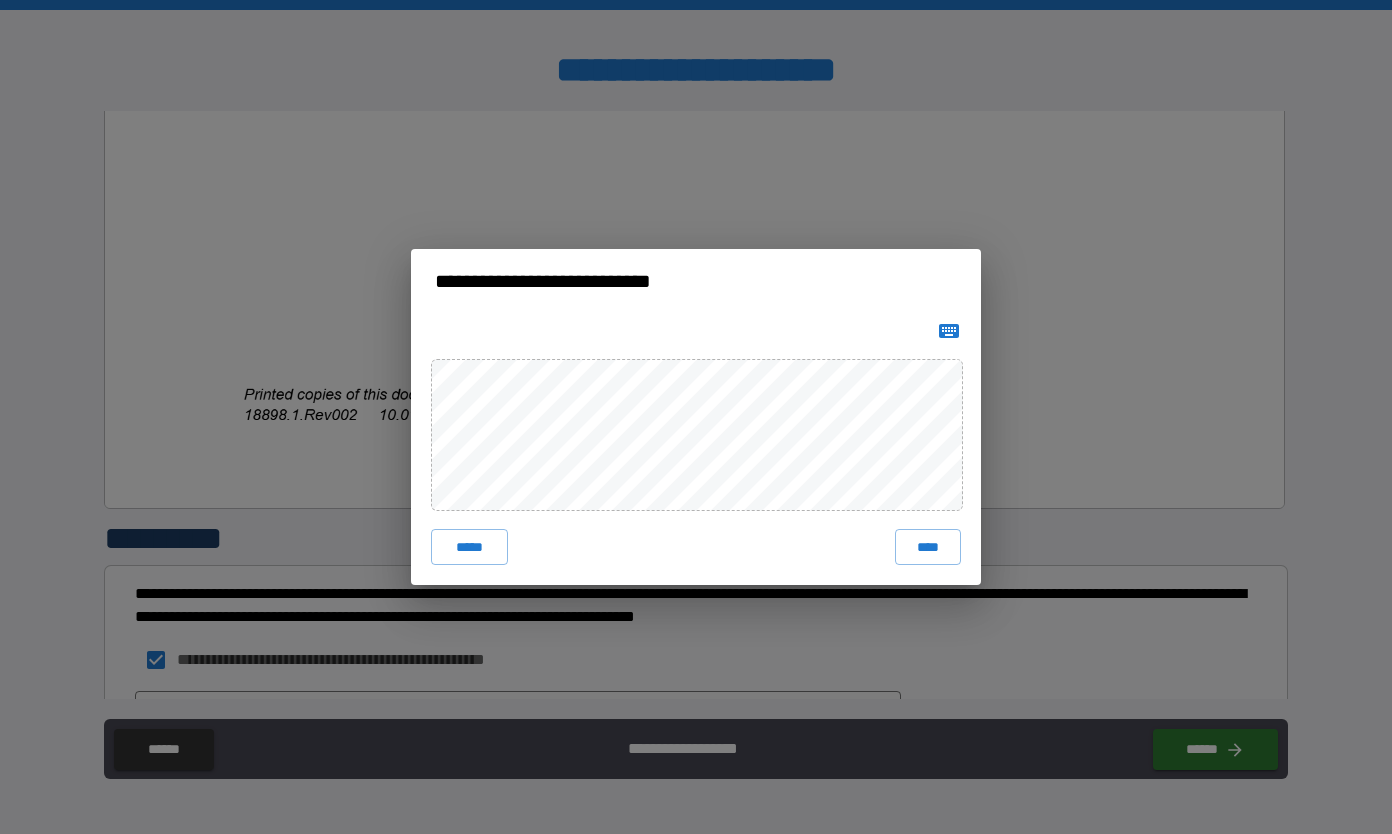click on "****" at bounding box center [928, 547] 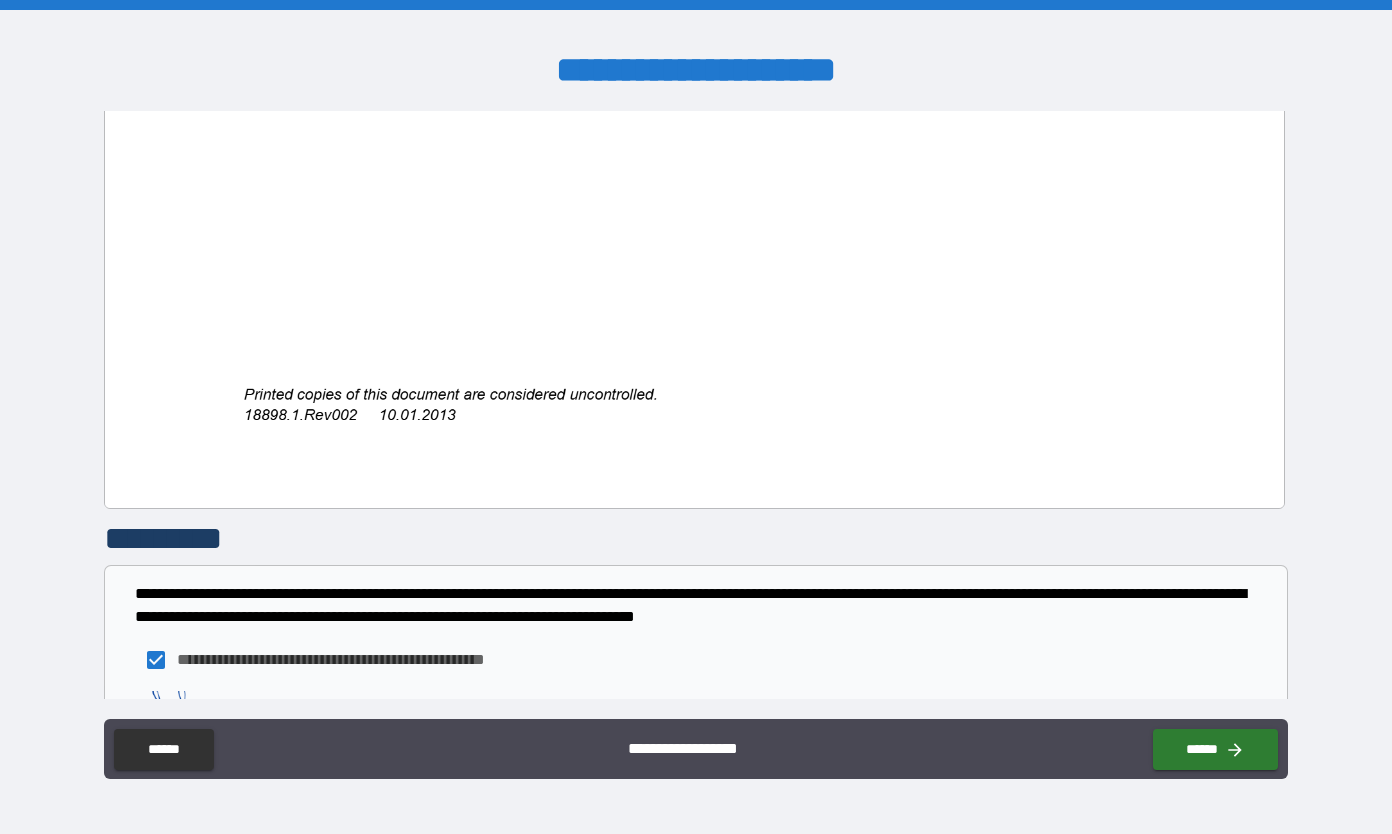 click on "**********" at bounding box center [696, 417] 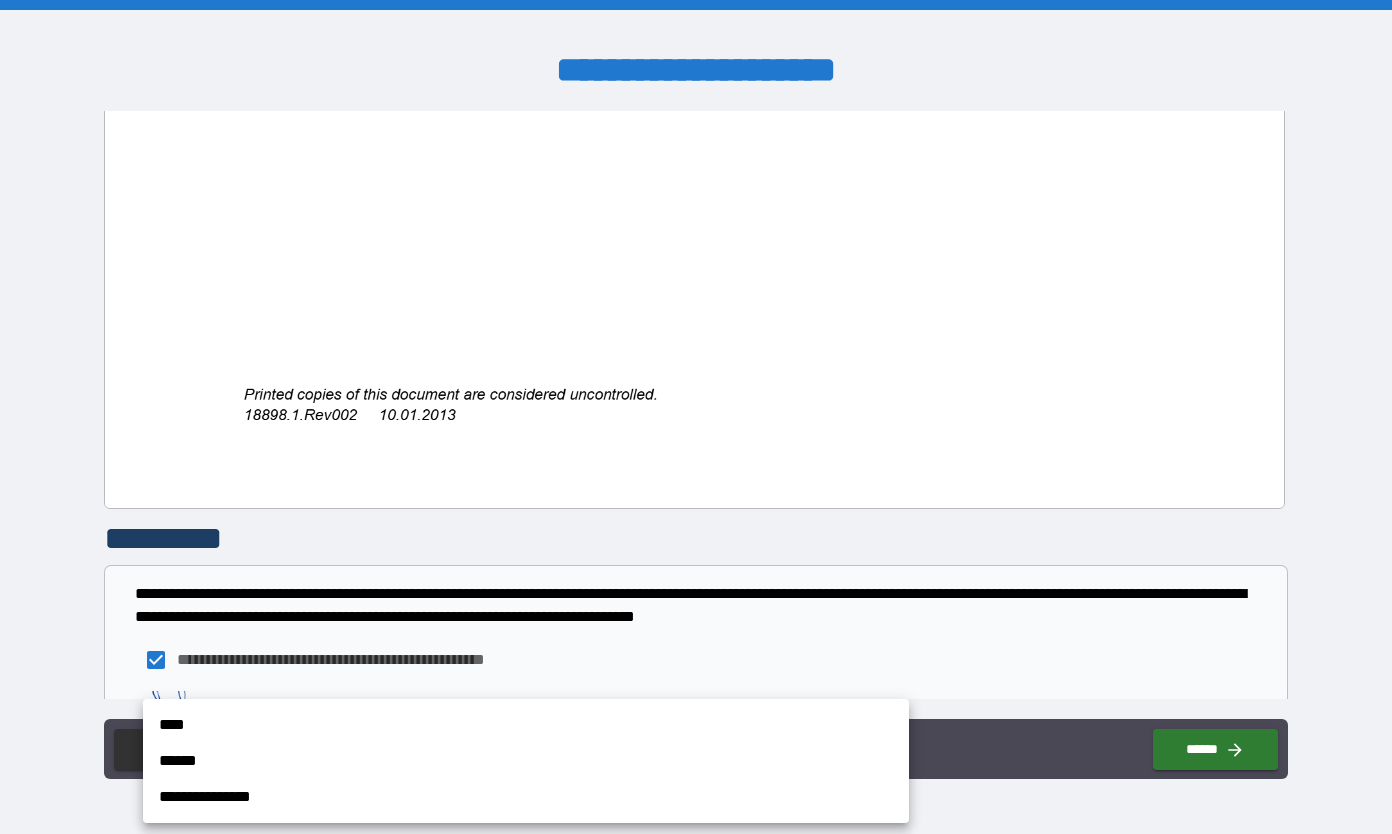 click on "**********" at bounding box center [526, 797] 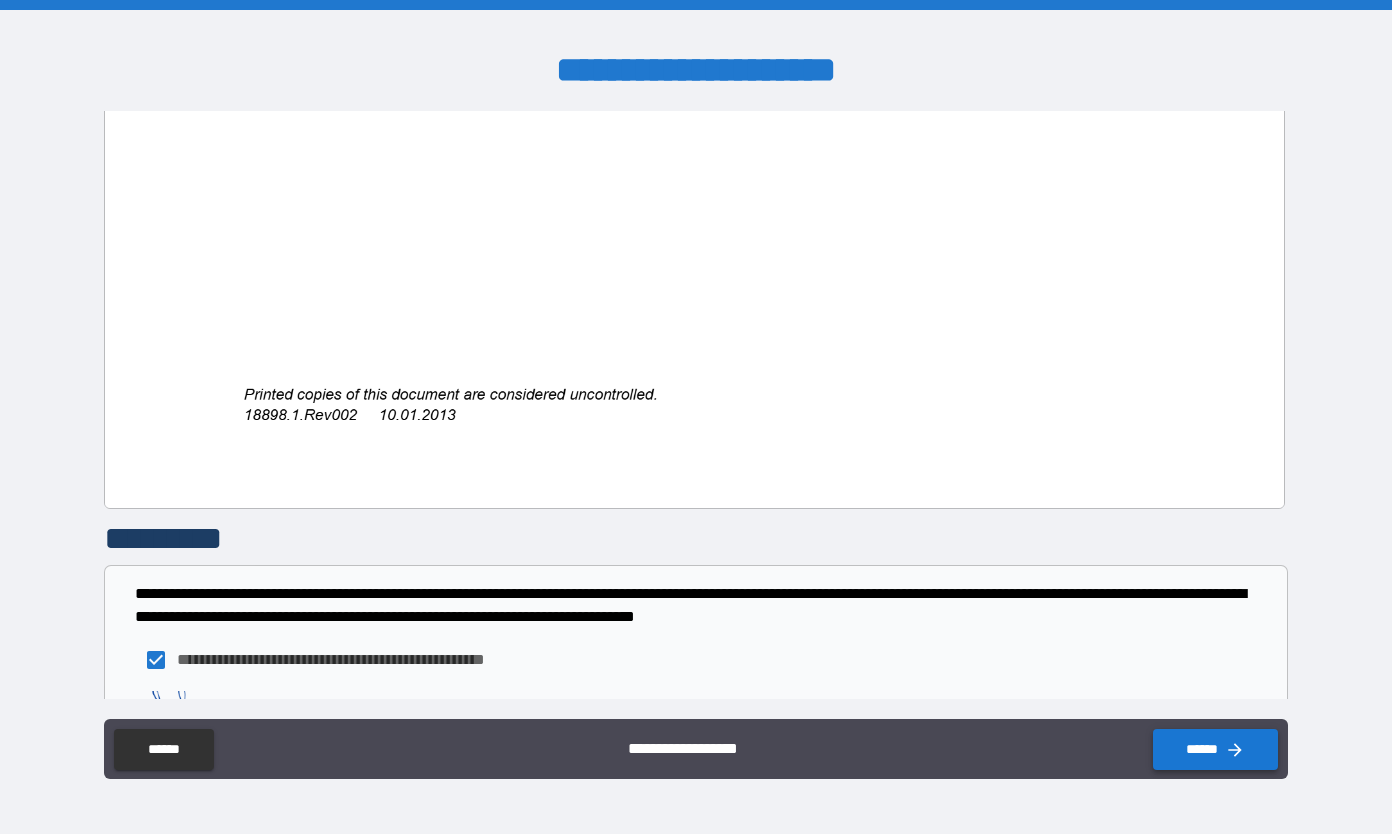 click on "******" at bounding box center (1215, 749) 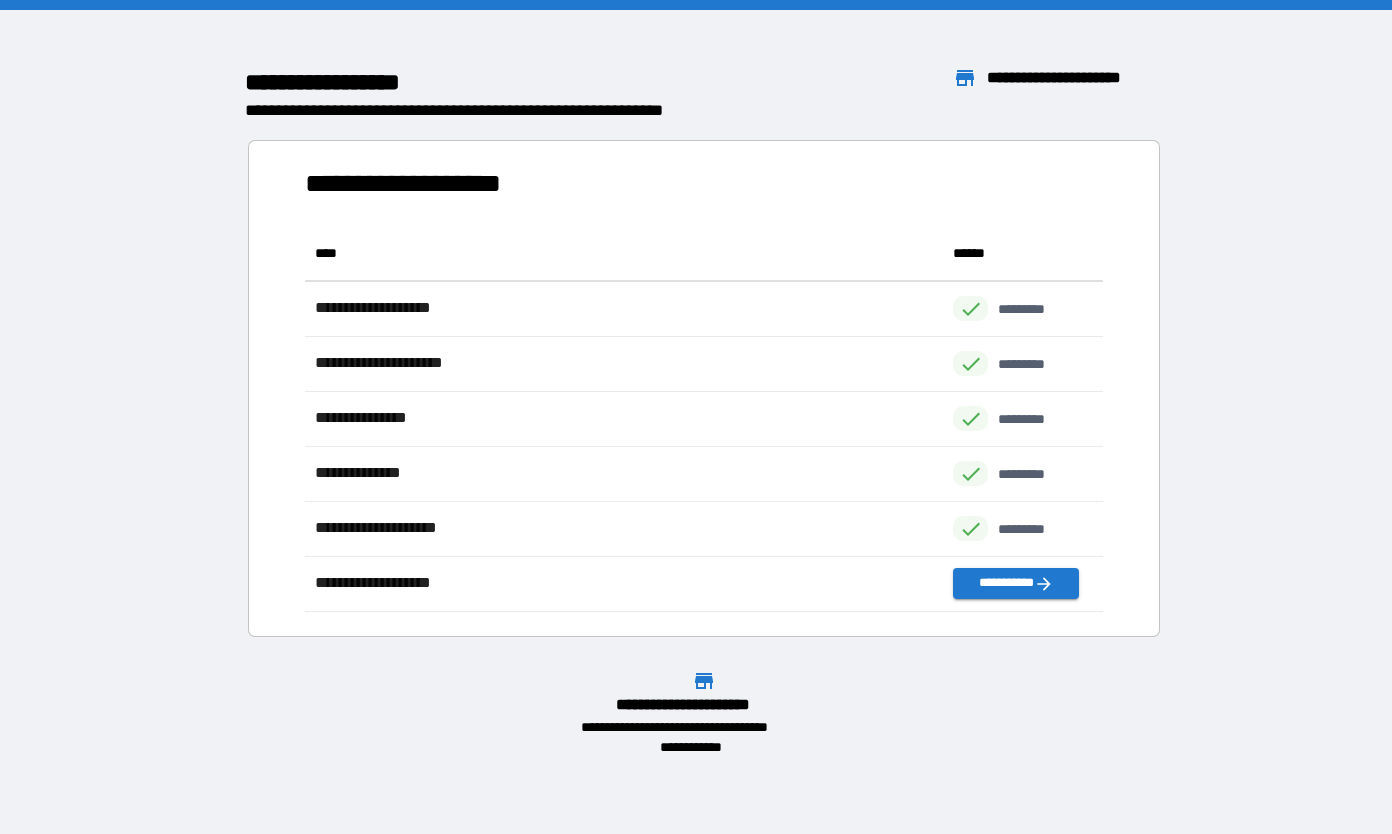 scroll, scrollTop: 16, scrollLeft: 16, axis: both 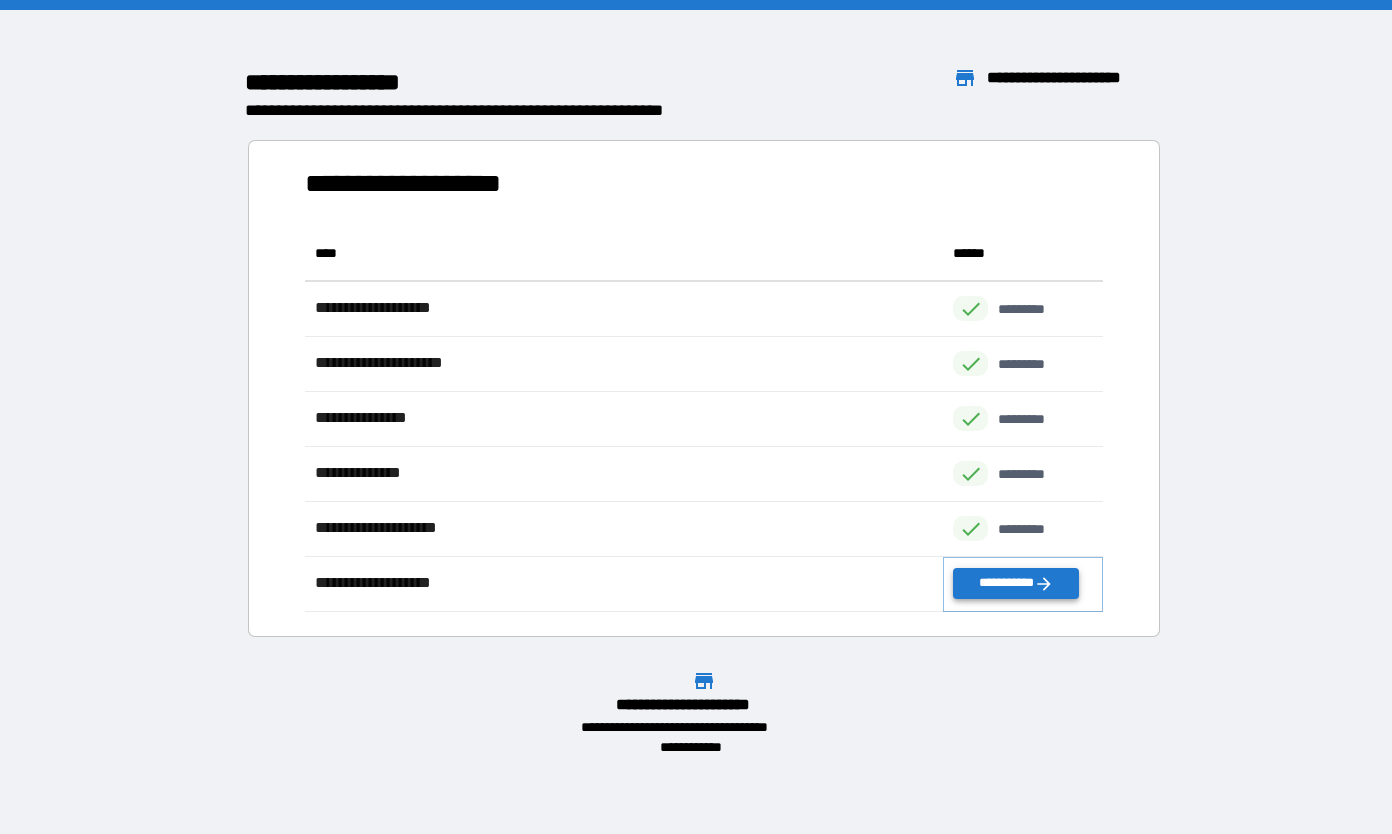 click on "**********" at bounding box center [1015, 583] 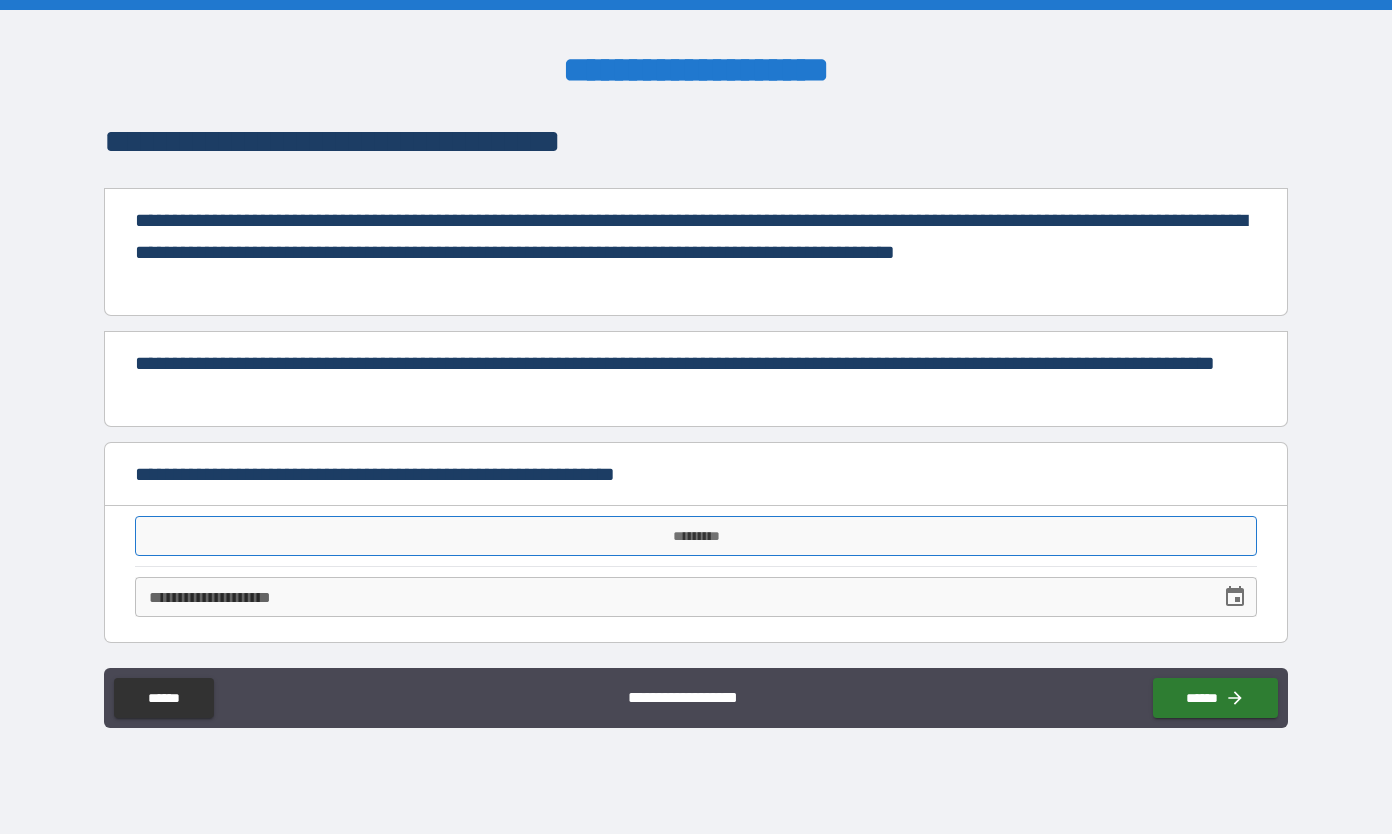 click on "*********" at bounding box center (696, 536) 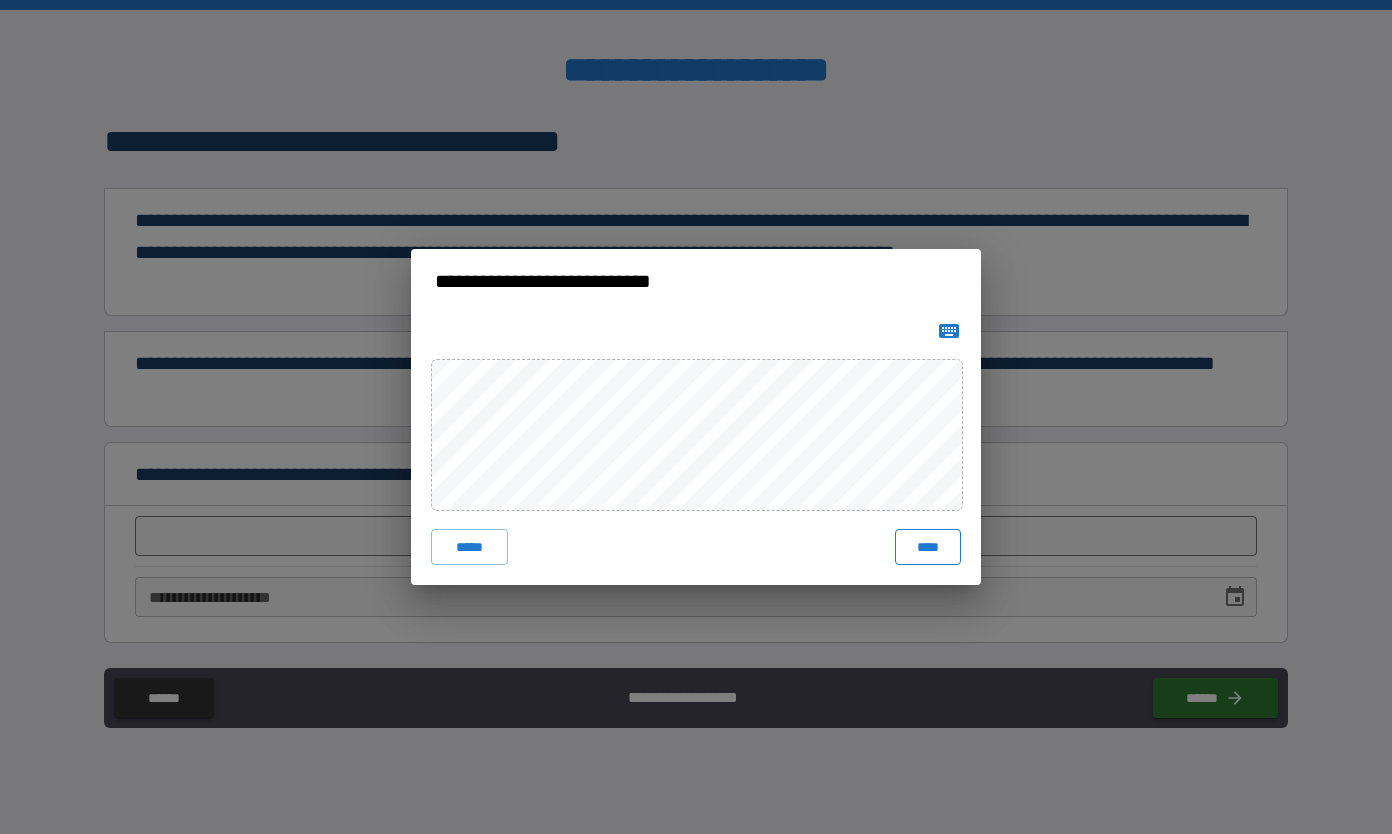 click on "****" at bounding box center [928, 547] 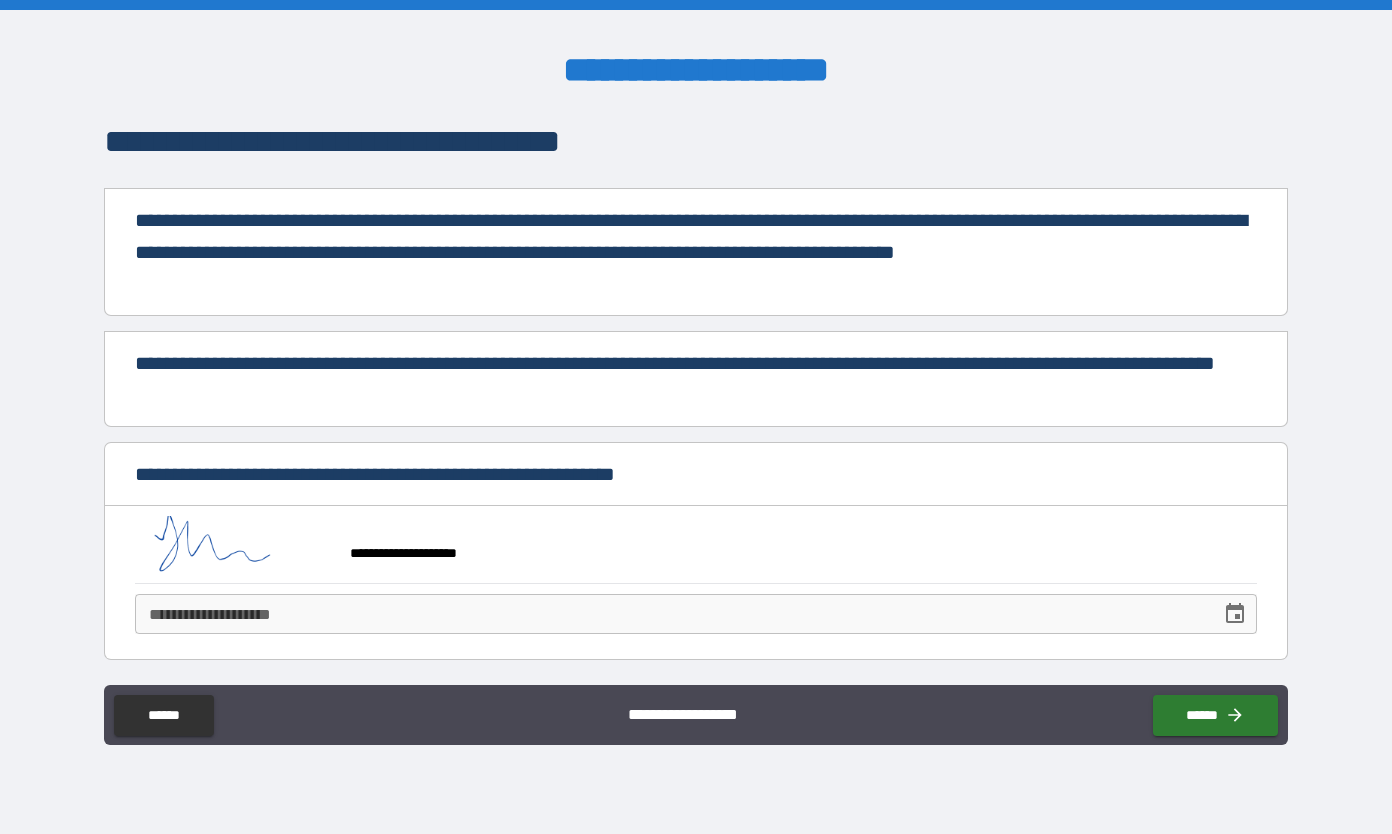click on "**********" at bounding box center (696, 614) 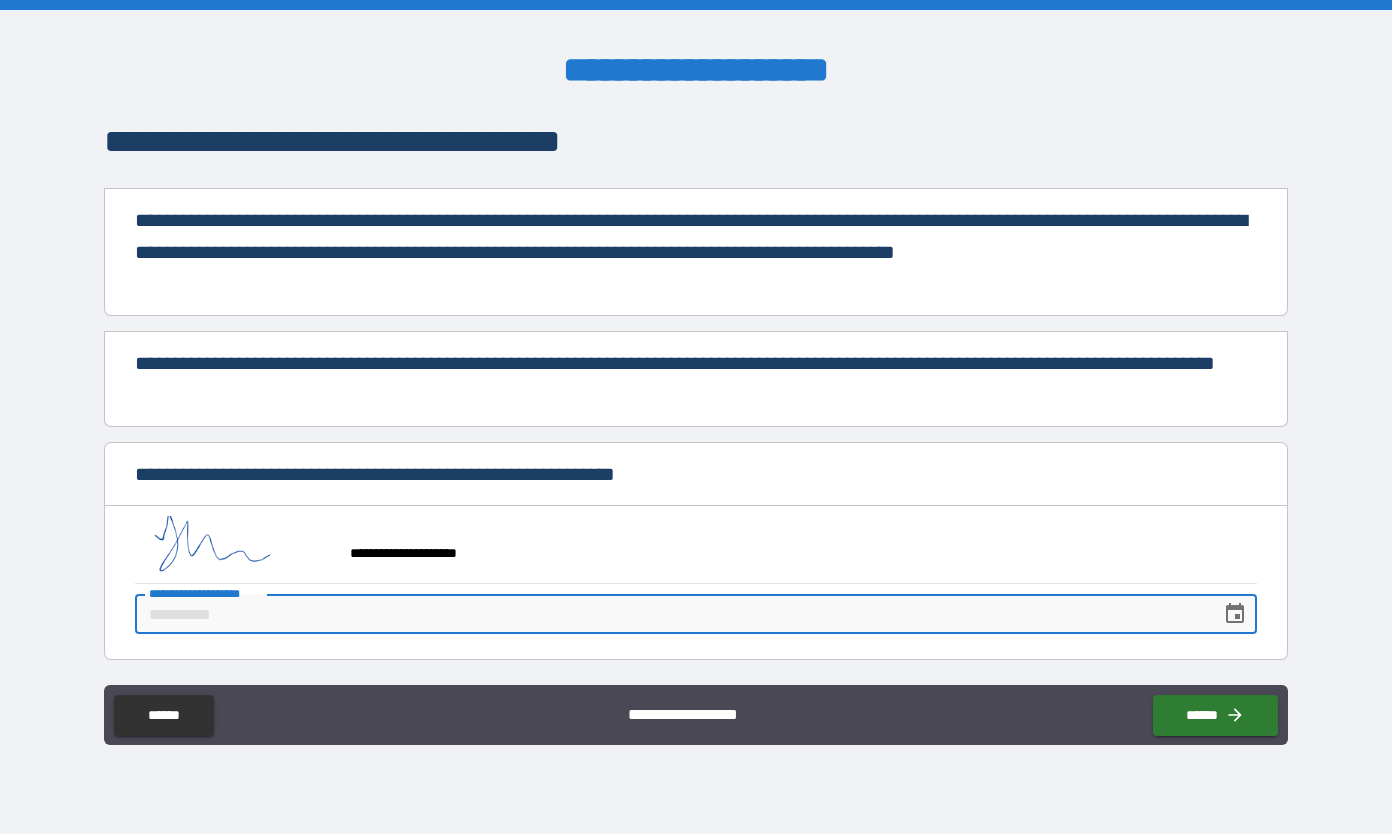 click 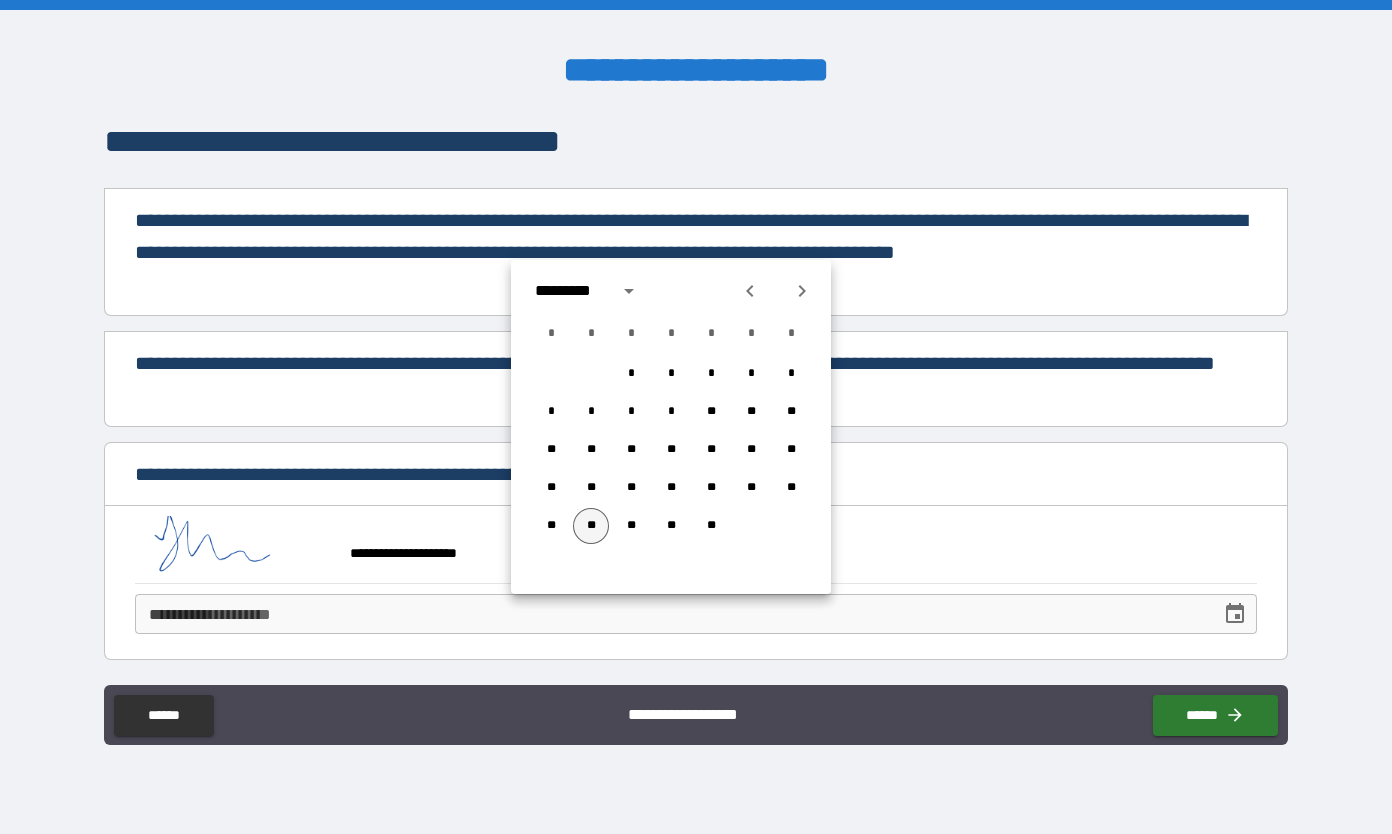 click on "**" at bounding box center (591, 526) 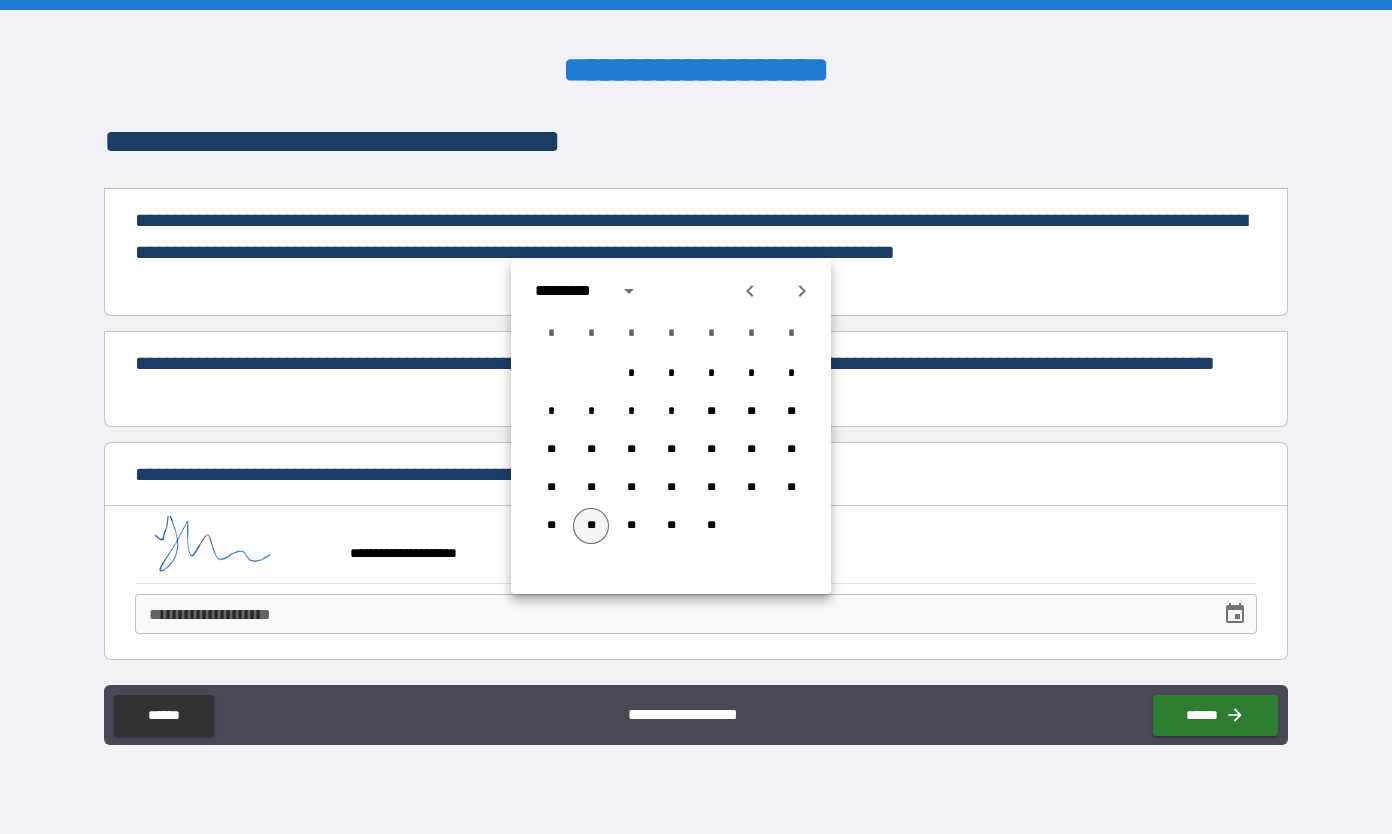 type on "**********" 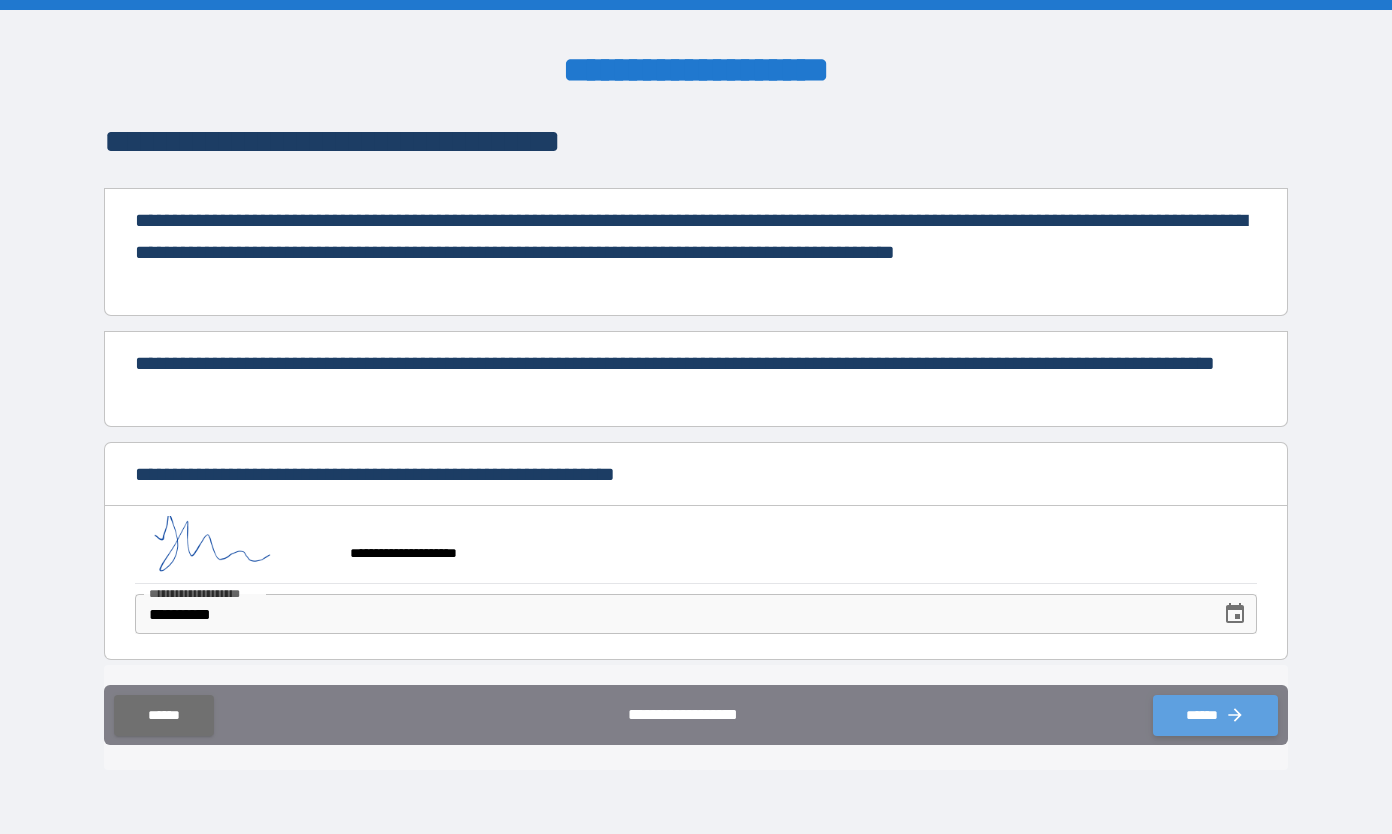 click on "******" at bounding box center [1215, 715] 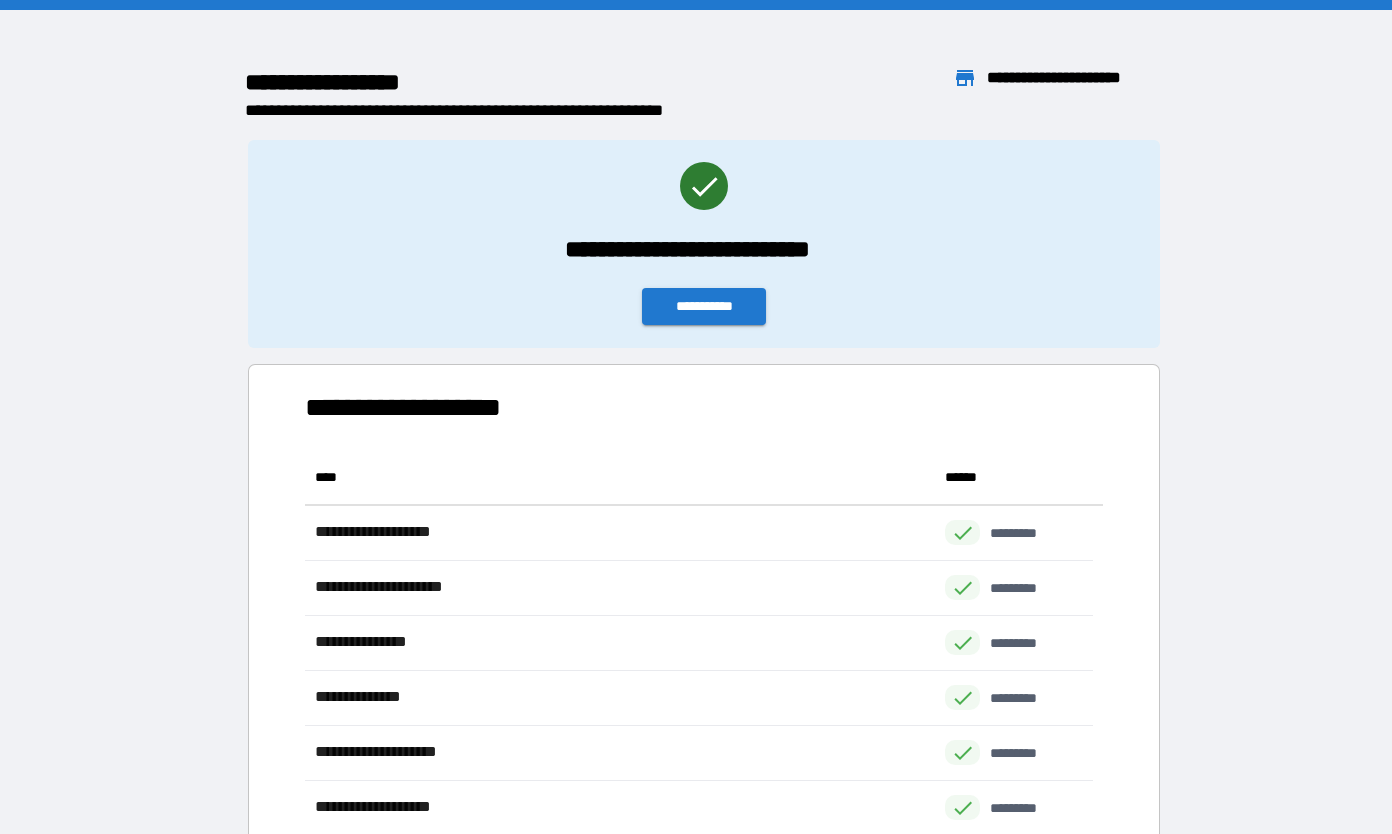 scroll, scrollTop: 16, scrollLeft: 16, axis: both 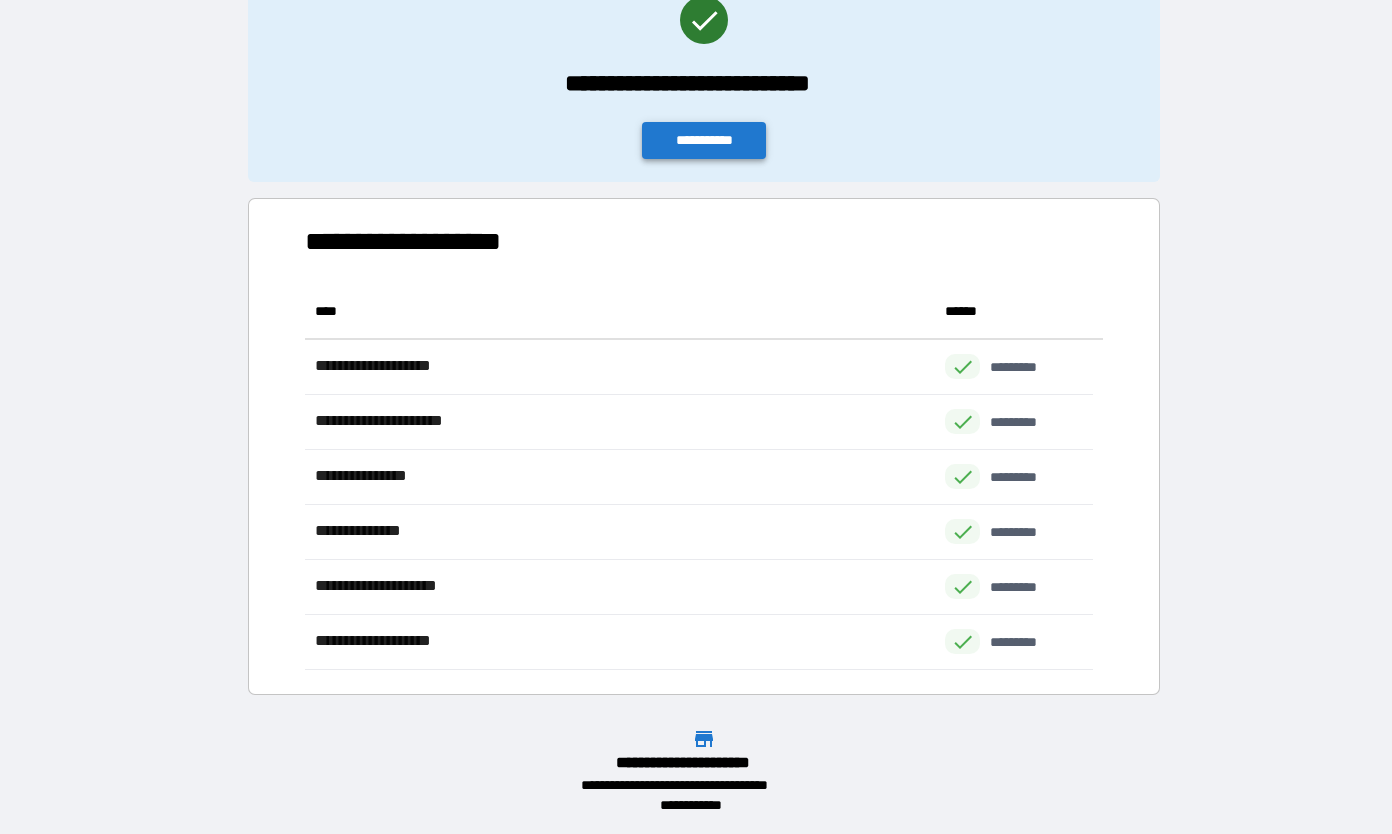 click on "**********" at bounding box center (704, 140) 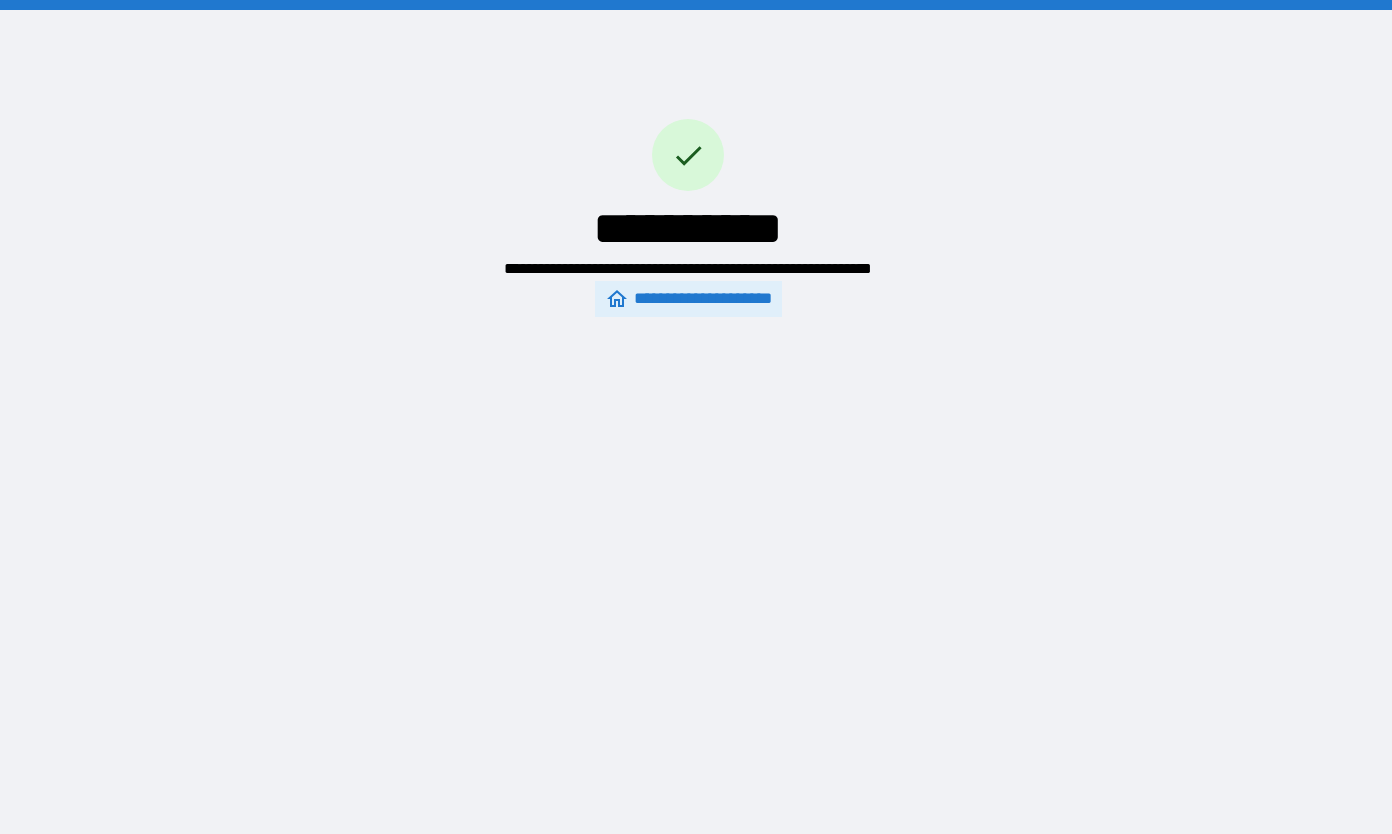 scroll, scrollTop: 0, scrollLeft: 0, axis: both 